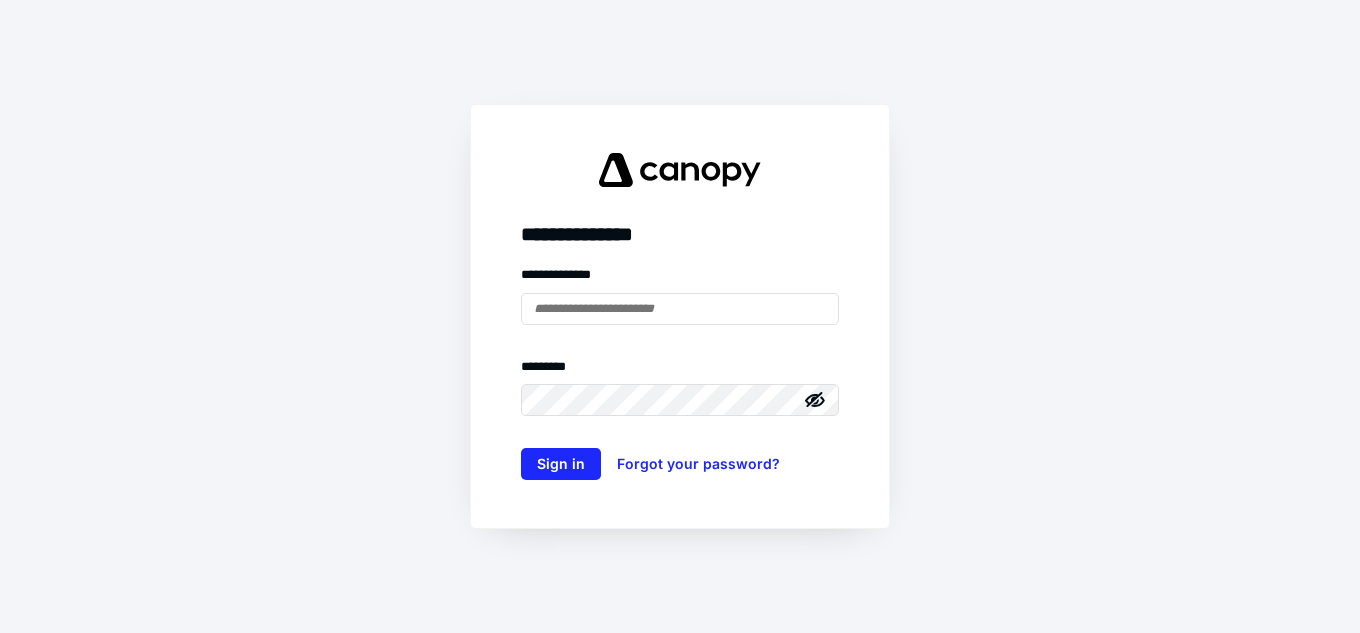 scroll, scrollTop: 0, scrollLeft: 0, axis: both 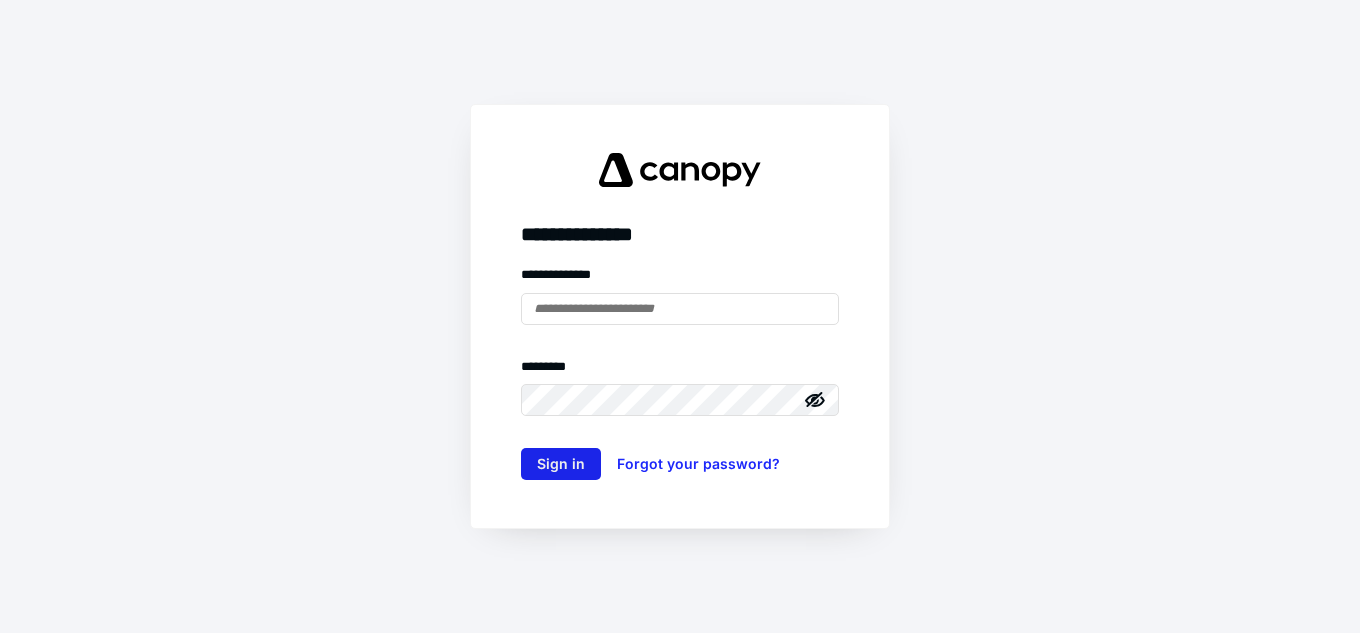 type on "**********" 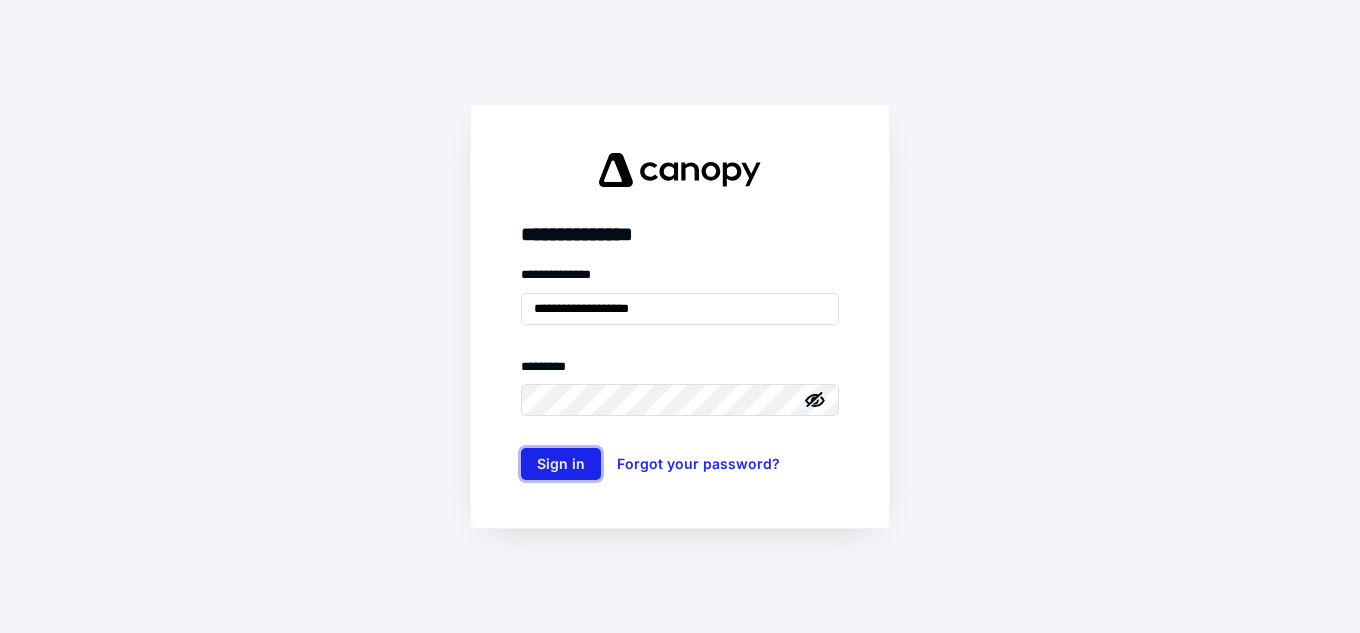 click on "Sign in" at bounding box center (561, 464) 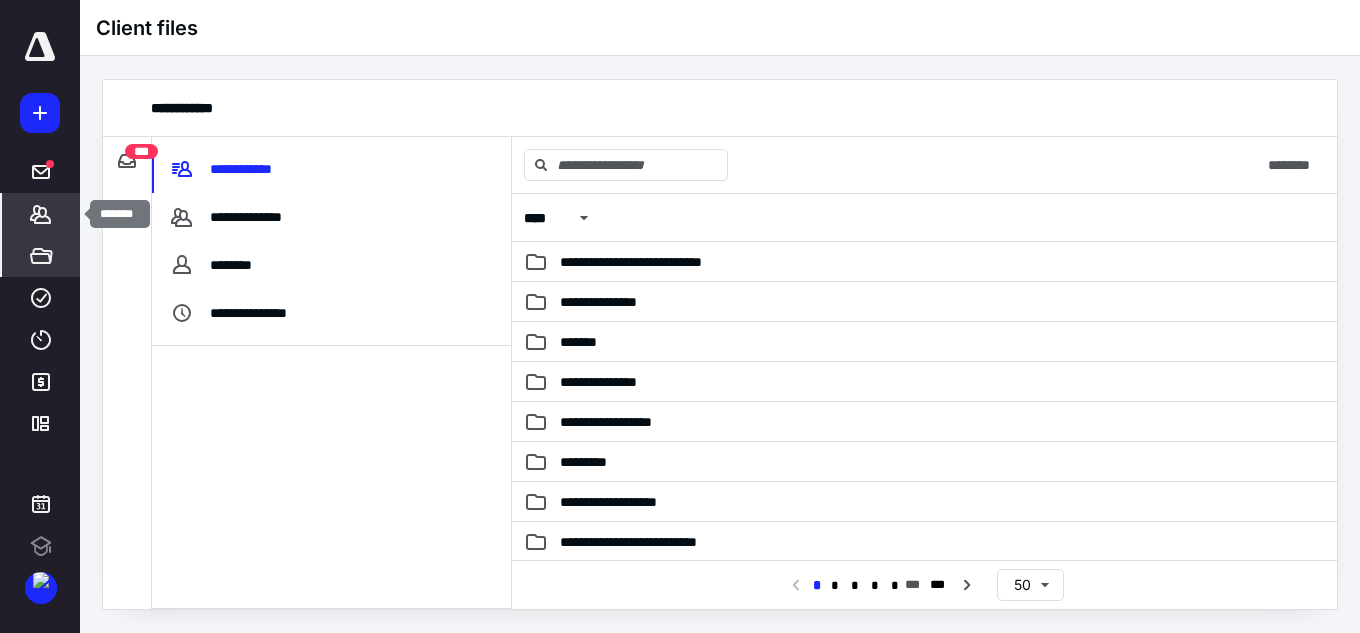 scroll, scrollTop: 0, scrollLeft: 0, axis: both 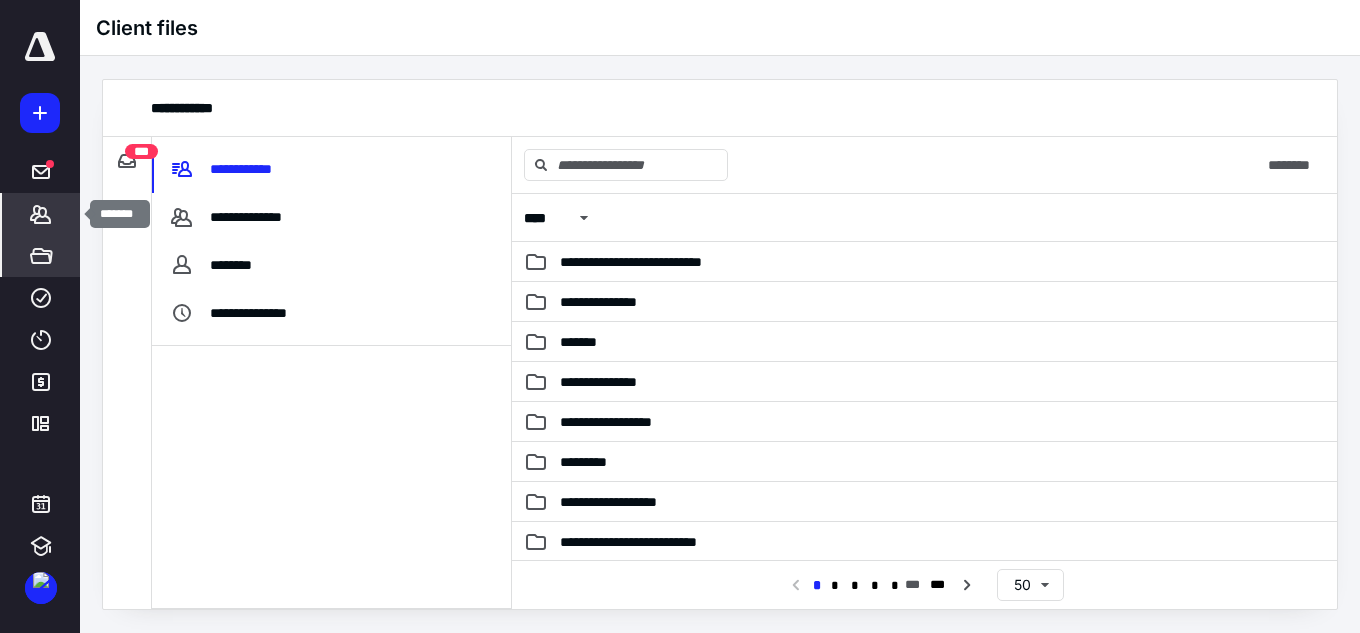 click 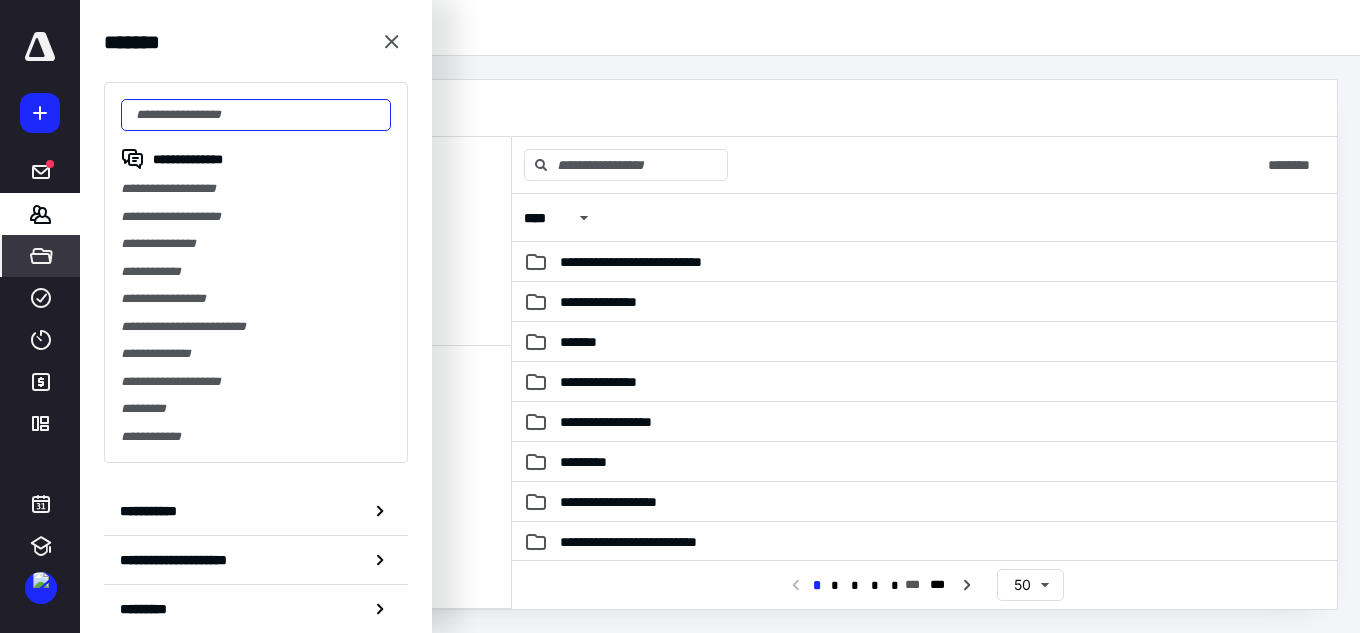 click at bounding box center [256, 115] 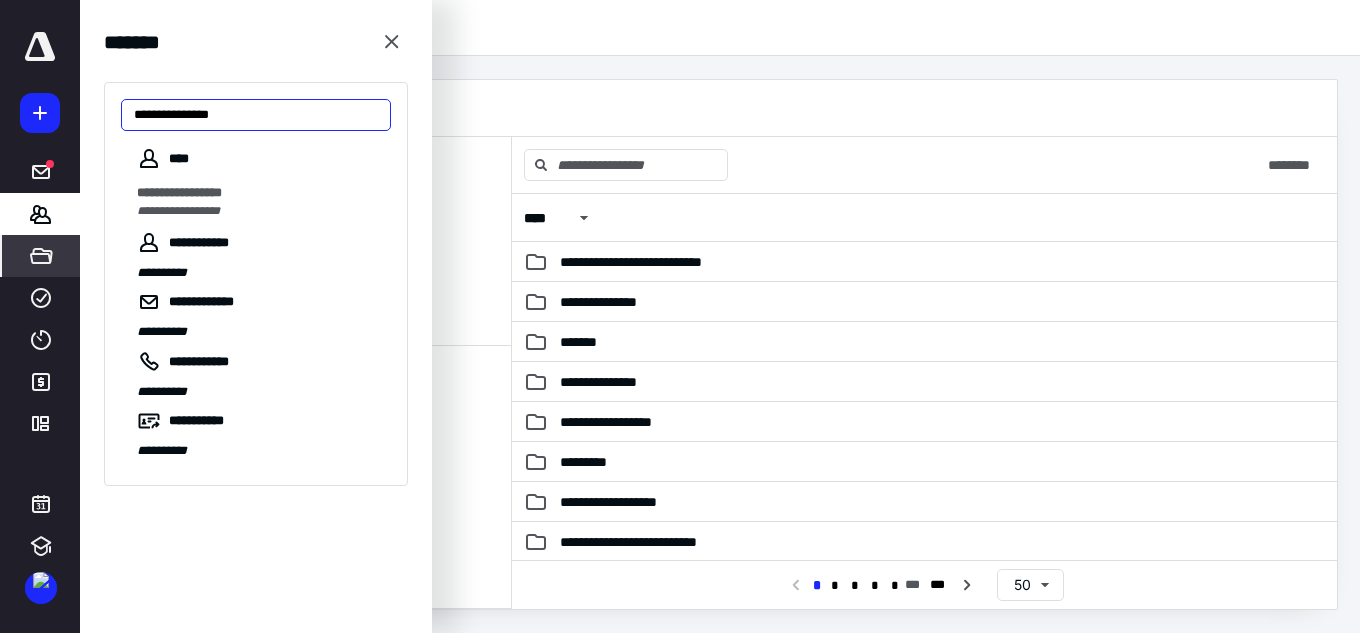 type on "**********" 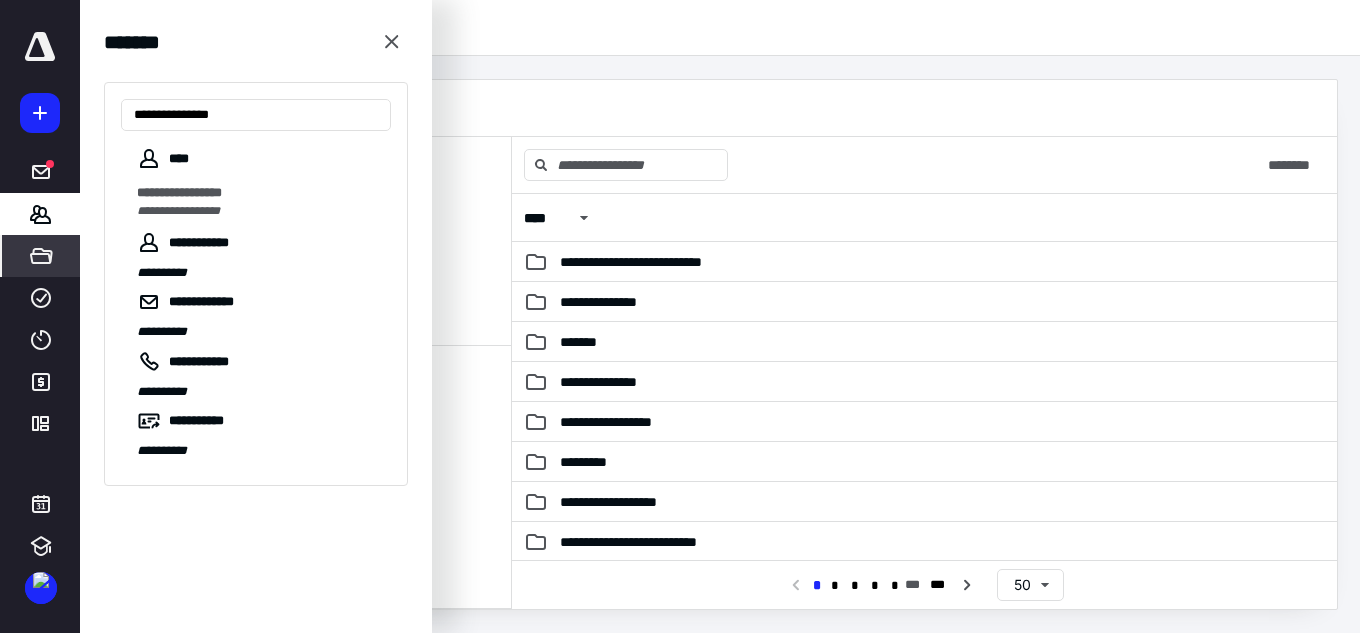 click on "**********" at bounding box center [179, 192] 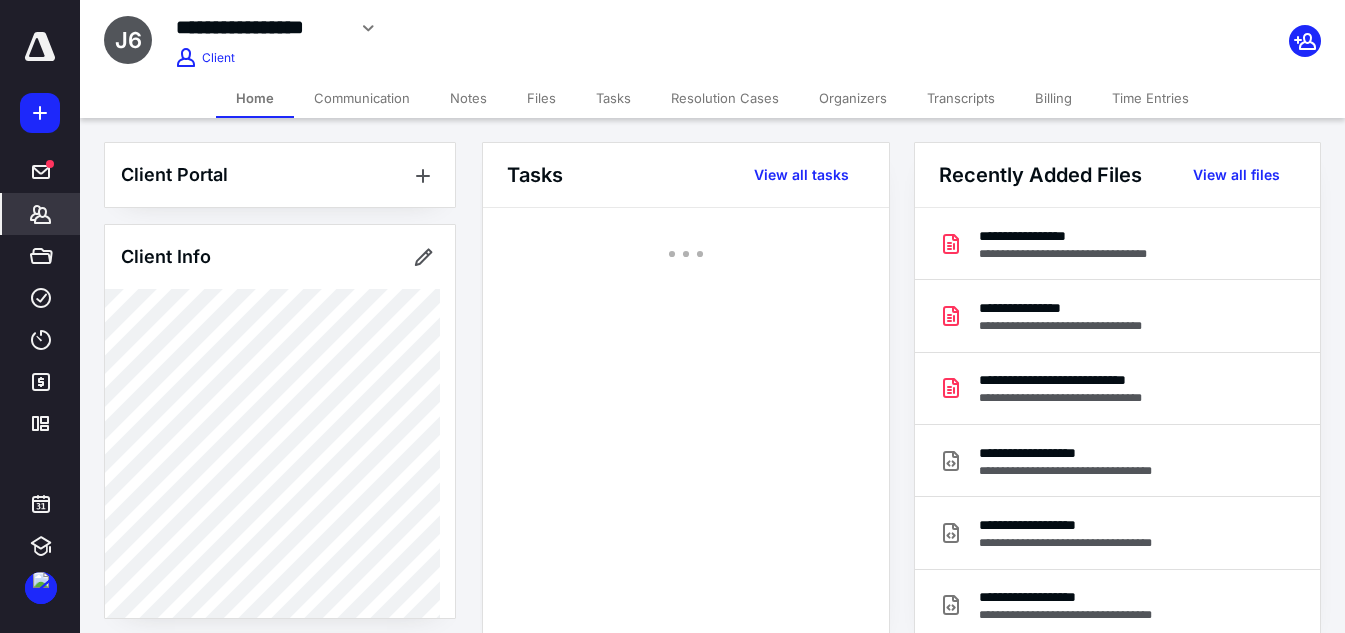 click on "Files" at bounding box center (541, 98) 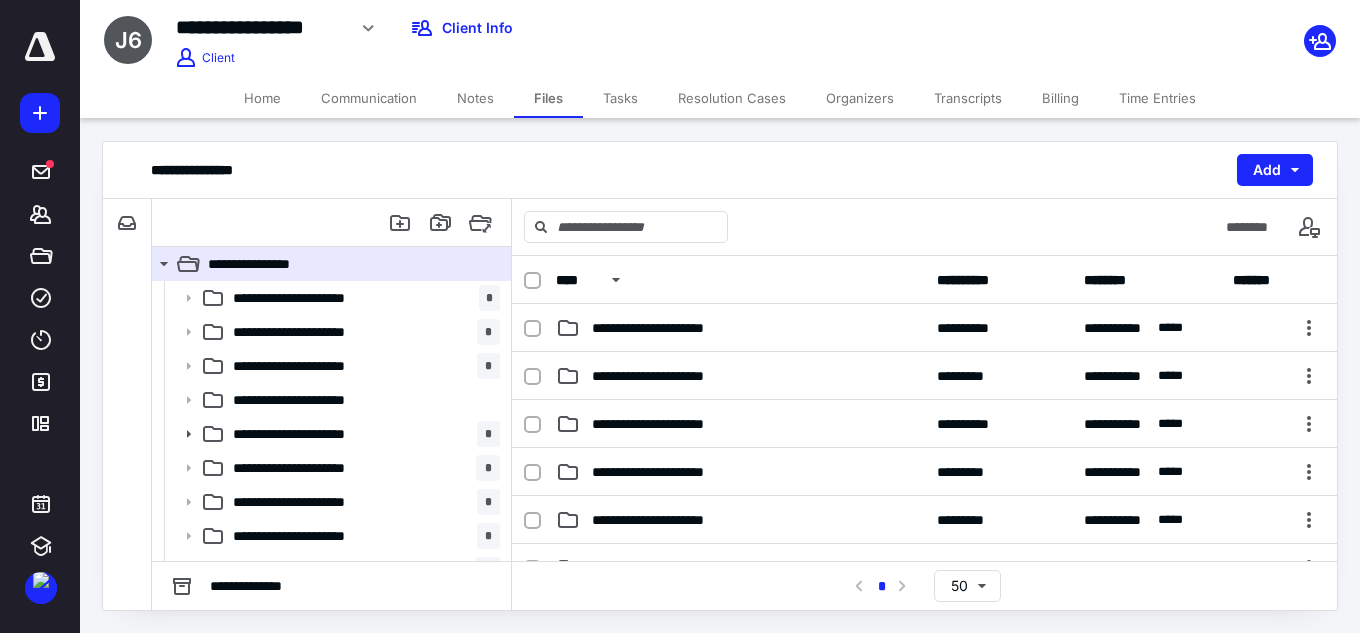 click on "Notes" at bounding box center (475, 98) 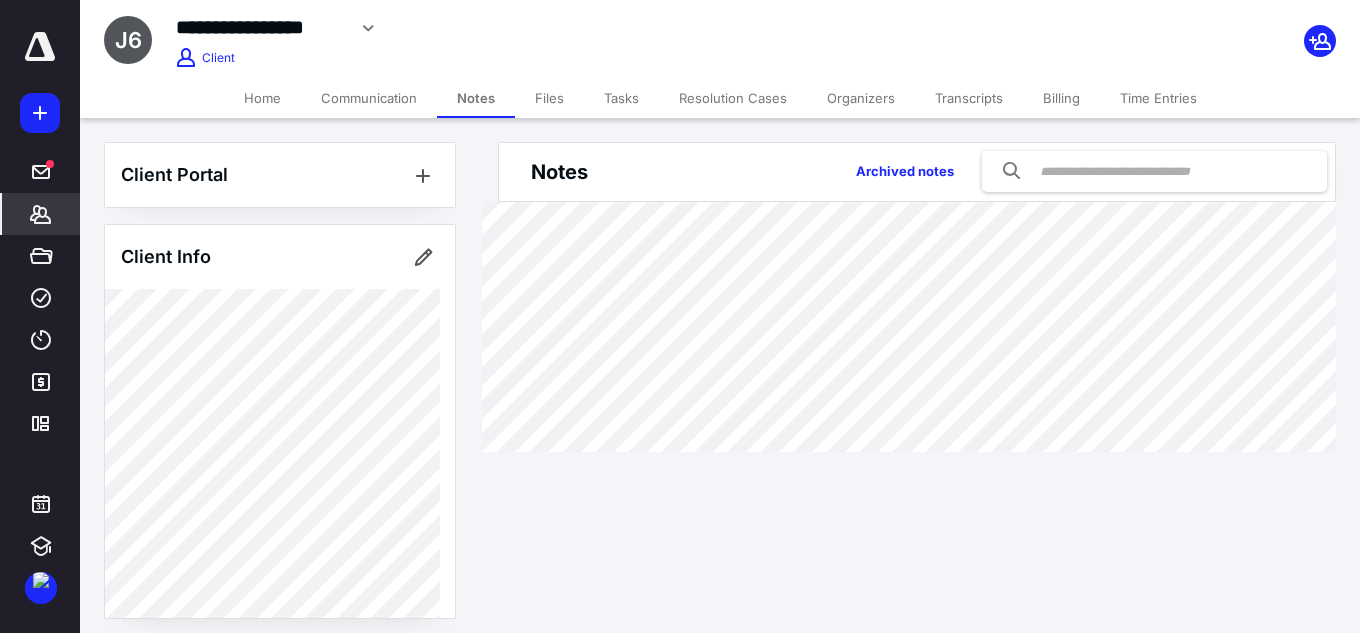 click on "Files" at bounding box center [549, 98] 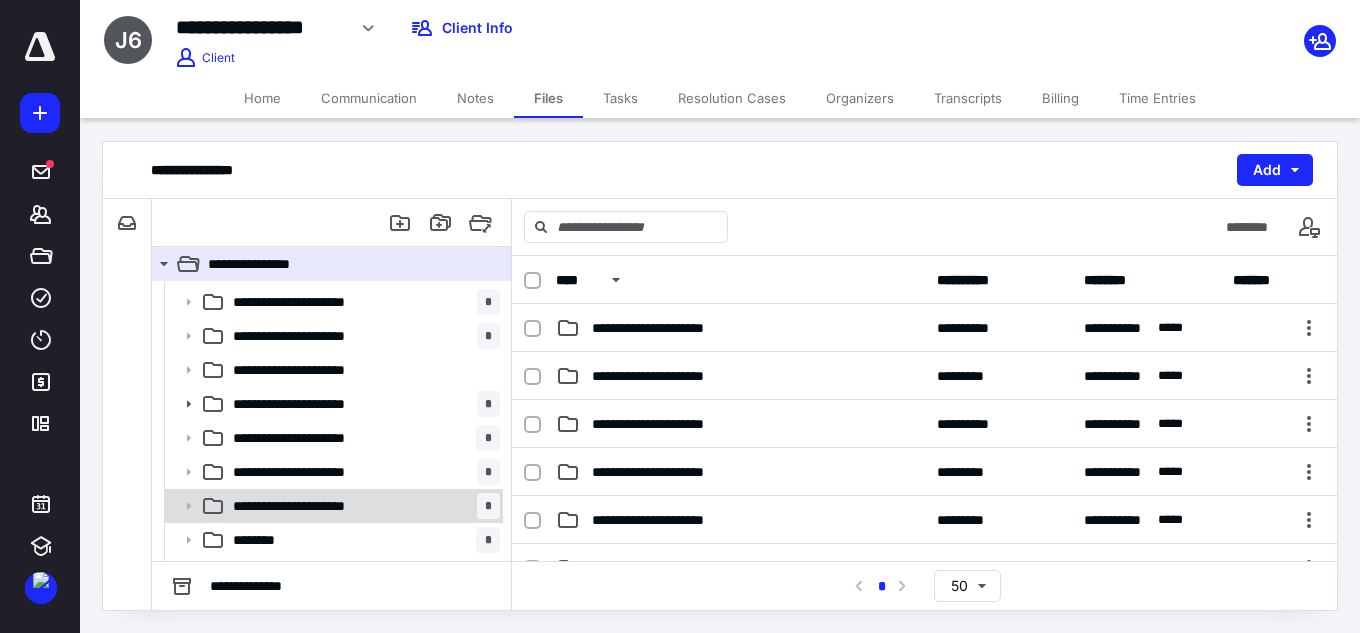 scroll, scrollTop: 60, scrollLeft: 0, axis: vertical 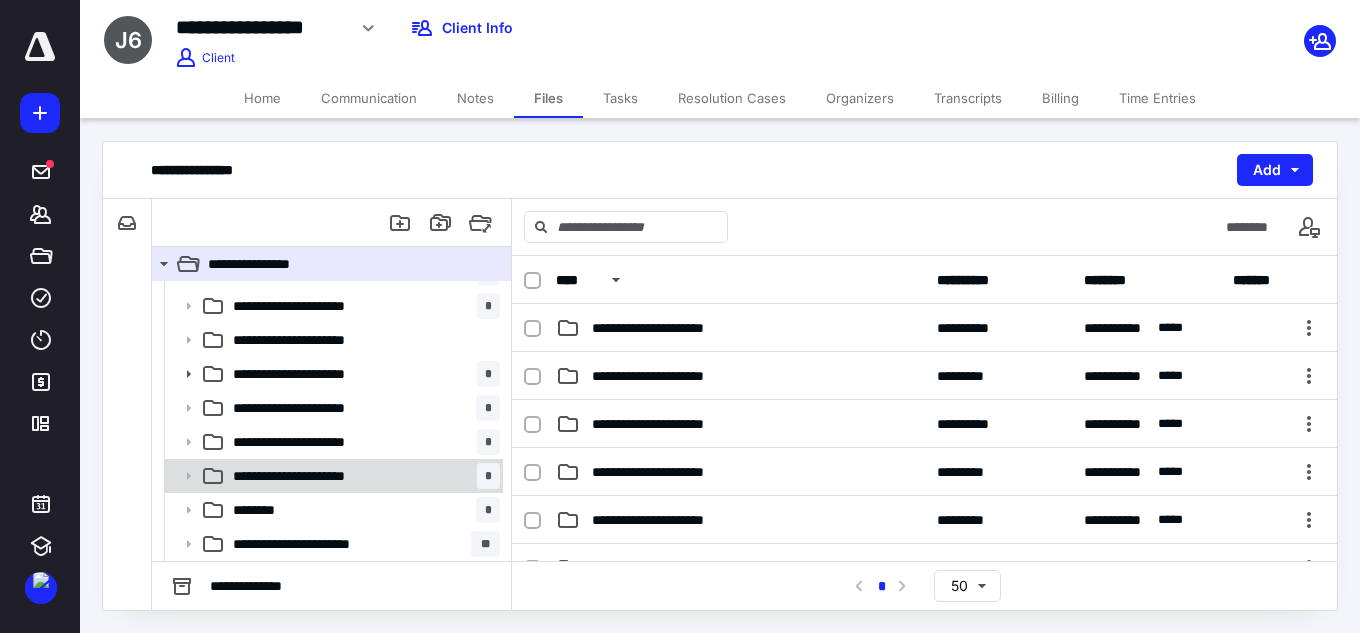 click on "**********" at bounding box center (327, 476) 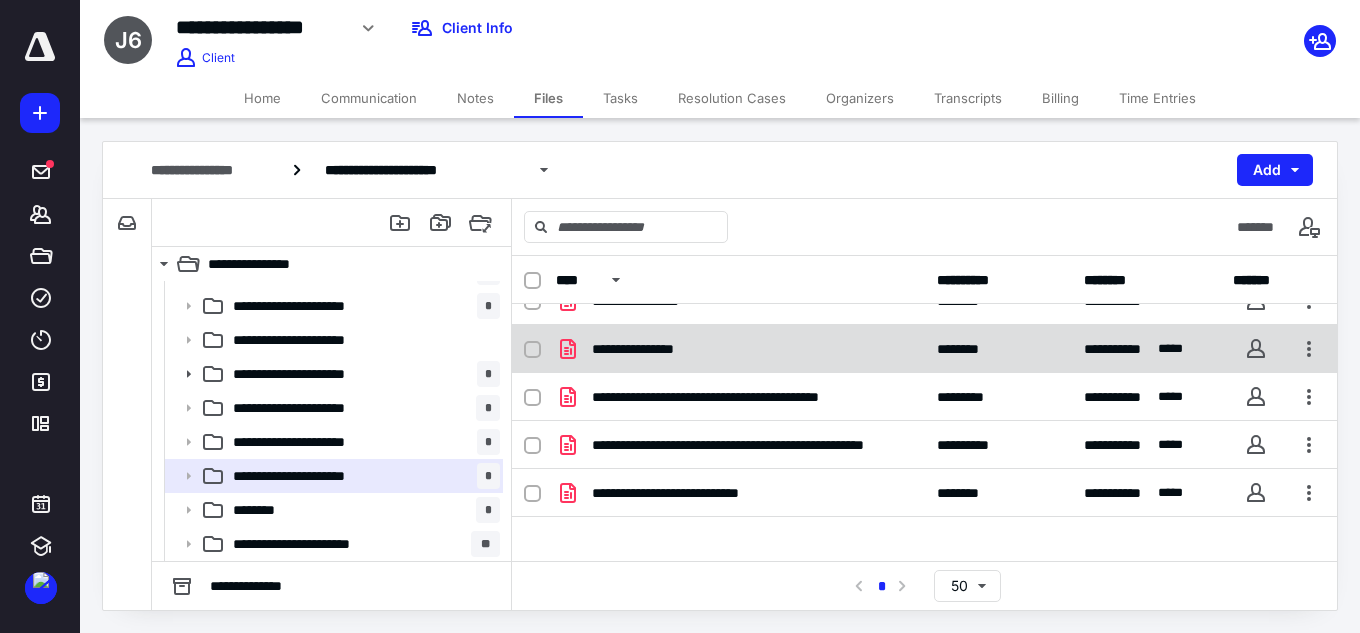 scroll, scrollTop: 0, scrollLeft: 0, axis: both 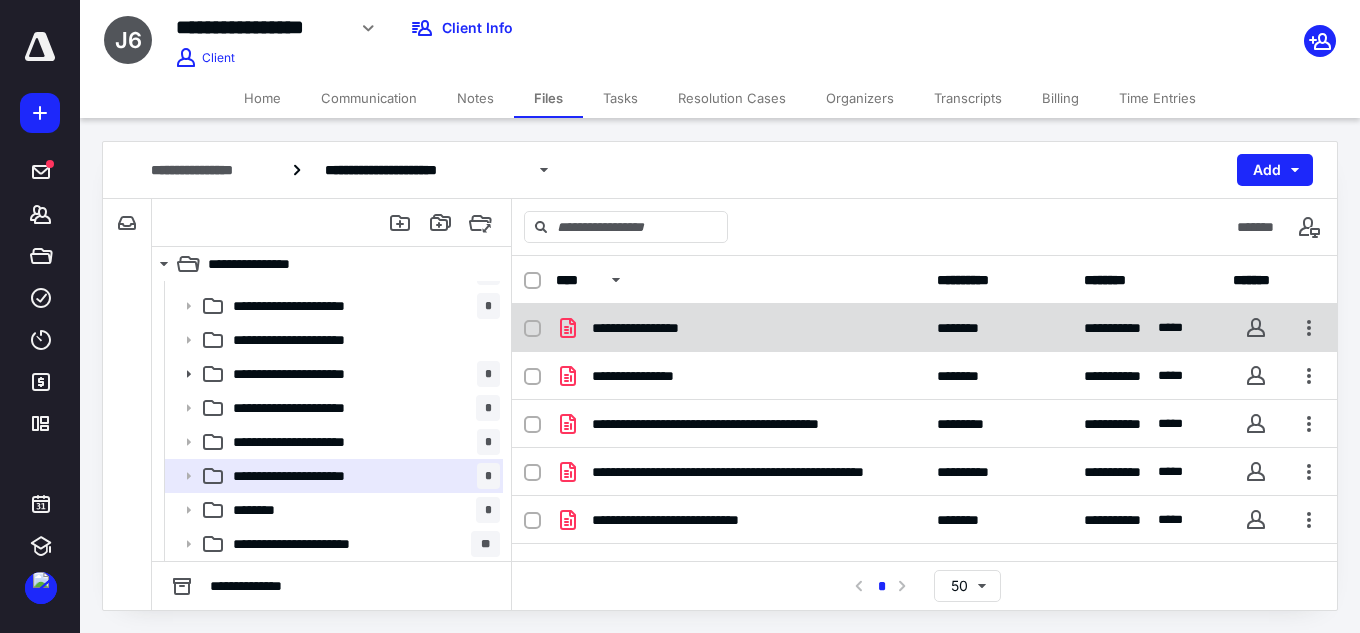 click on "**********" at bounding box center (659, 328) 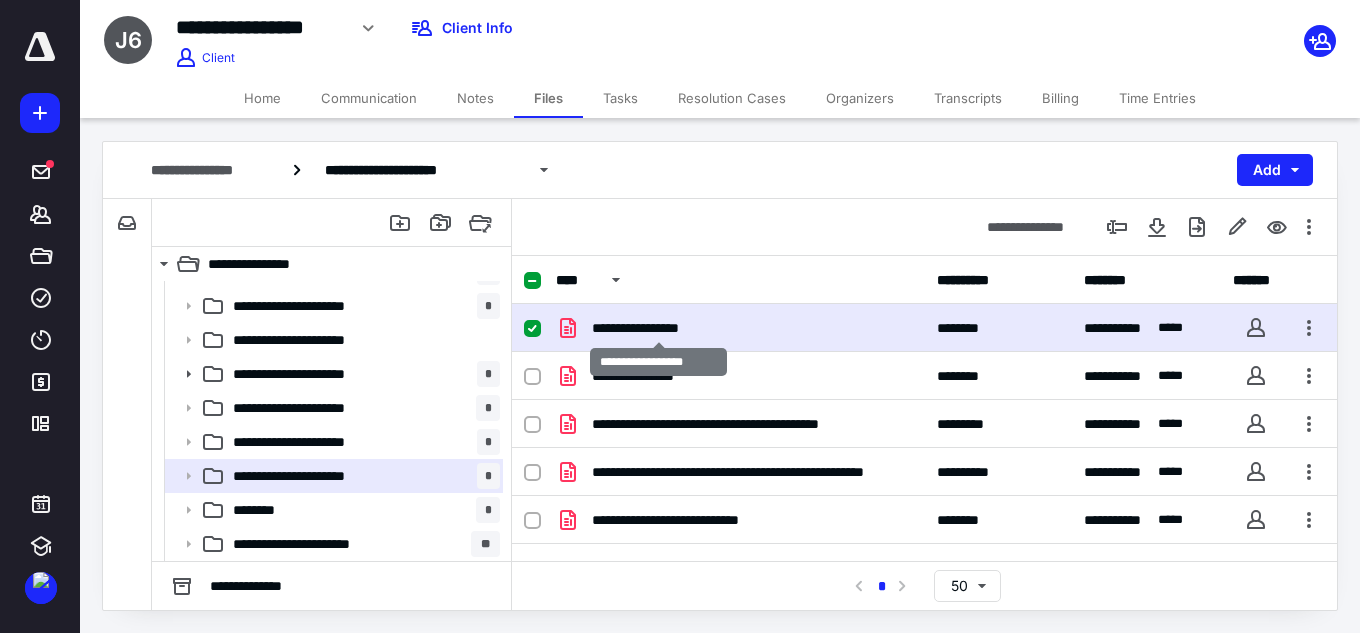 click on "**********" at bounding box center [659, 328] 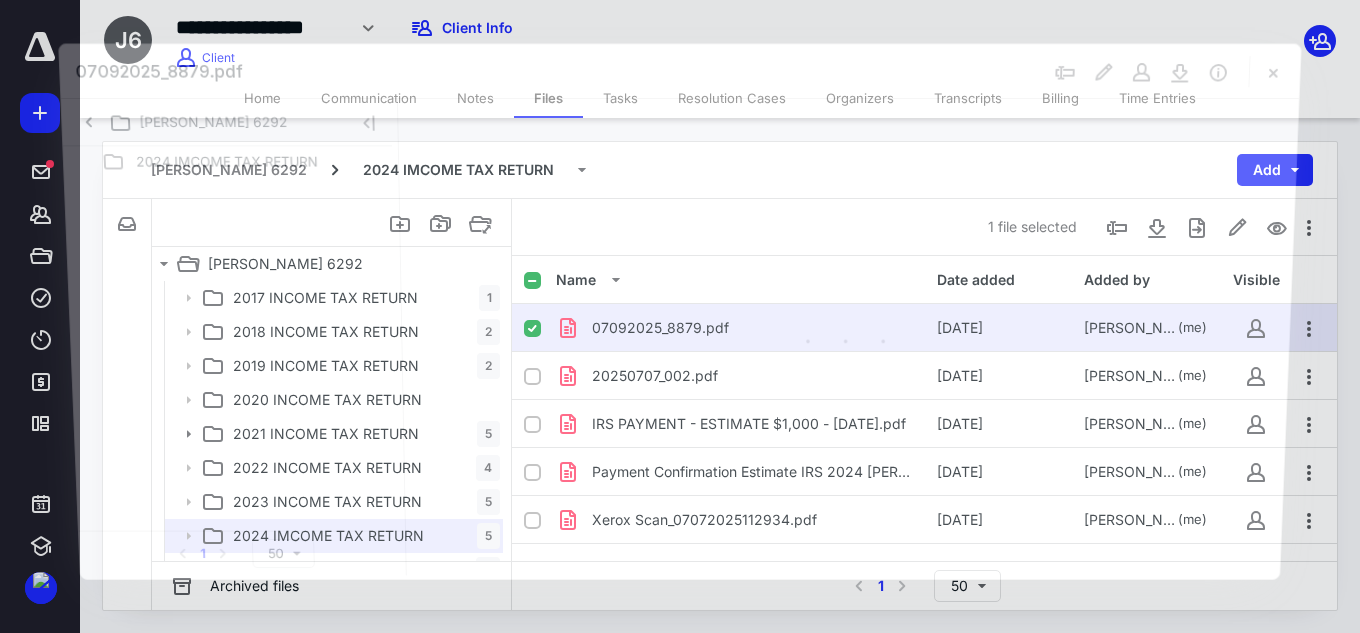 scroll, scrollTop: 60, scrollLeft: 0, axis: vertical 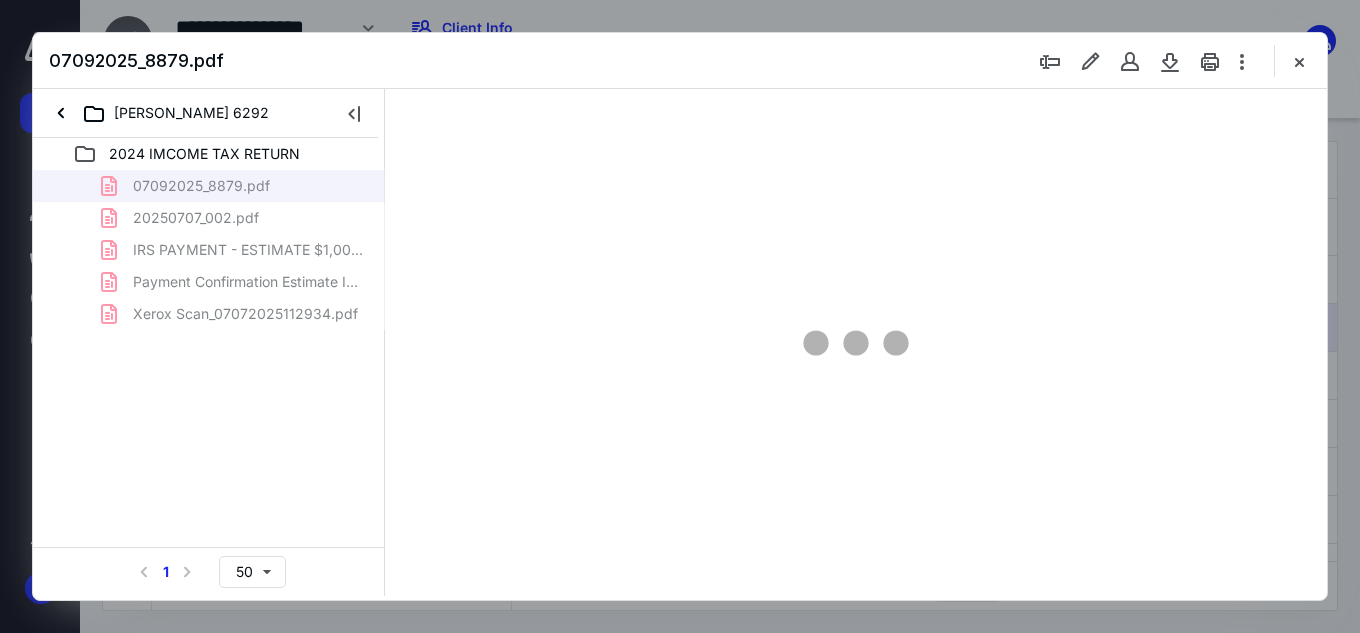 type on "151" 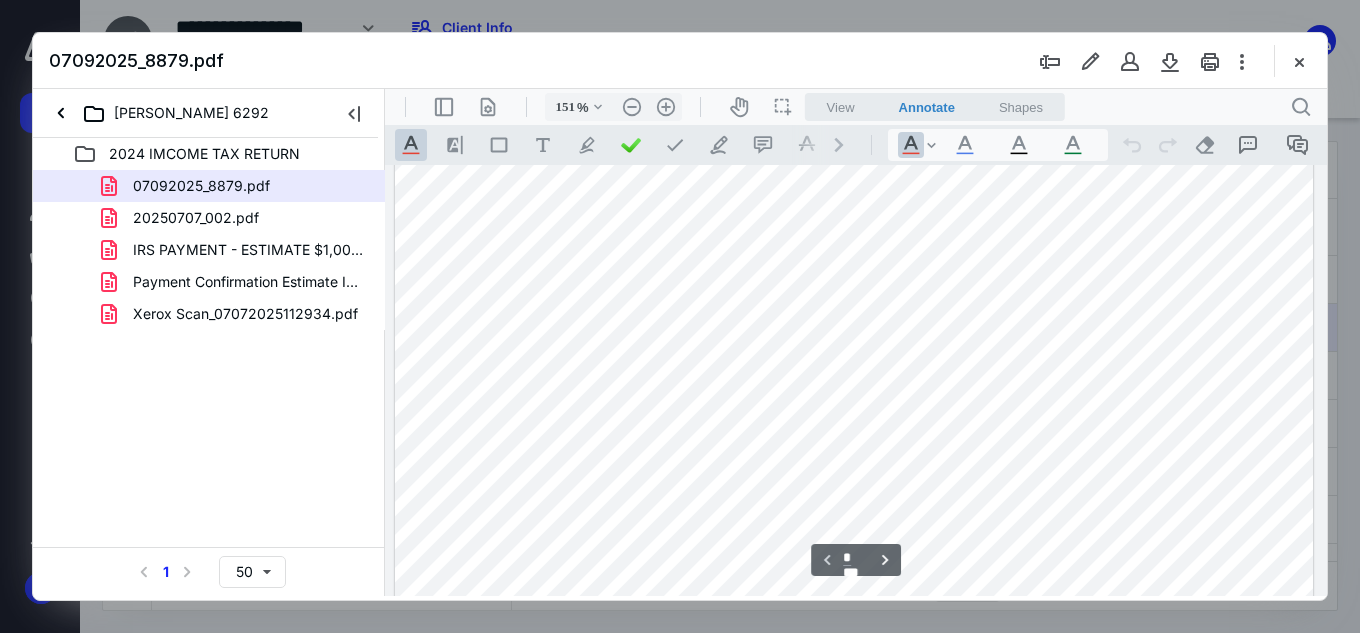 scroll, scrollTop: 182, scrollLeft: 0, axis: vertical 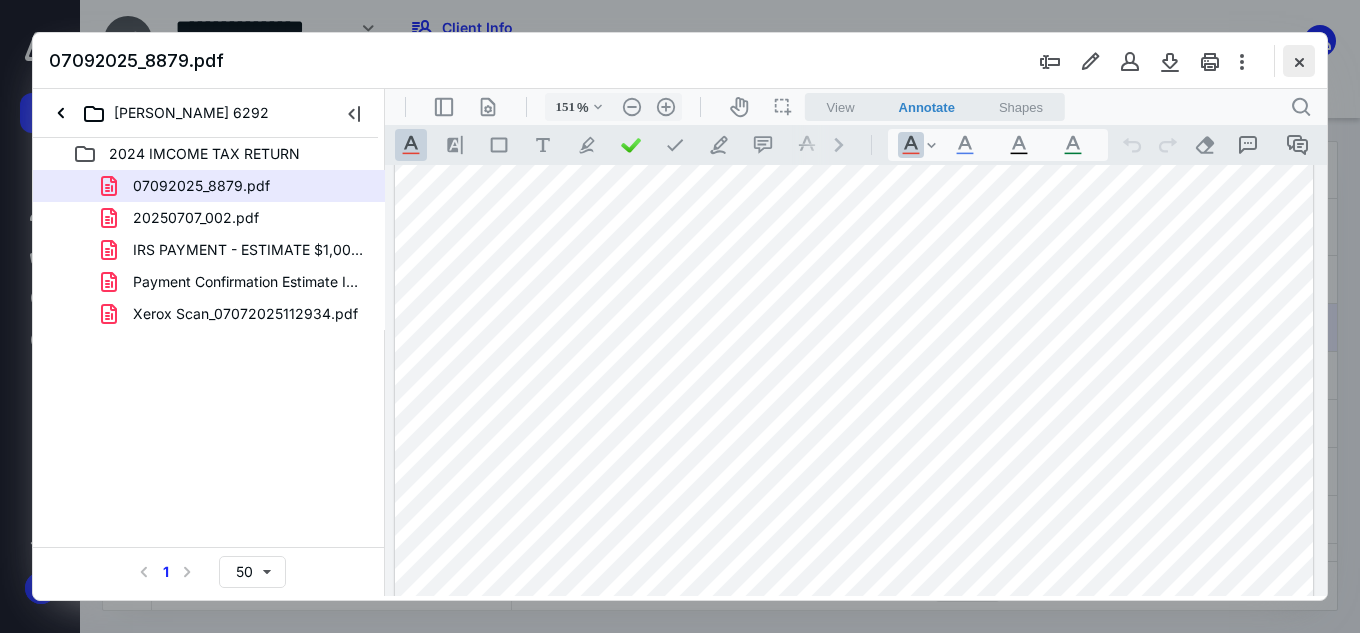click at bounding box center (1299, 61) 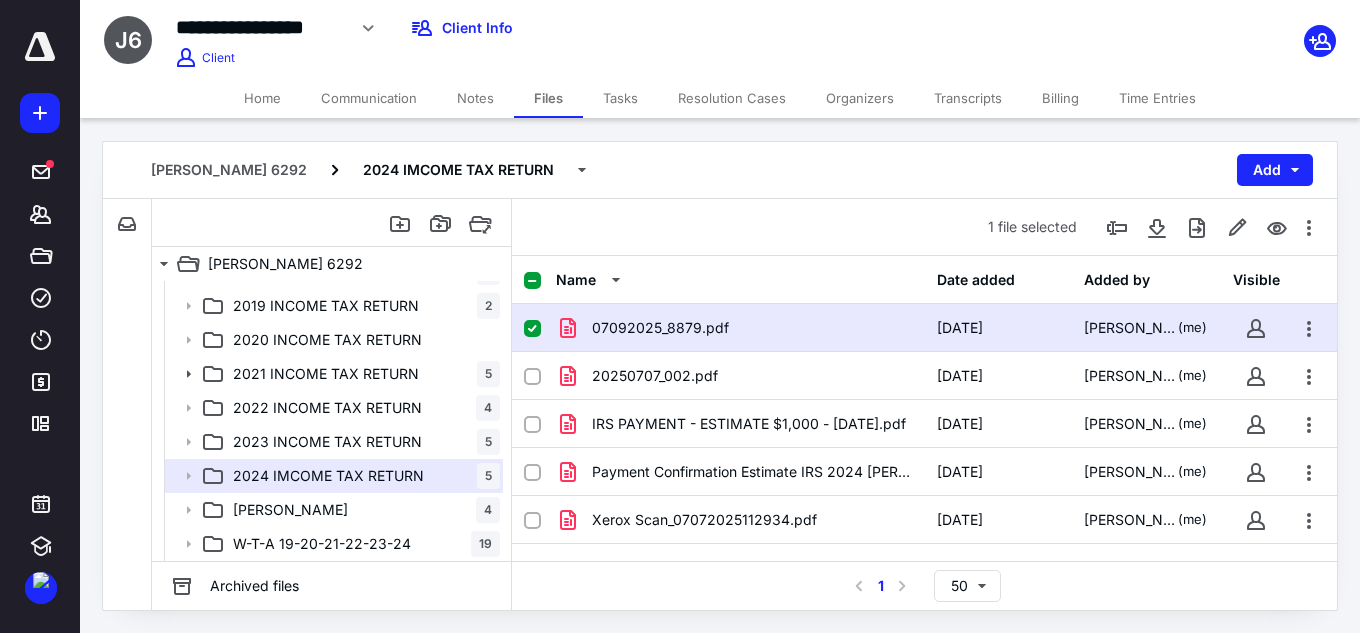drag, startPoint x: 482, startPoint y: 93, endPoint x: 479, endPoint y: 108, distance: 15.297058 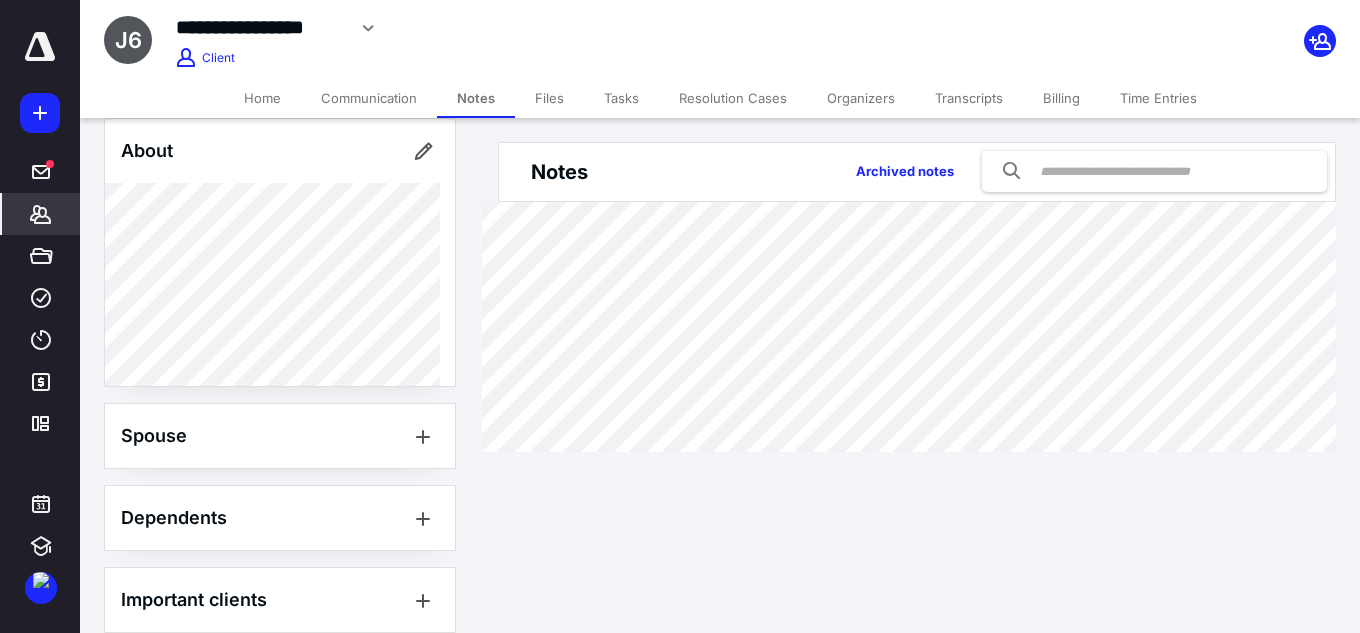 scroll, scrollTop: 423, scrollLeft: 0, axis: vertical 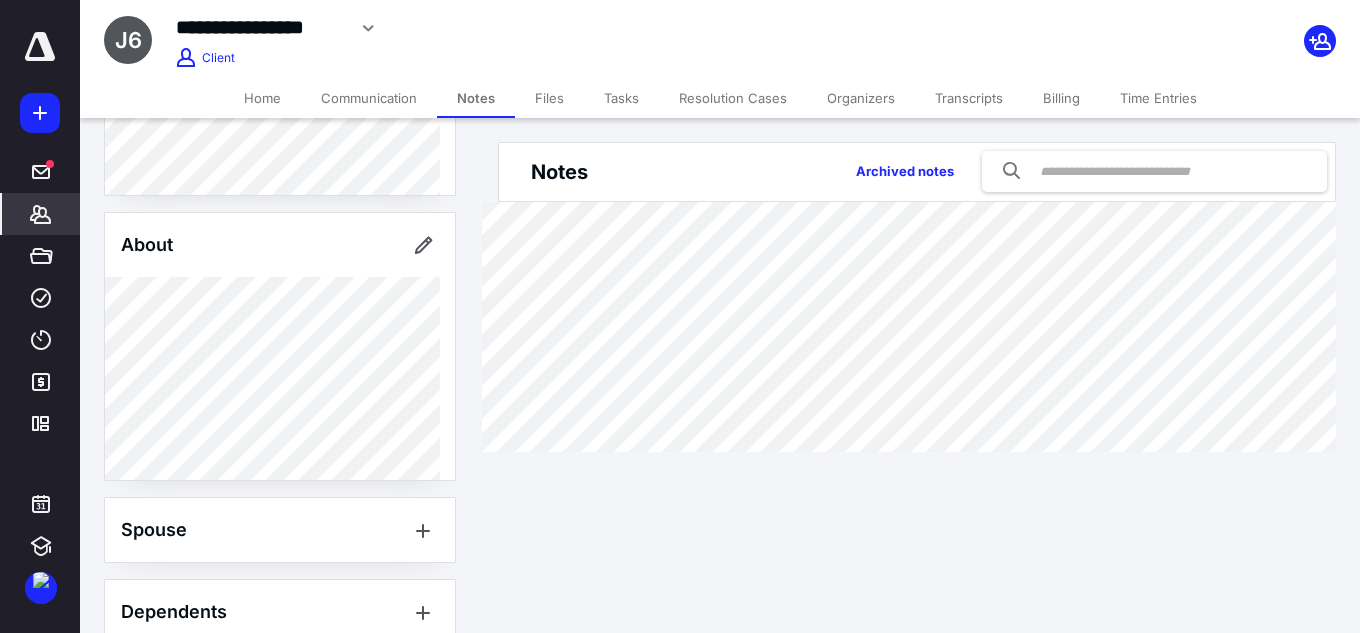 click on "Files" at bounding box center [549, 98] 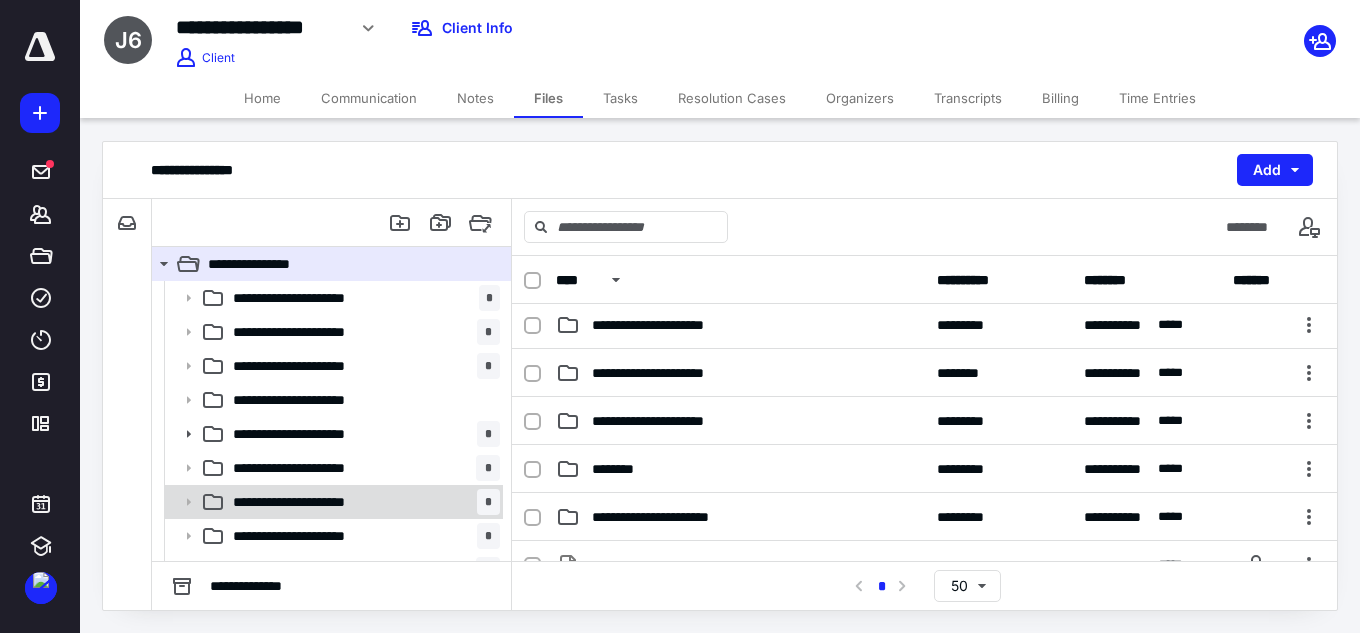 scroll, scrollTop: 300, scrollLeft: 0, axis: vertical 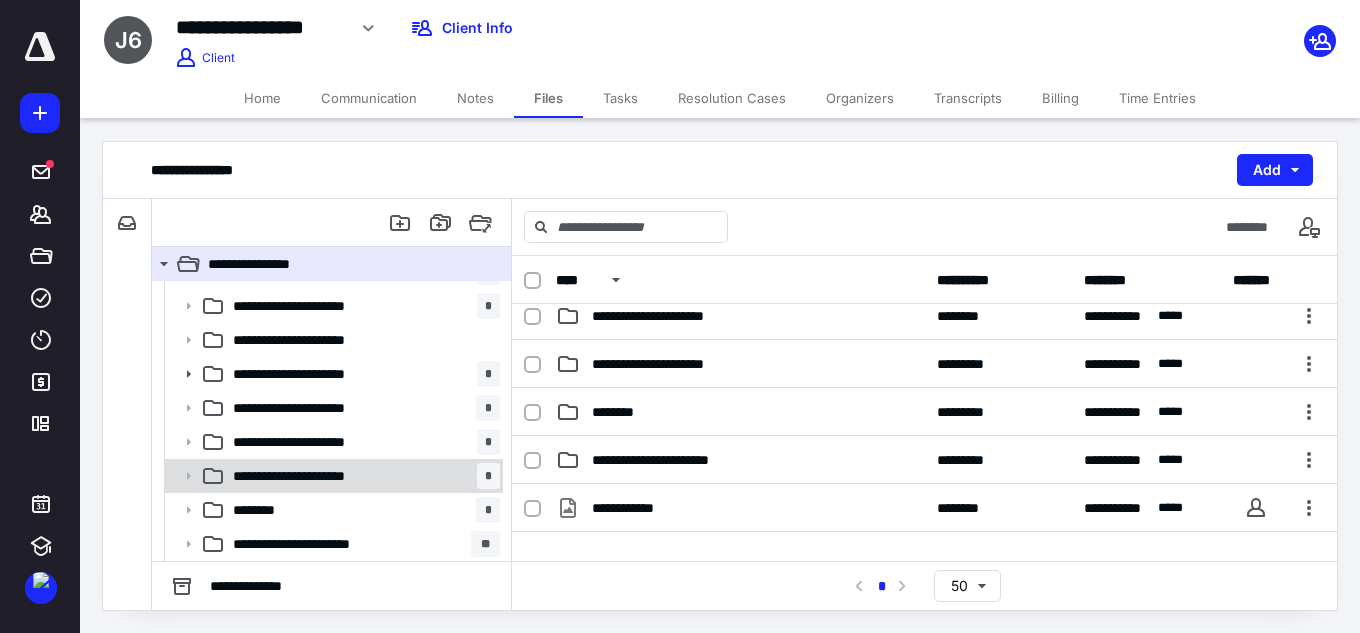 click on "**********" at bounding box center [327, 476] 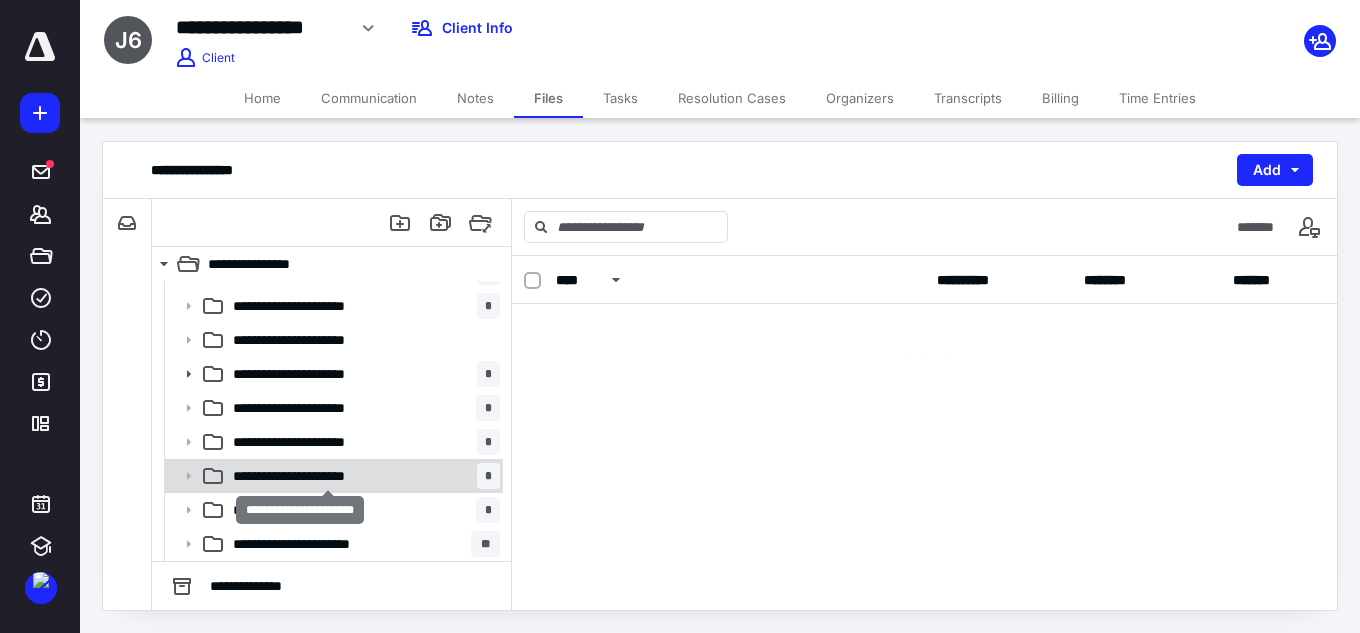 scroll, scrollTop: 0, scrollLeft: 0, axis: both 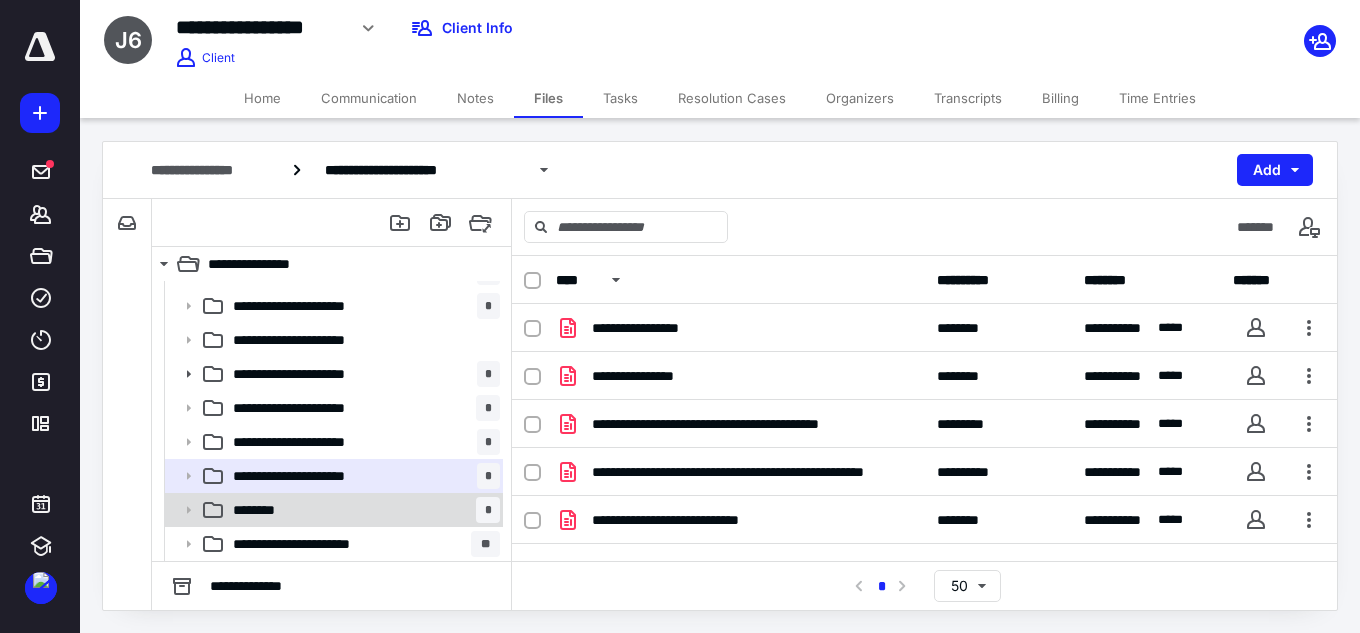 click on "******** *" at bounding box center [362, 510] 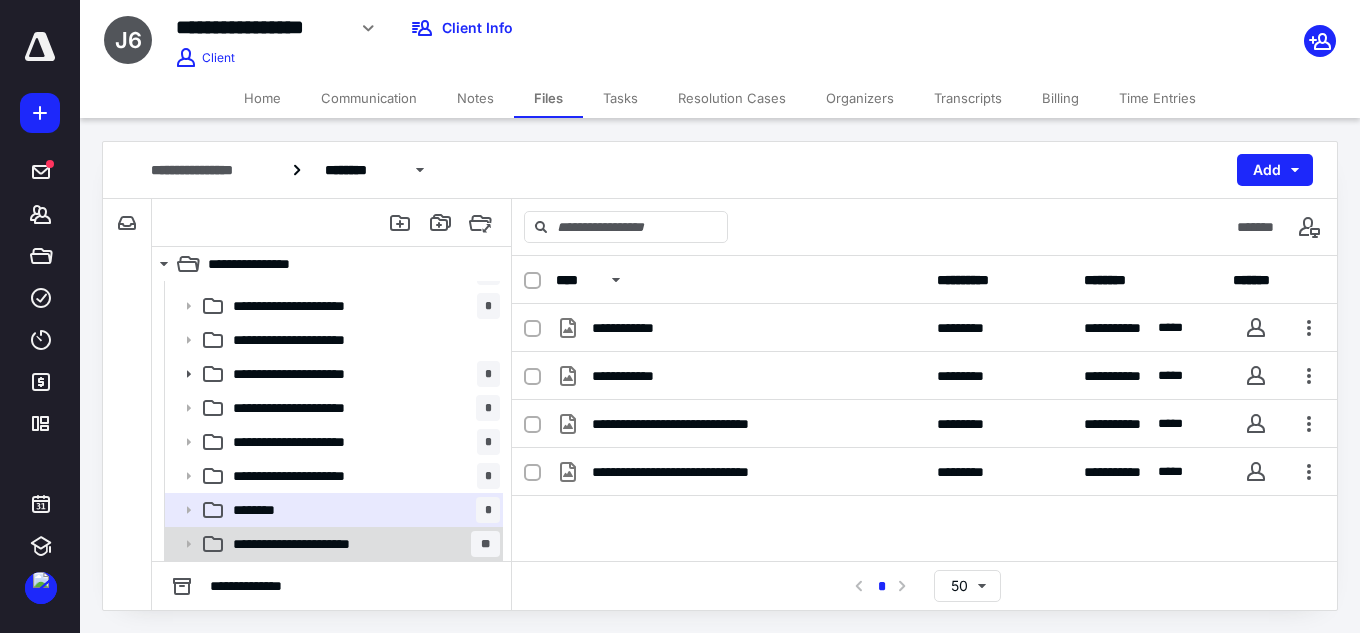 click on "**********" at bounding box center (362, 544) 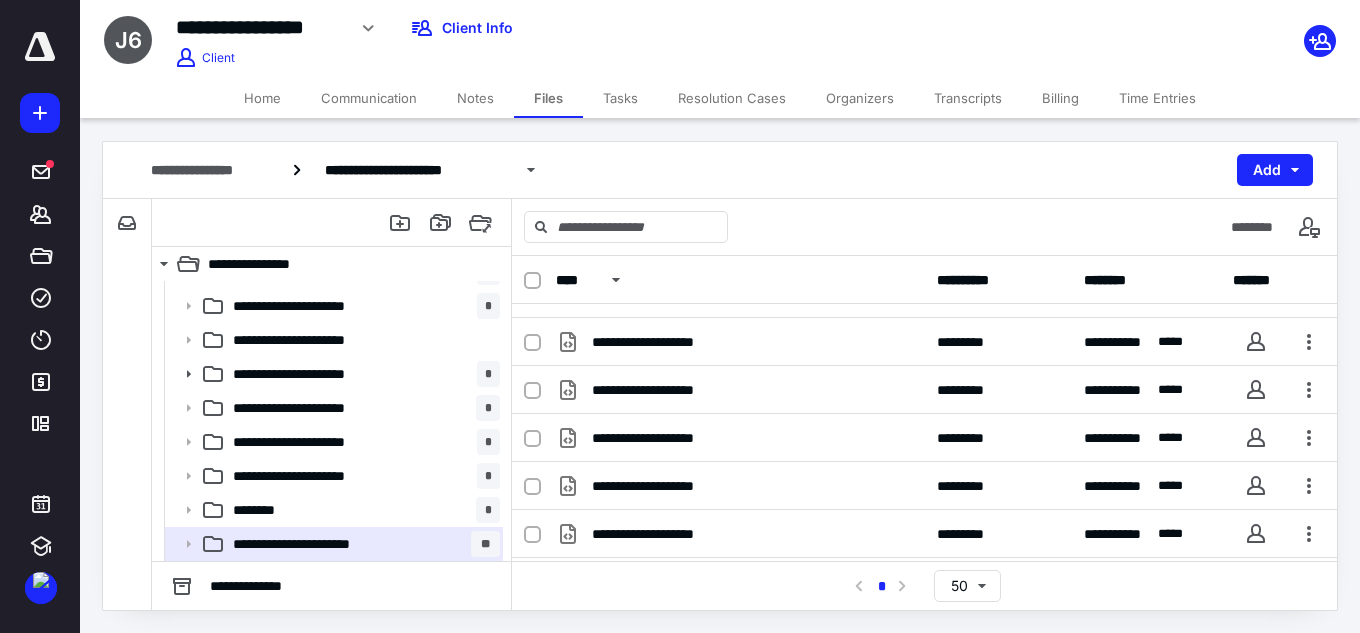 scroll, scrollTop: 655, scrollLeft: 0, axis: vertical 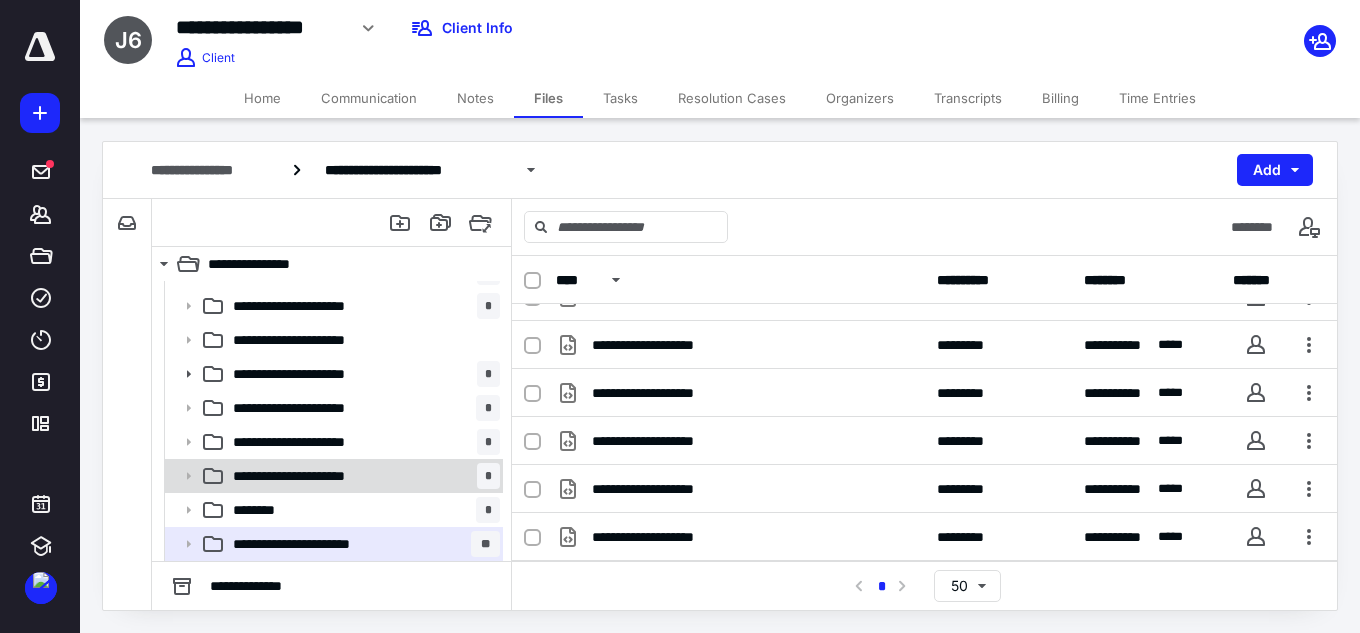 click on "**********" at bounding box center [362, 476] 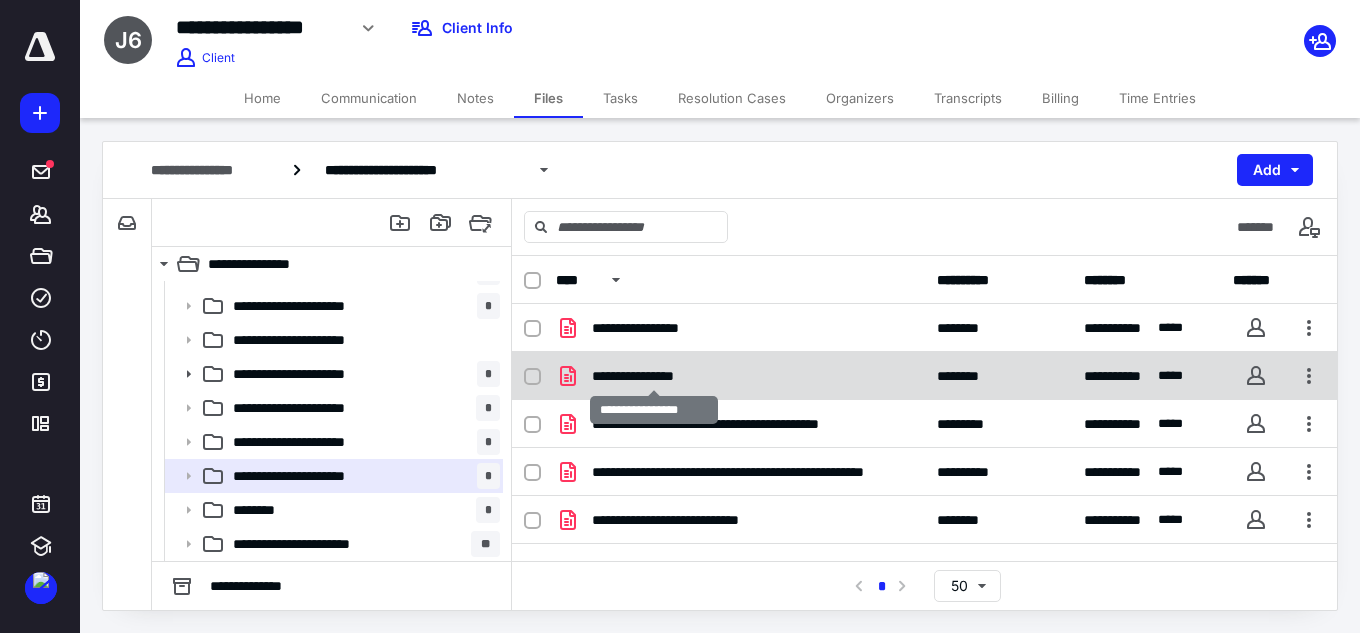 click on "**********" at bounding box center [653, 376] 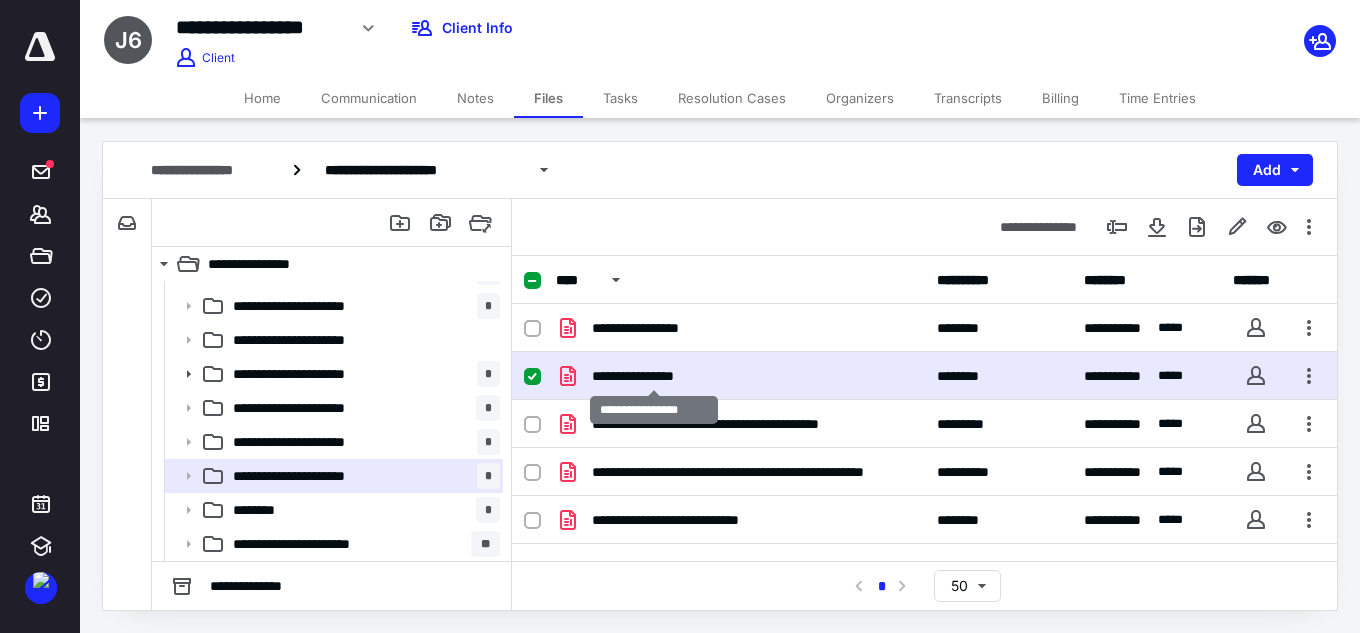 click on "**********" at bounding box center [653, 376] 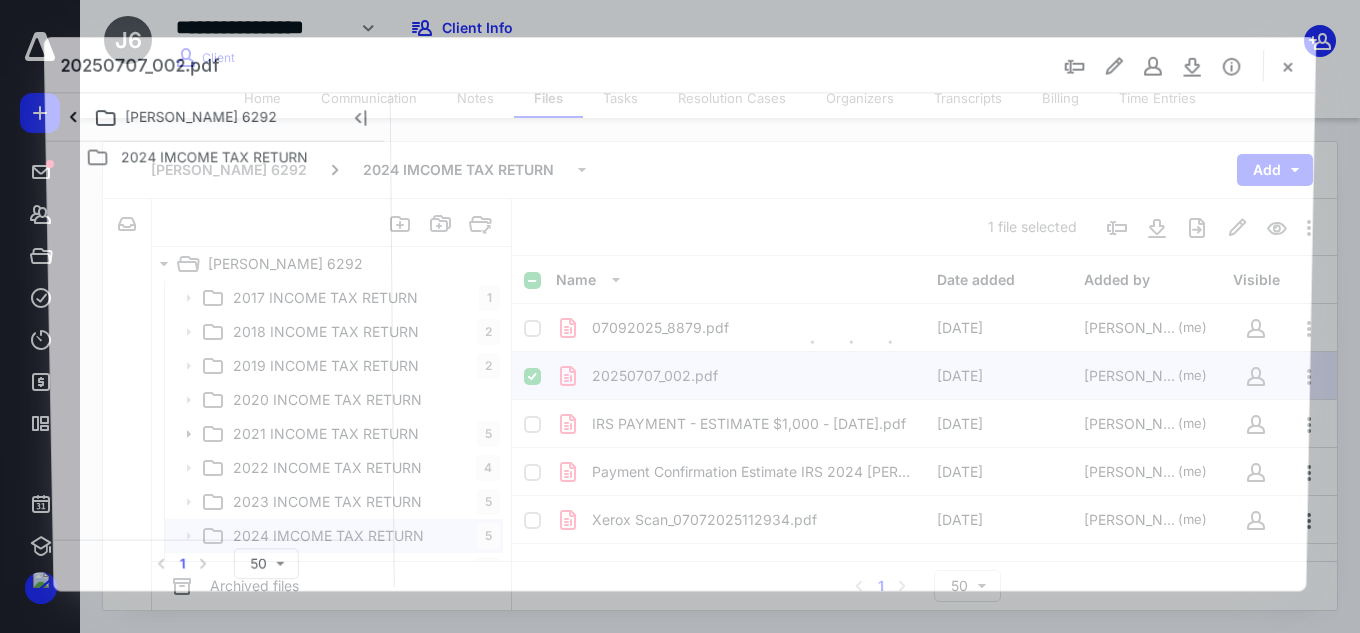 scroll, scrollTop: 60, scrollLeft: 0, axis: vertical 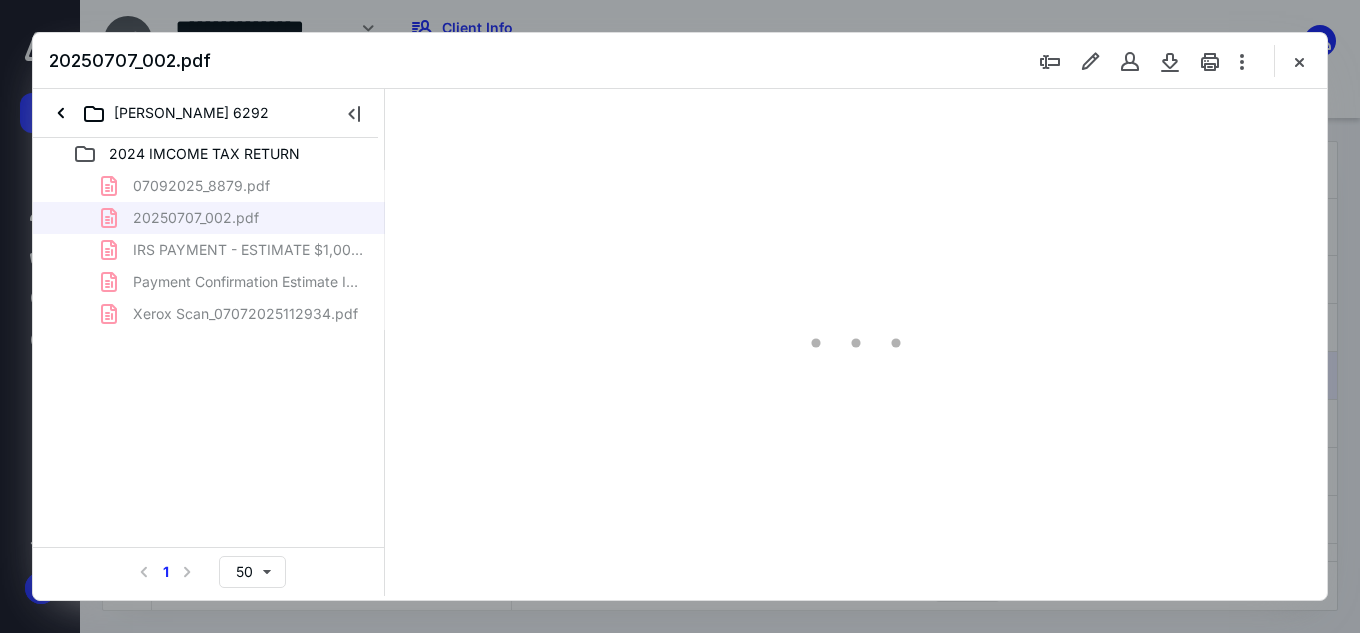 type on "118" 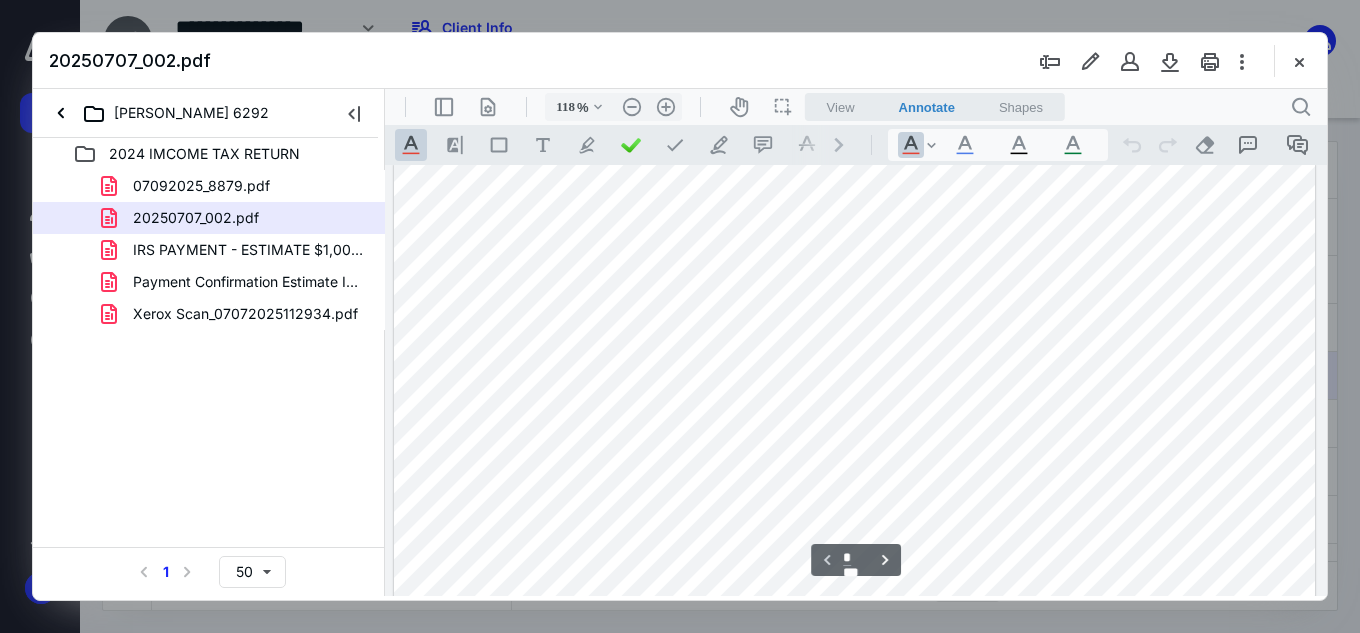 scroll, scrollTop: 0, scrollLeft: 0, axis: both 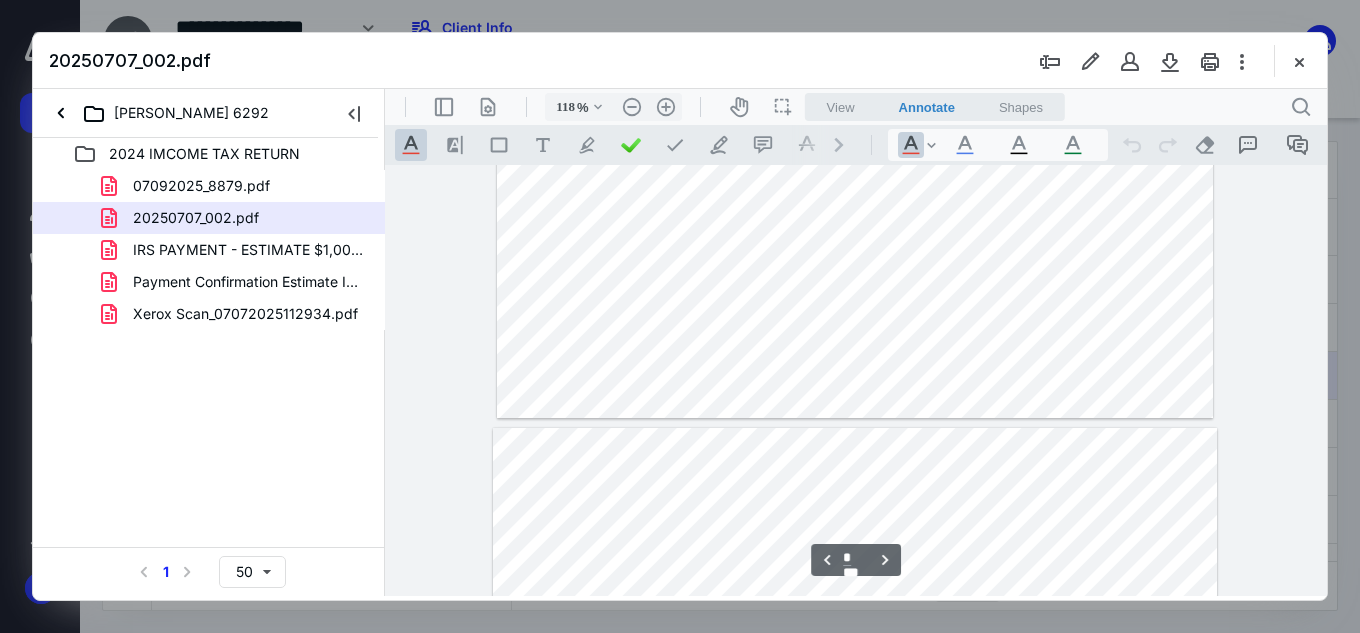 type on "*" 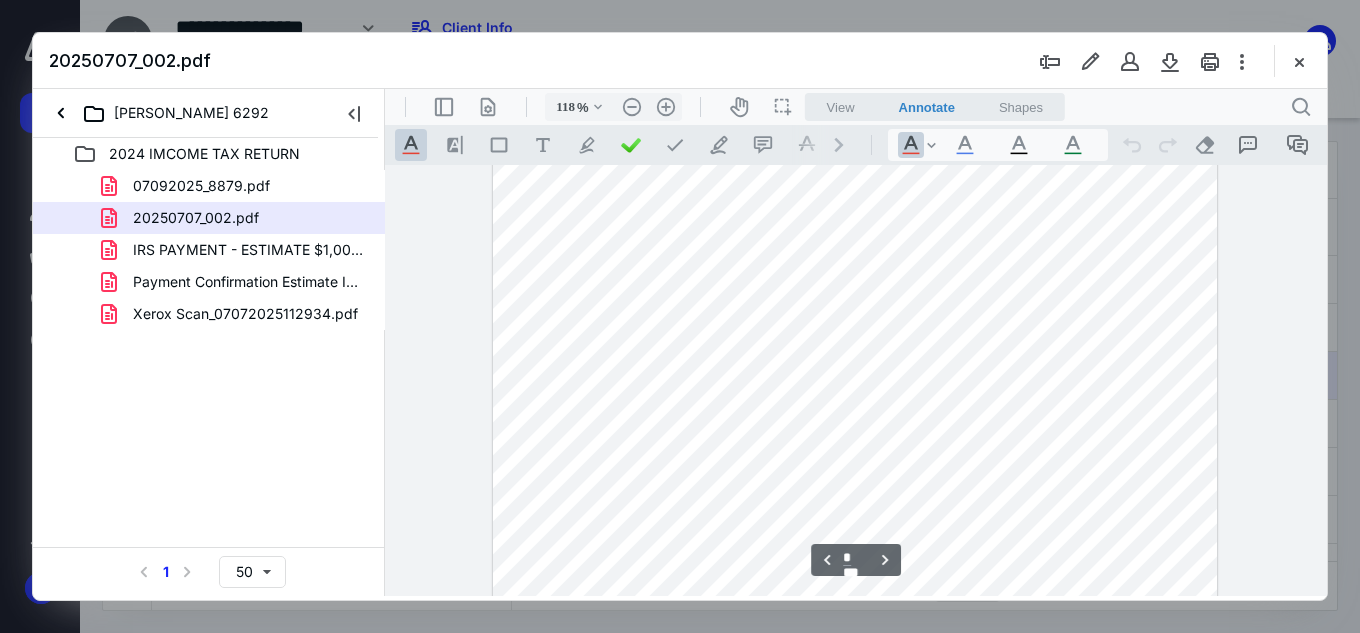 scroll, scrollTop: 2100, scrollLeft: 0, axis: vertical 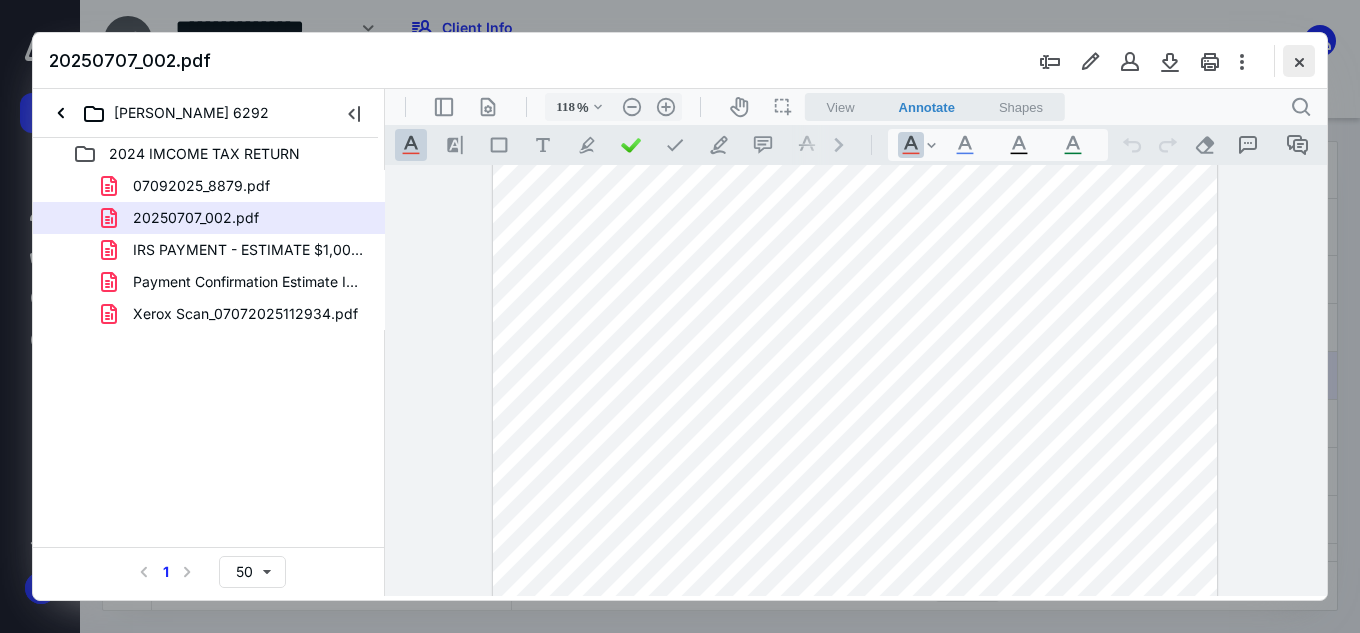 click at bounding box center (1299, 61) 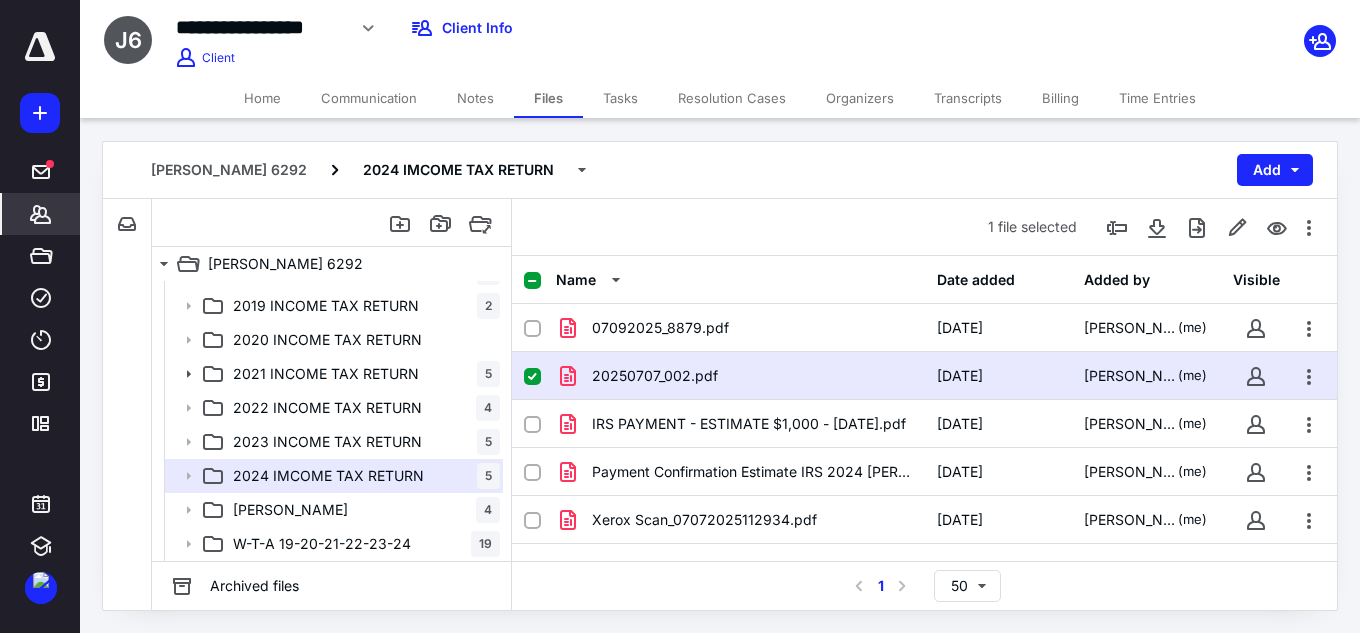 click 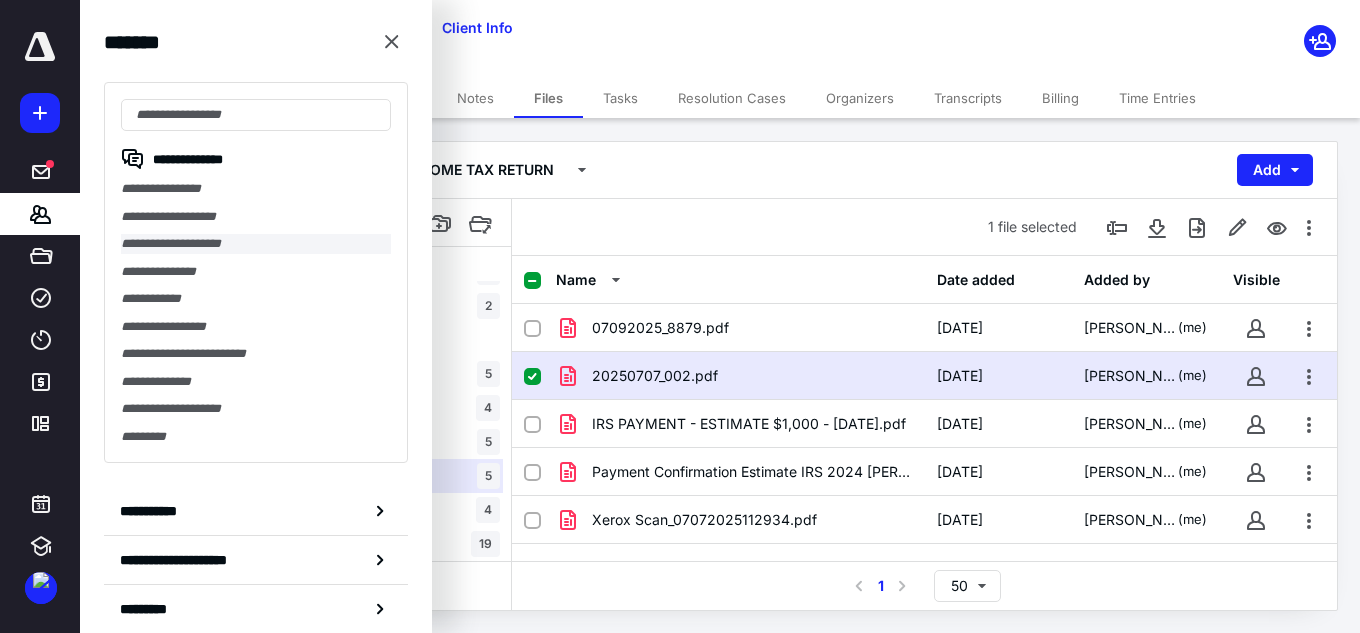 click on "**********" at bounding box center (256, 244) 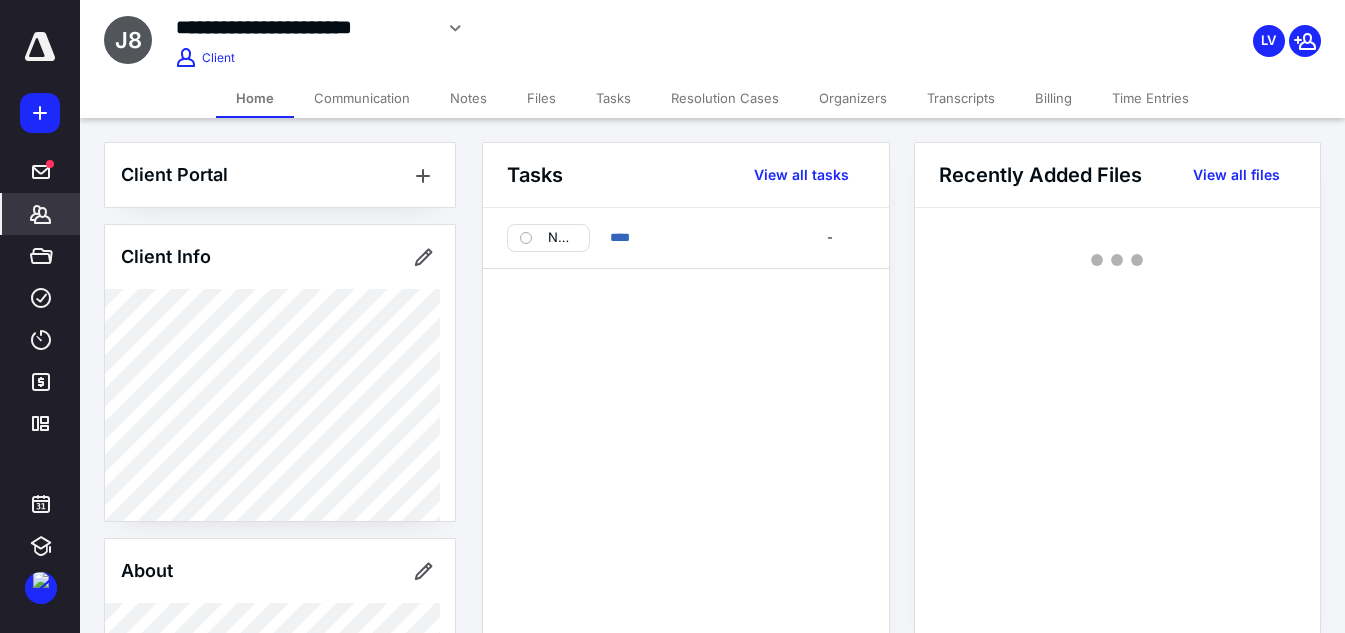 click on "Notes" at bounding box center [468, 98] 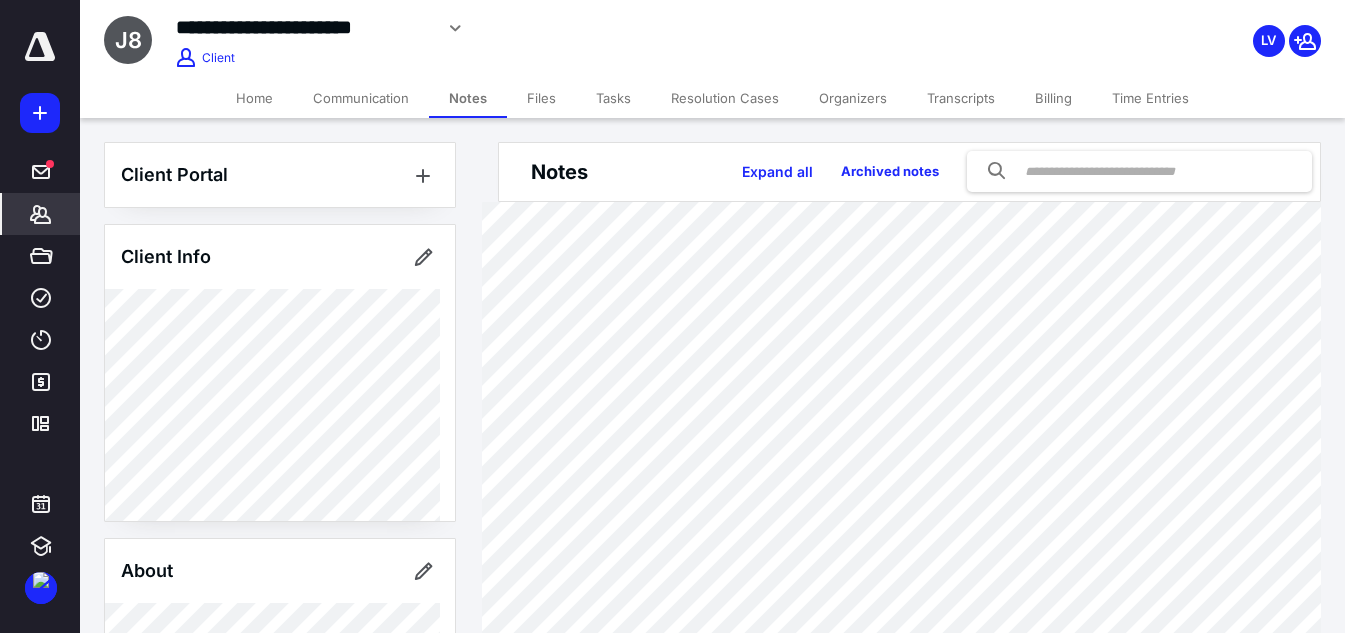 click on "Files" at bounding box center (541, 98) 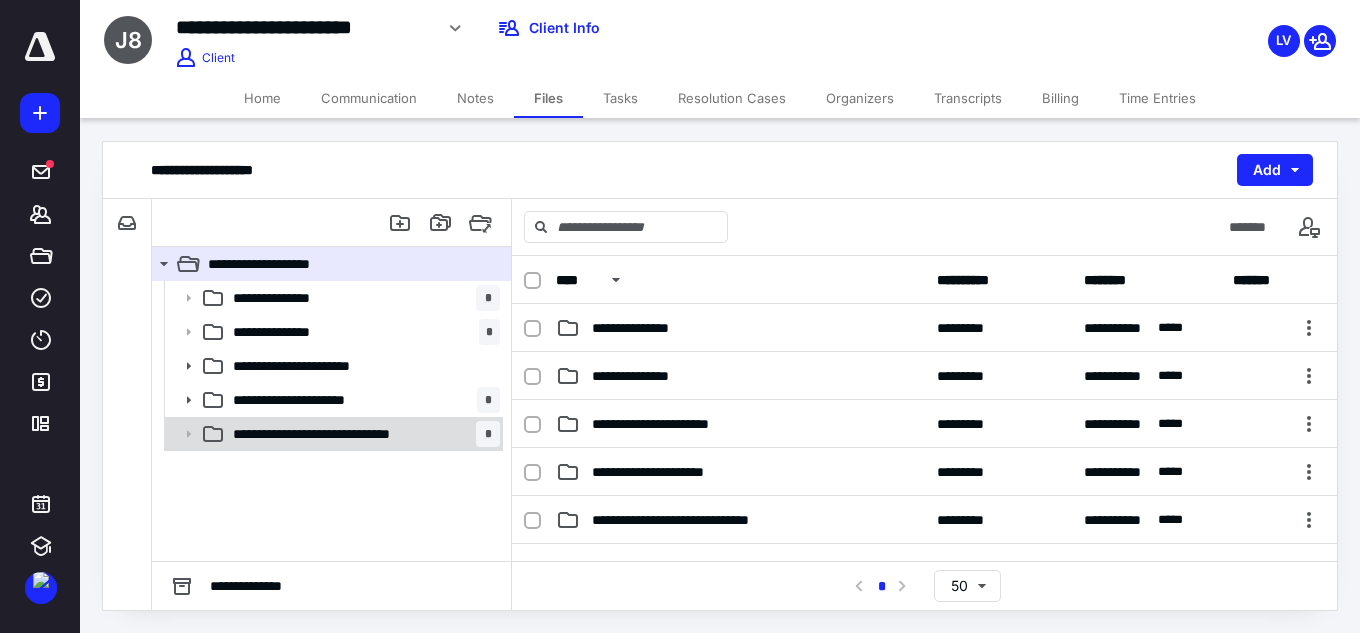click on "**********" at bounding box center [354, 434] 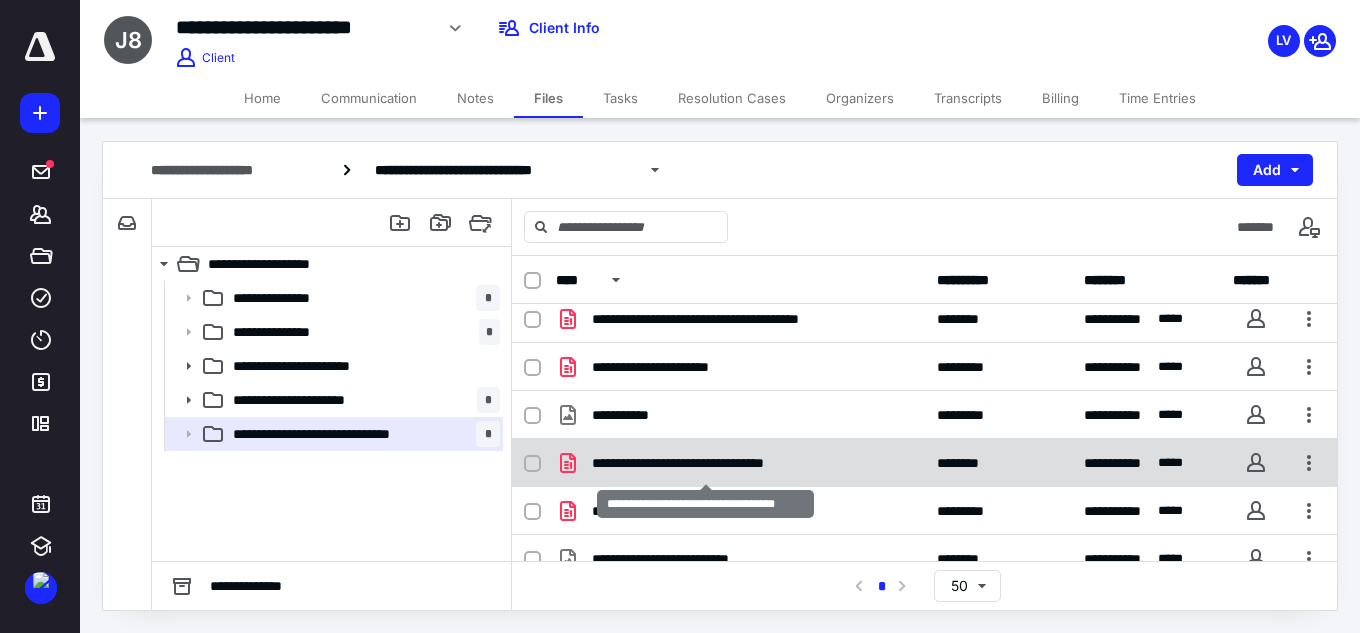 scroll, scrollTop: 0, scrollLeft: 0, axis: both 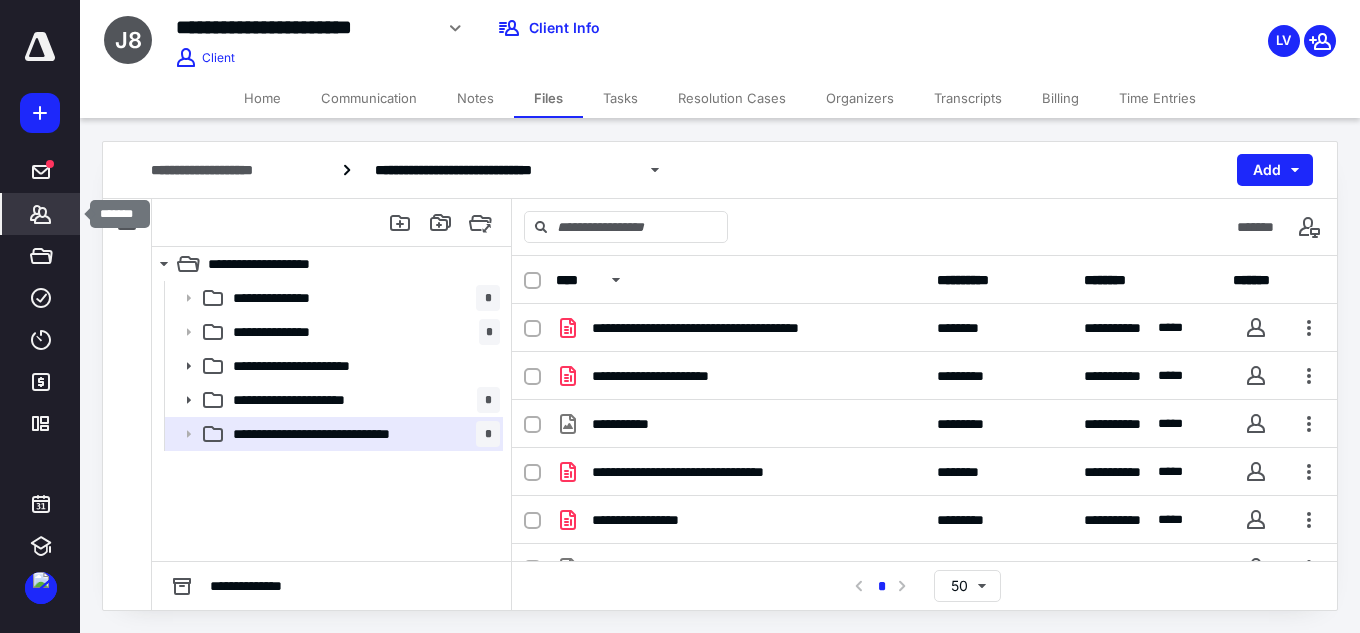 click 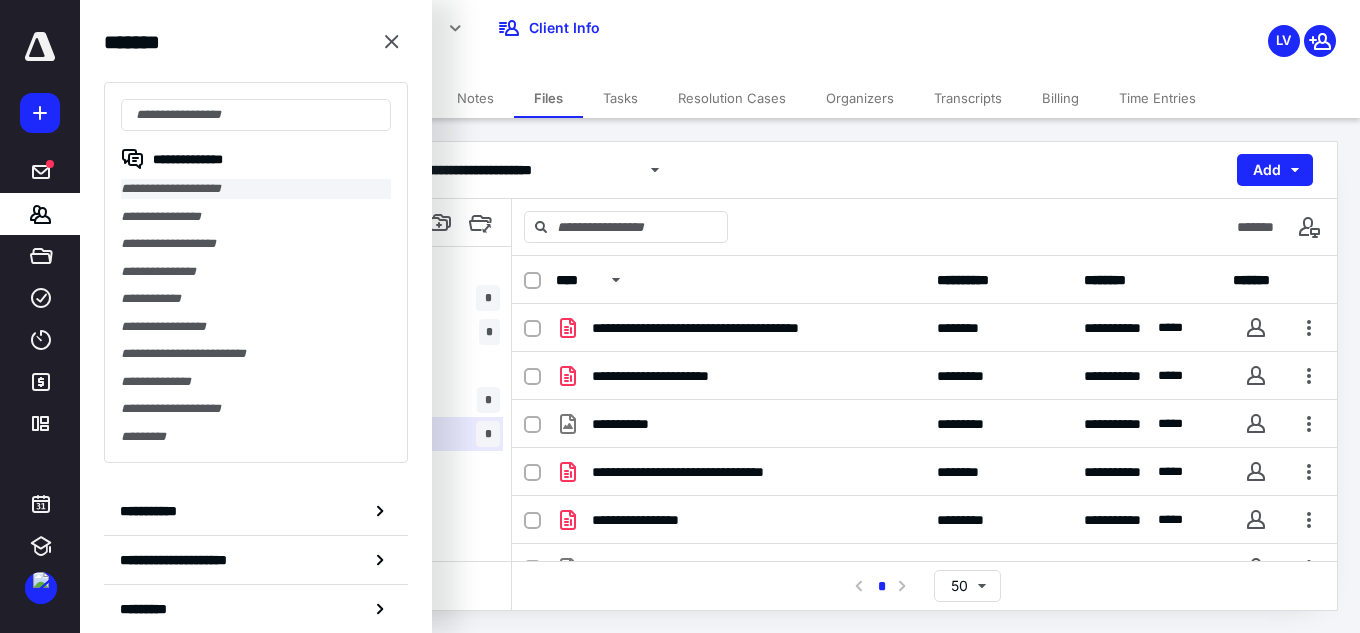 click on "**********" at bounding box center [256, 189] 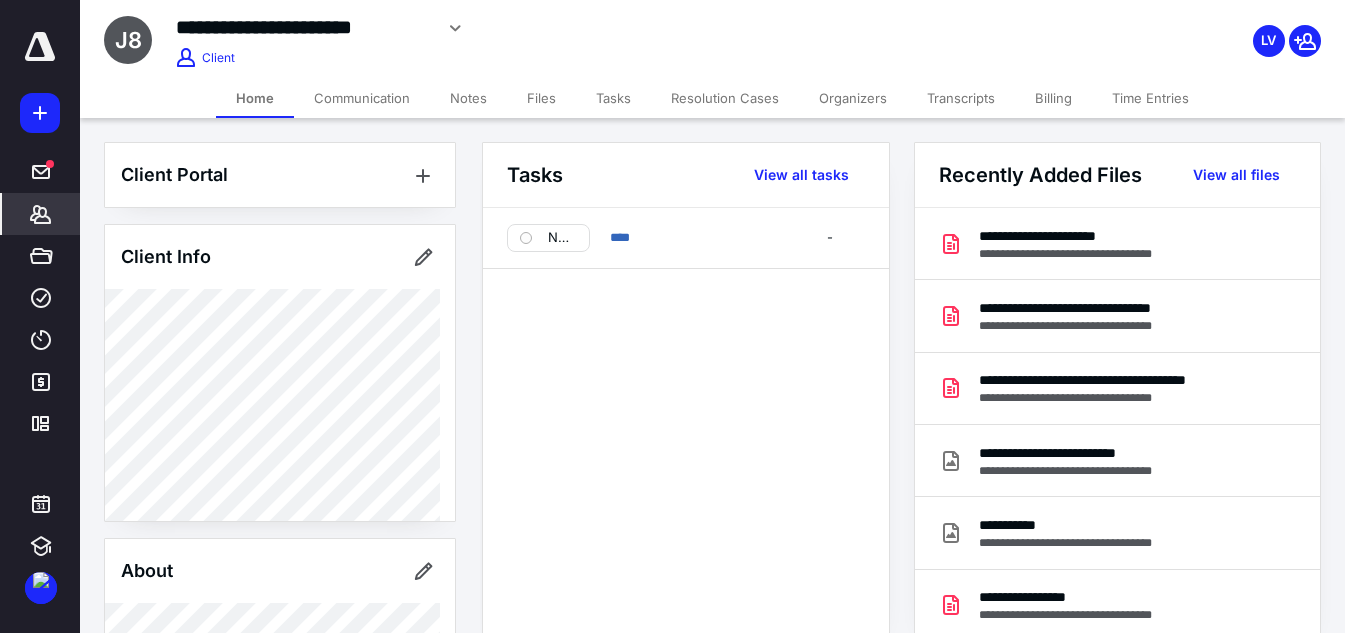 click on "Files" at bounding box center (541, 98) 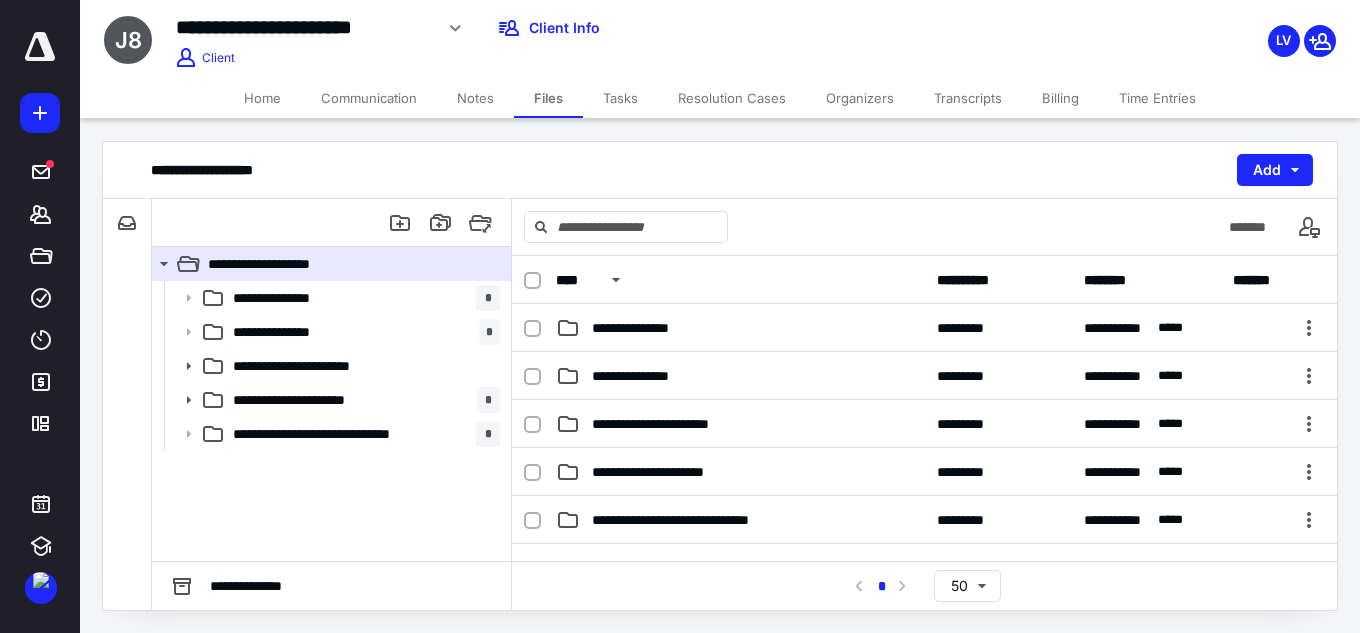 click on "Notes" at bounding box center [475, 98] 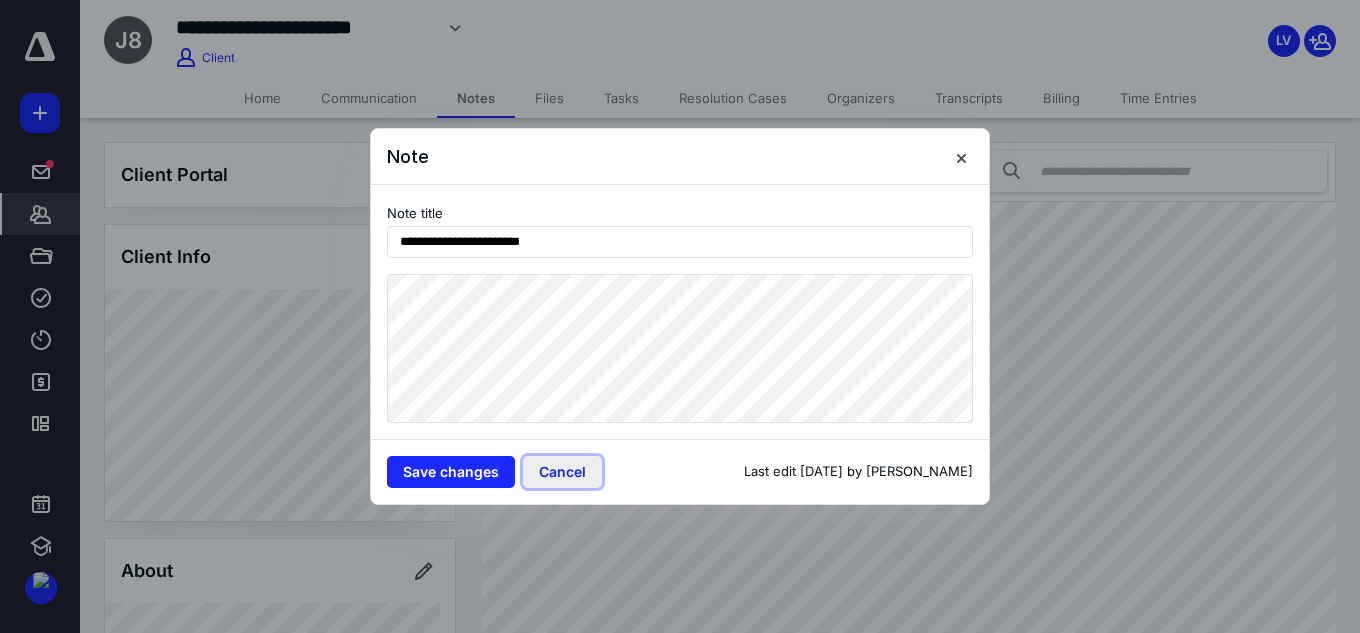 click on "Cancel" at bounding box center [562, 472] 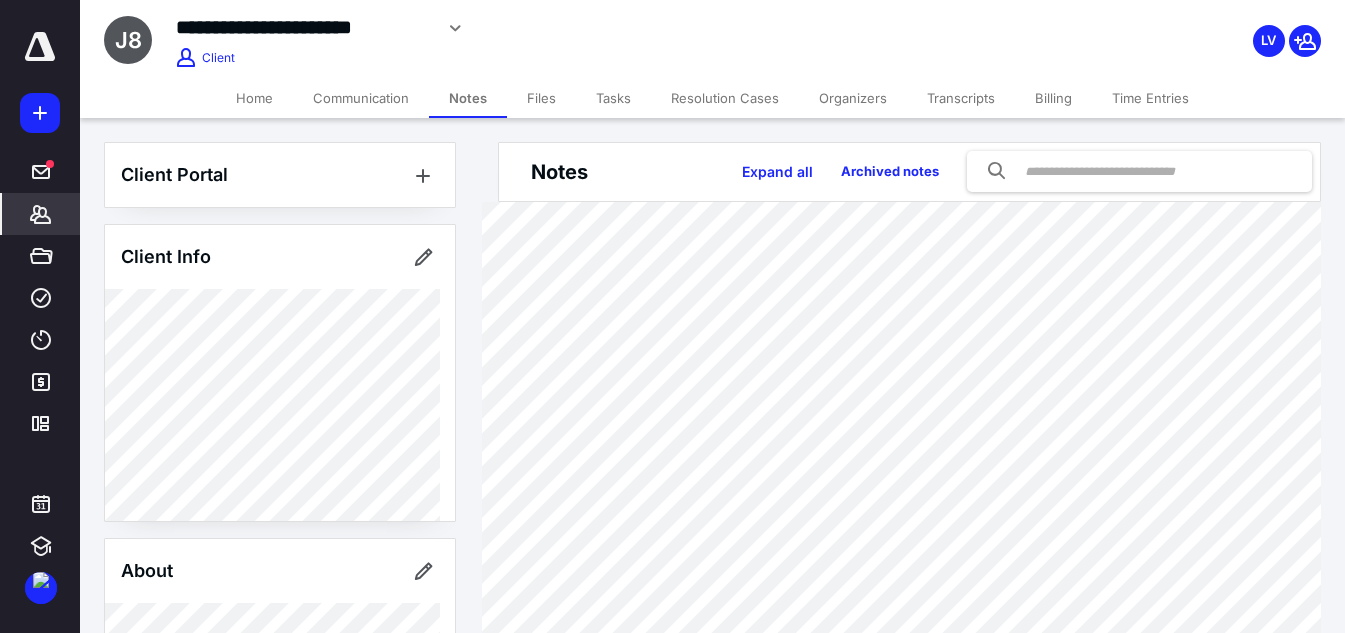 click on "Files" at bounding box center (541, 98) 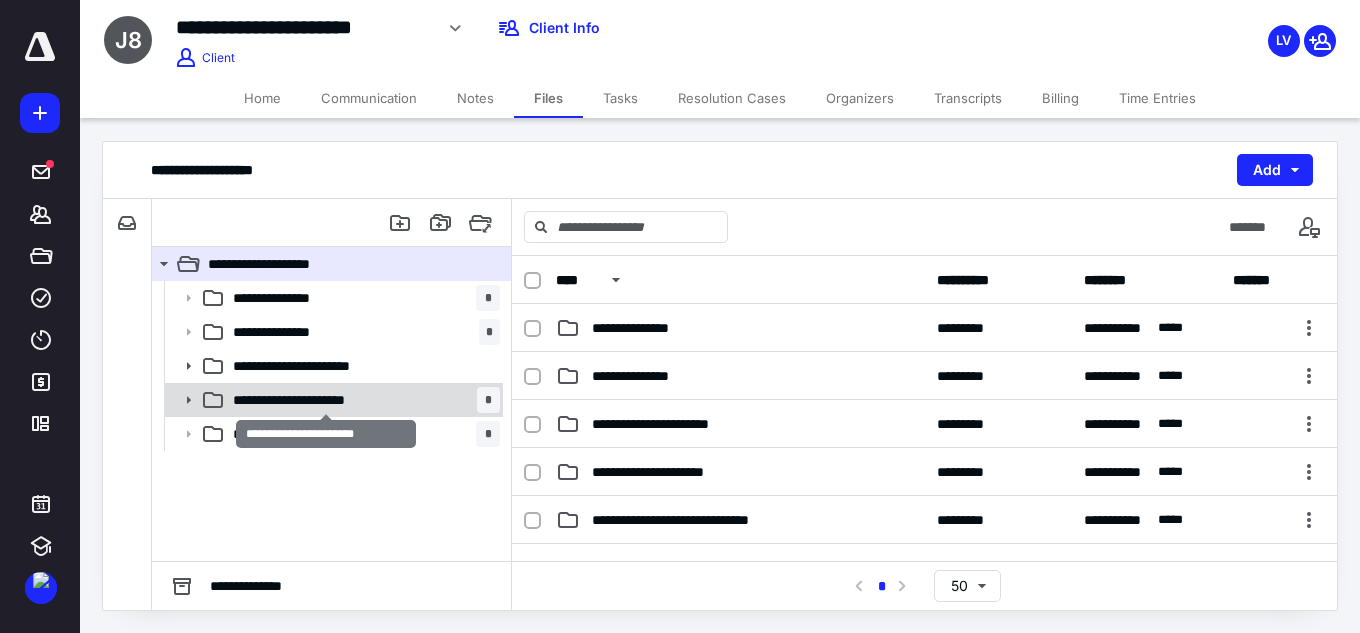 click on "**********" at bounding box center [326, 400] 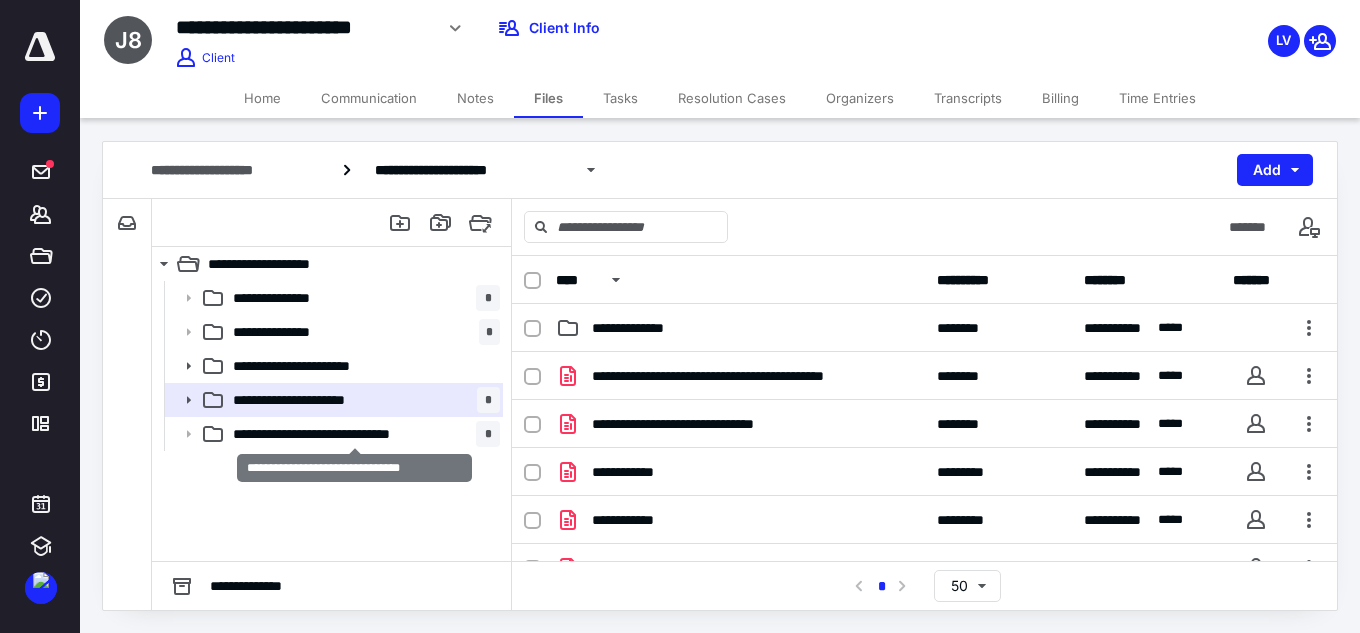 click on "**********" at bounding box center (354, 434) 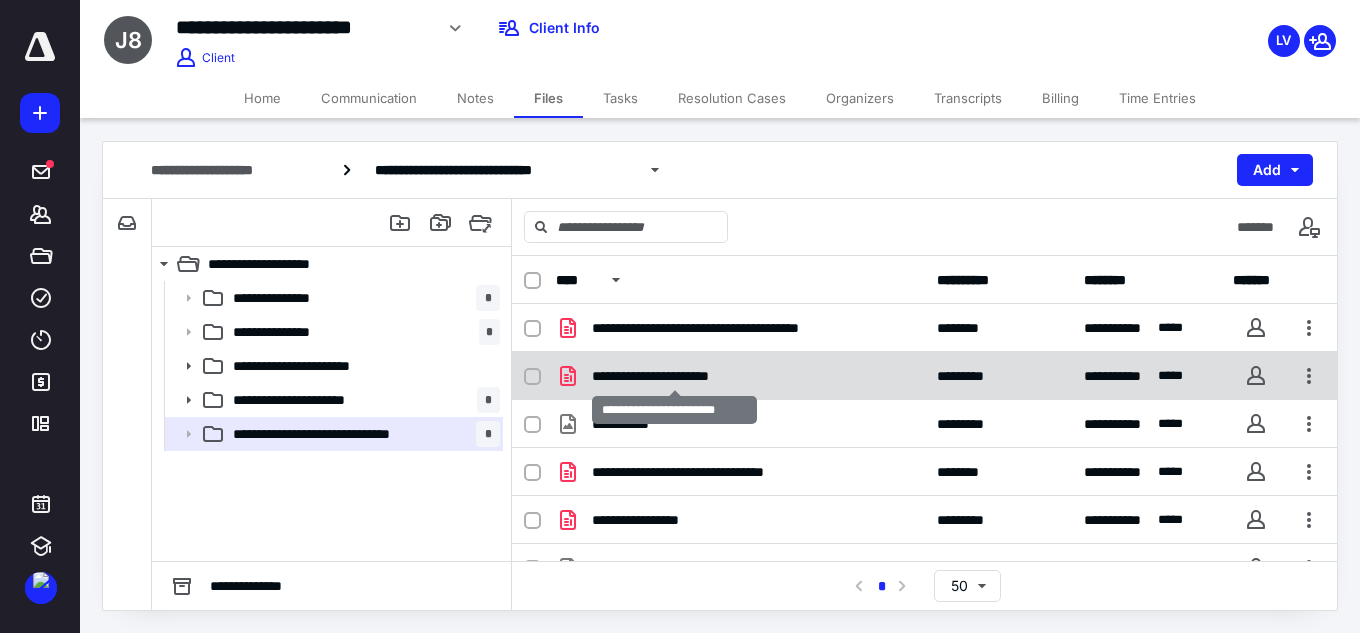 click on "**********" at bounding box center [674, 376] 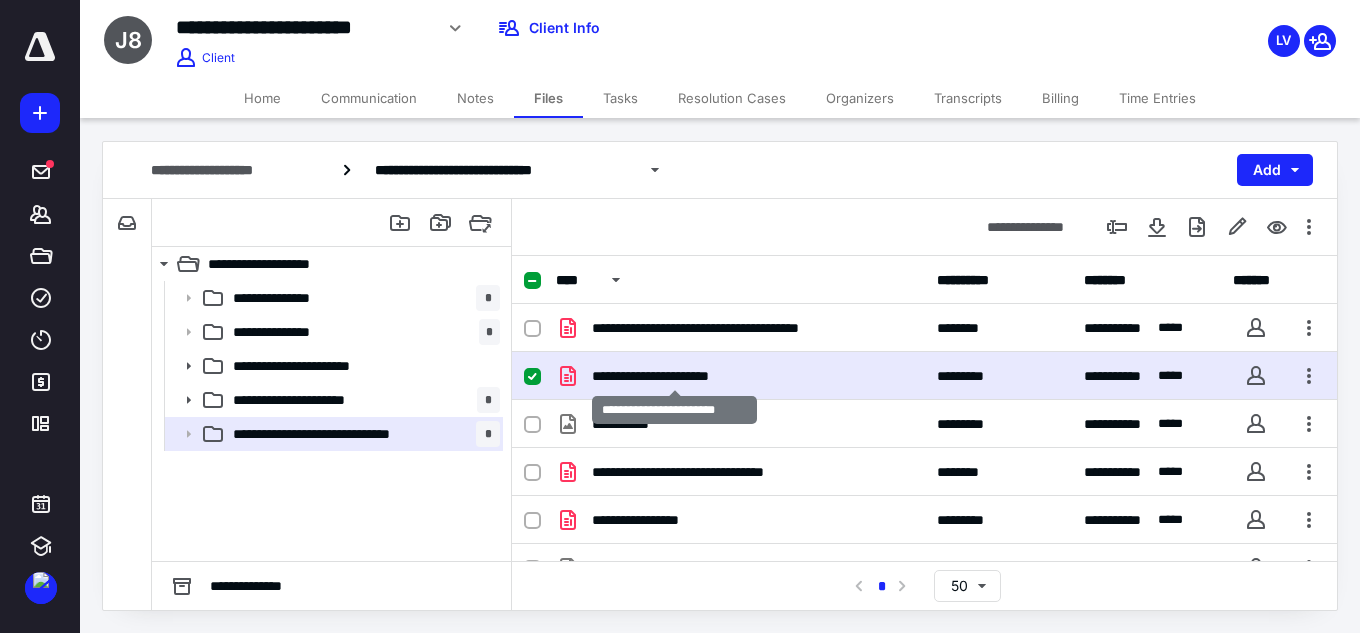 click on "**********" at bounding box center (674, 376) 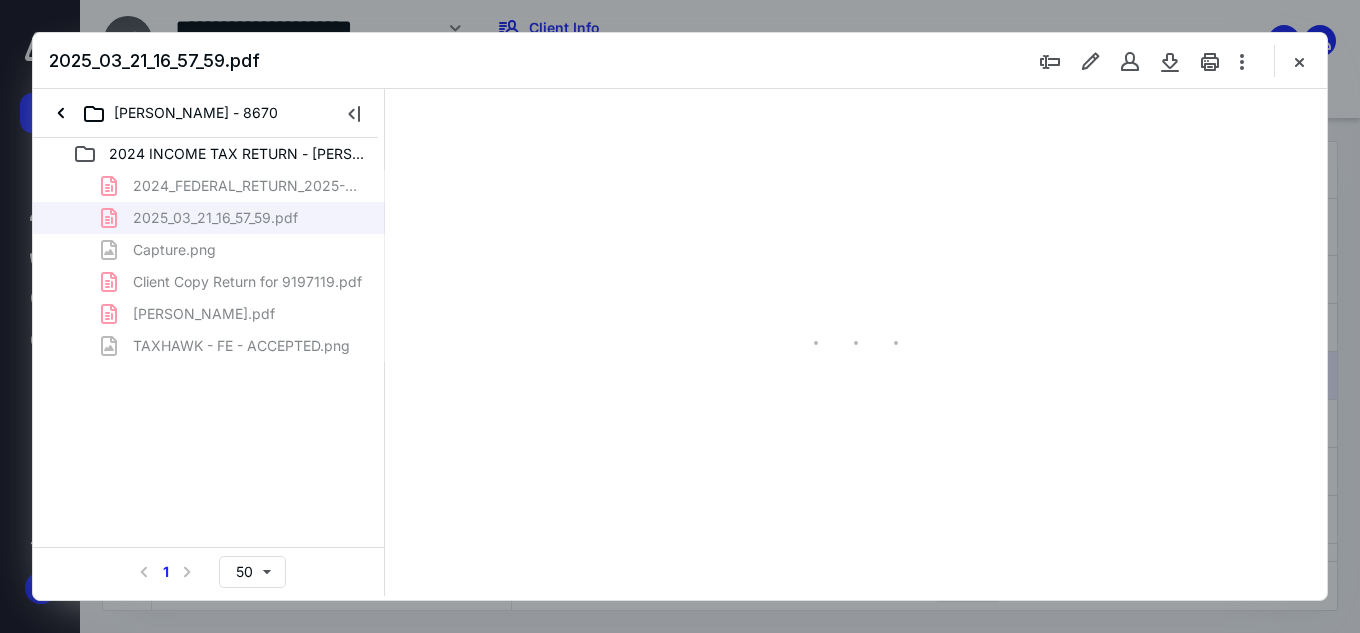 scroll, scrollTop: 0, scrollLeft: 0, axis: both 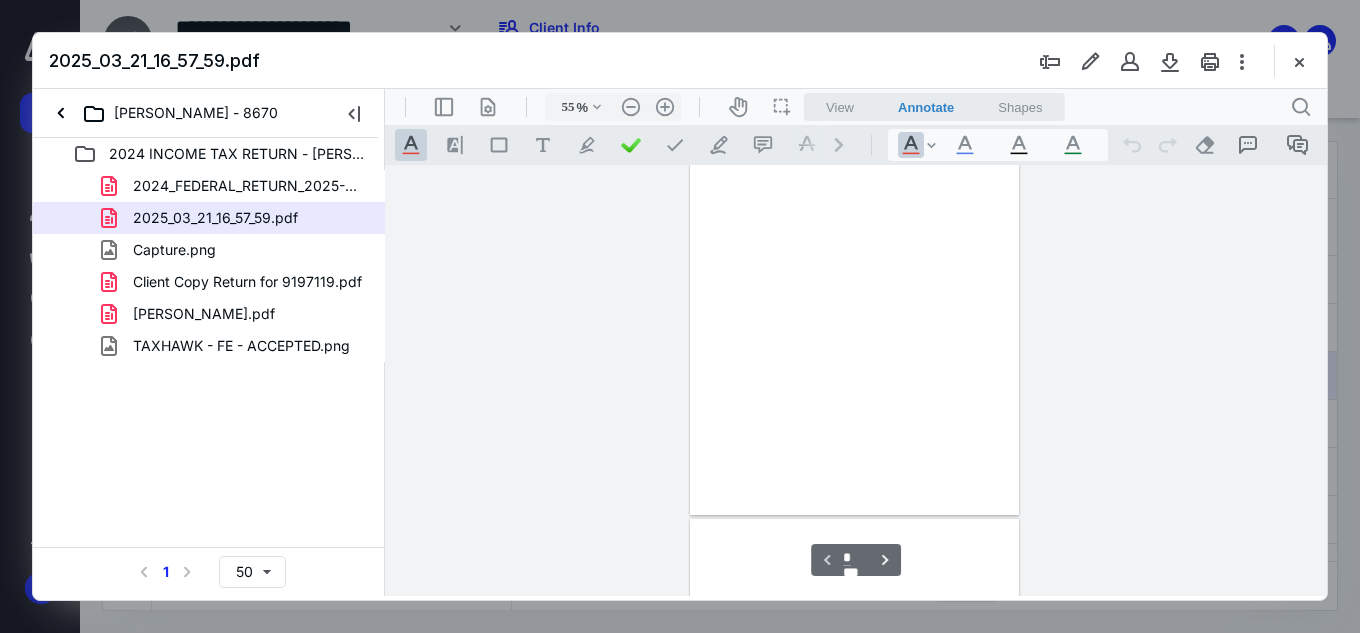 type on "150" 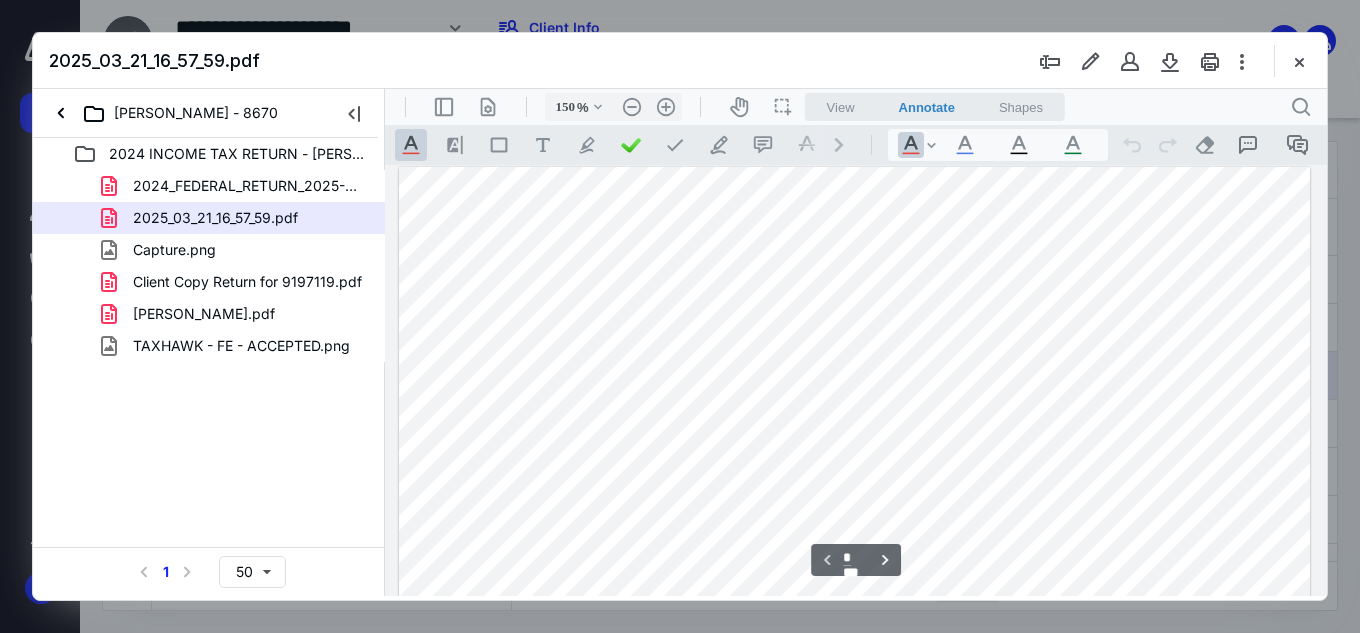 scroll, scrollTop: 0, scrollLeft: 0, axis: both 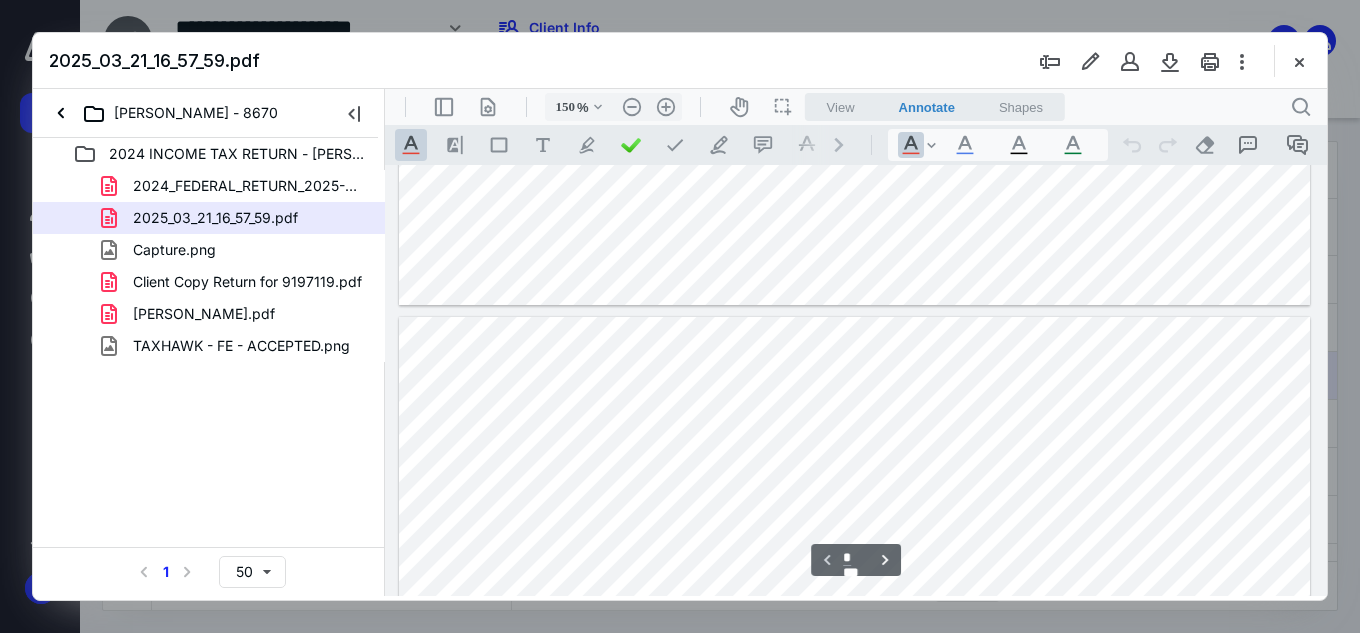 type on "*" 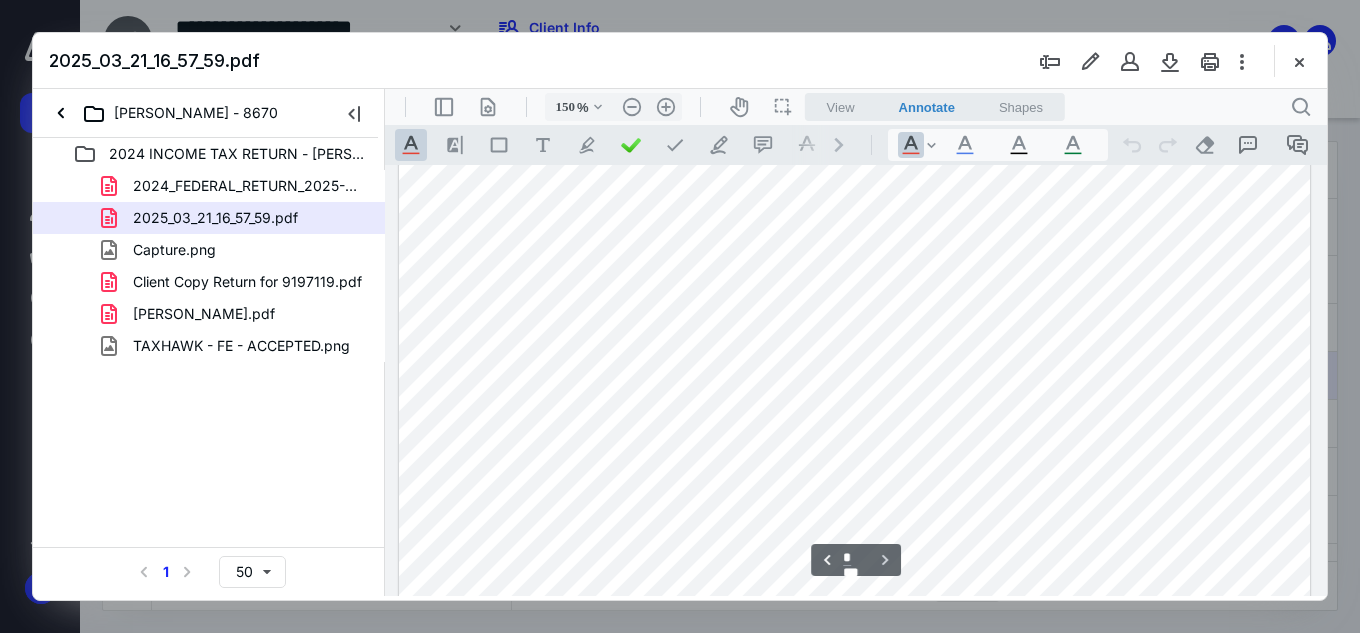scroll, scrollTop: 1951, scrollLeft: 0, axis: vertical 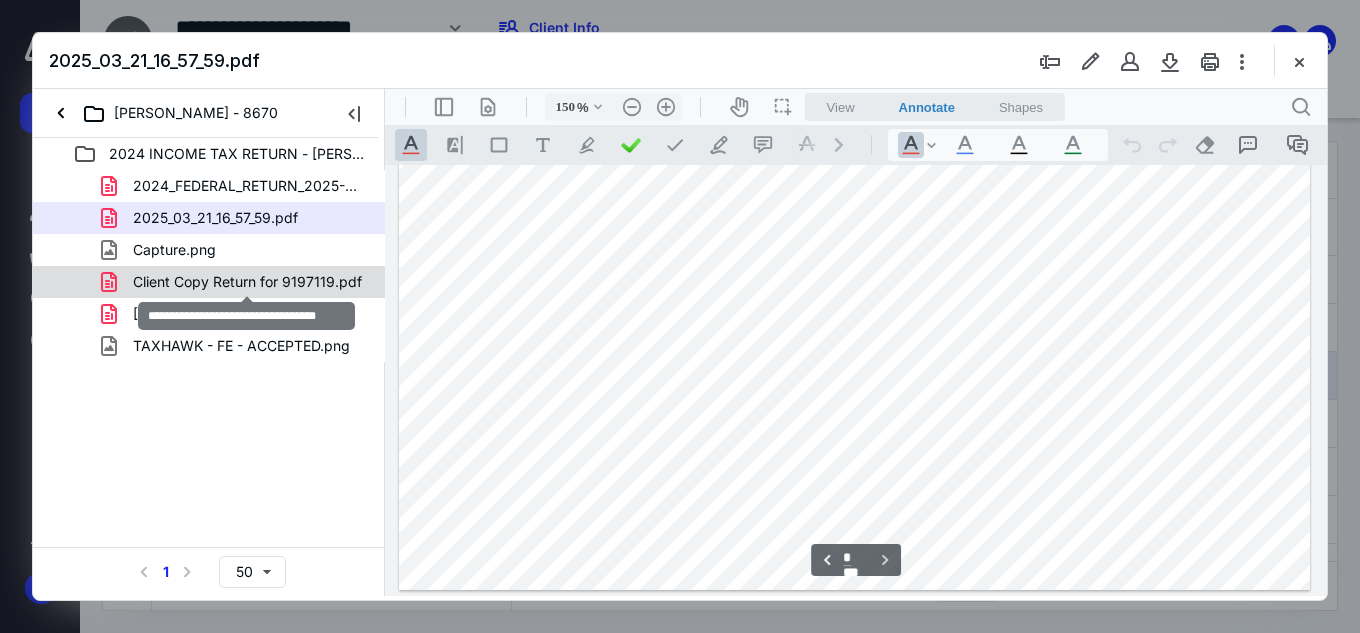click on "Client Copy Return for 9197119.pdf" at bounding box center (247, 282) 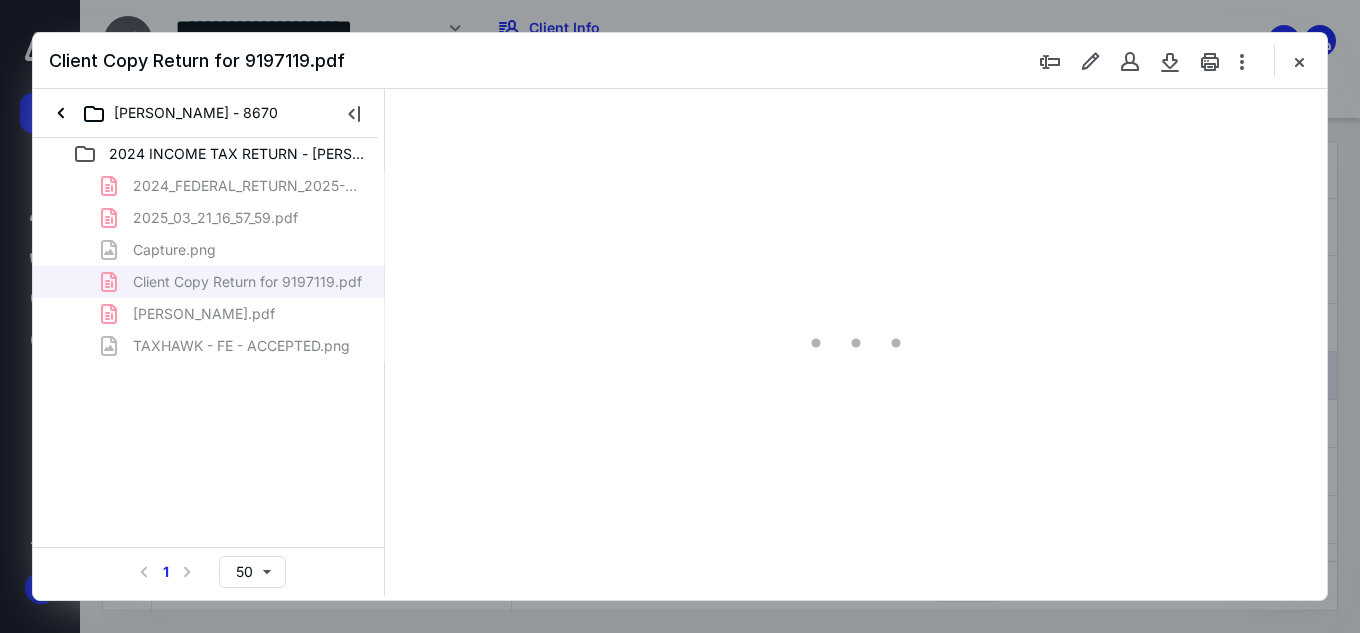 type on "151" 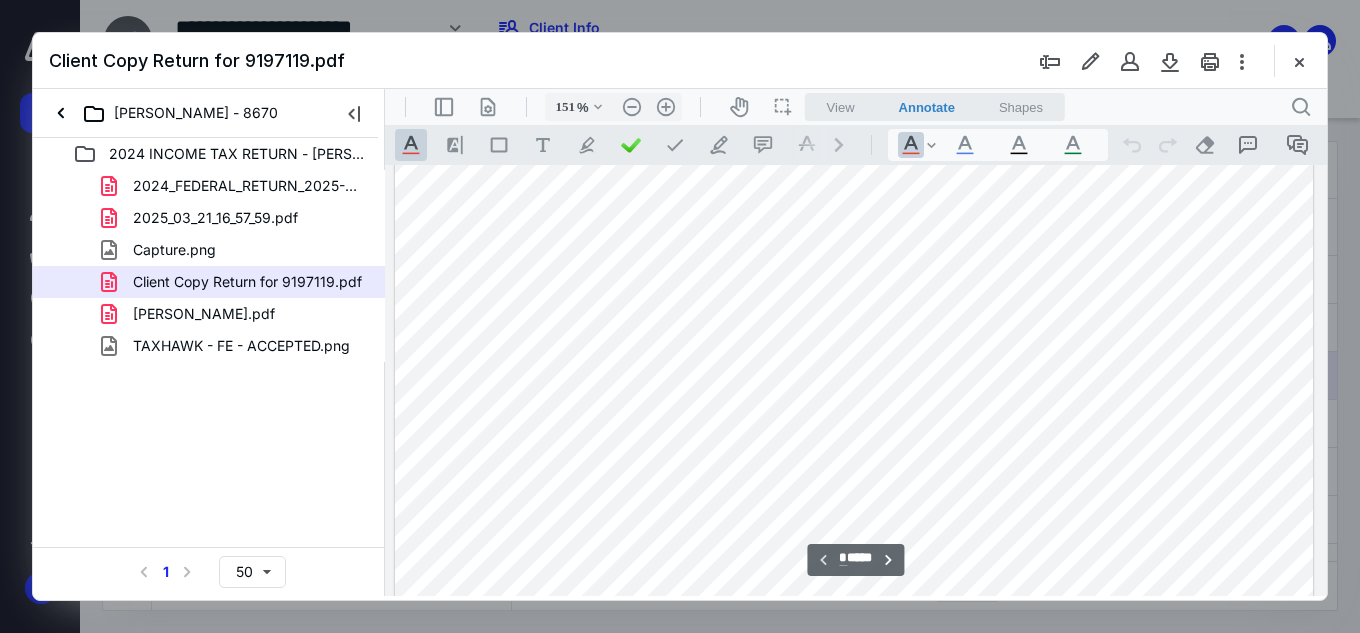 scroll, scrollTop: 0, scrollLeft: 0, axis: both 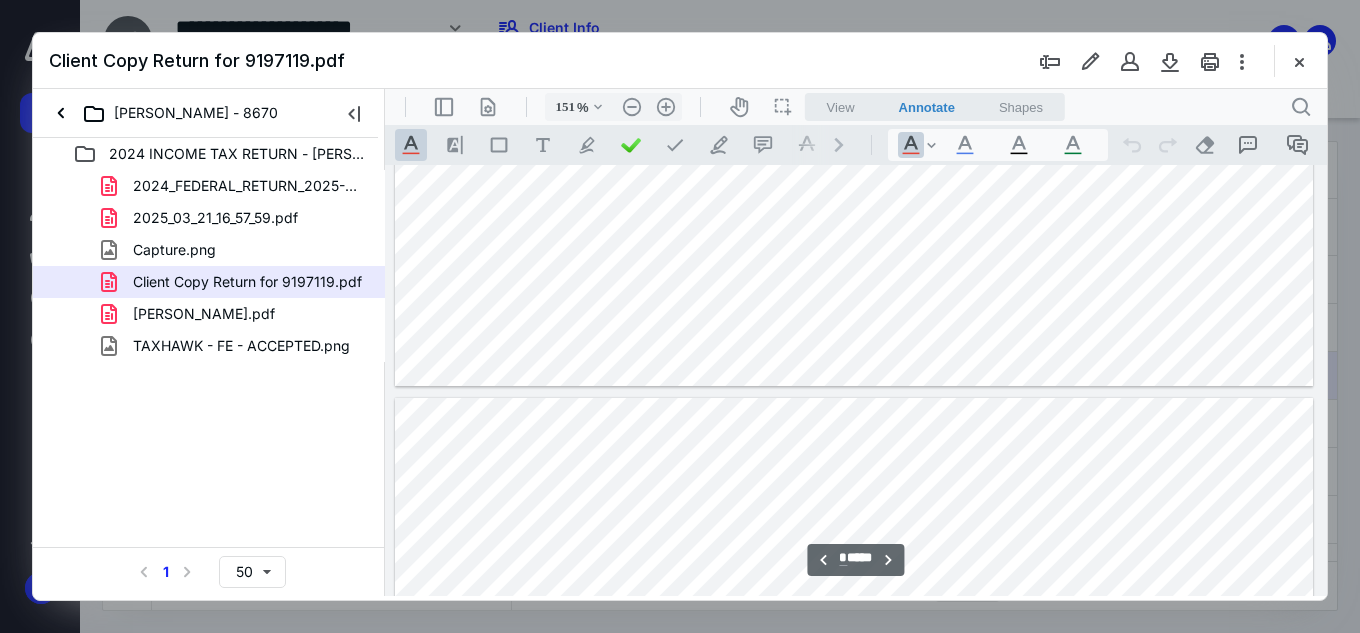 type on "*" 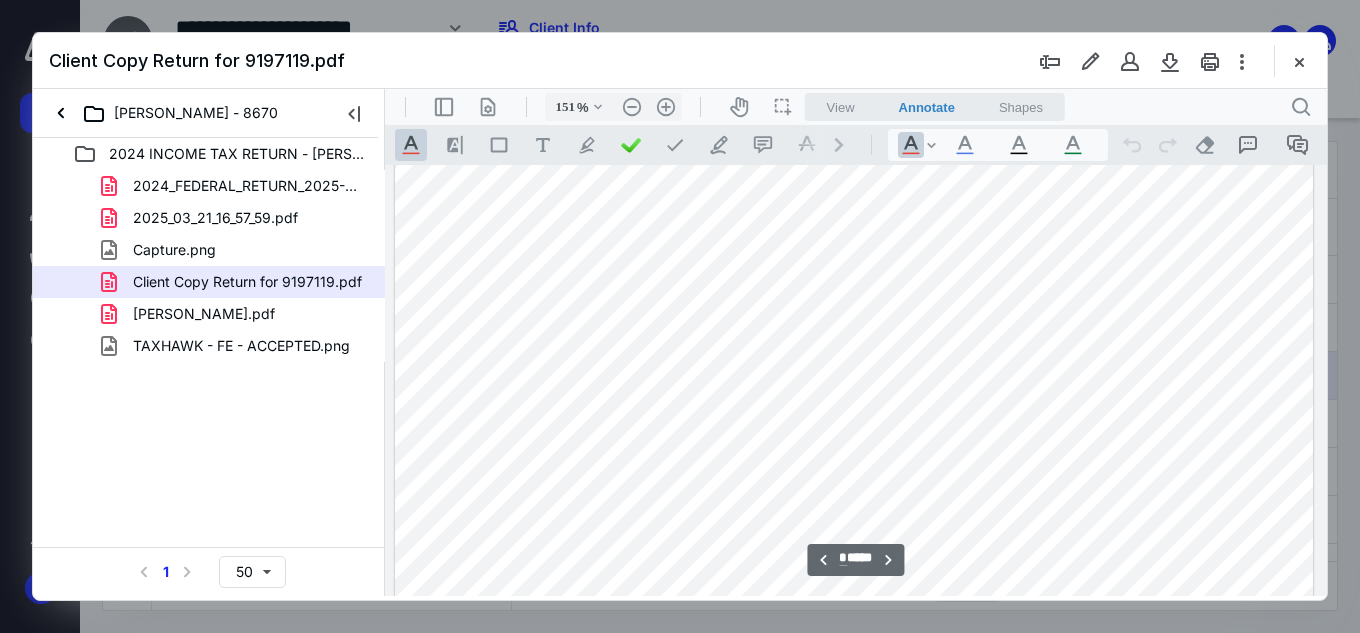 scroll, scrollTop: 2800, scrollLeft: 0, axis: vertical 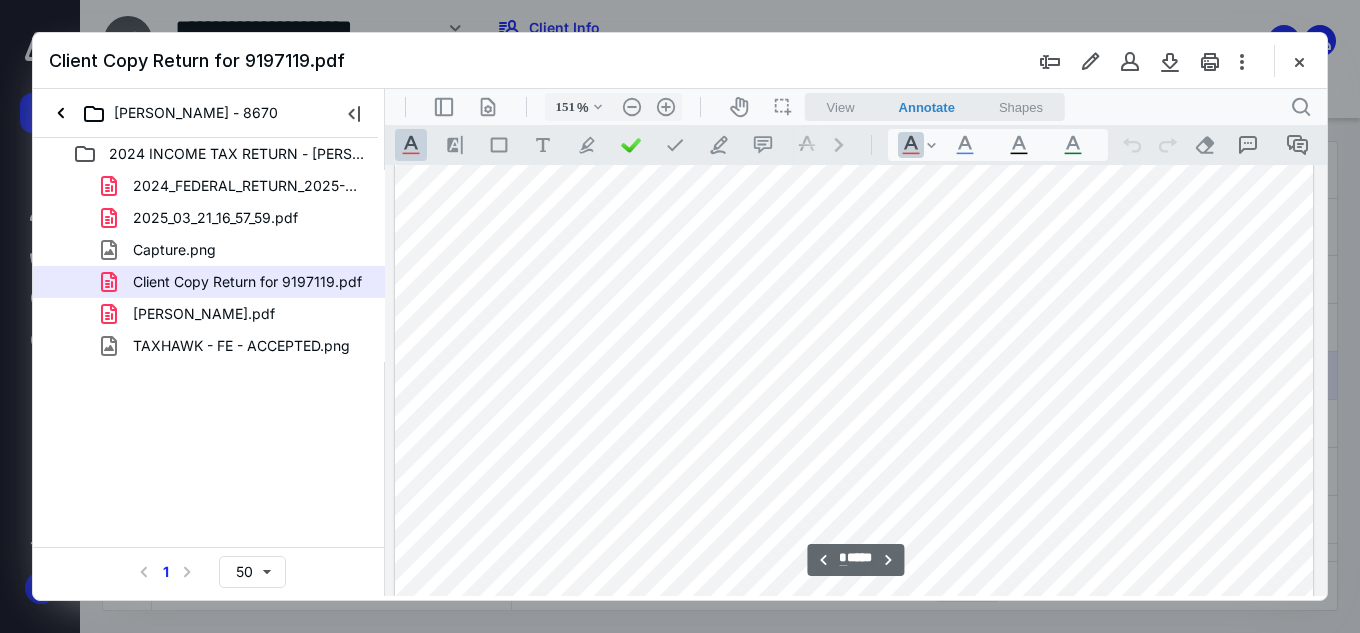 click on "Client Copy Return for 9197119.pdf" at bounding box center [247, 282] 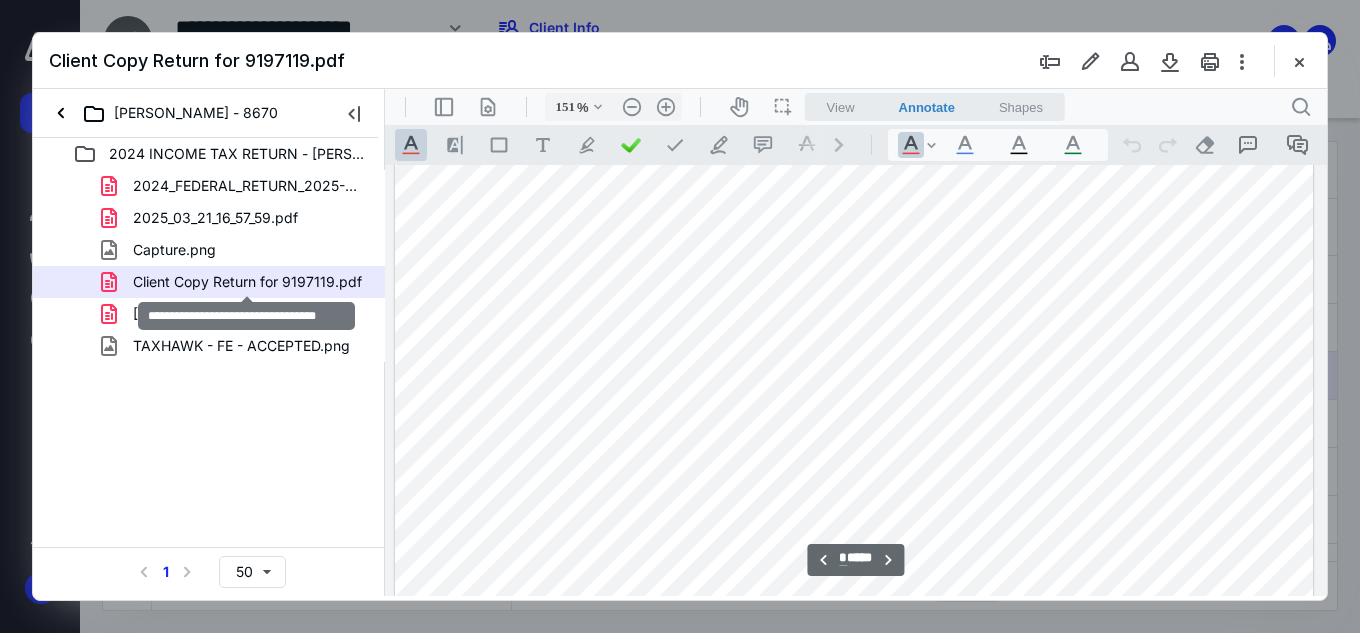 click on "Client Copy Return for 9197119.pdf" at bounding box center [247, 282] 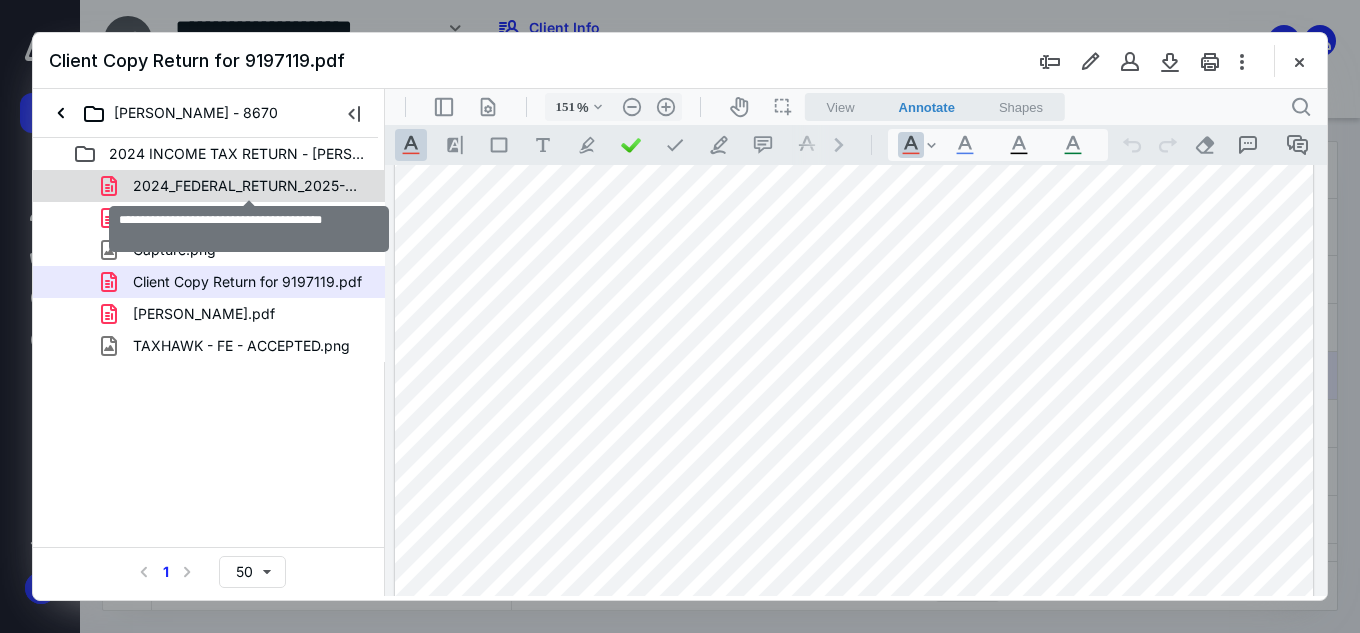 click on "2024_FEDERAL_RETURN_2025-03-07_043659.pdf" at bounding box center (249, 186) 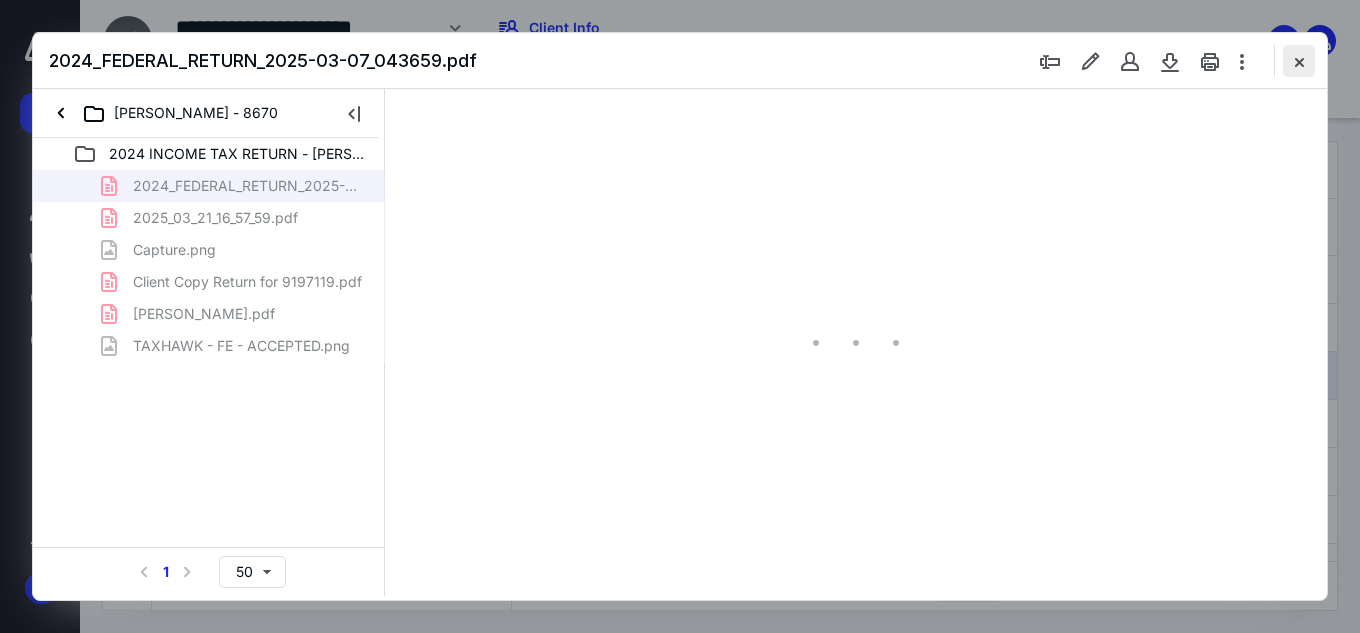 click at bounding box center (1299, 61) 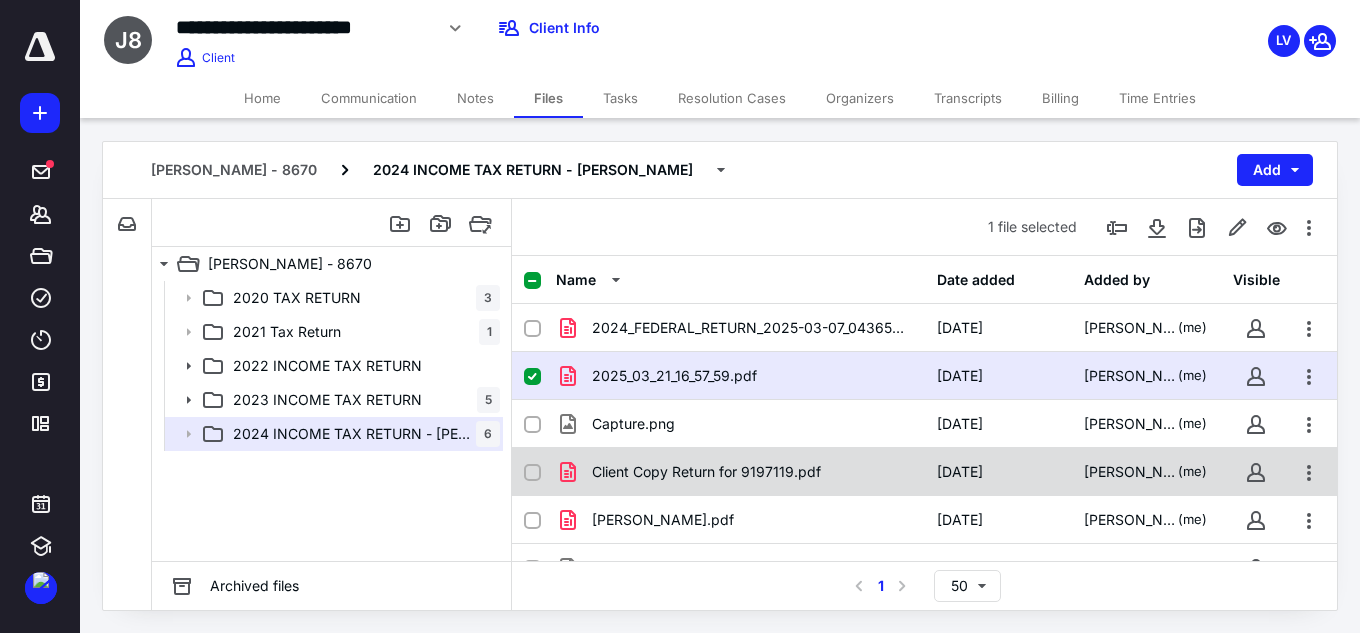 scroll, scrollTop: 43, scrollLeft: 0, axis: vertical 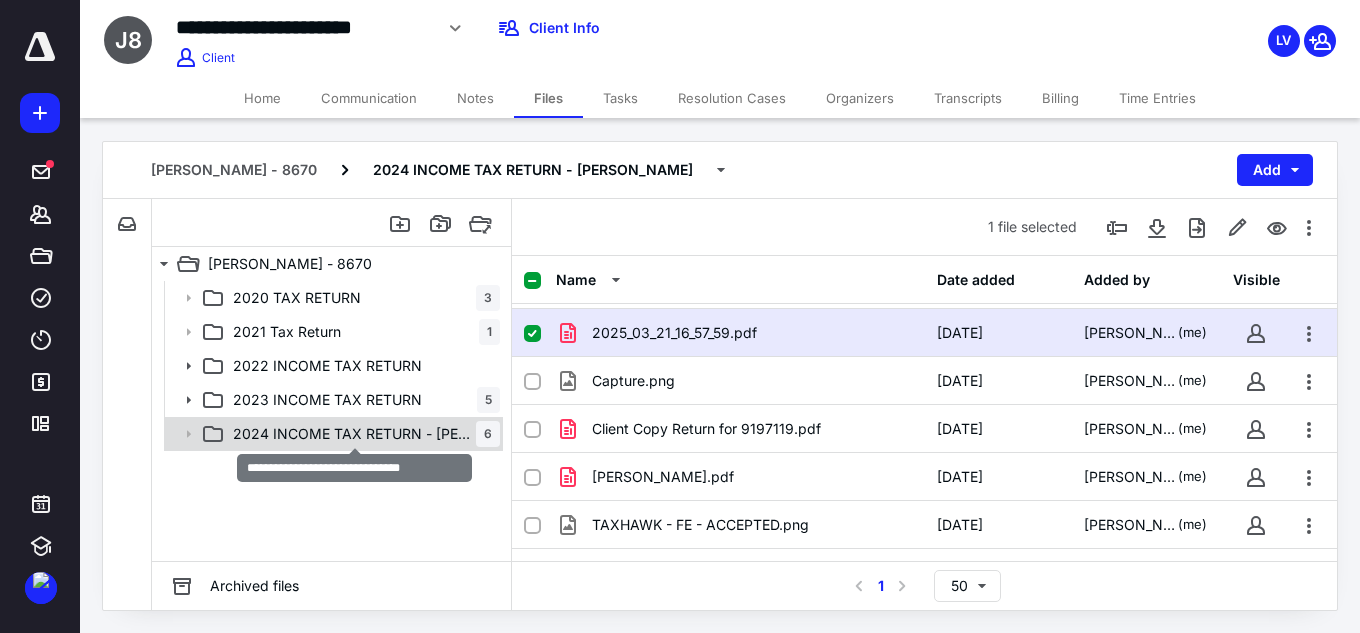 click on "2024 INCOME TAX RETURN - [PERSON_NAME]" at bounding box center (354, 434) 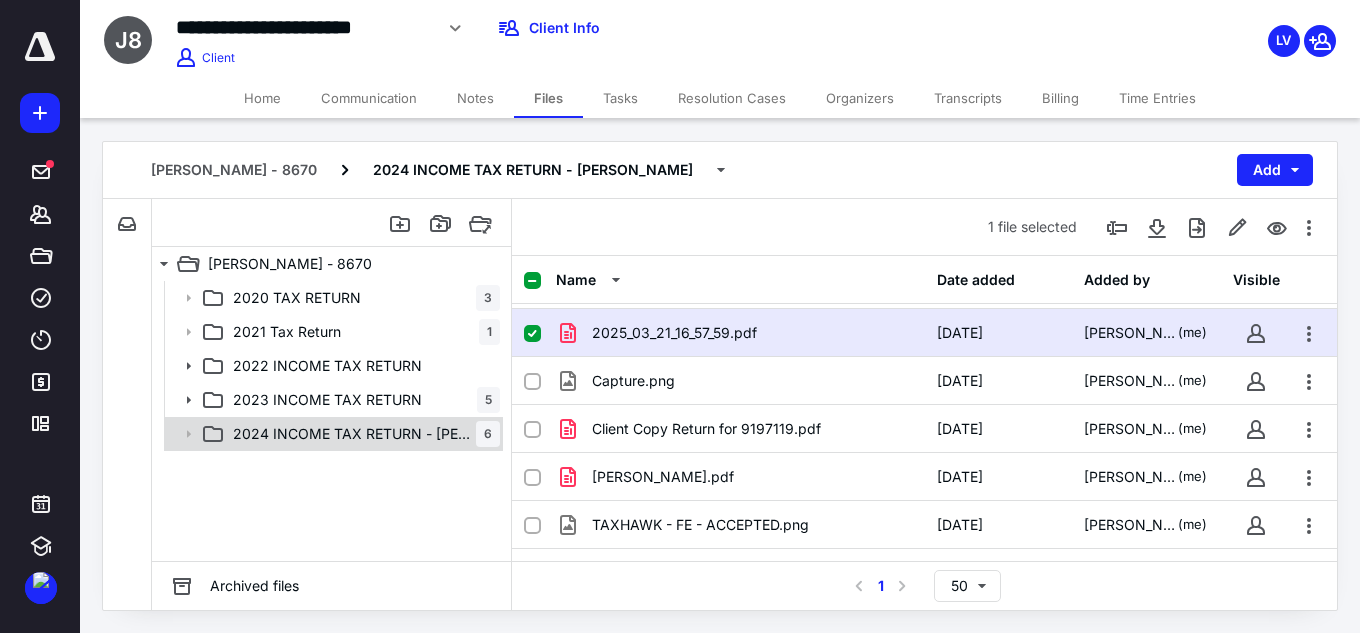 click on "2024 INCOME TAX RETURN - [PERSON_NAME] 6" at bounding box center (362, 434) 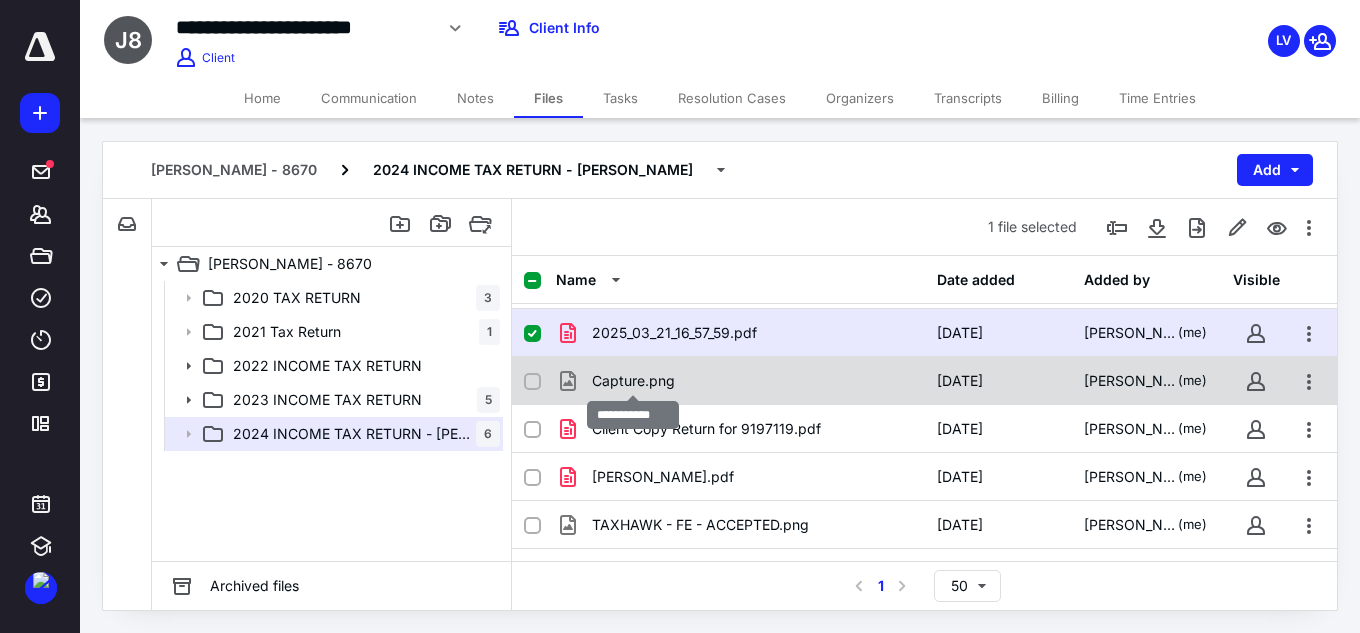 click on "Capture.png" at bounding box center (633, 381) 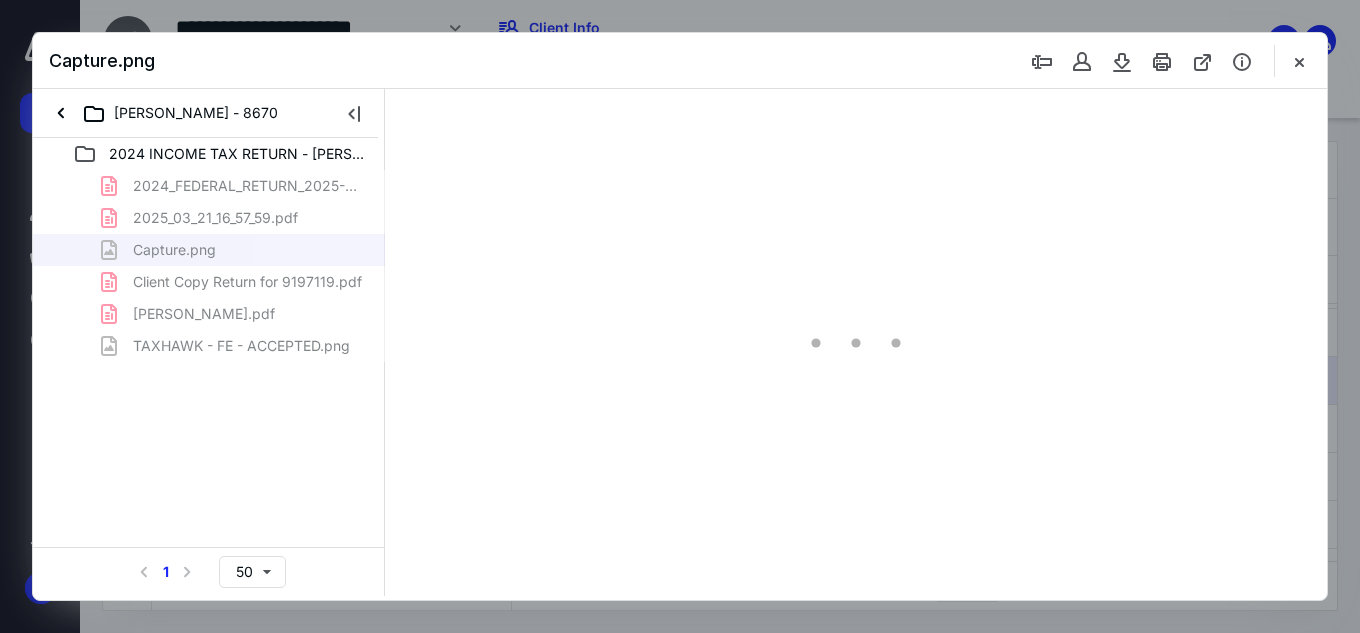 scroll, scrollTop: 0, scrollLeft: 0, axis: both 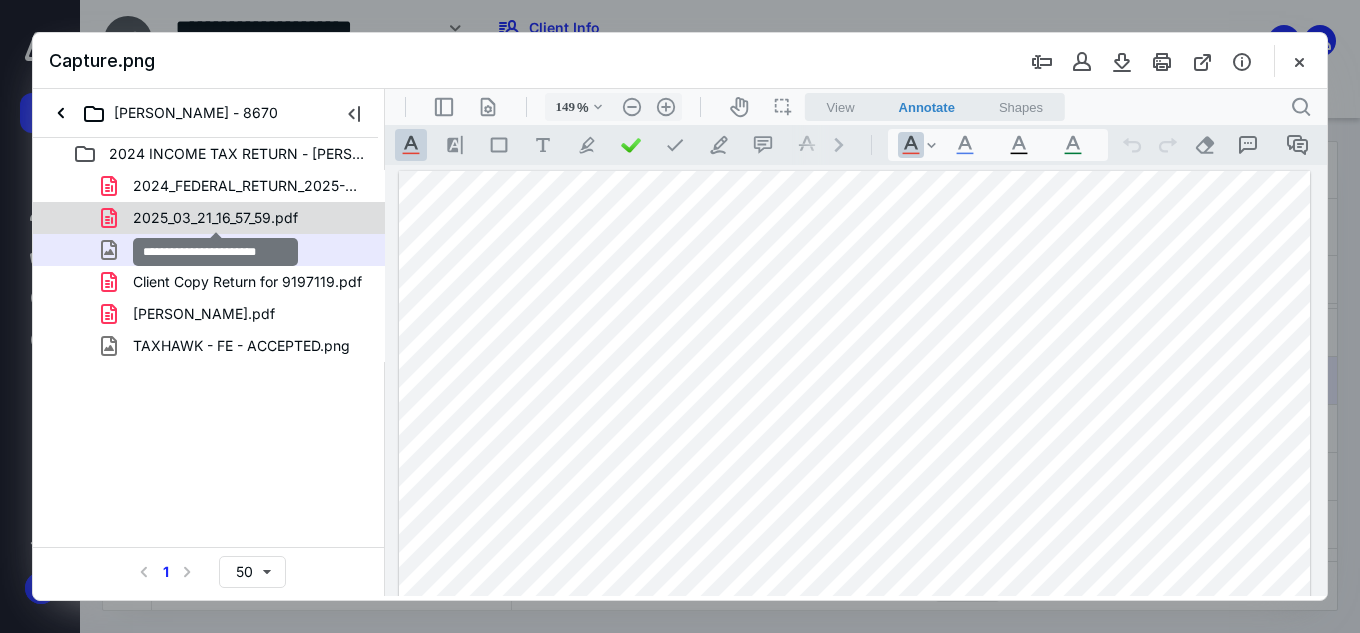 click on "2025_03_21_16_57_59.pdf" at bounding box center (215, 218) 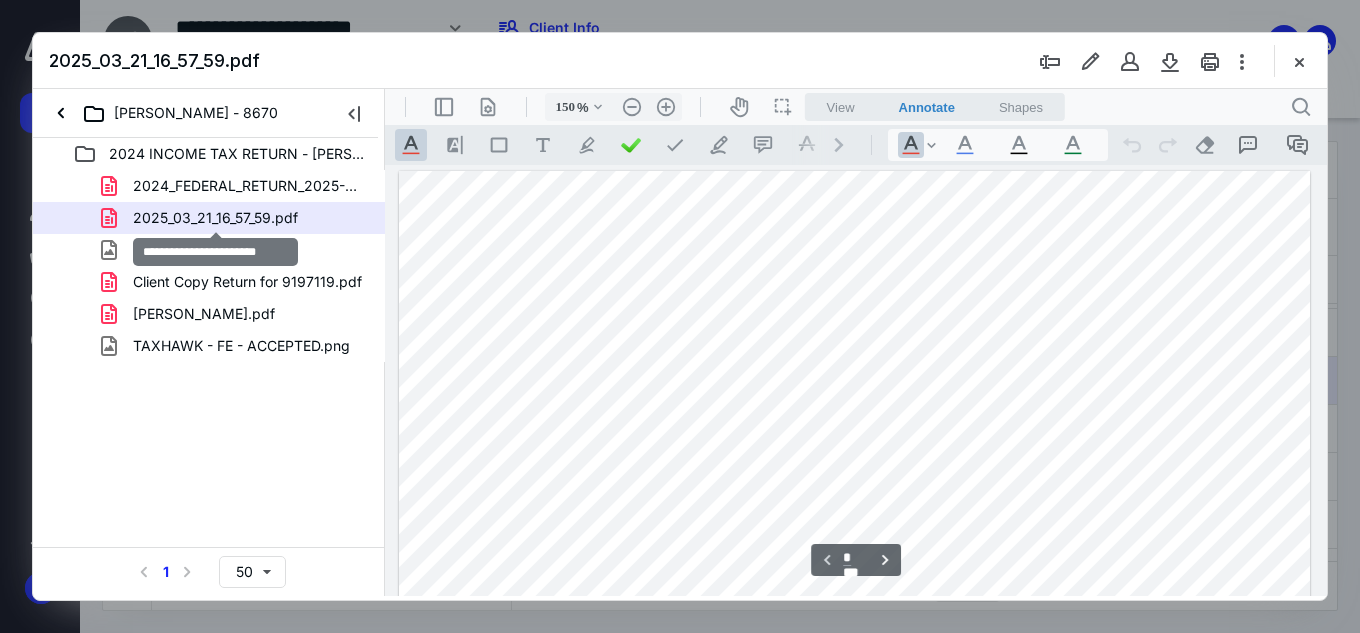 click on "2025_03_21_16_57_59.pdf" at bounding box center (215, 218) 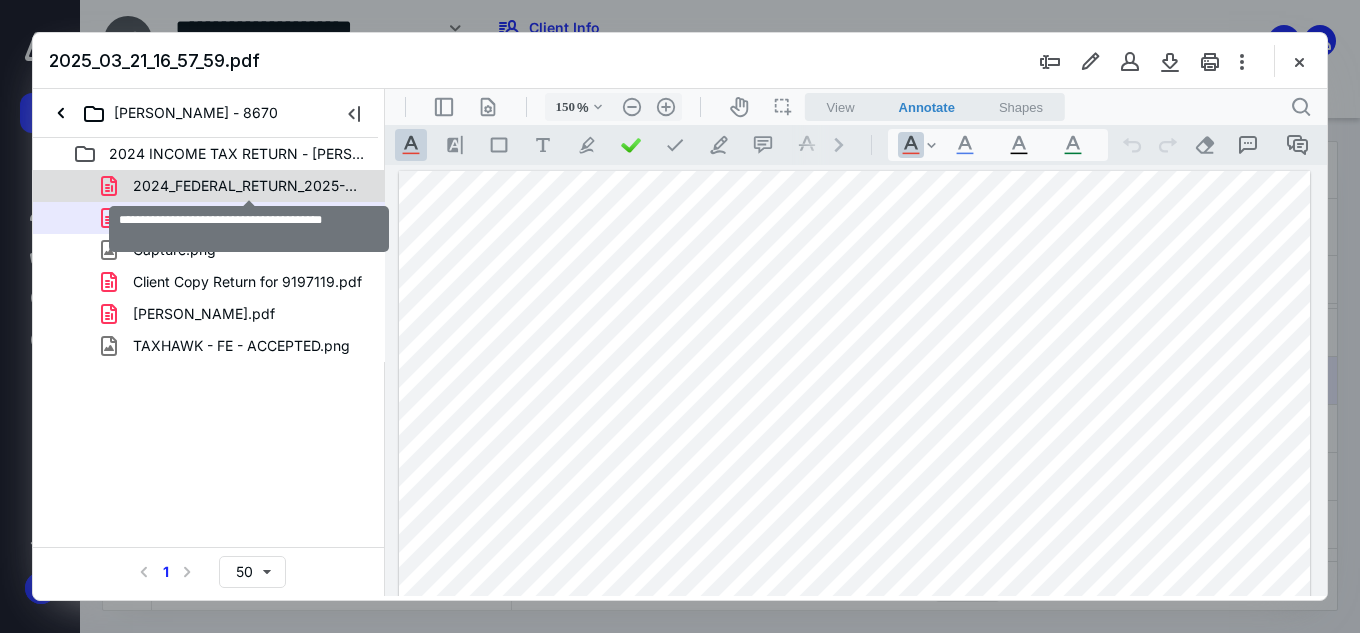 click on "2024_FEDERAL_RETURN_2025-03-07_043659.pdf" at bounding box center [249, 186] 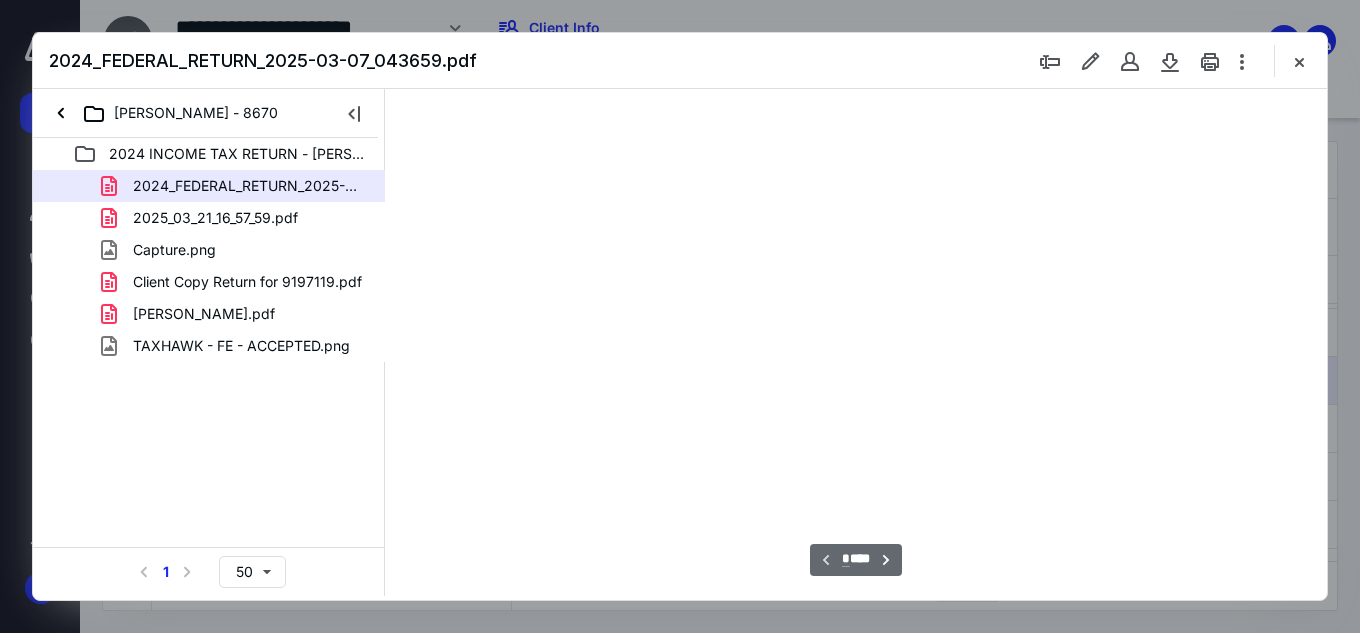 type on "151" 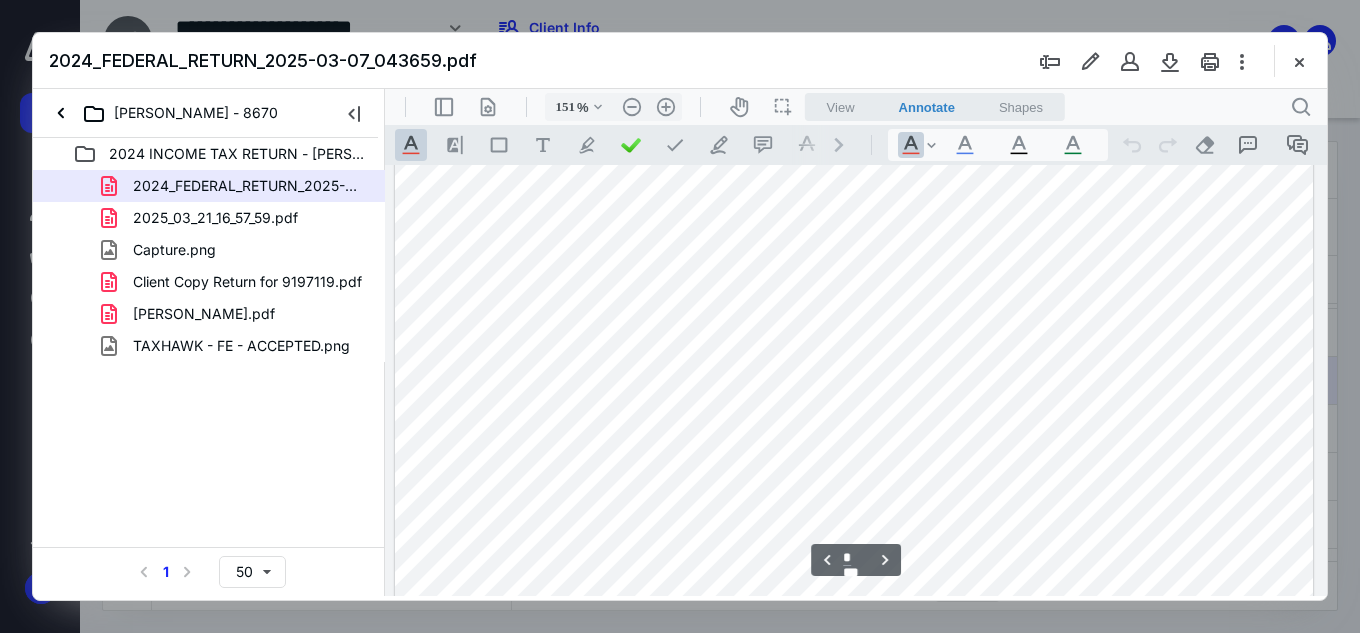 type on "*" 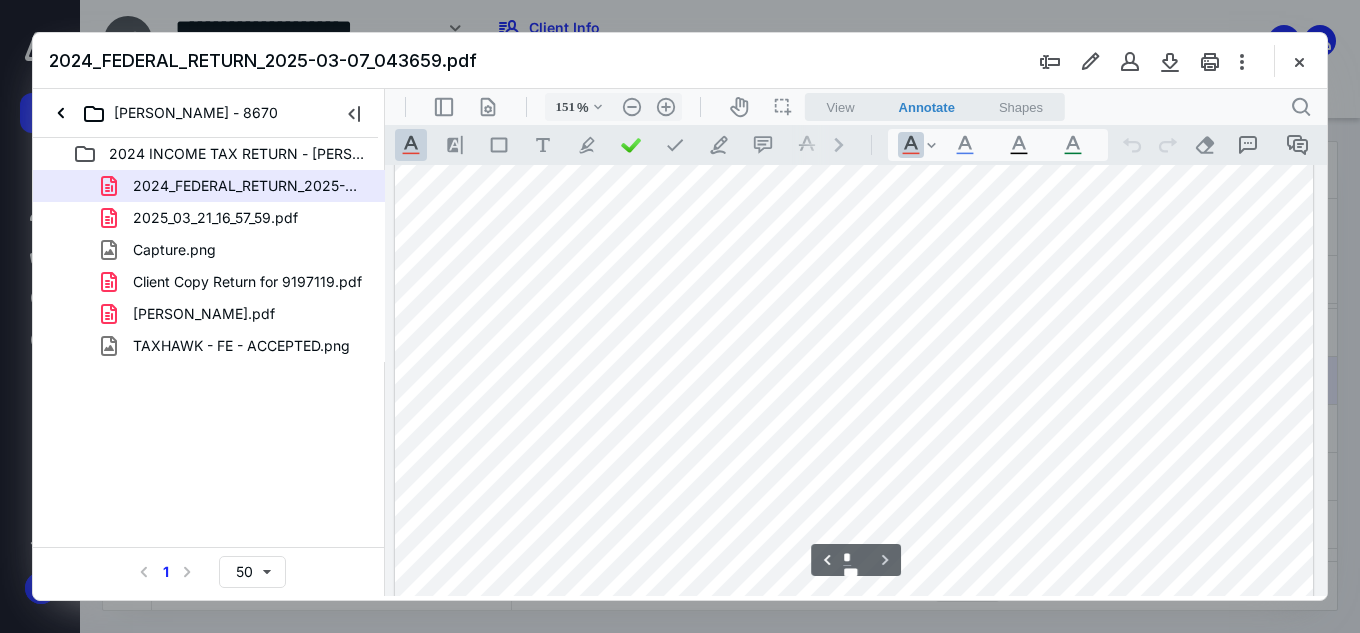 scroll, scrollTop: 2682, scrollLeft: 0, axis: vertical 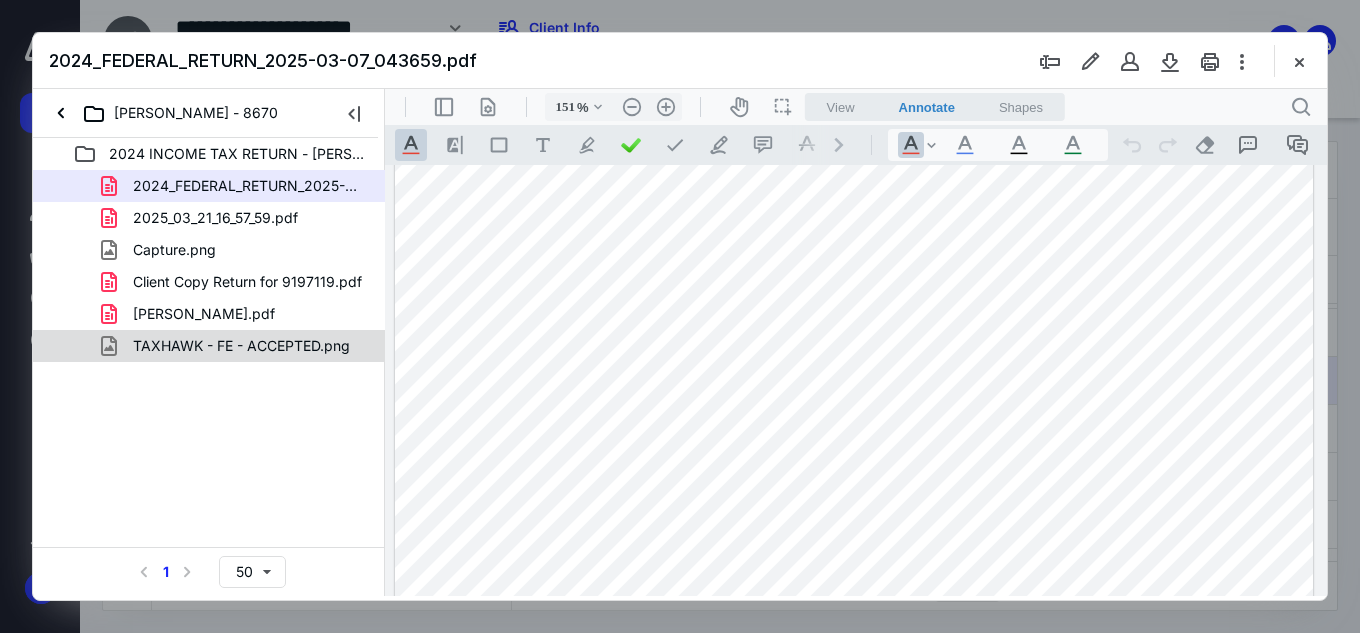 click on "TAXHAWK - FE - ACCEPTED.png" at bounding box center [229, 346] 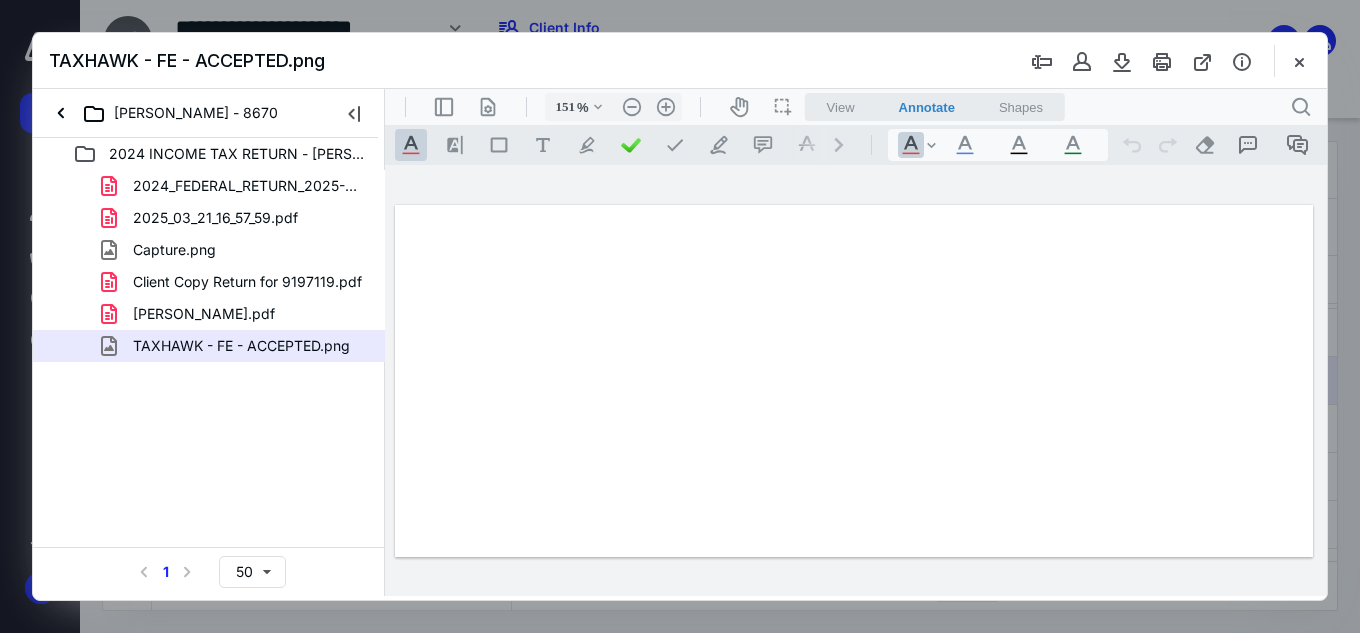 scroll, scrollTop: 0, scrollLeft: 0, axis: both 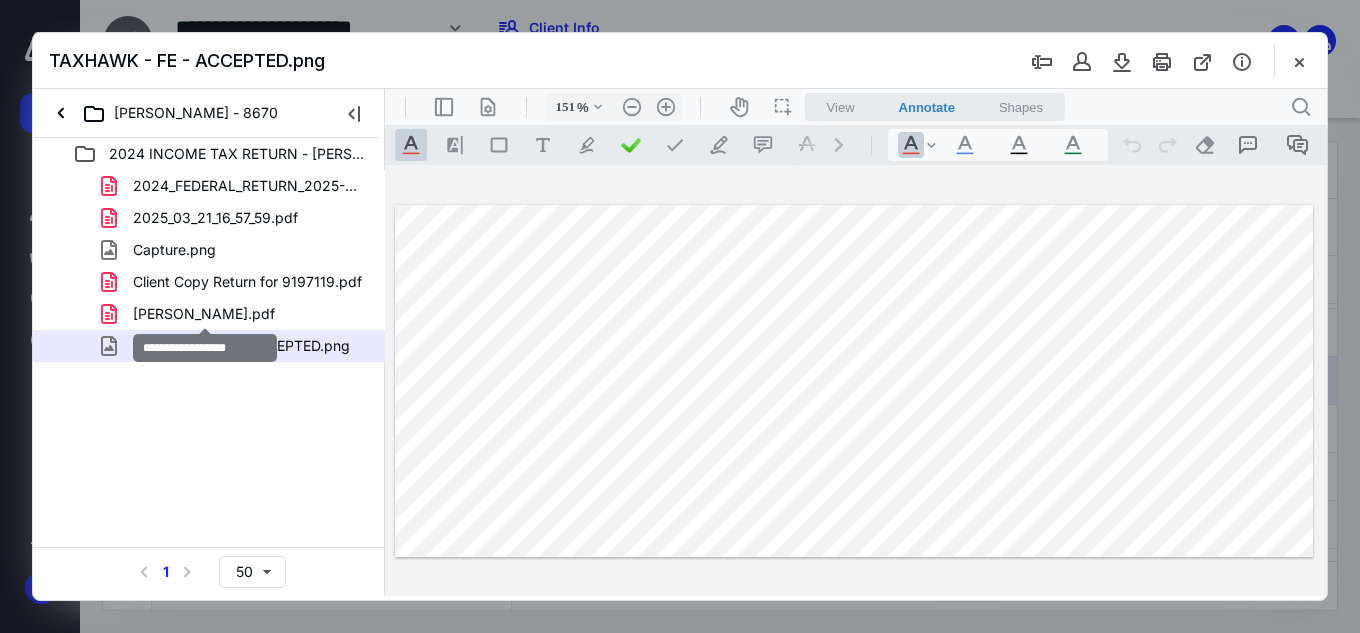 click on "[PERSON_NAME].pdf" at bounding box center [204, 314] 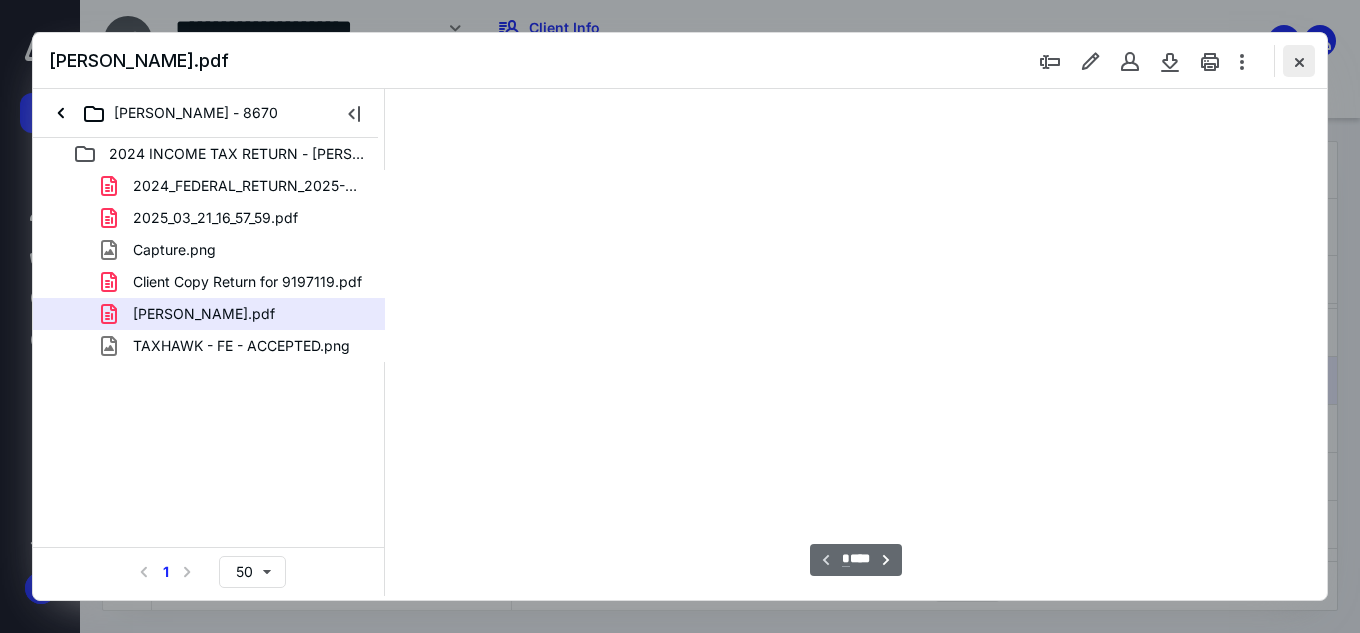 type on "150" 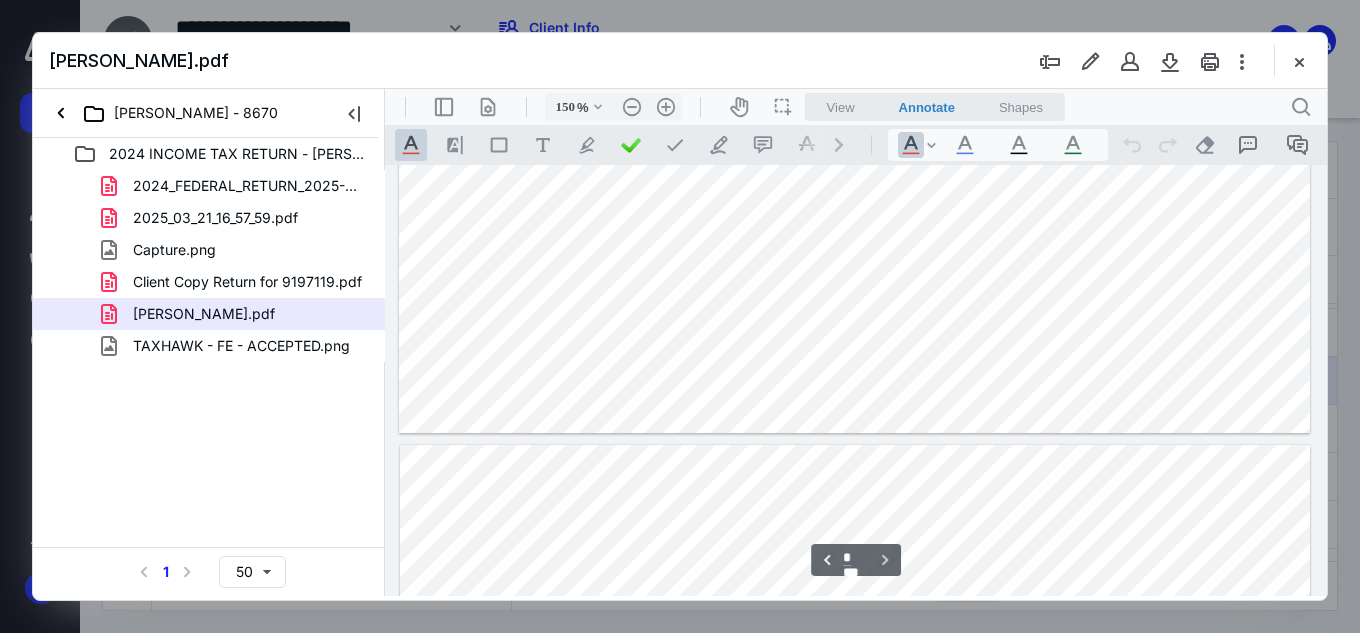 type on "*" 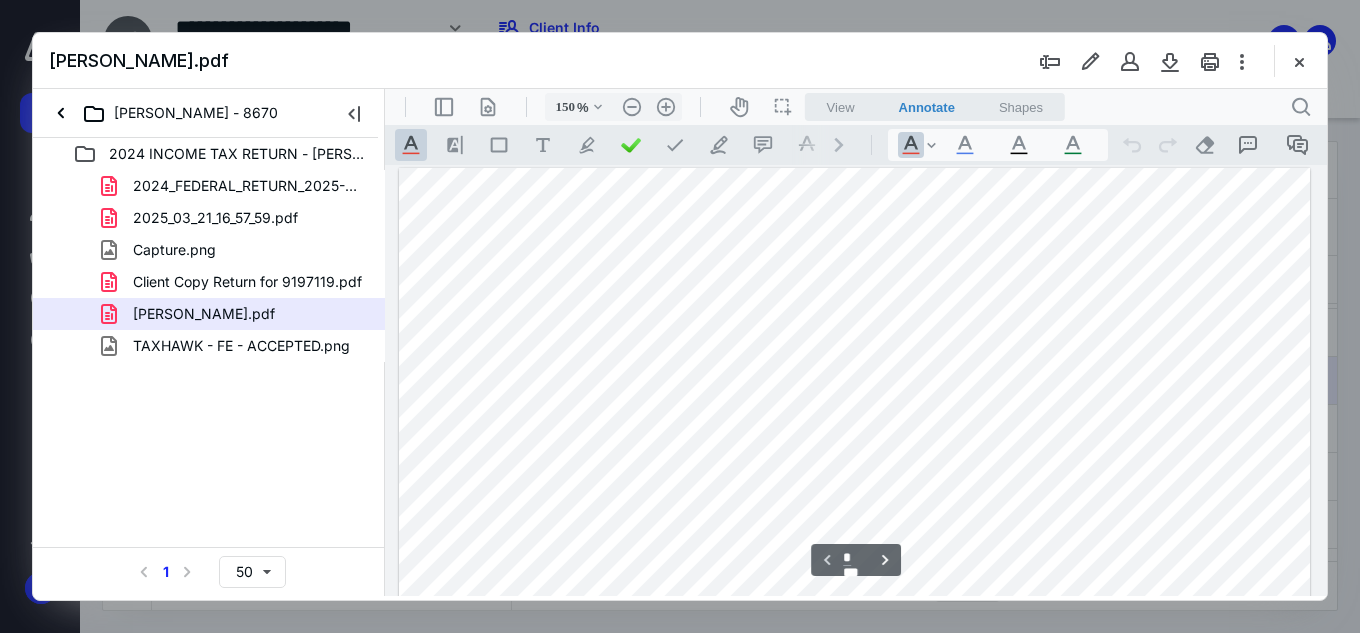 scroll, scrollTop: 0, scrollLeft: 0, axis: both 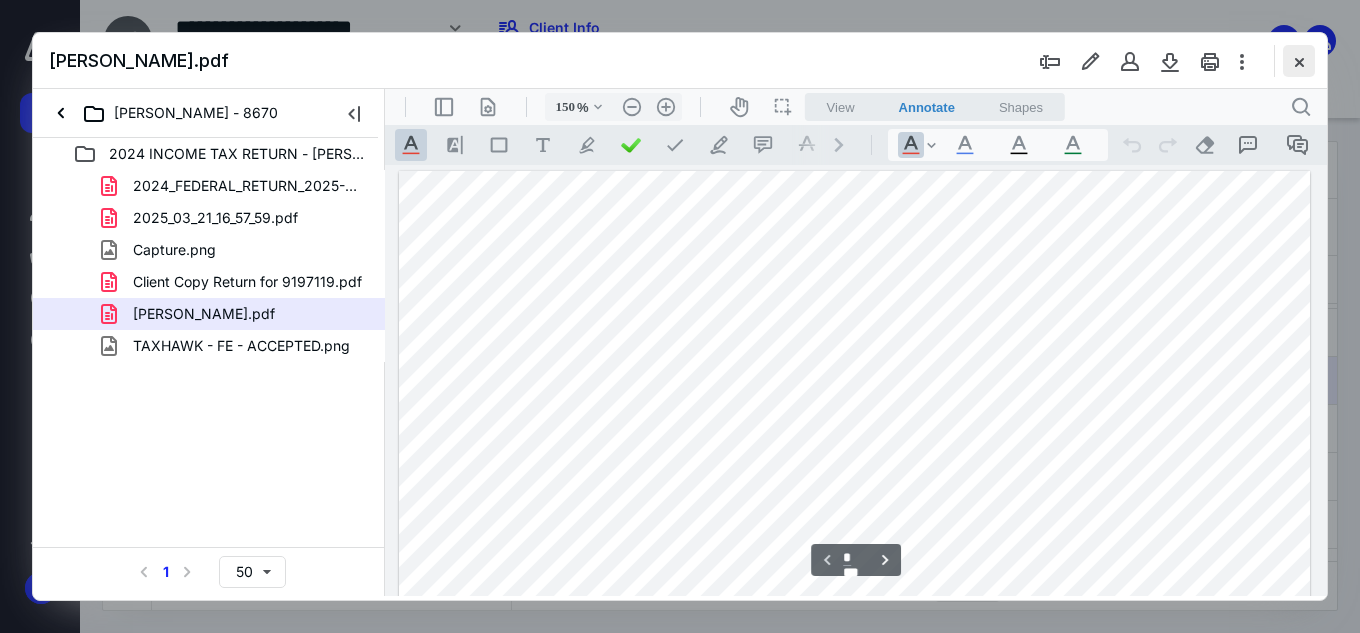 click at bounding box center (1299, 61) 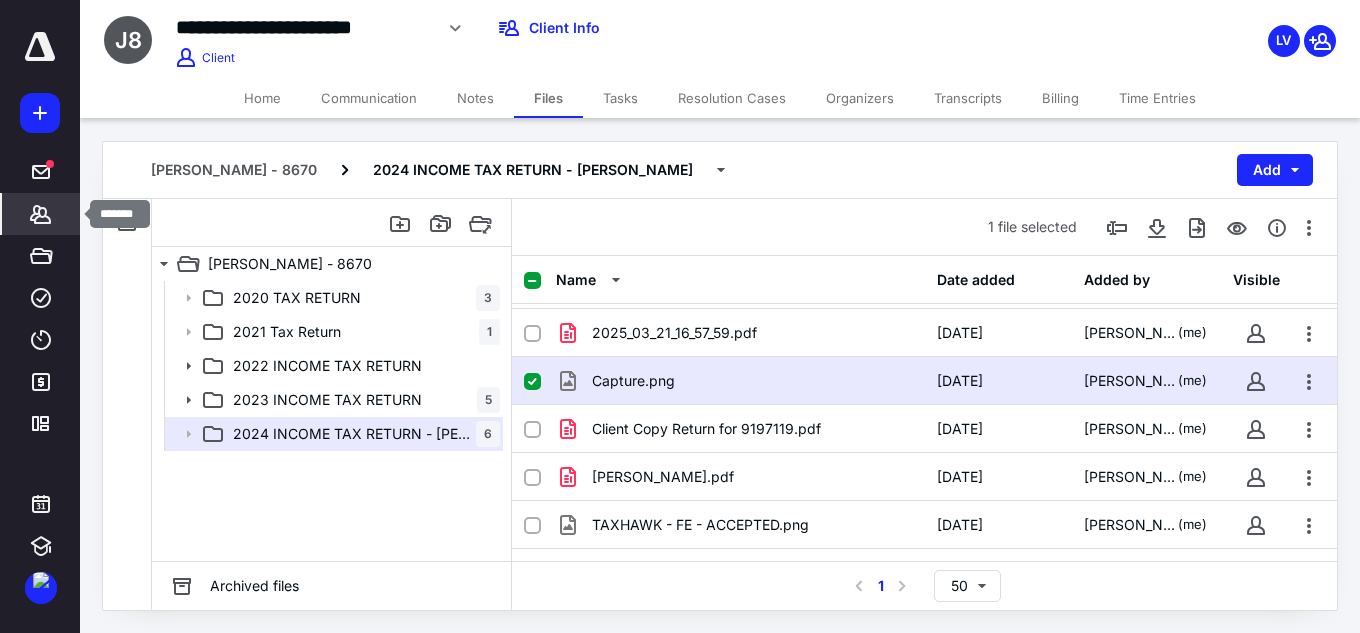 click on "*******" at bounding box center [41, 214] 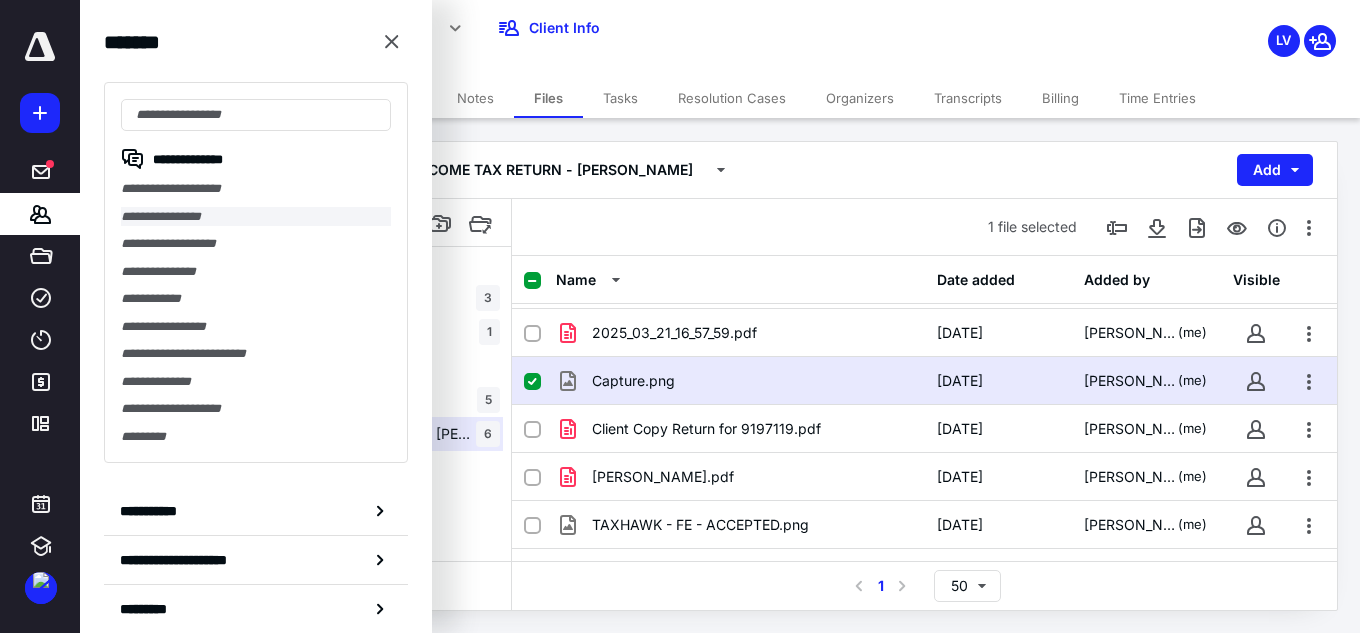 click on "**********" at bounding box center [256, 217] 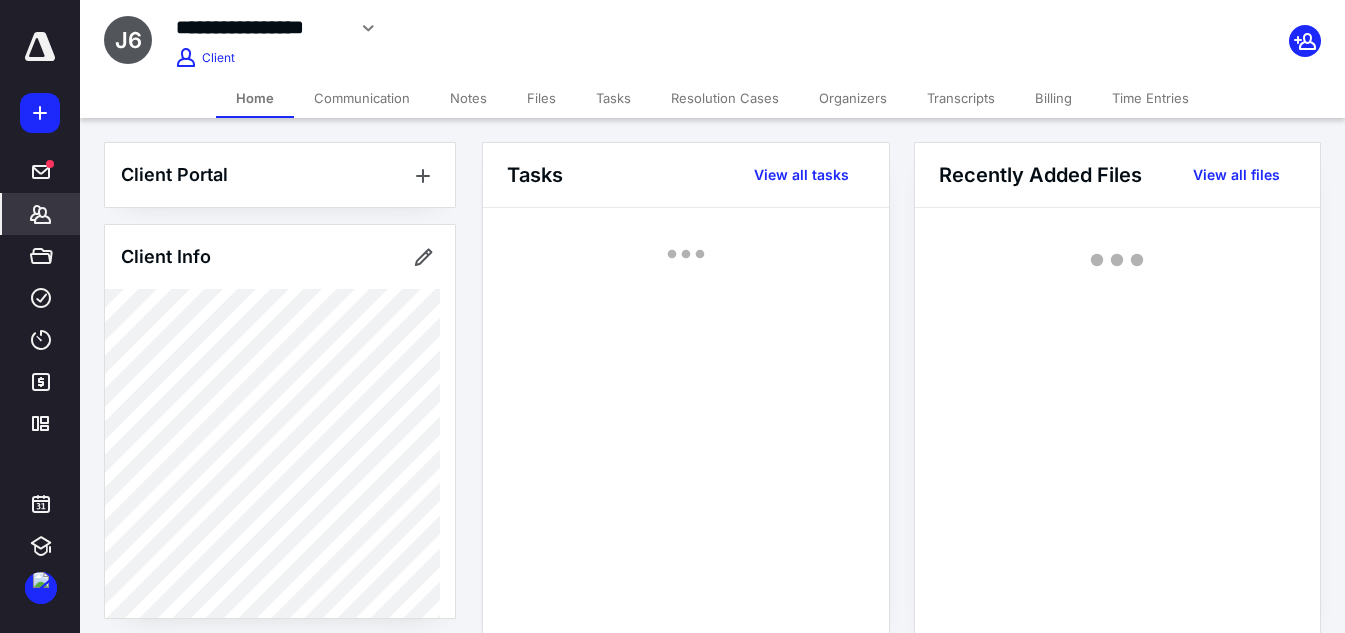 click on "Files" at bounding box center [541, 98] 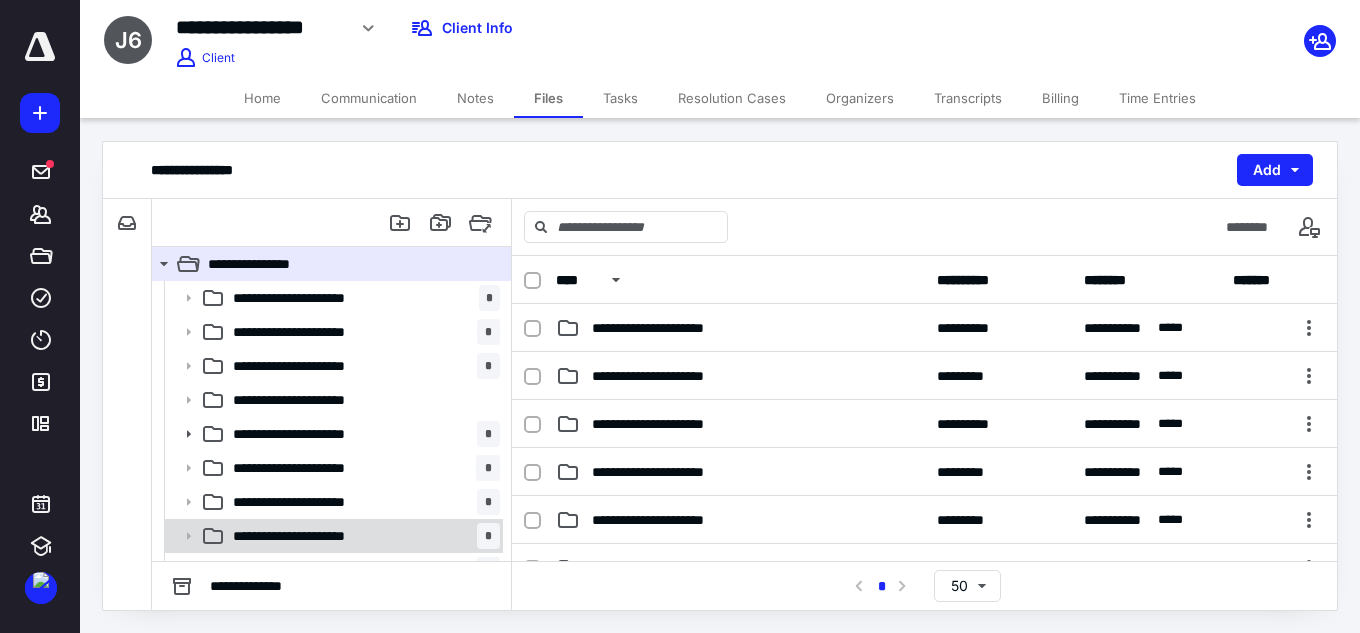 click on "**********" at bounding box center [327, 536] 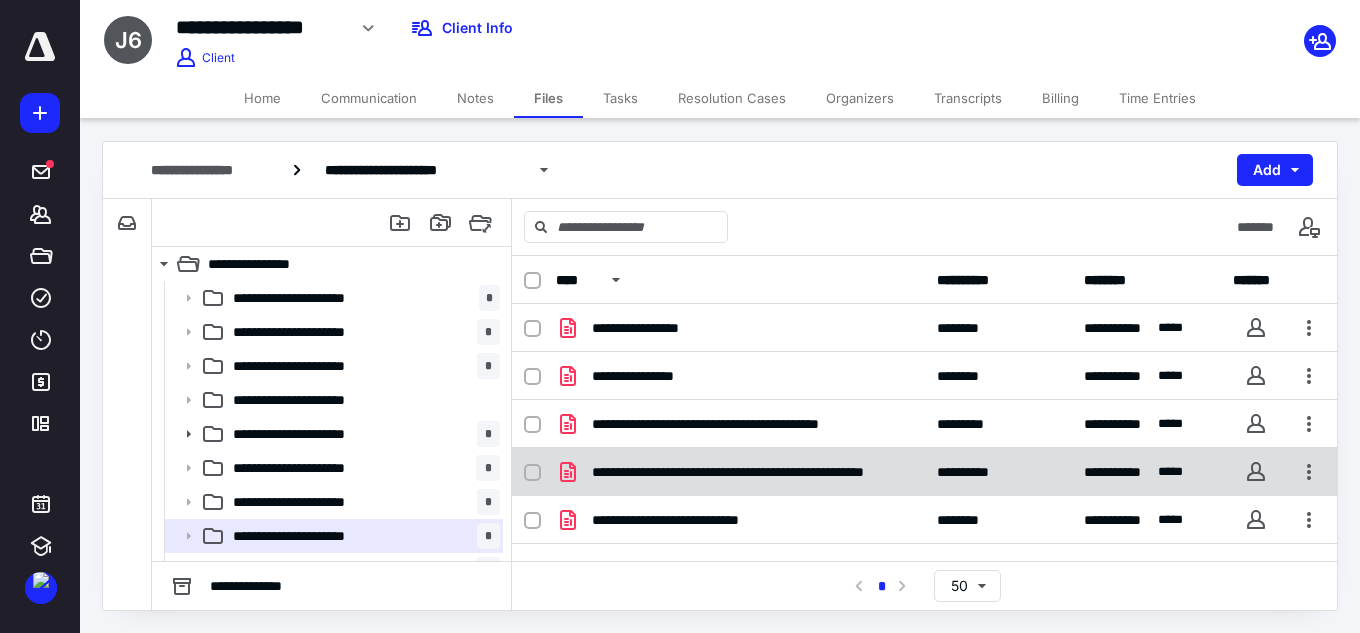 scroll, scrollTop: 43, scrollLeft: 0, axis: vertical 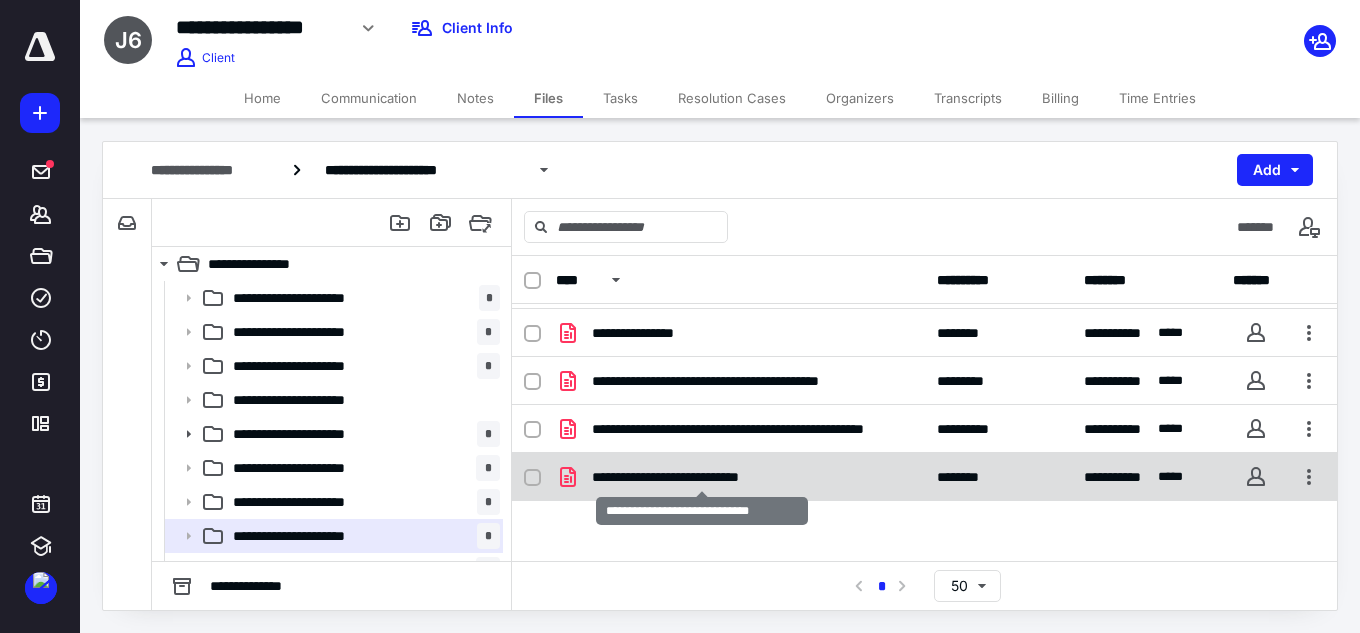click on "**********" at bounding box center [702, 477] 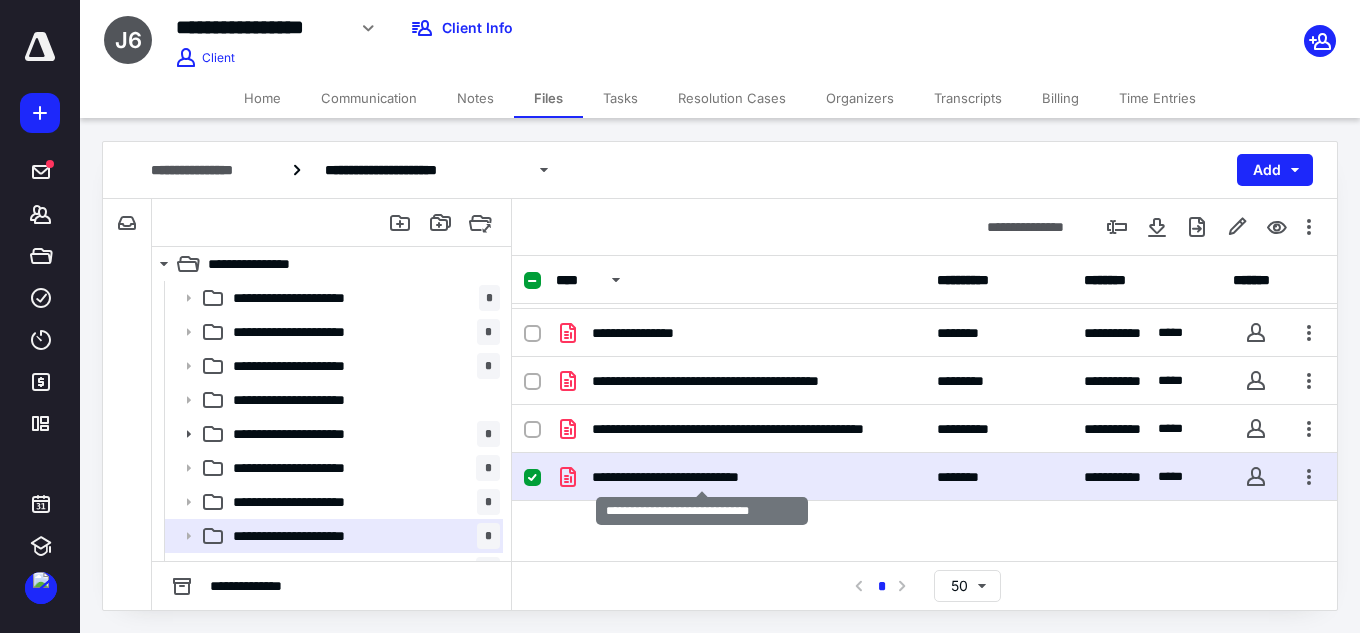 click on "**********" at bounding box center (702, 477) 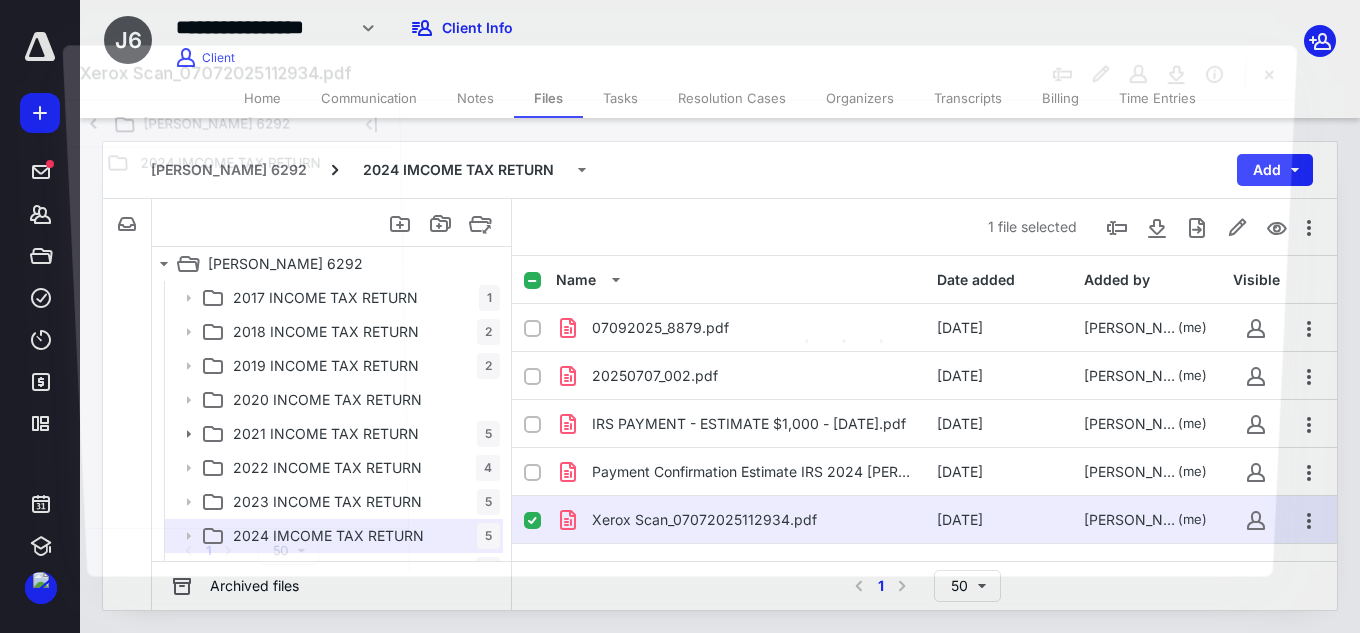 scroll, scrollTop: 43, scrollLeft: 0, axis: vertical 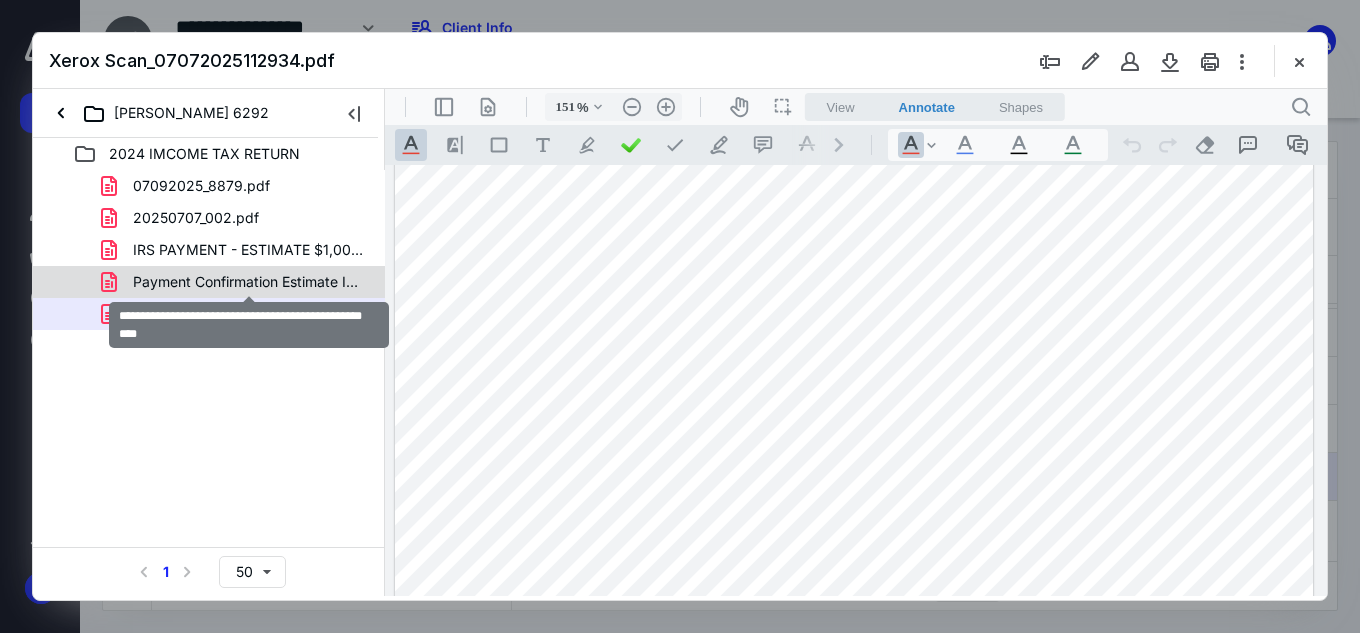 click on "Payment Confirmation Estimate IRS 2024 [PERSON_NAME].pdf" at bounding box center (249, 282) 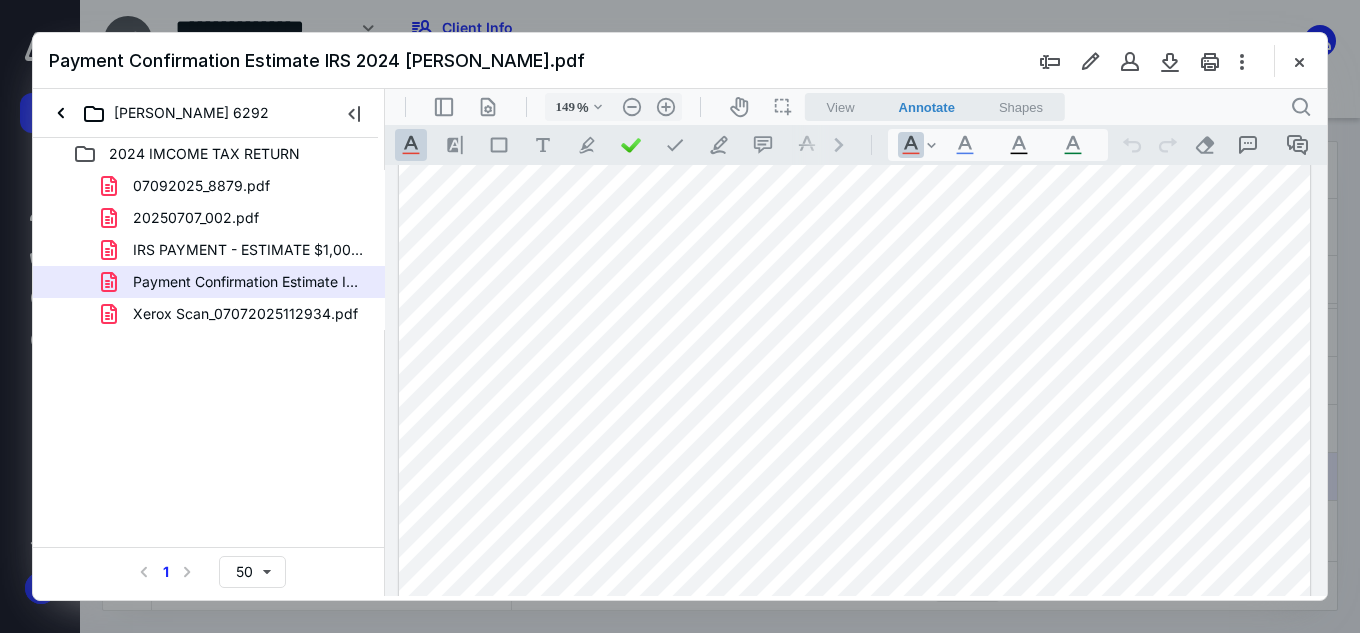 scroll, scrollTop: 0, scrollLeft: 0, axis: both 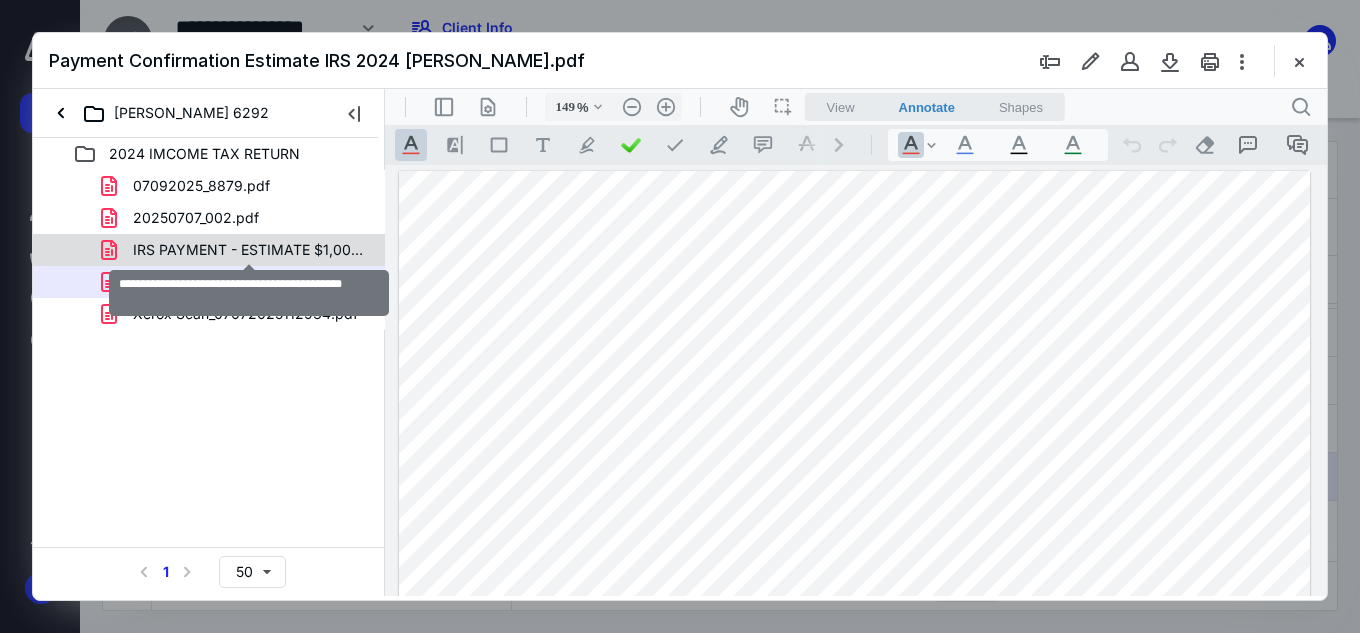 click on "IRS PAYMENT - ESTIMATE $1,000 - [DATE].pdf" at bounding box center [249, 250] 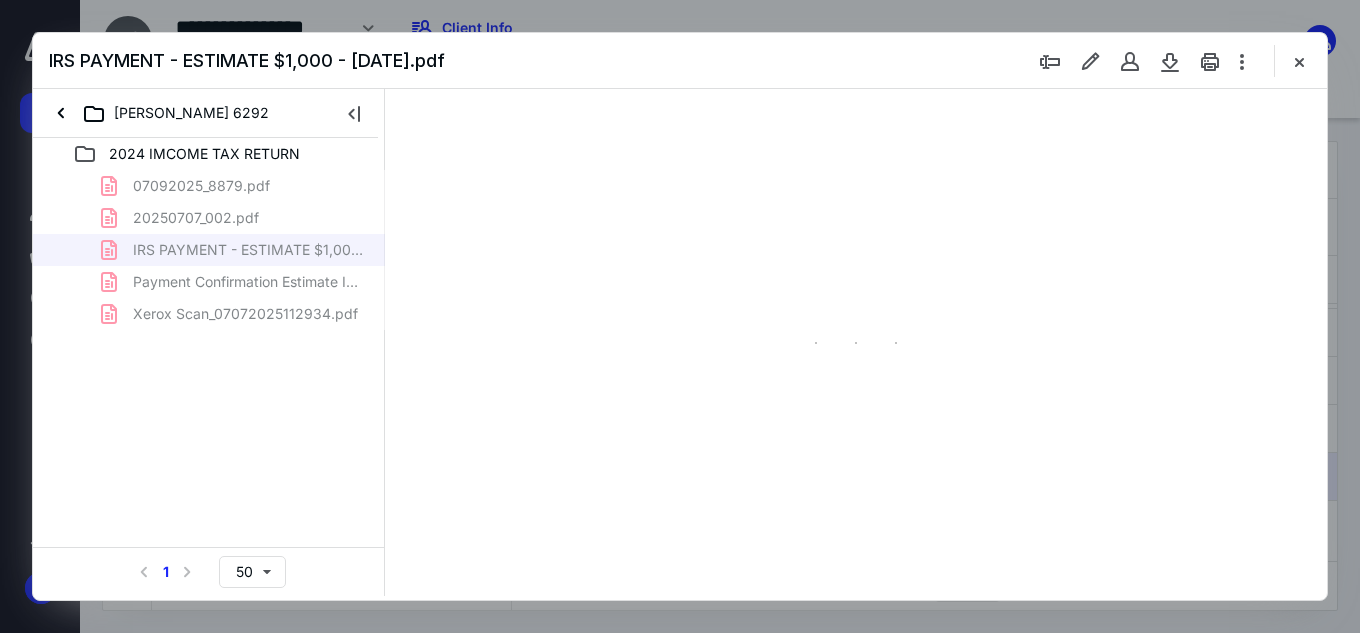 type on "151" 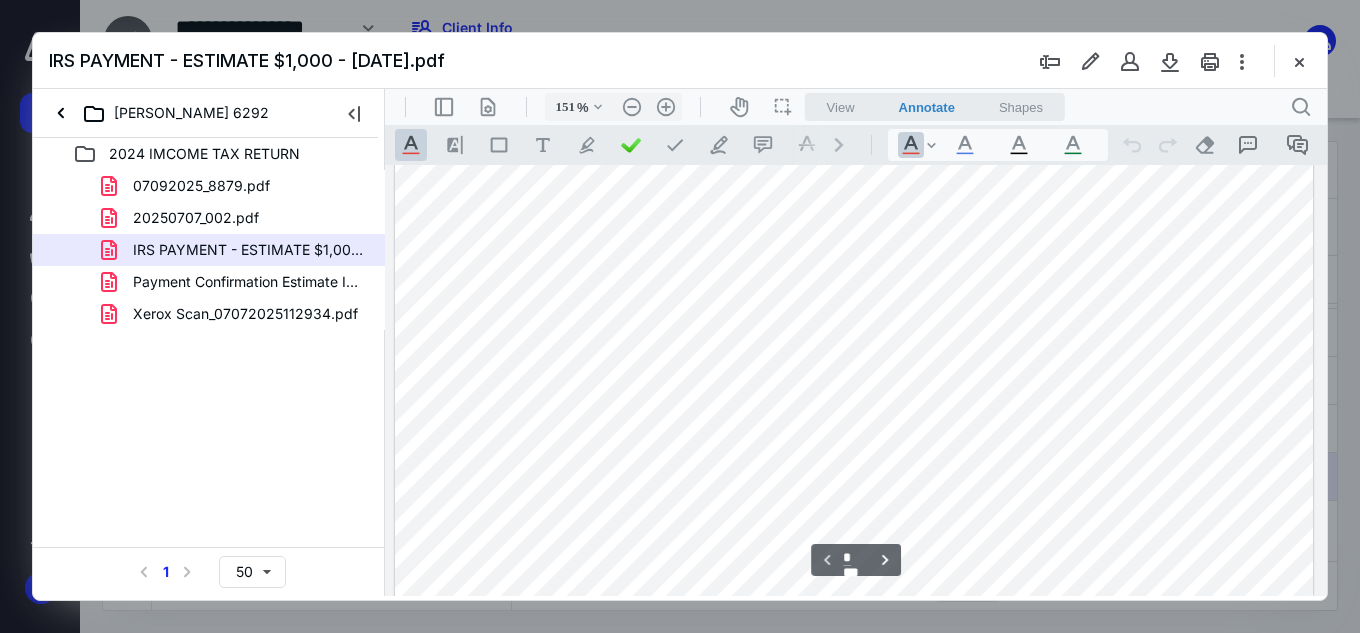 type on "*" 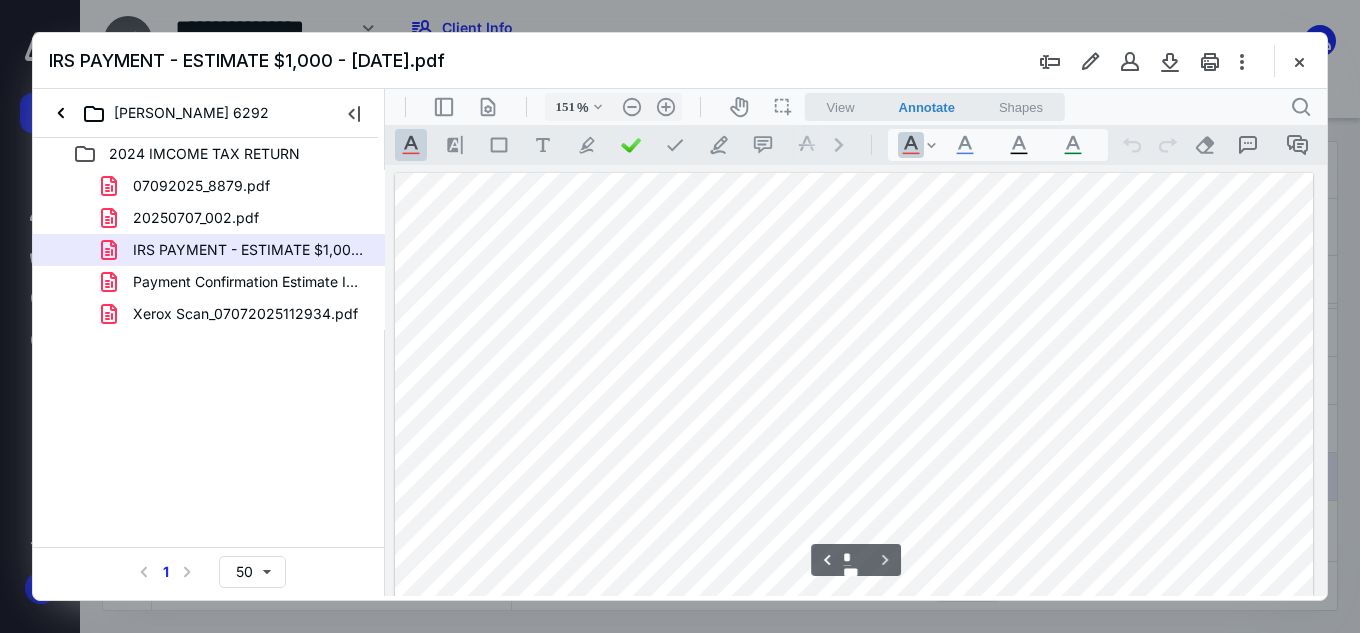 scroll, scrollTop: 1169, scrollLeft: 0, axis: vertical 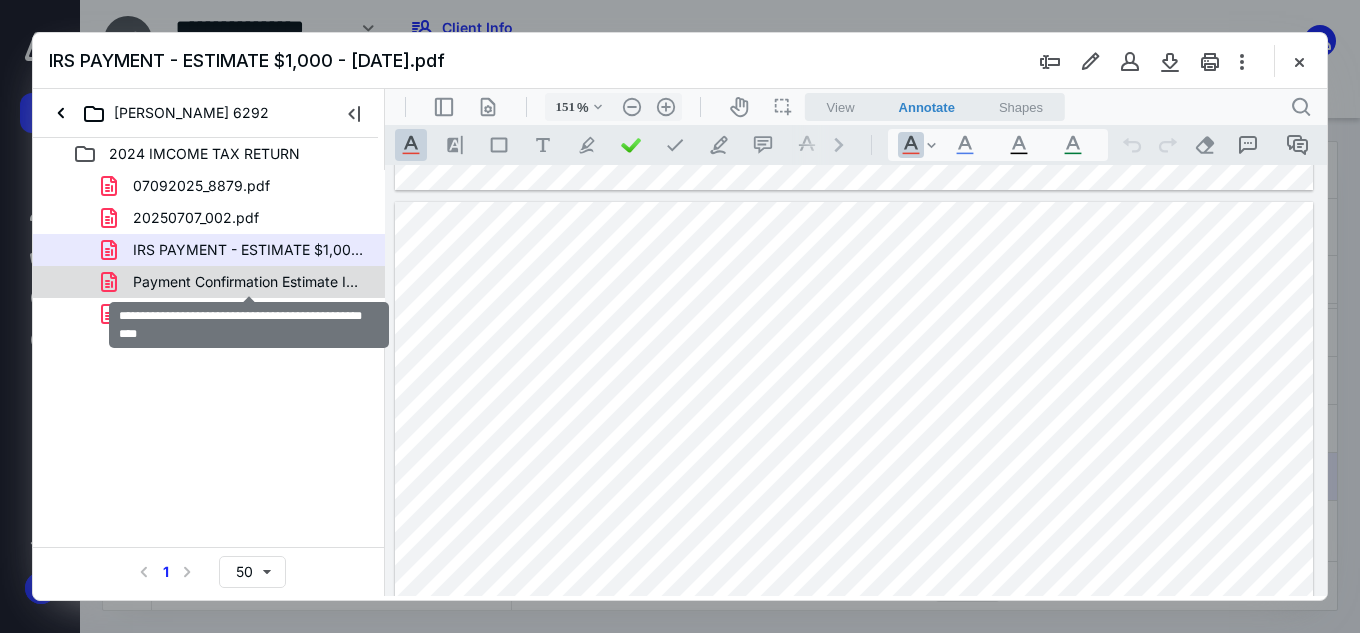 click on "Payment Confirmation Estimate IRS 2024 [PERSON_NAME].pdf" at bounding box center (249, 282) 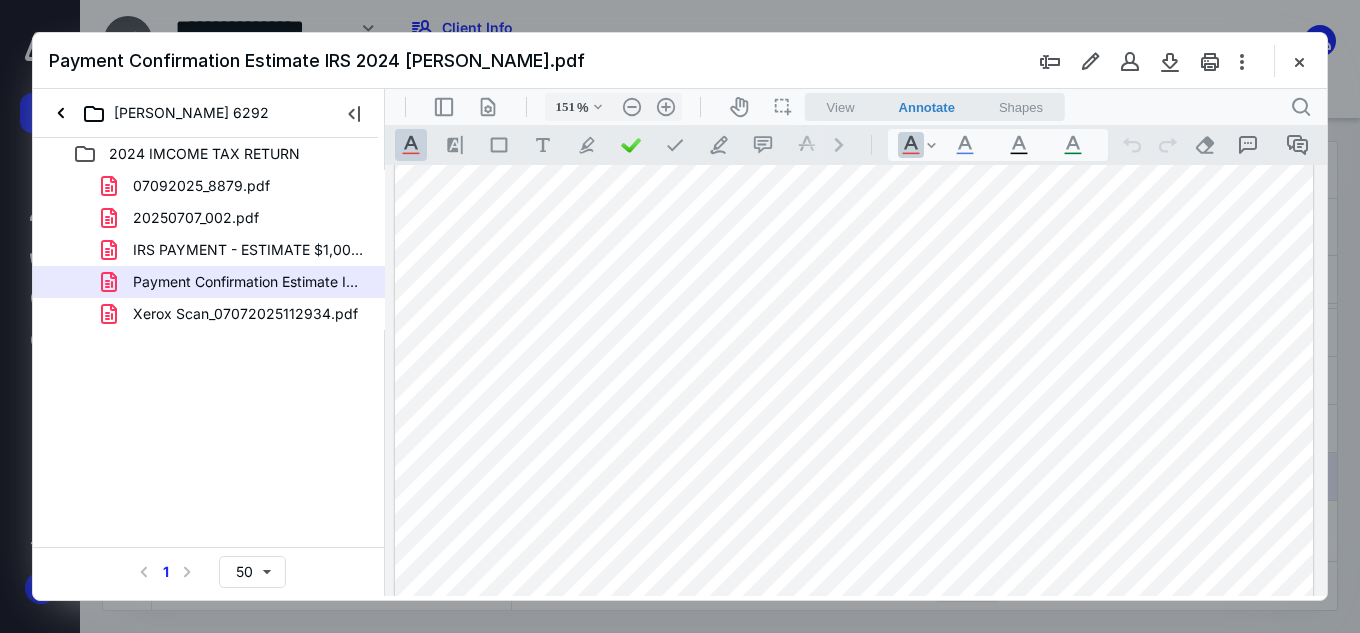scroll, scrollTop: 0, scrollLeft: 0, axis: both 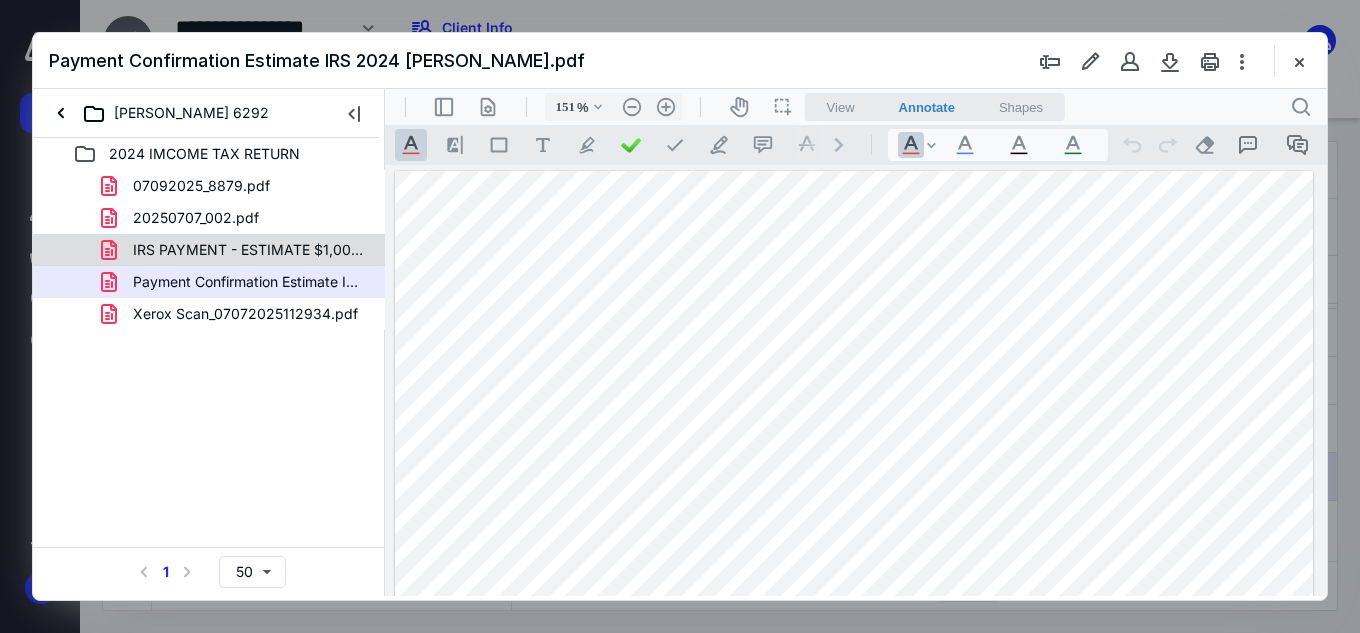 click on "IRS PAYMENT - ESTIMATE $1,000 - [DATE].pdf" at bounding box center [237, 250] 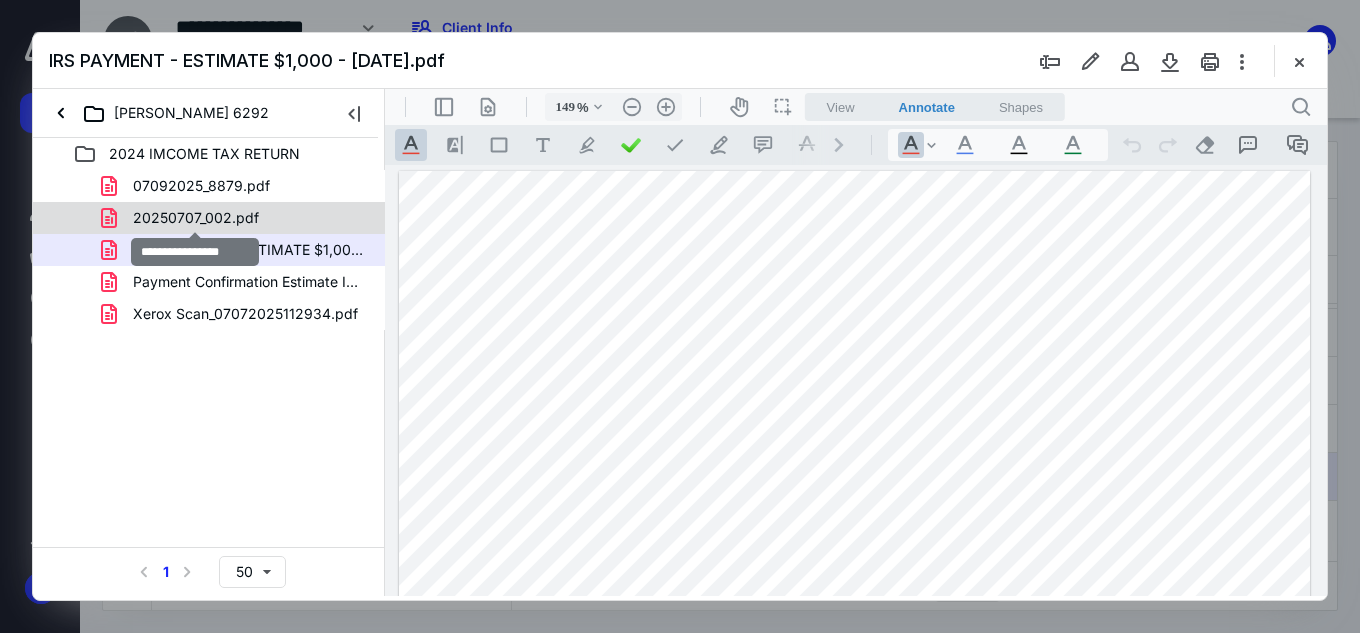click on "20250707_002.pdf" at bounding box center [196, 218] 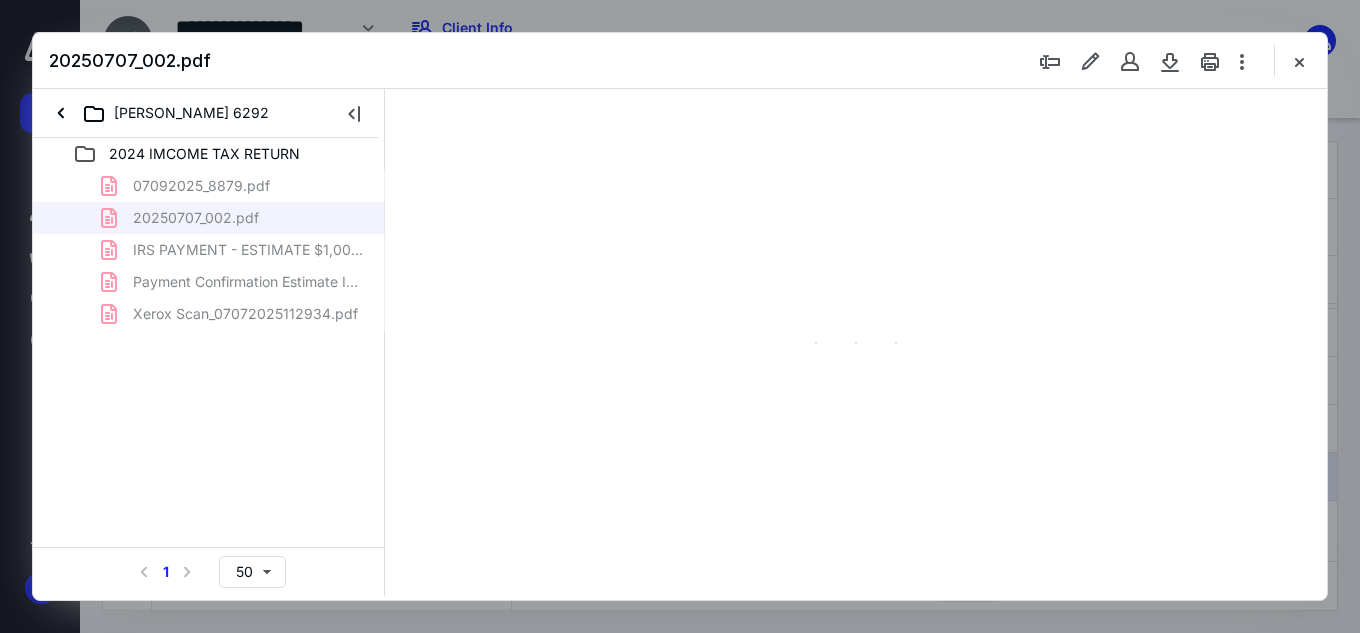 type on "118" 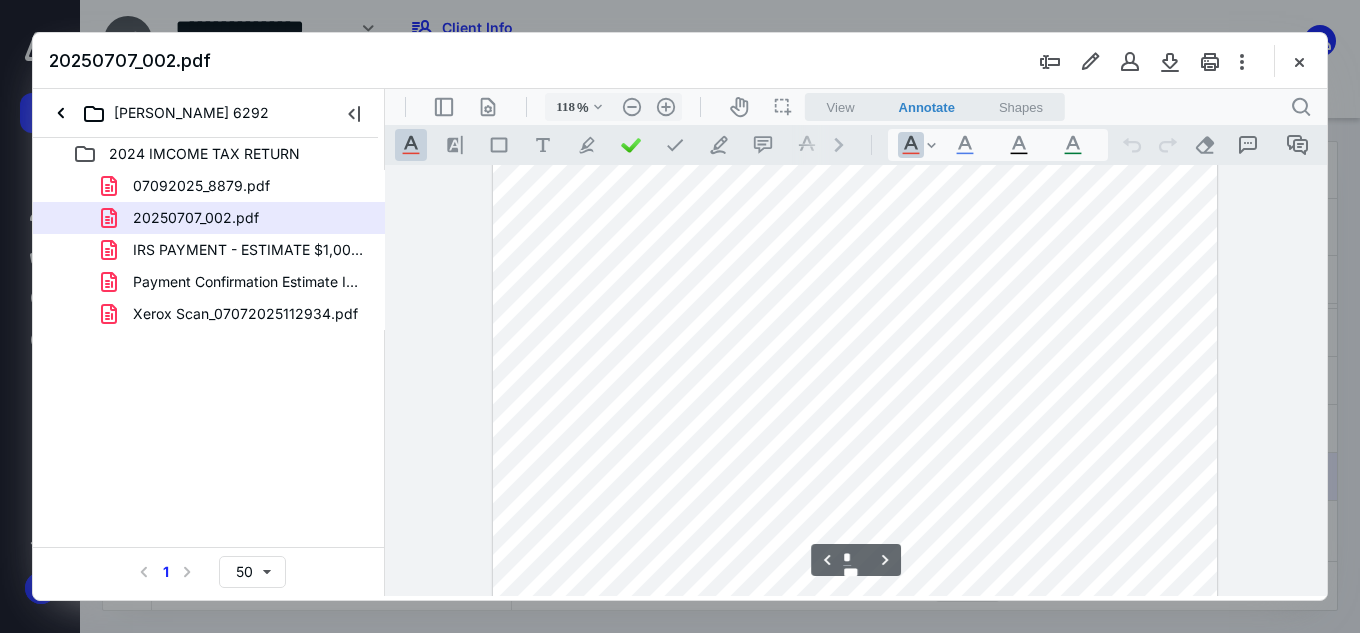 scroll, scrollTop: 2181, scrollLeft: 0, axis: vertical 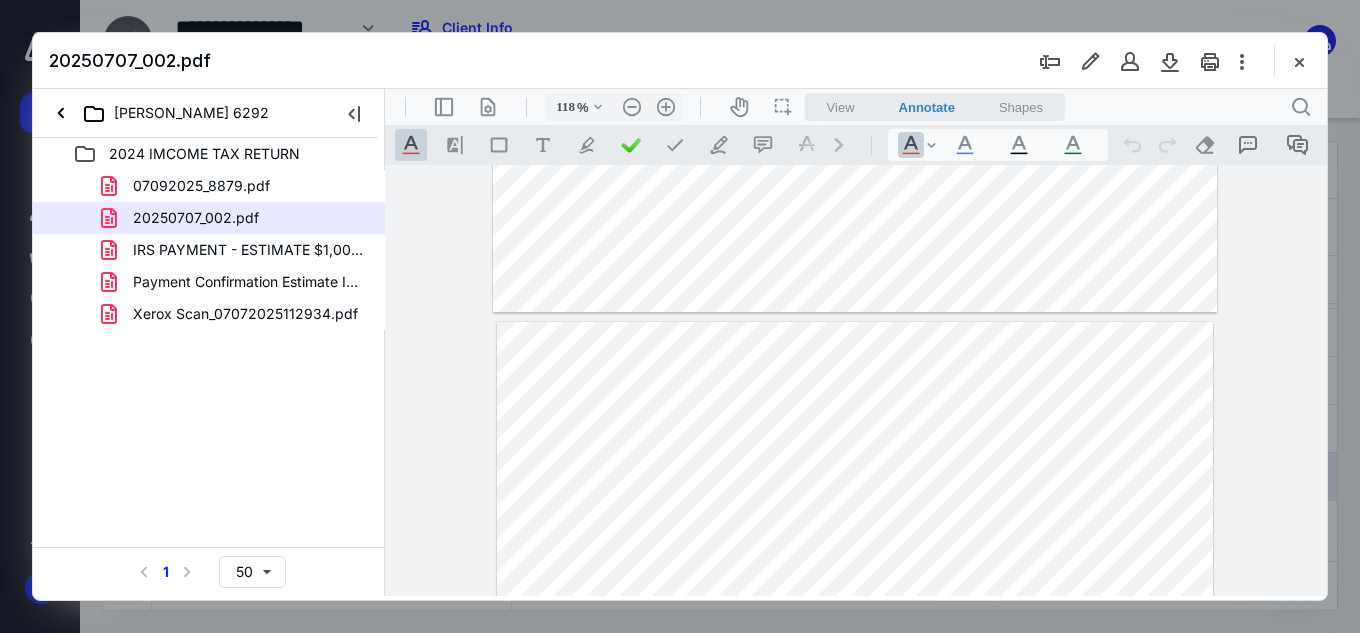 type on "*" 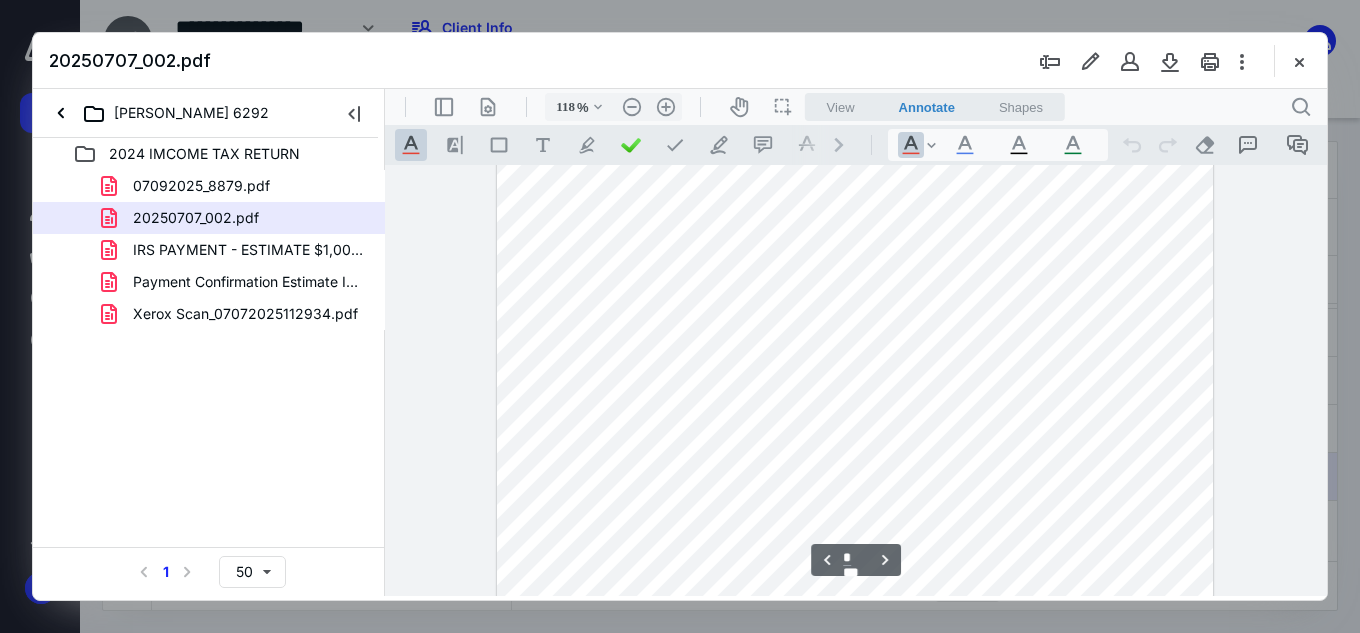scroll, scrollTop: 2881, scrollLeft: 0, axis: vertical 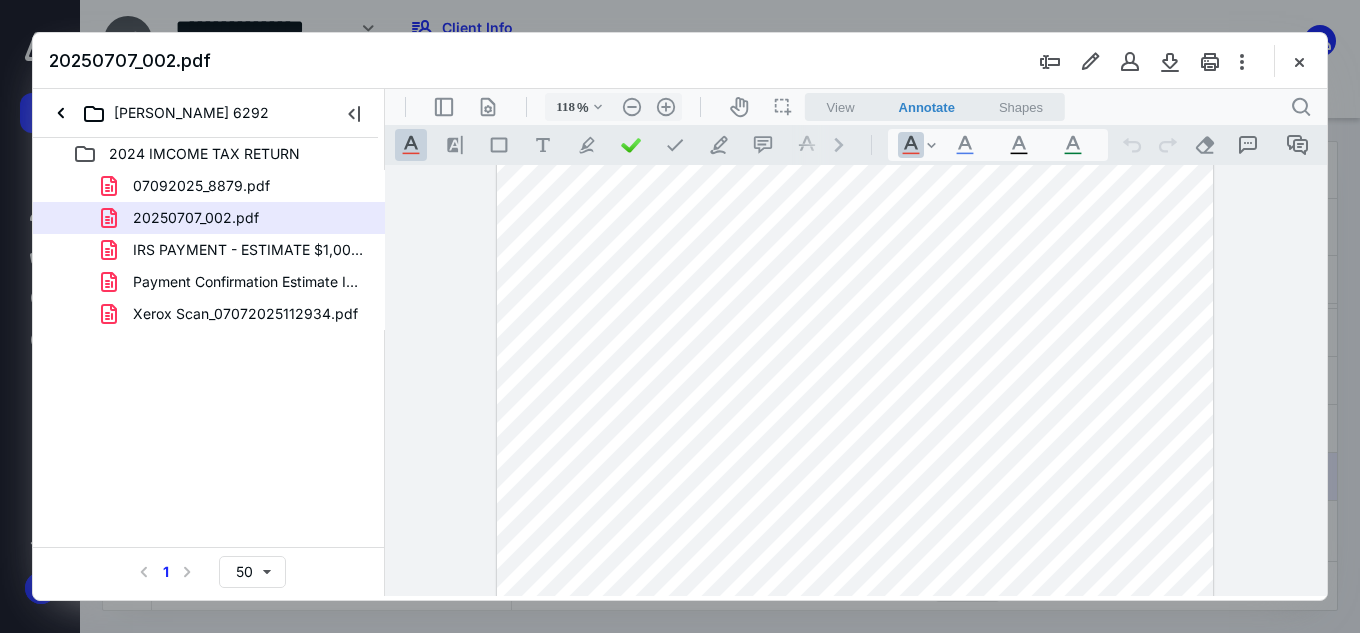 type on "143" 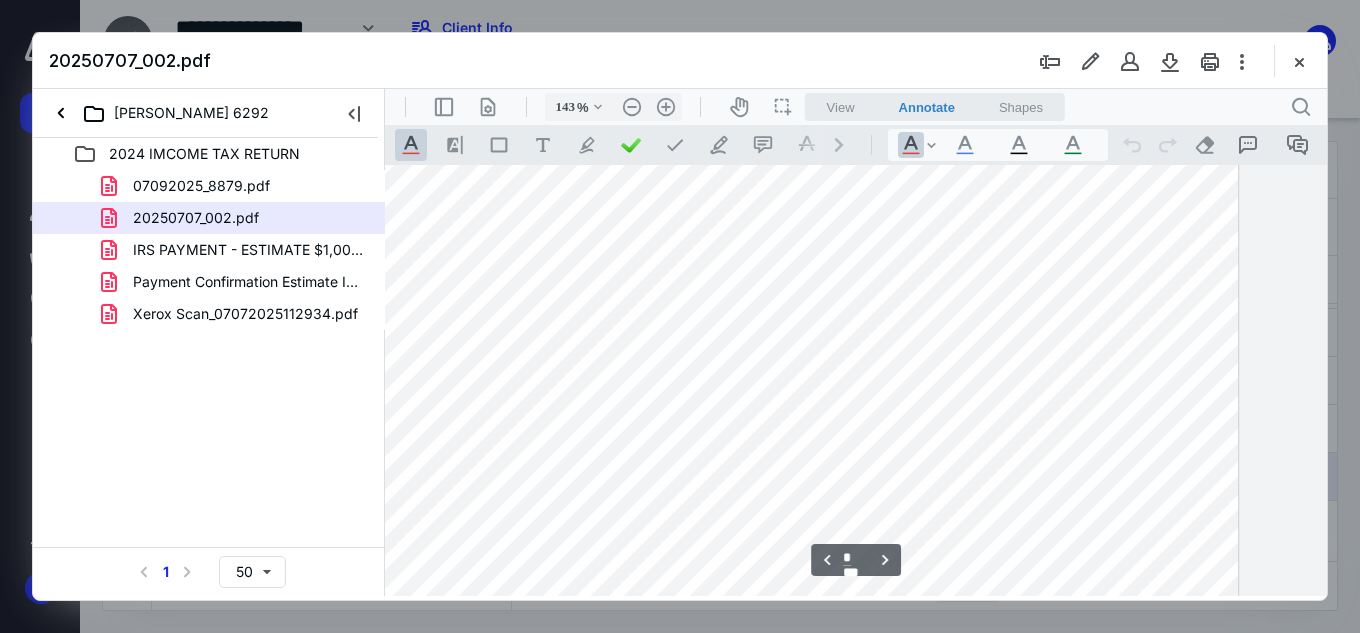 scroll, scrollTop: 3150, scrollLeft: 145, axis: both 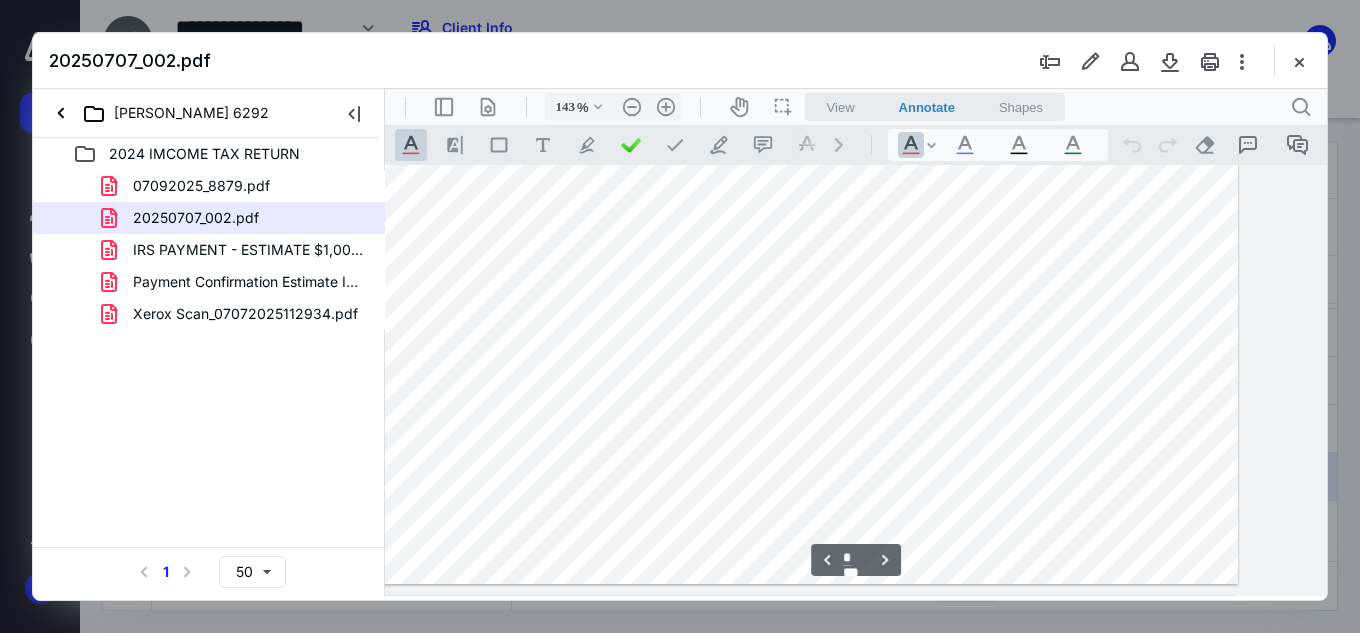 type on "*" 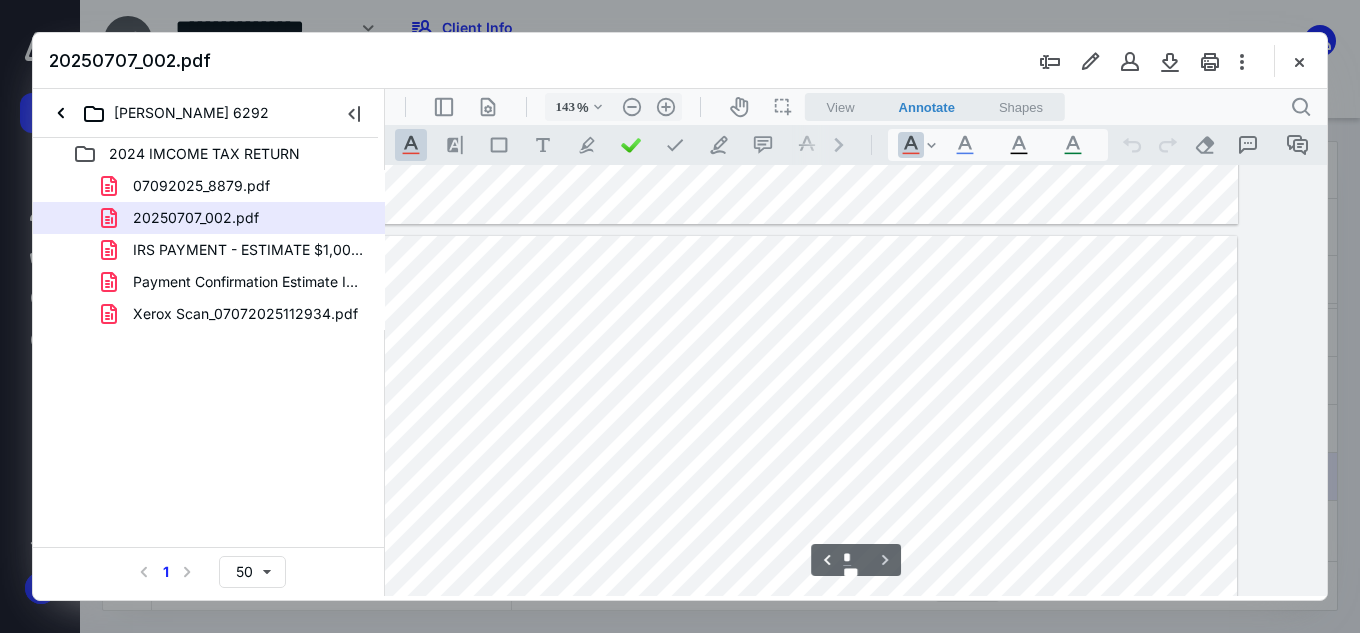 scroll, scrollTop: 4233, scrollLeft: 145, axis: both 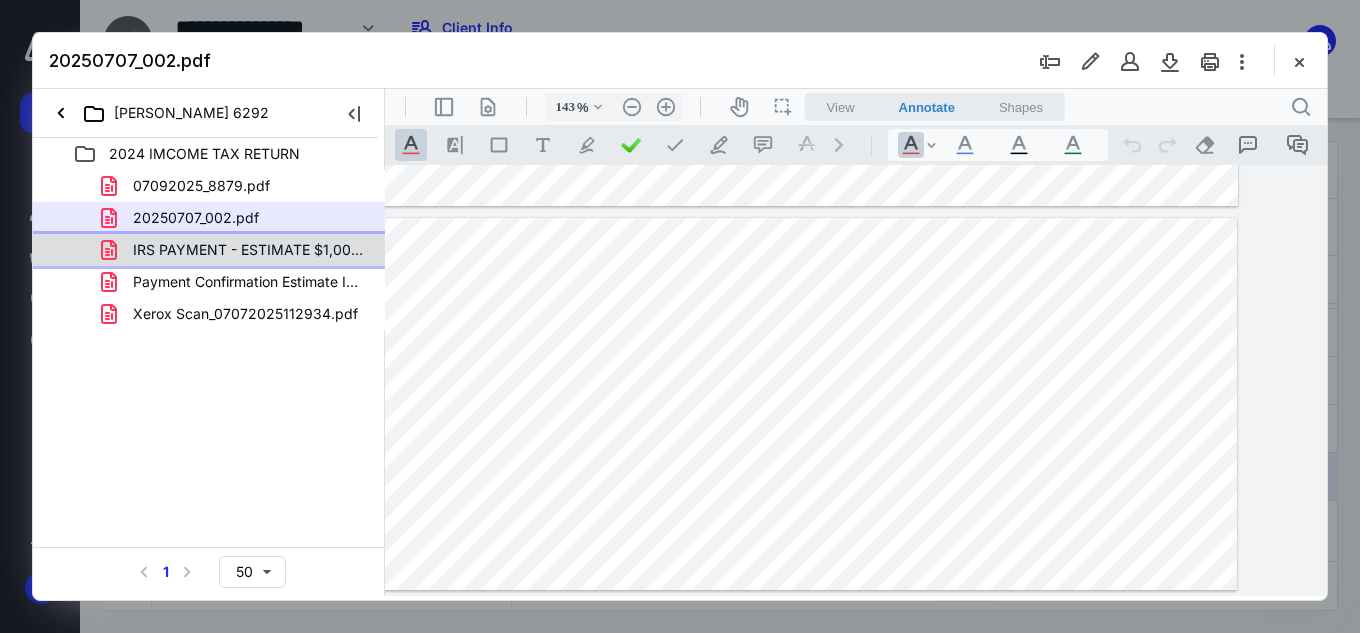 click on "IRS PAYMENT - ESTIMATE $1,000 - [DATE].pdf" at bounding box center (237, 250) 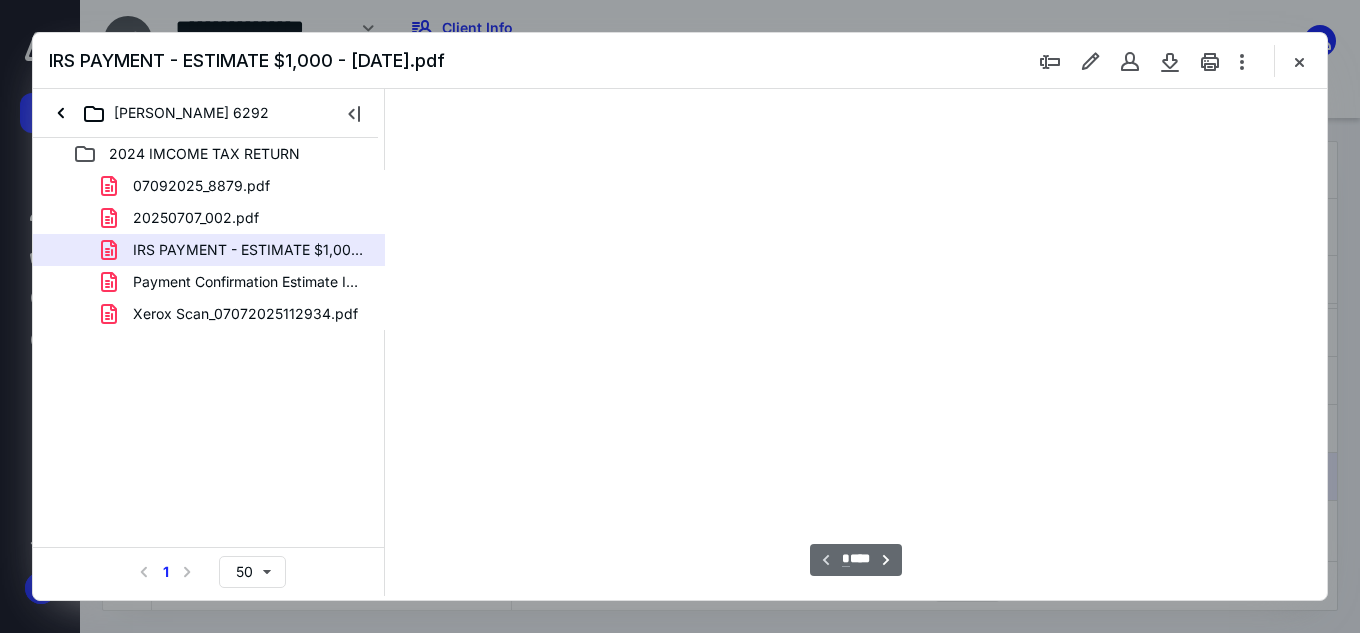 scroll, scrollTop: 82, scrollLeft: 0, axis: vertical 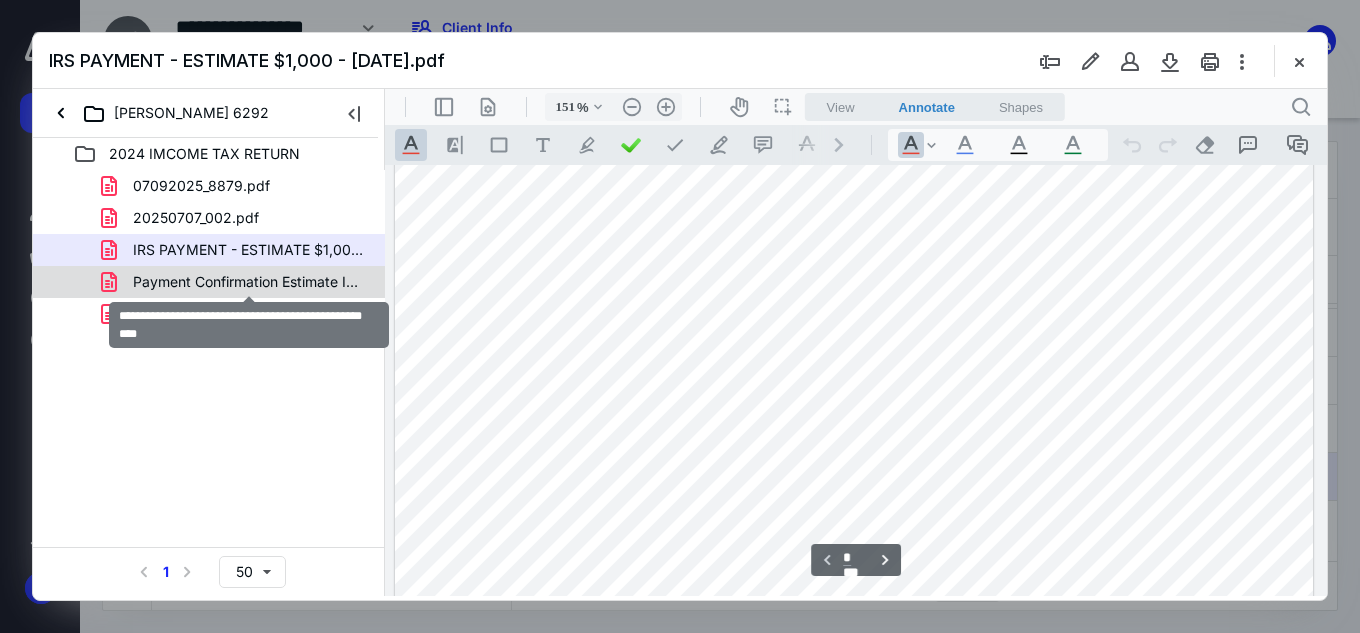 click on "Payment Confirmation Estimate IRS 2024 [PERSON_NAME].pdf" at bounding box center [249, 282] 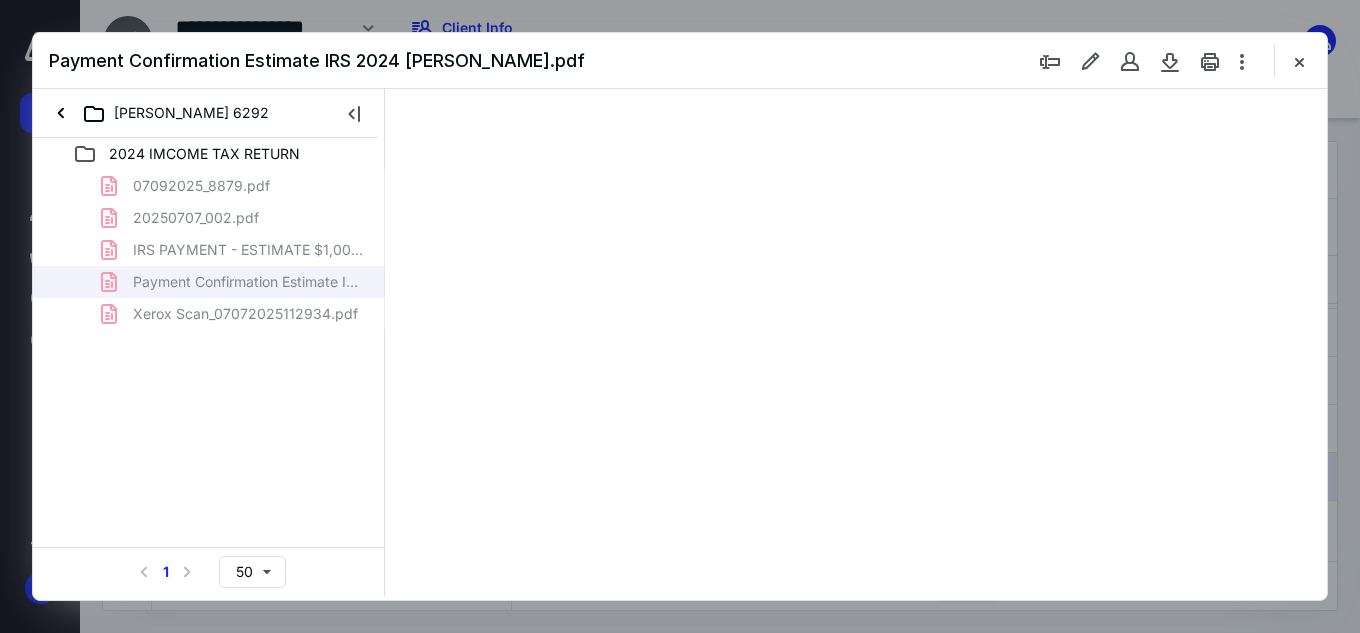 click on "07092025_8879.pdf 20250707_002.pdf IRS PAYMENT - ESTIMATE $1,000 - [DATE].pdf Payment Confirmation Estimate IRS 2024 [PERSON_NAME].pdf Xerox Scan_07072025112934.pdf" at bounding box center [209, 250] 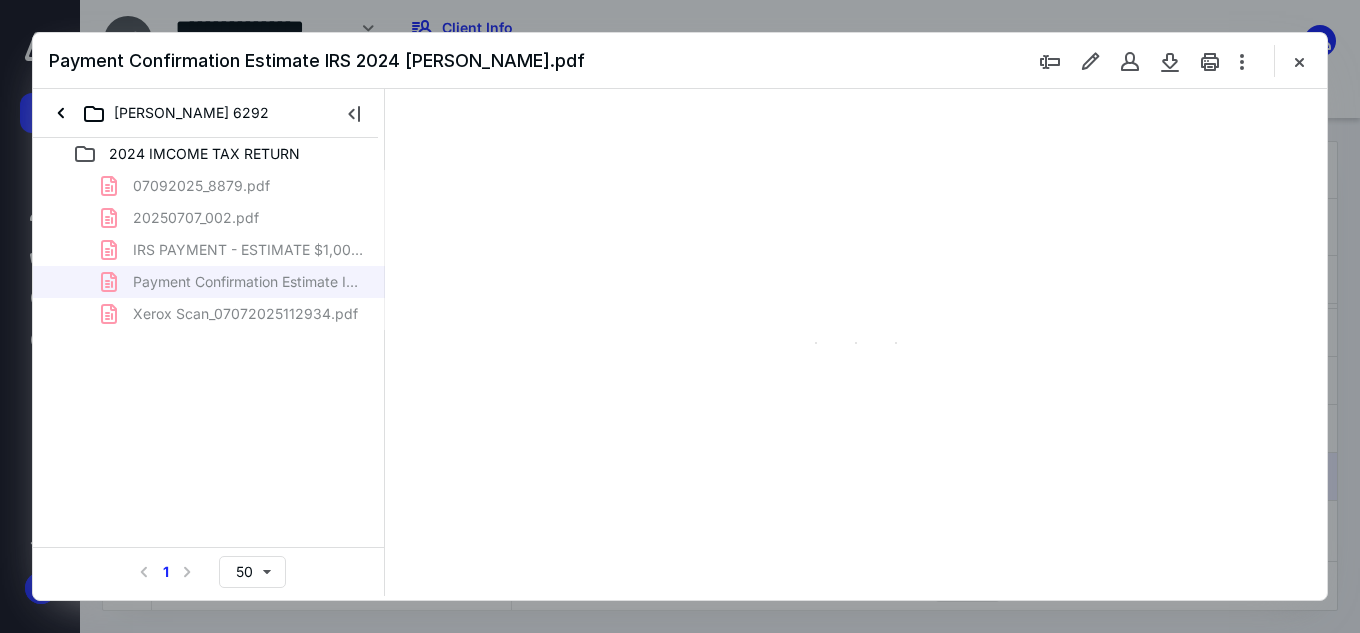 type on "149" 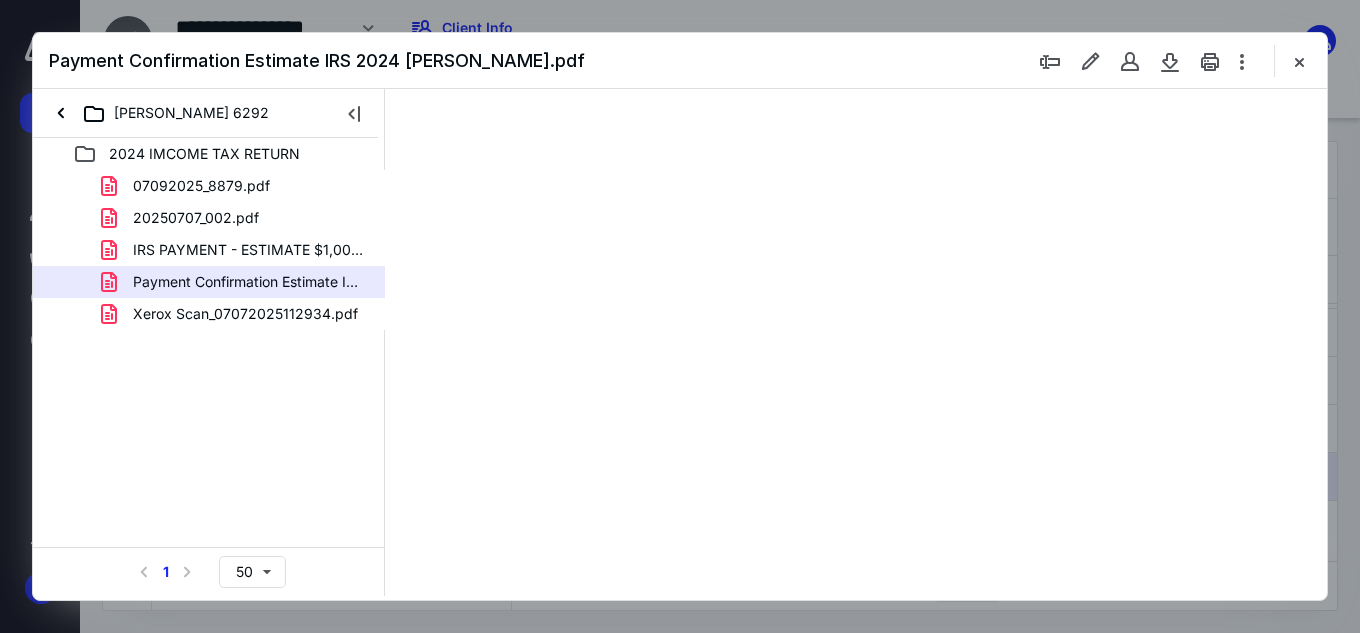 scroll, scrollTop: 0, scrollLeft: 0, axis: both 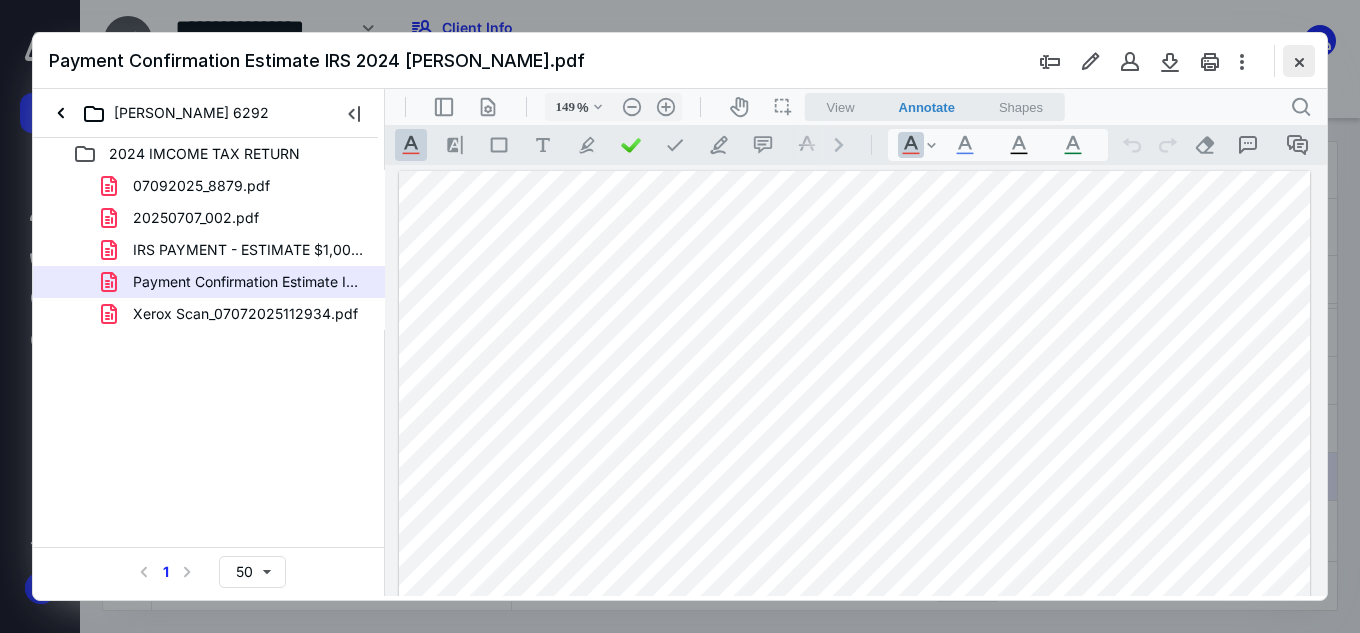 click at bounding box center (1299, 61) 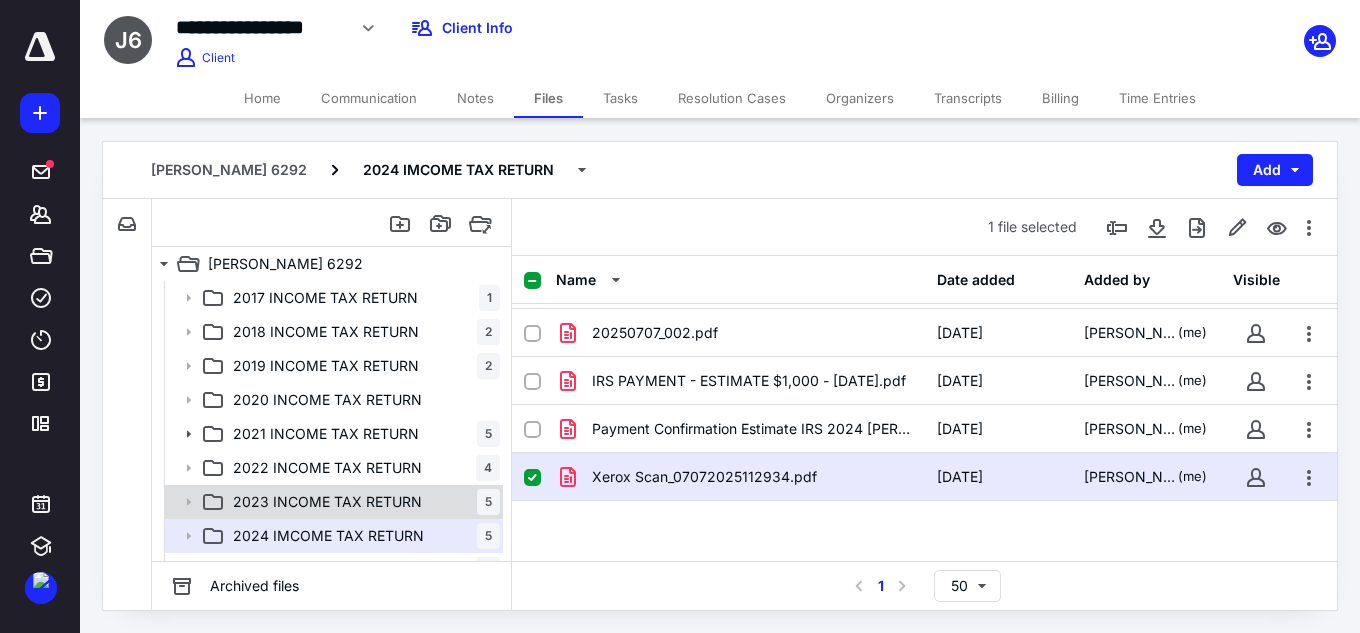 click on "2023 INCOME TAX RETURN 5" at bounding box center [362, 502] 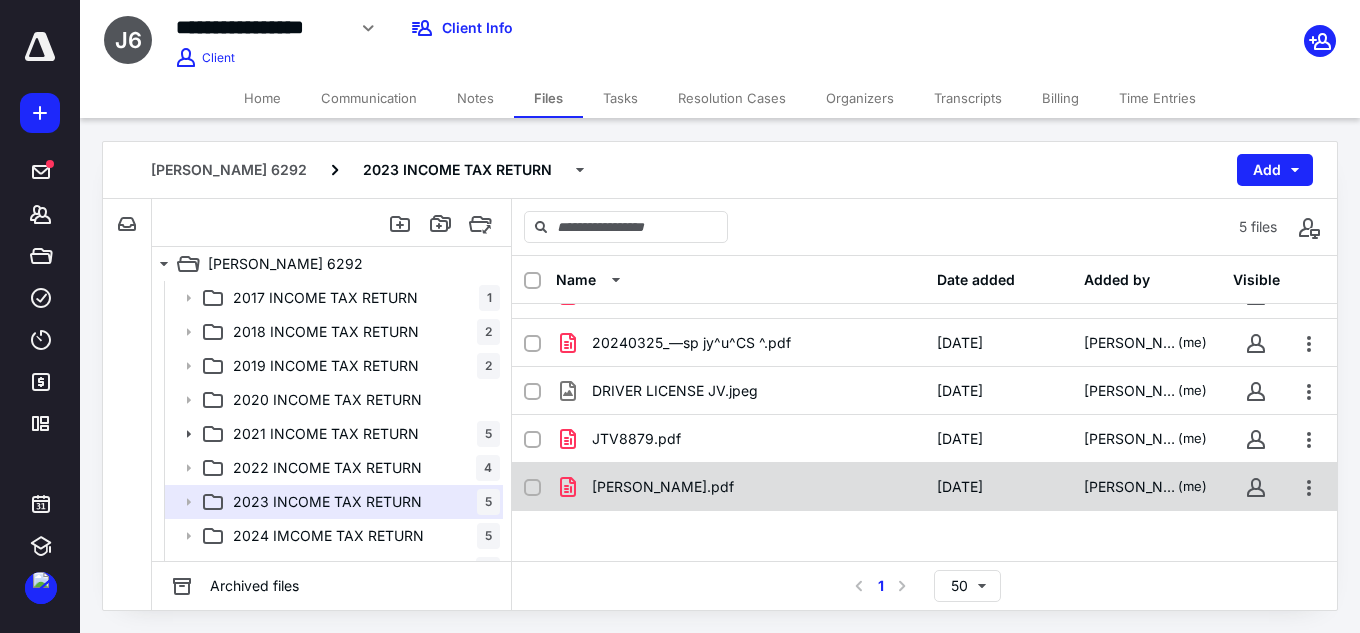 scroll, scrollTop: 43, scrollLeft: 0, axis: vertical 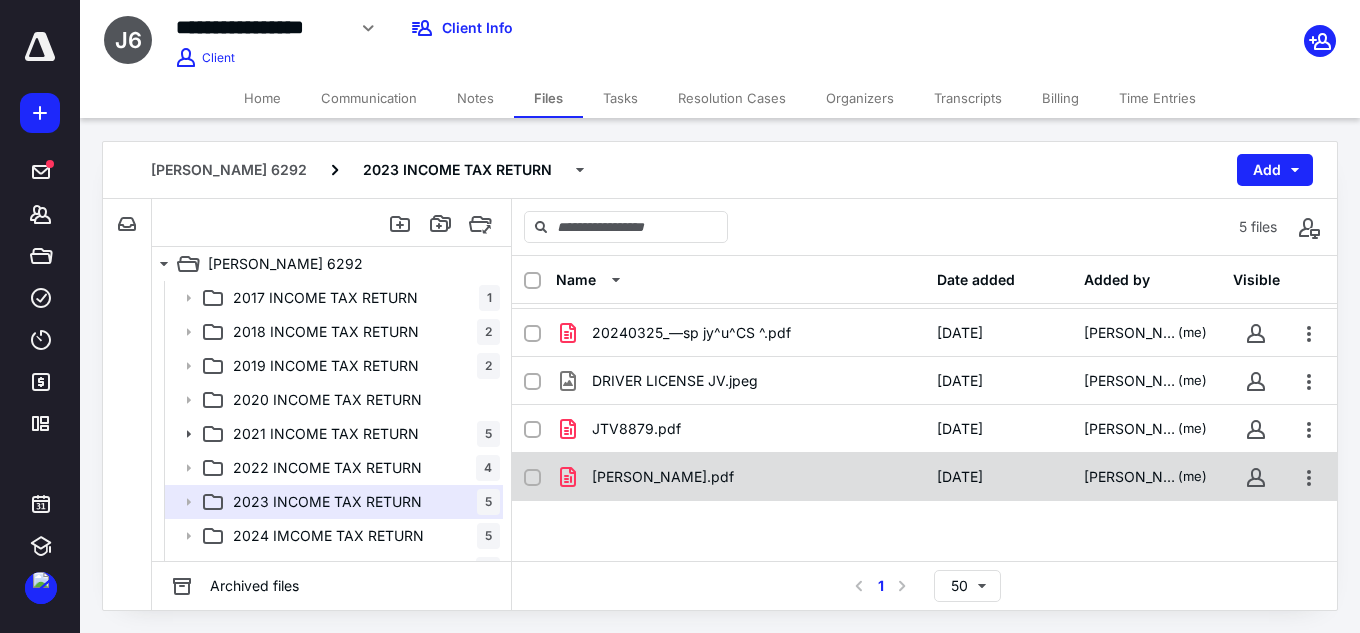 click on "[PERSON_NAME].pdf" at bounding box center [740, 477] 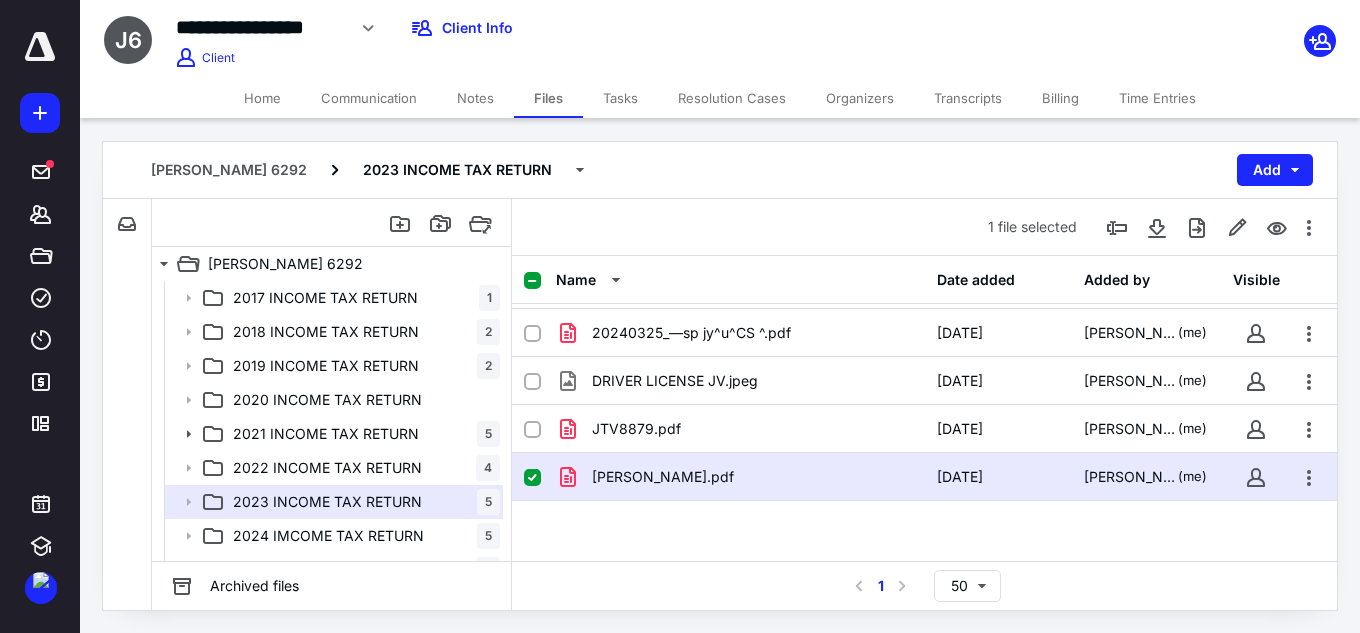 click on "[PERSON_NAME].pdf" at bounding box center [740, 477] 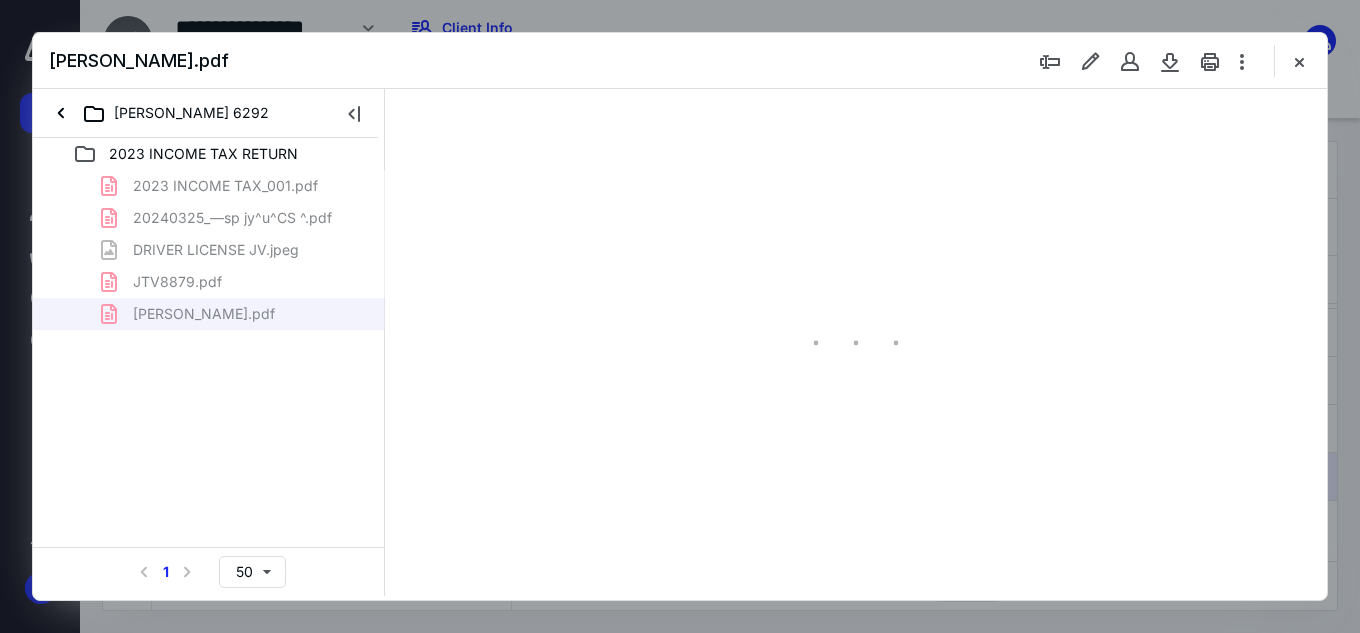 scroll, scrollTop: 0, scrollLeft: 0, axis: both 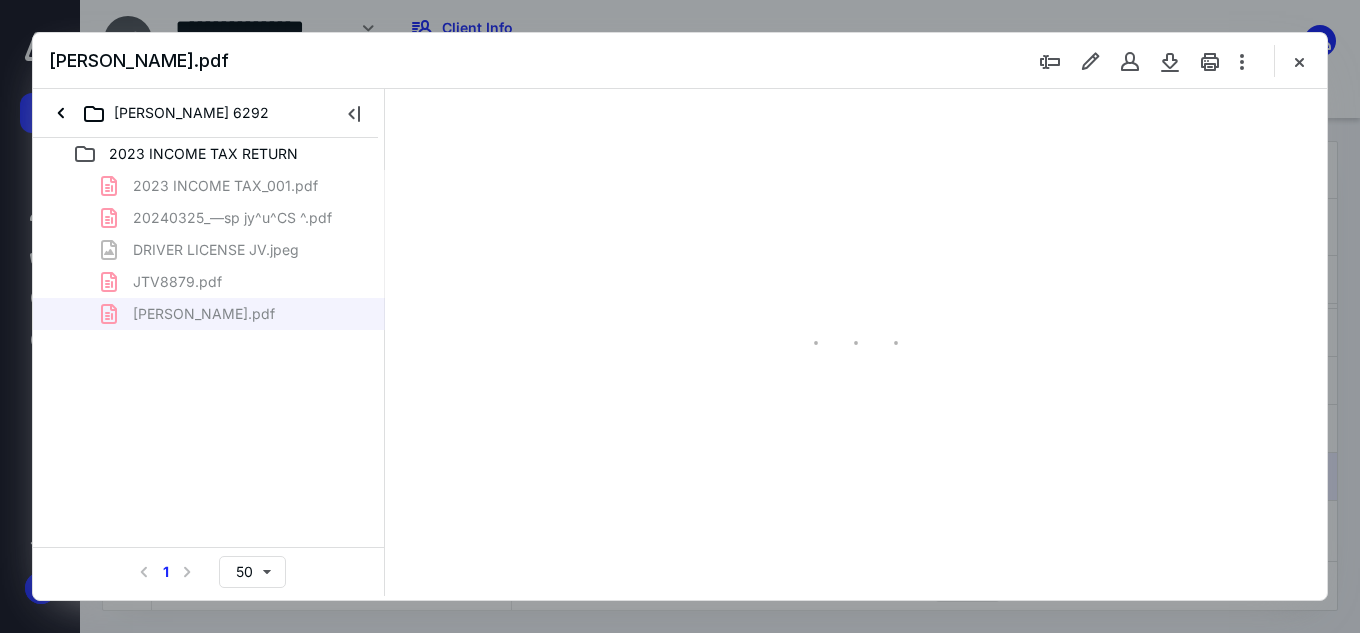 type on "151" 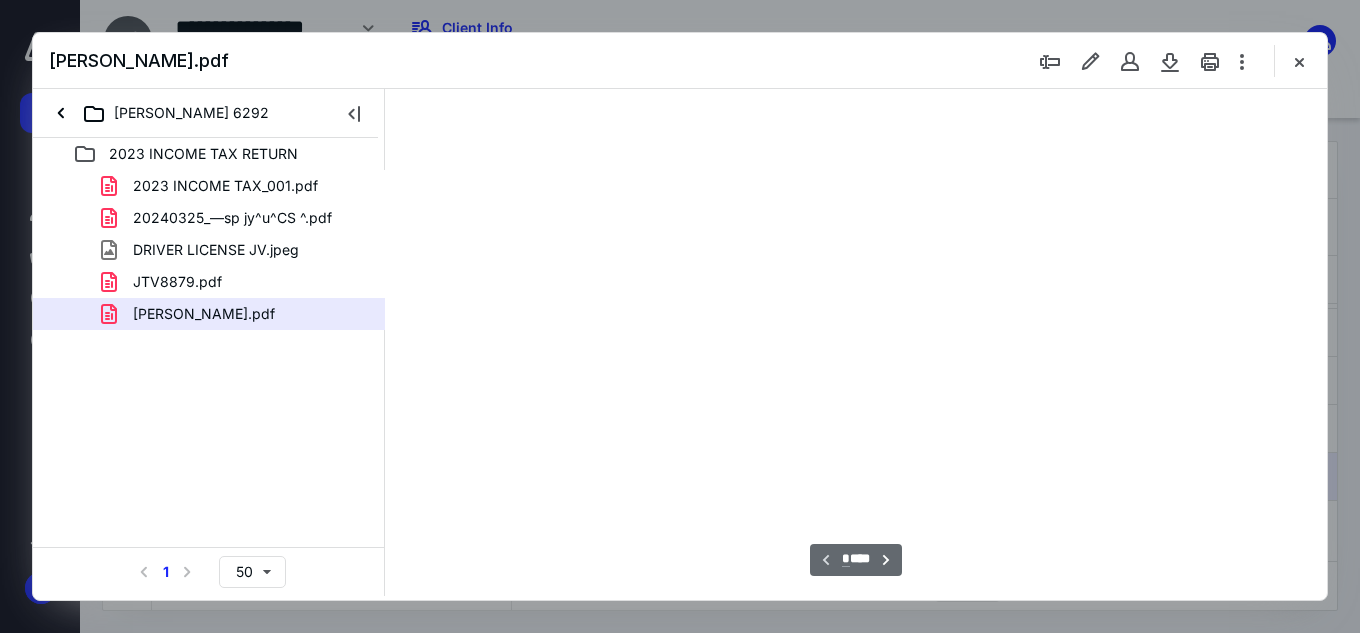 scroll, scrollTop: 82, scrollLeft: 127, axis: both 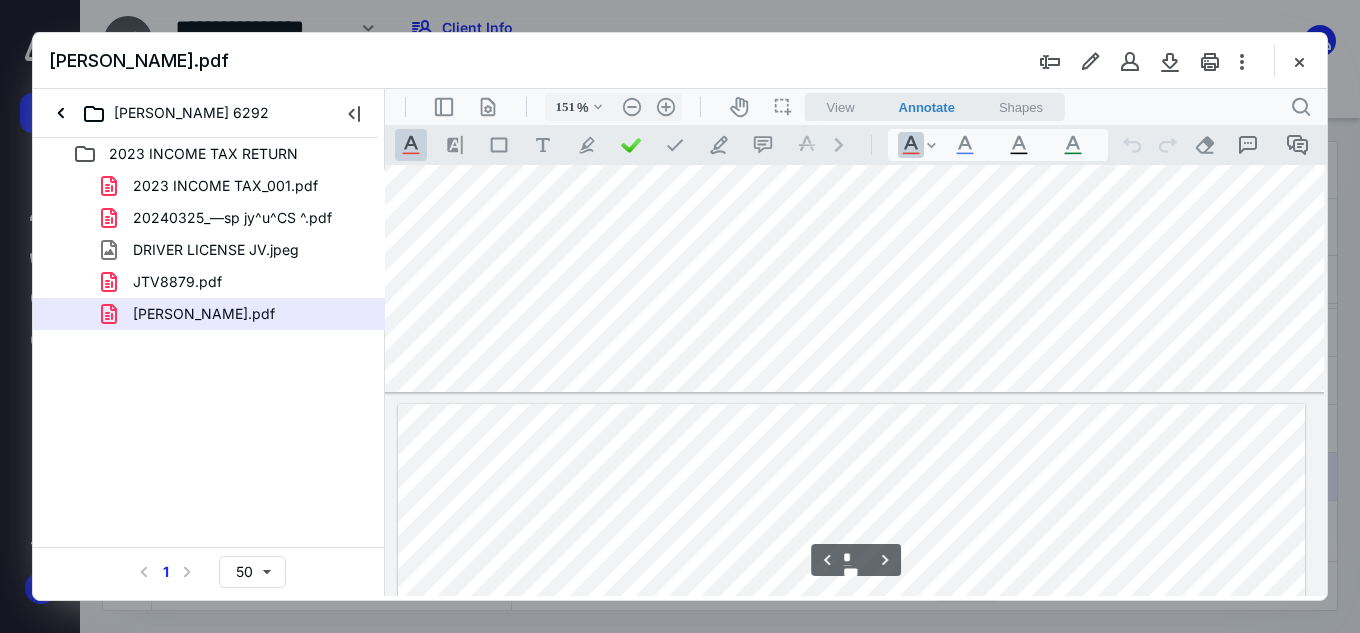type on "*" 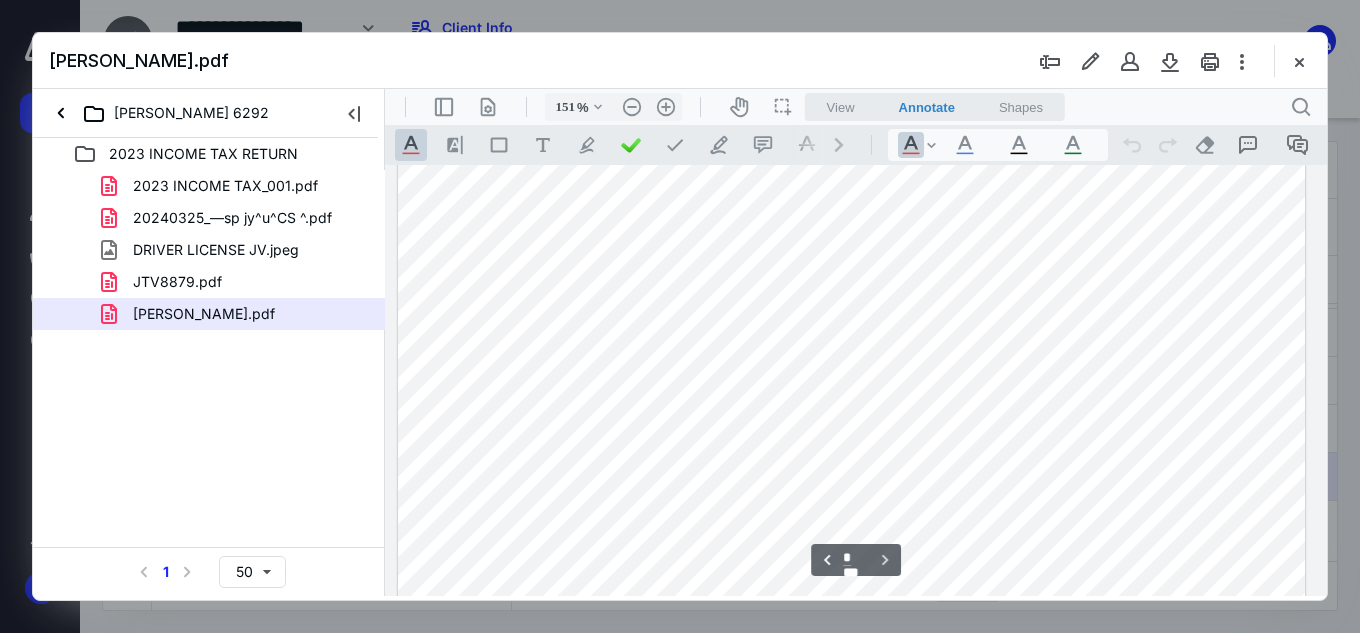 scroll, scrollTop: 4078, scrollLeft: 127, axis: both 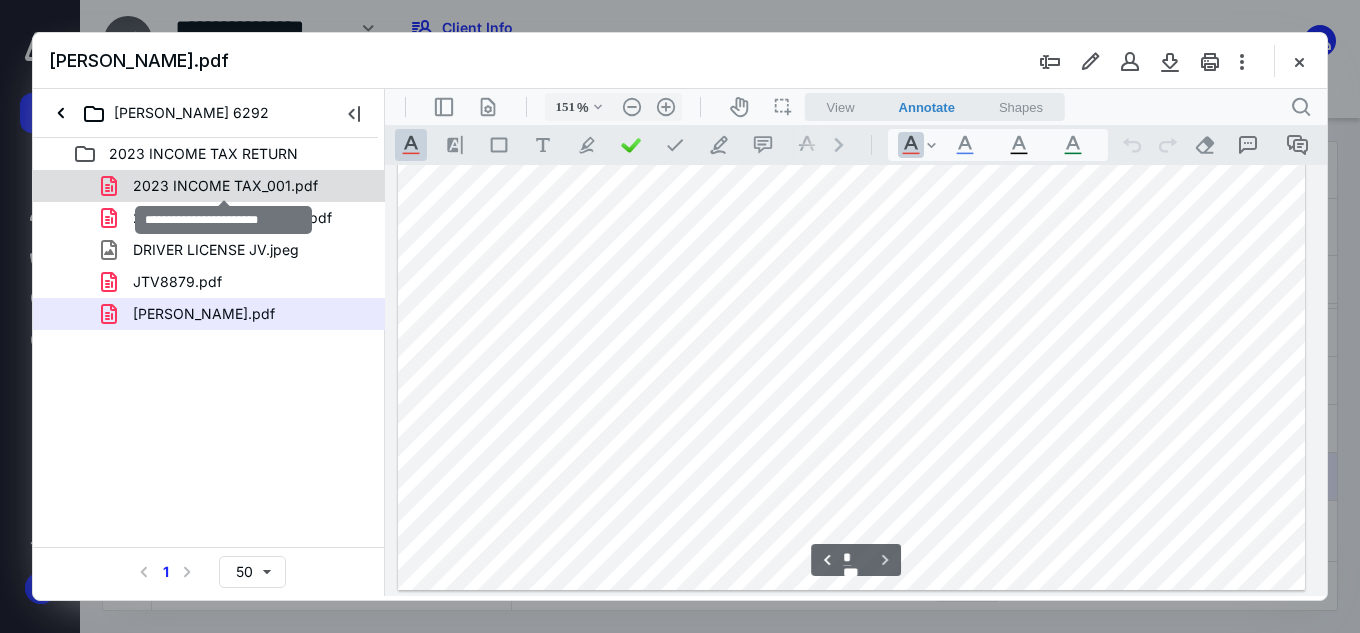 click on "2023 INCOME TAX_001.pdf" at bounding box center (225, 186) 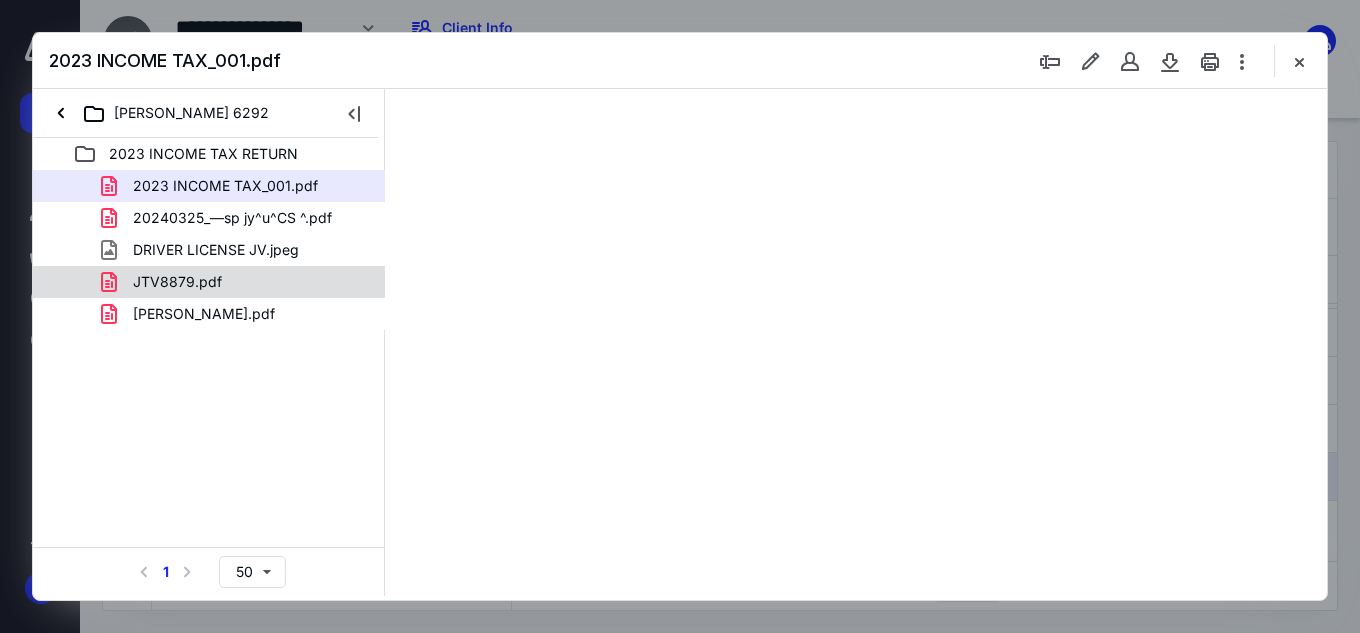 scroll, scrollTop: 82, scrollLeft: 0, axis: vertical 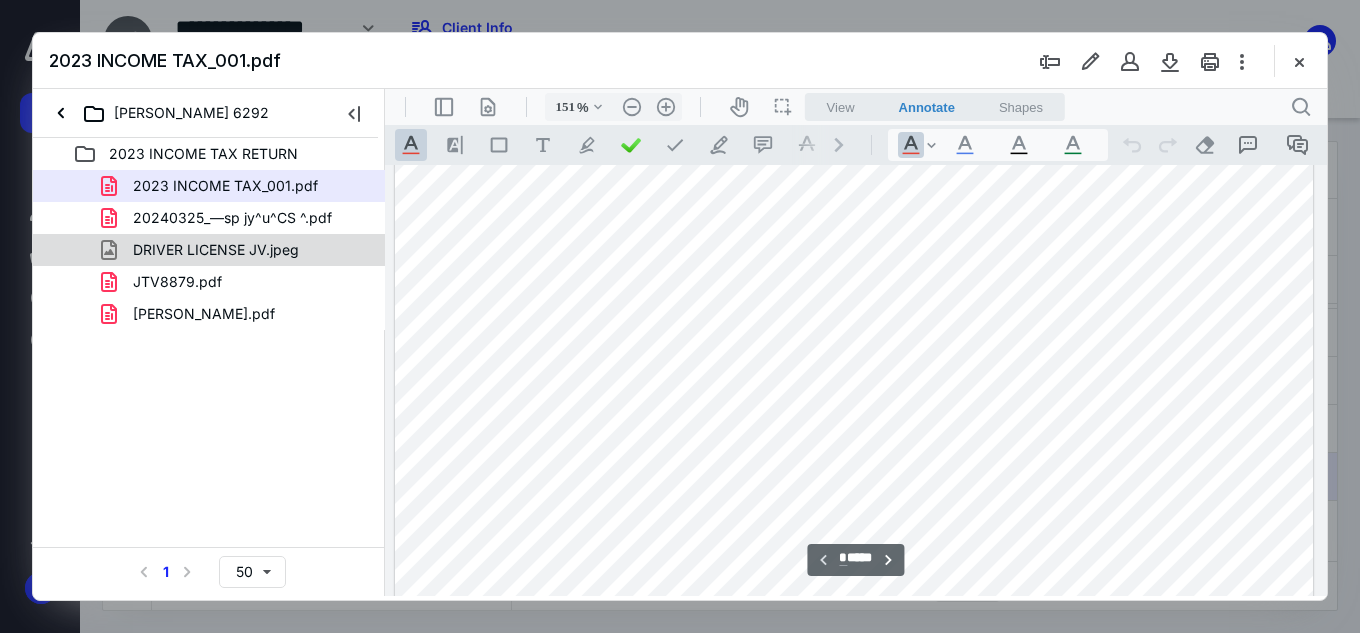 click on "DRIVER LICENSE JV.jpeg" at bounding box center (216, 250) 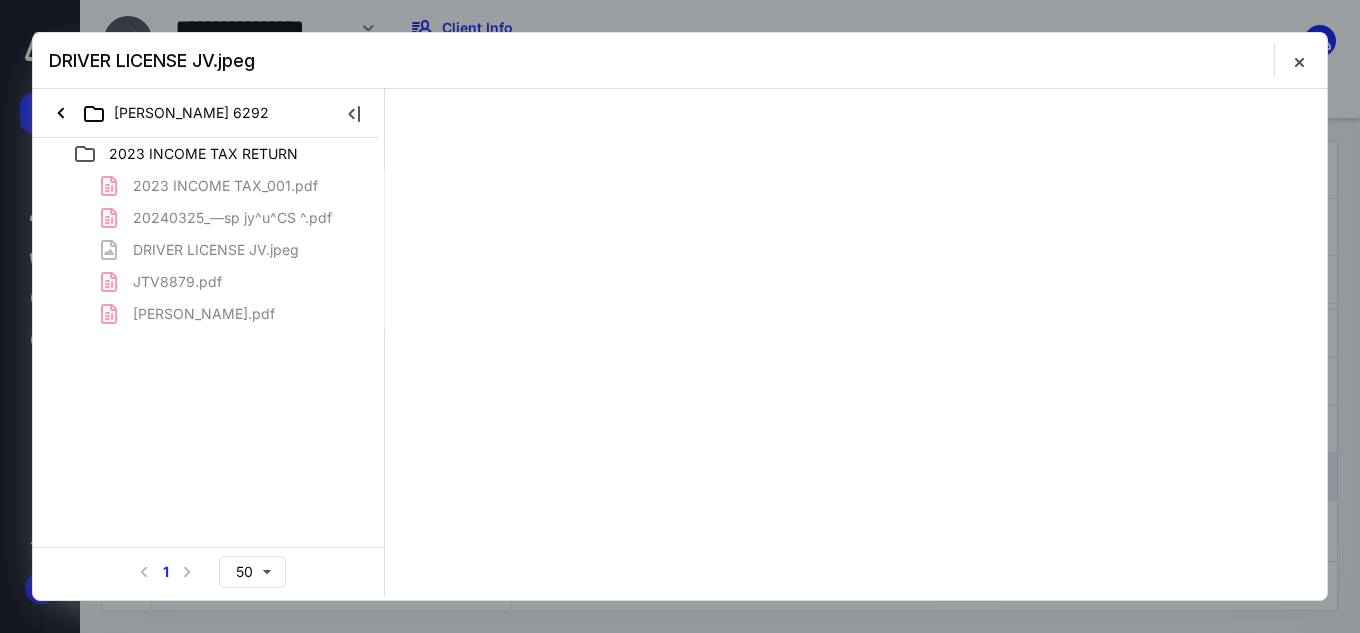 click on "2023 INCOME TAX_001.pdf [DRIVERS_LICENSE_NUMBER]_—sp jy^u^CS ^.pdf DRIVER LICENSE JV.jpeg JTV8879.pdf [PERSON_NAME].pdf" at bounding box center (209, 250) 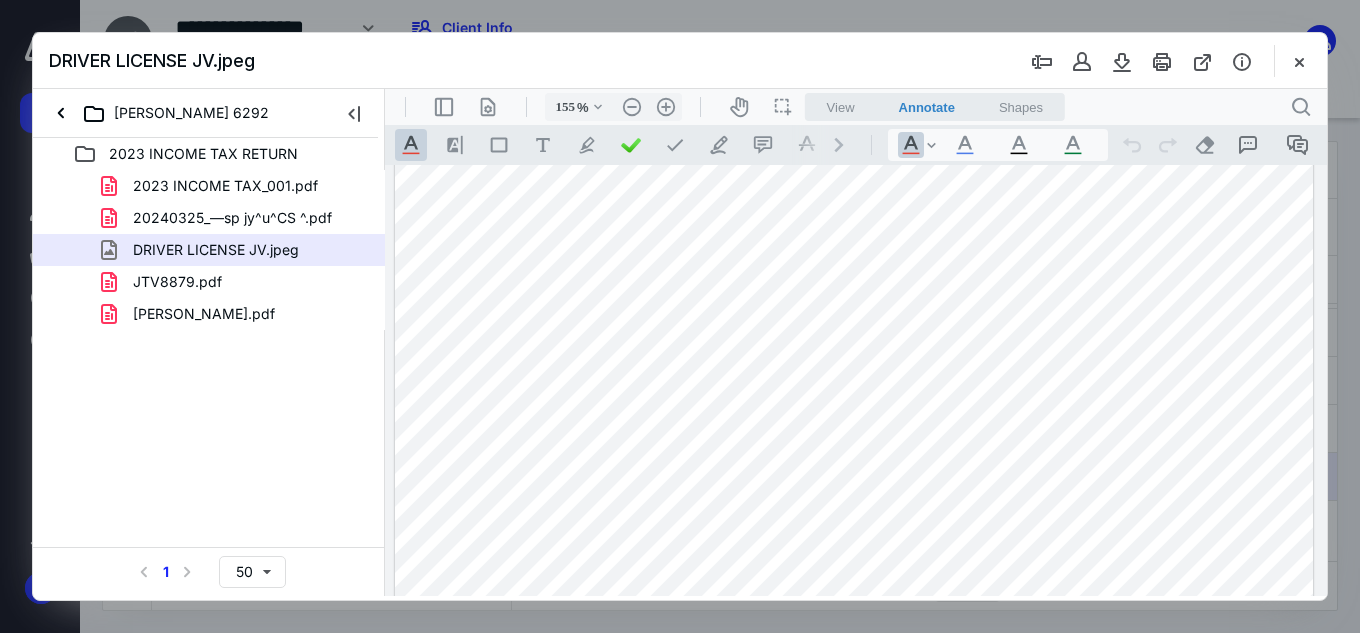 scroll, scrollTop: 500, scrollLeft: 0, axis: vertical 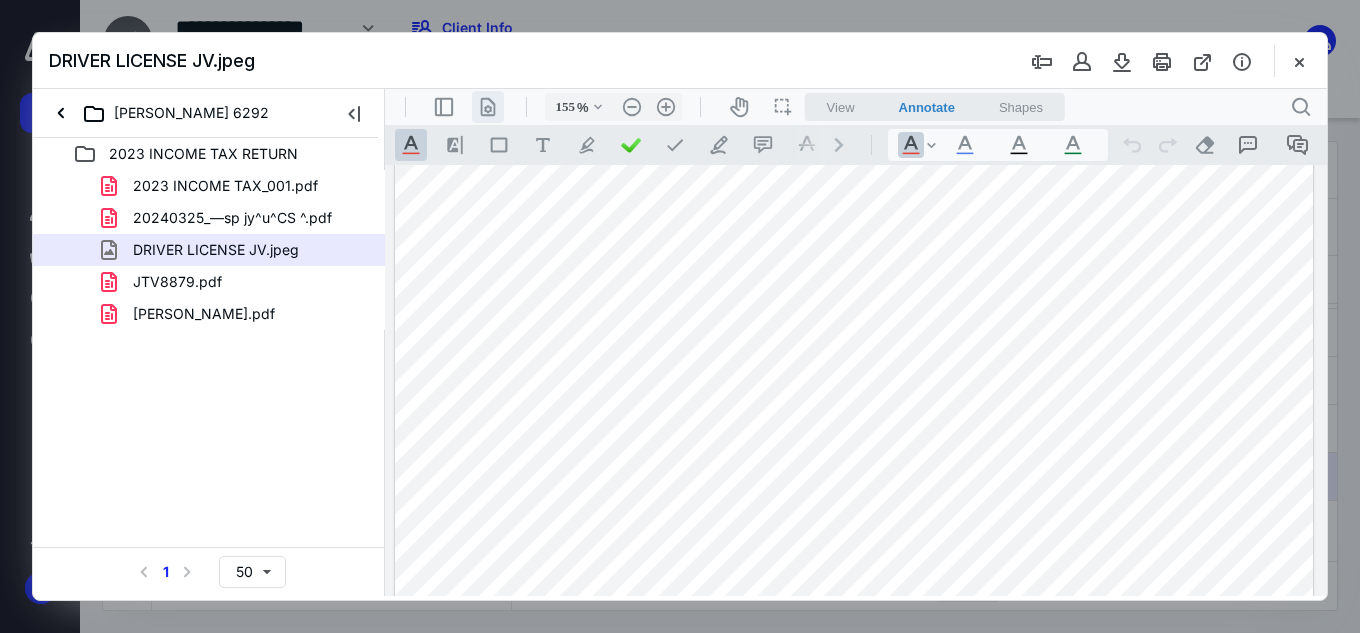 click on ".cls-1{fill:#abb0c4;} icon - header - page manipulation - line" at bounding box center (488, 107) 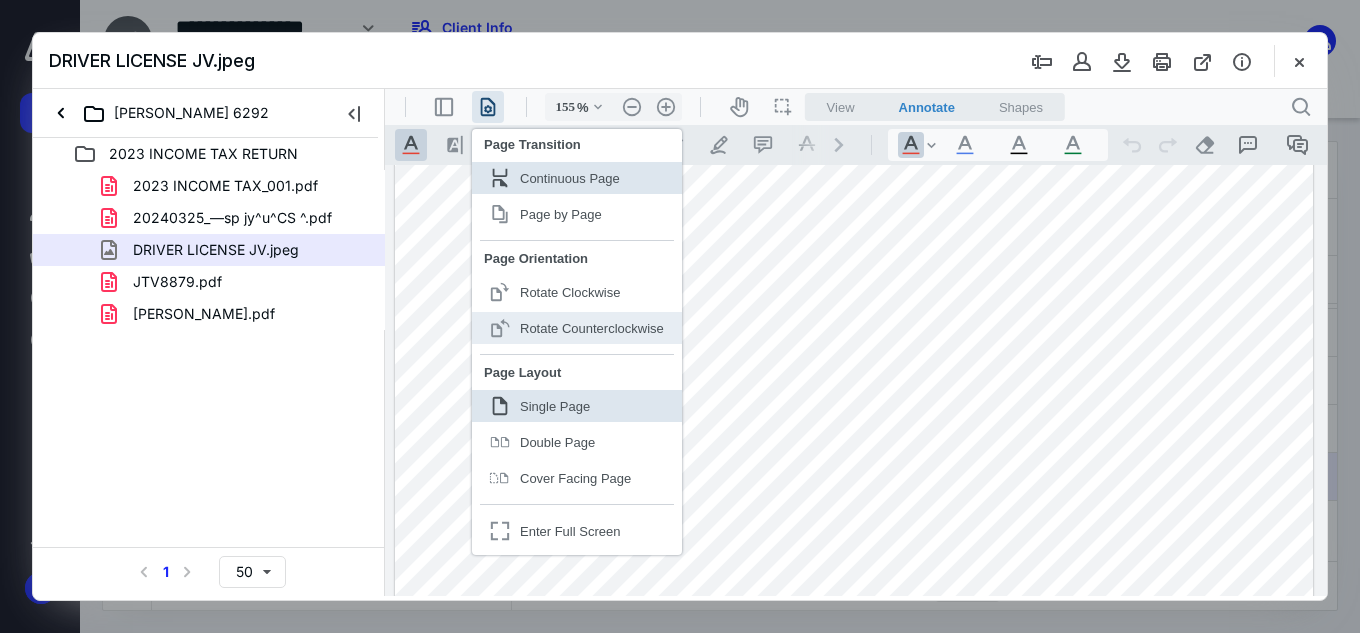 click on "Rotate Counterclockwise" at bounding box center [592, 328] 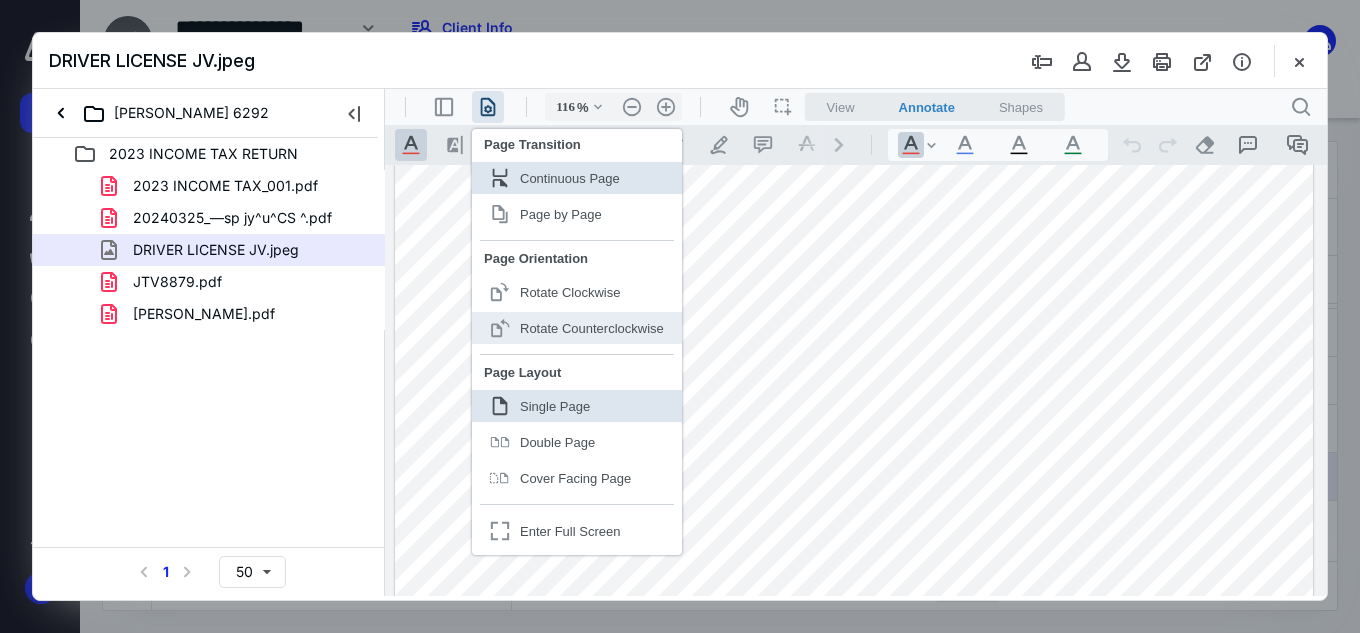 scroll, scrollTop: 264, scrollLeft: 0, axis: vertical 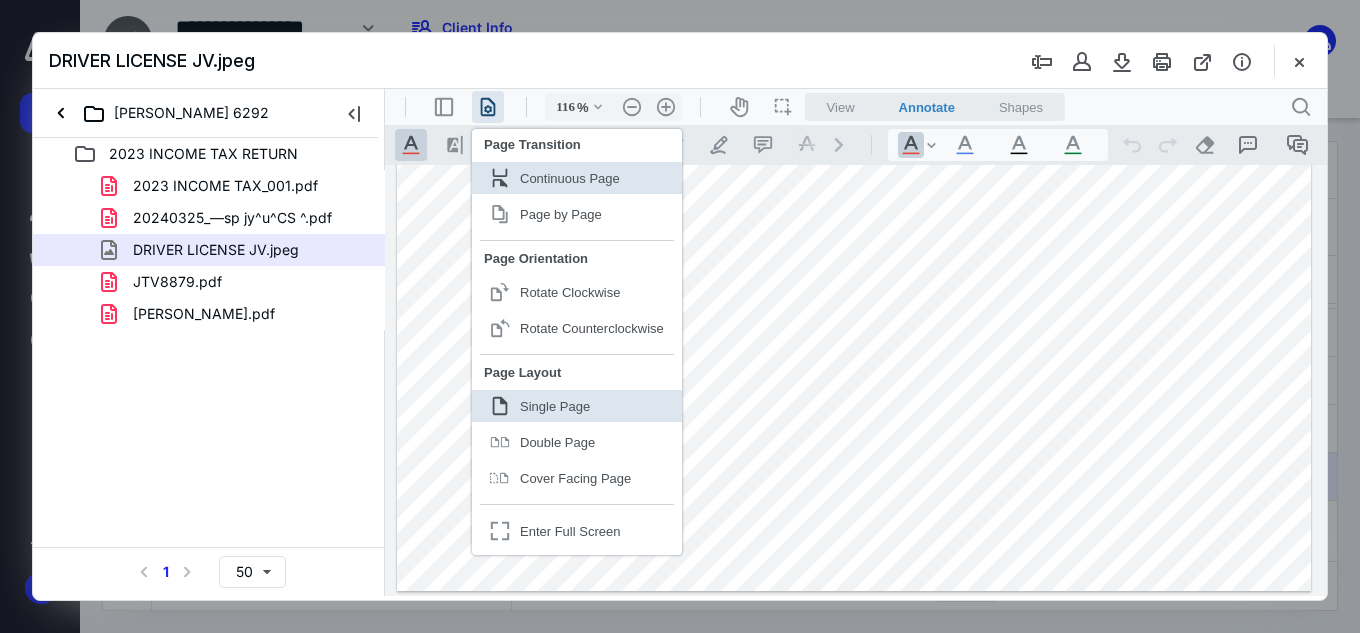 click at bounding box center (854, 249) 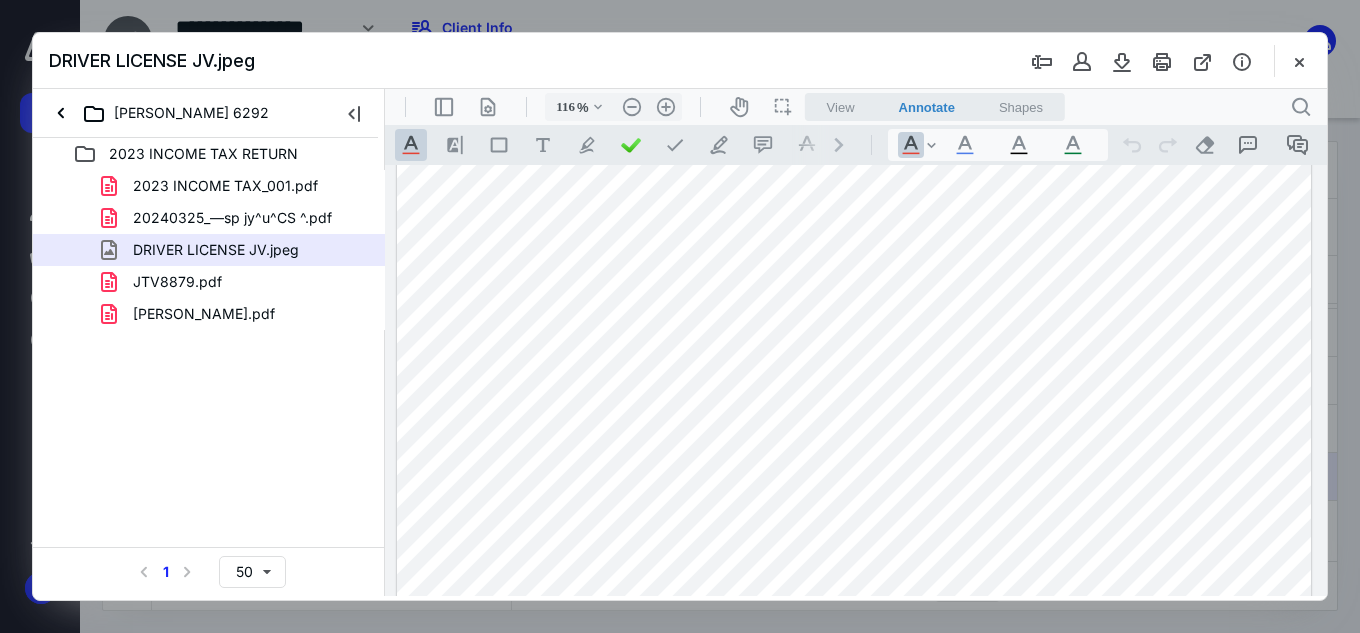 scroll, scrollTop: 64, scrollLeft: 0, axis: vertical 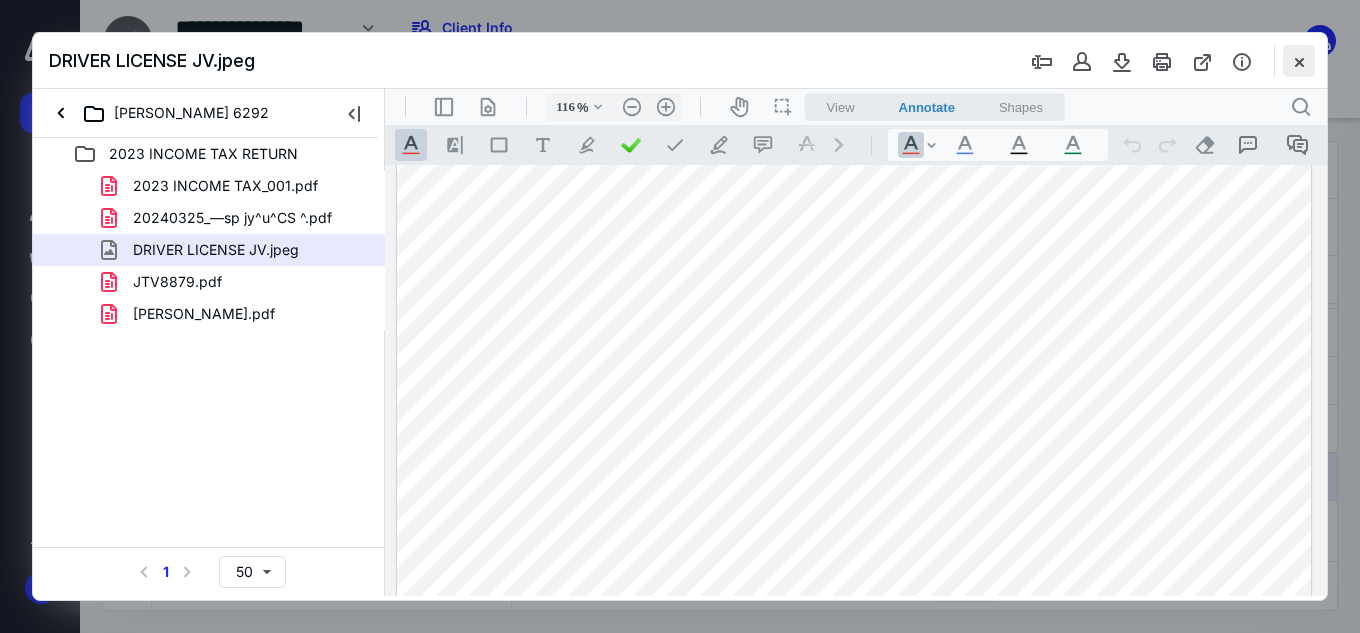 click at bounding box center [1299, 61] 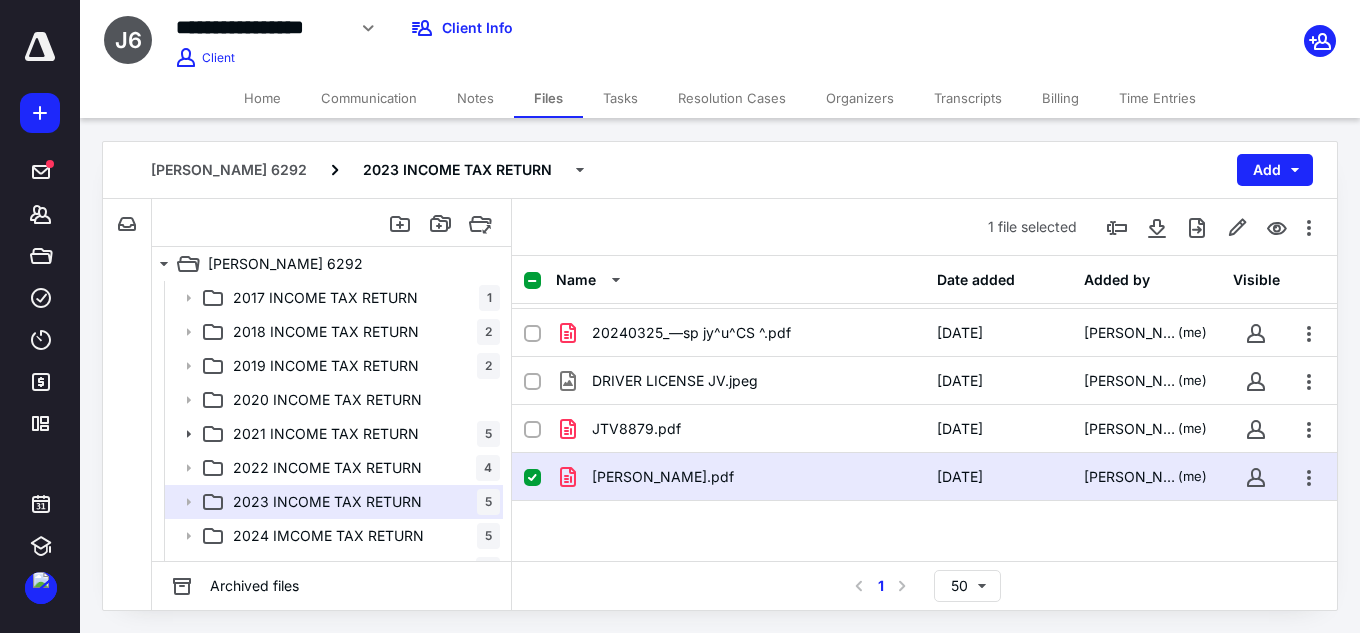 click on "2024 IMCOME TAX RETURN" at bounding box center (328, 536) 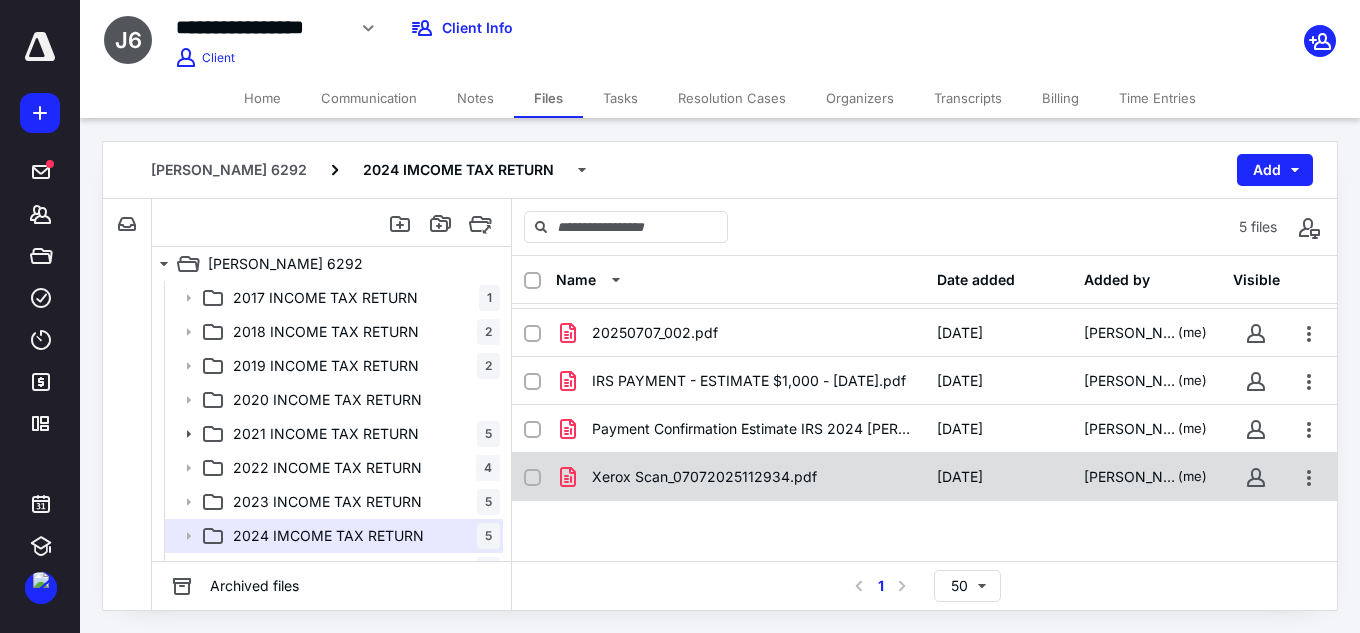 scroll, scrollTop: 0, scrollLeft: 0, axis: both 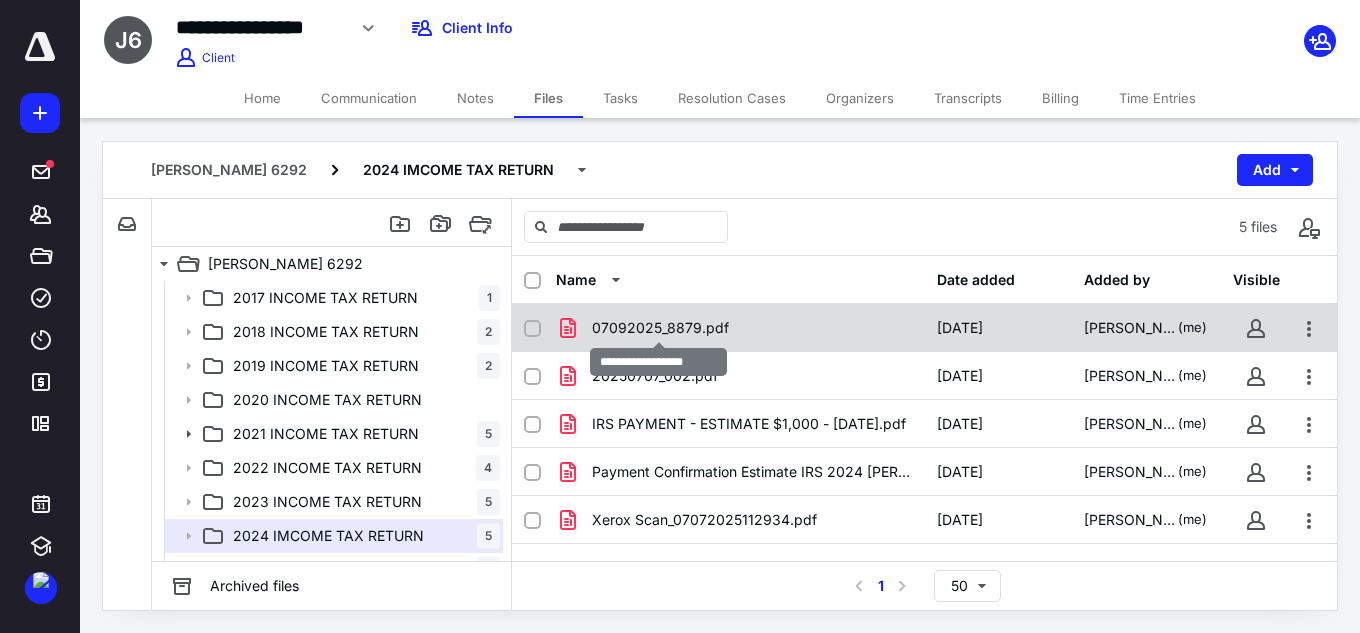 click on "07092025_8879.pdf" at bounding box center [660, 328] 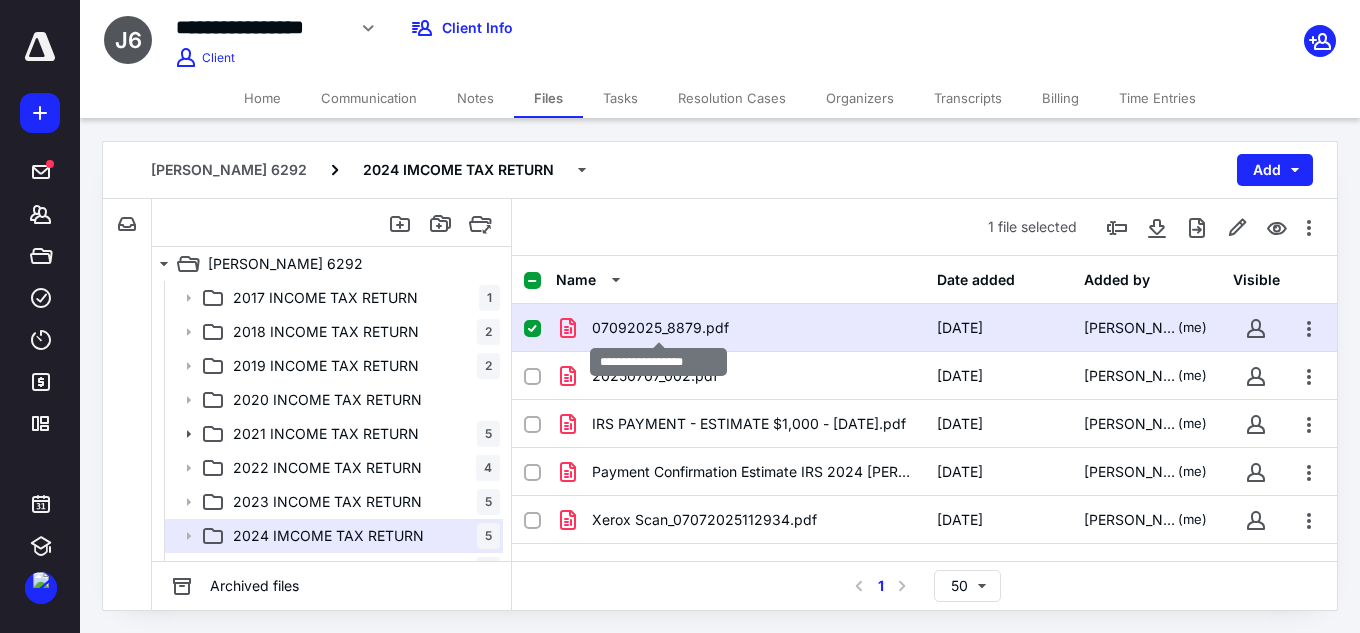 click on "07092025_8879.pdf" at bounding box center [660, 328] 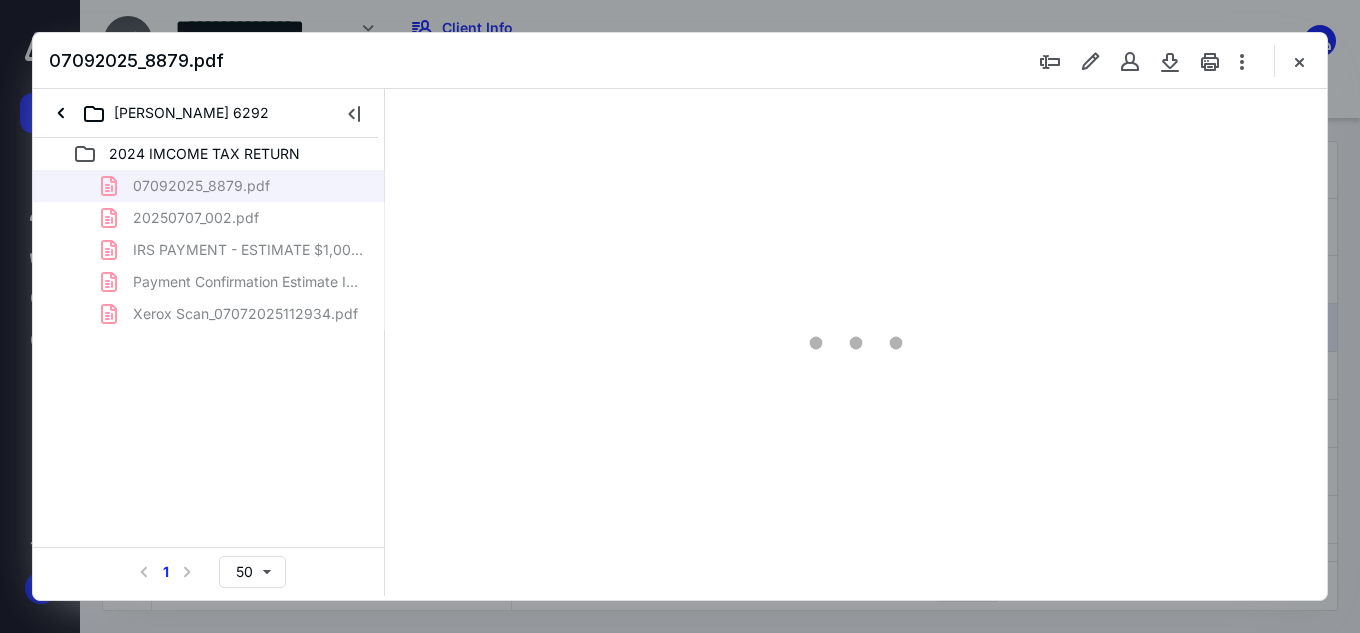 scroll, scrollTop: 0, scrollLeft: 0, axis: both 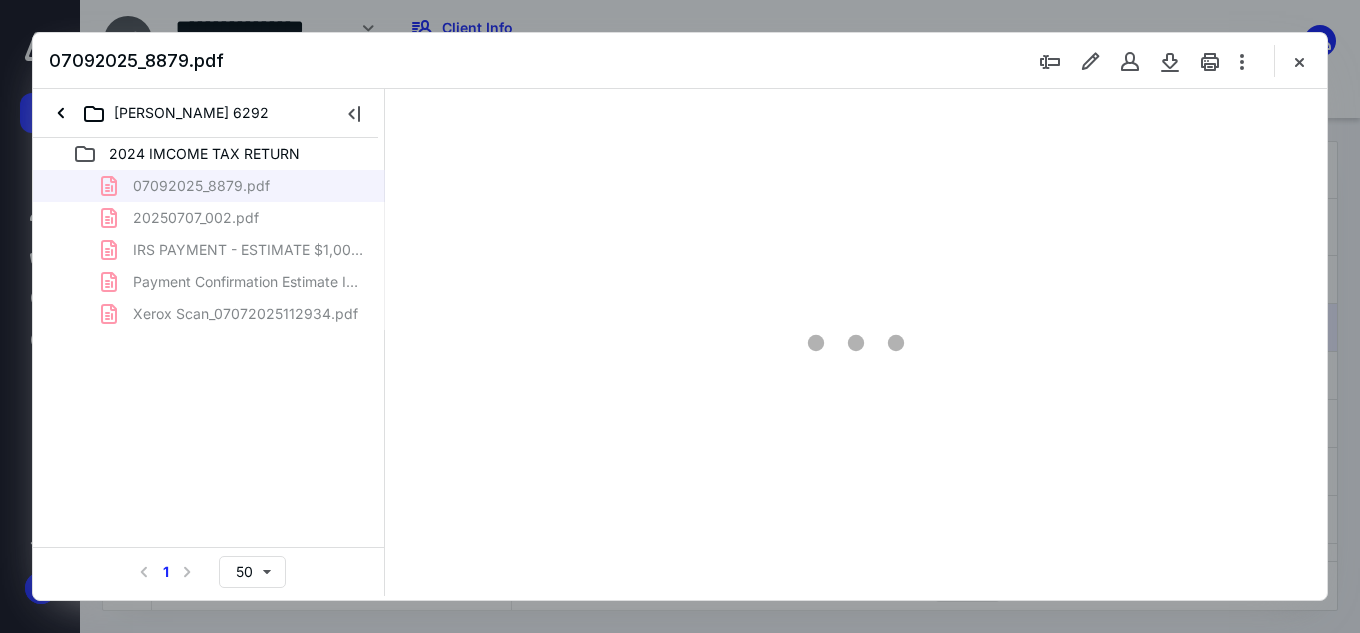 type on "151" 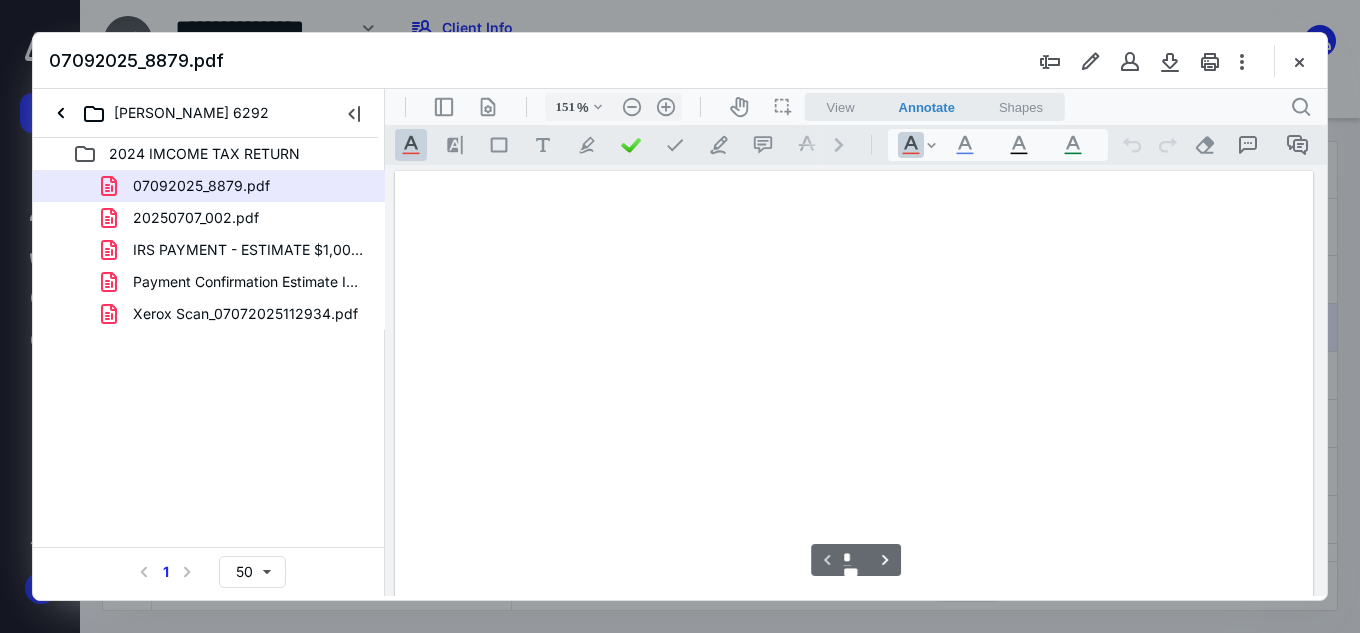 scroll, scrollTop: 82, scrollLeft: 0, axis: vertical 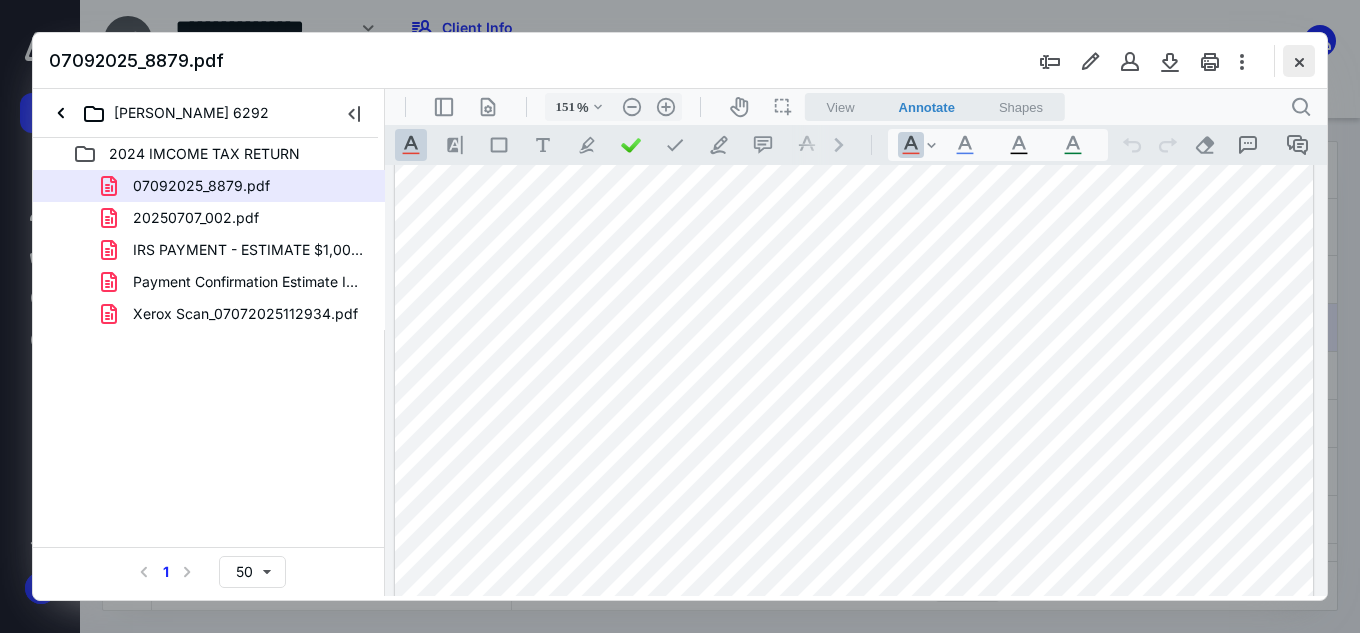 click at bounding box center [1299, 61] 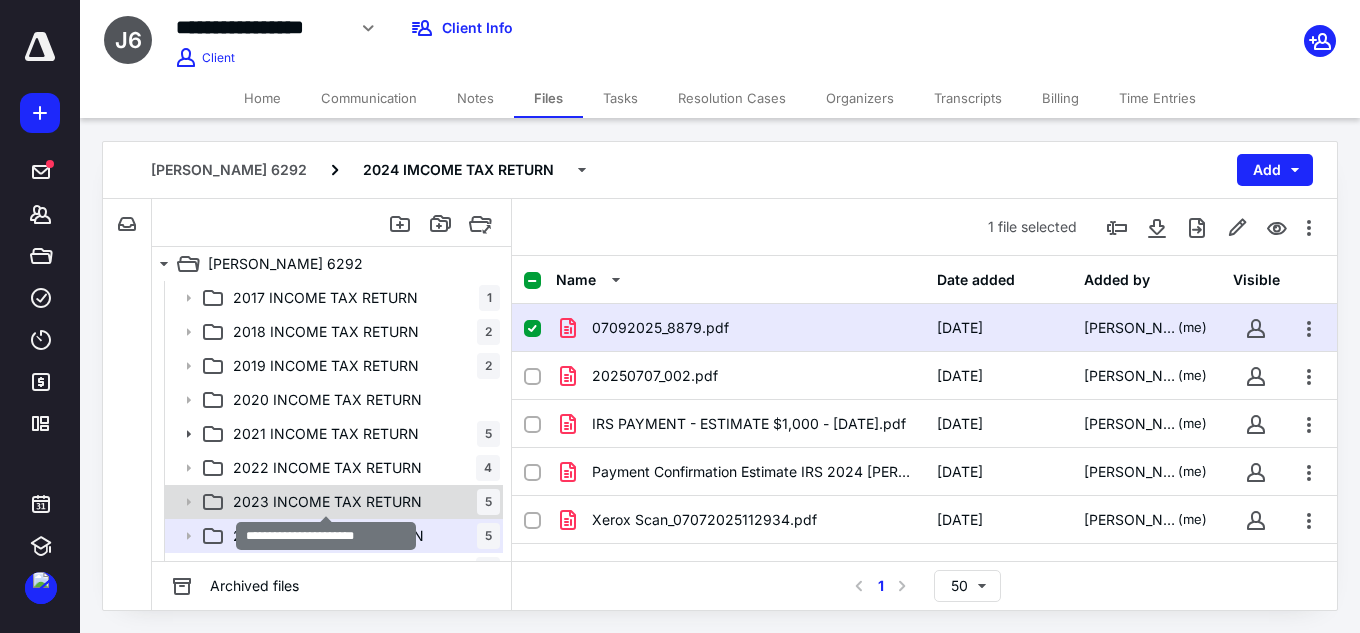 click on "2023 INCOME TAX RETURN" at bounding box center [327, 502] 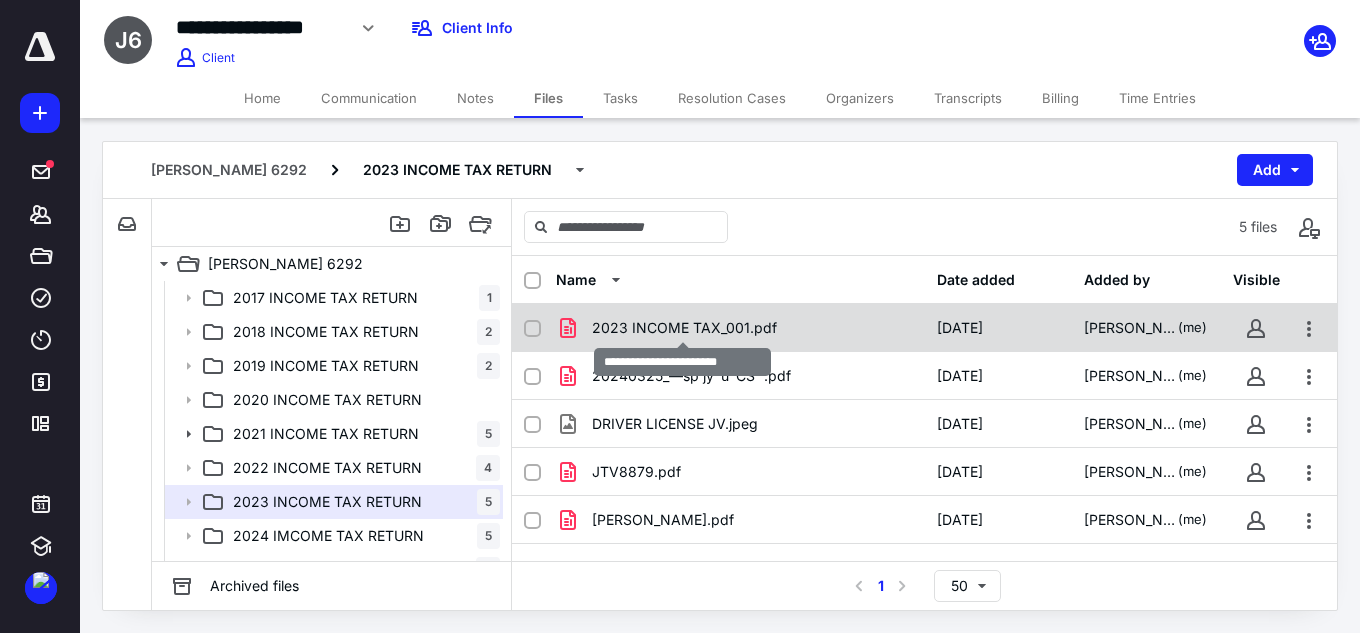 click on "2023 INCOME TAX_001.pdf" at bounding box center [684, 328] 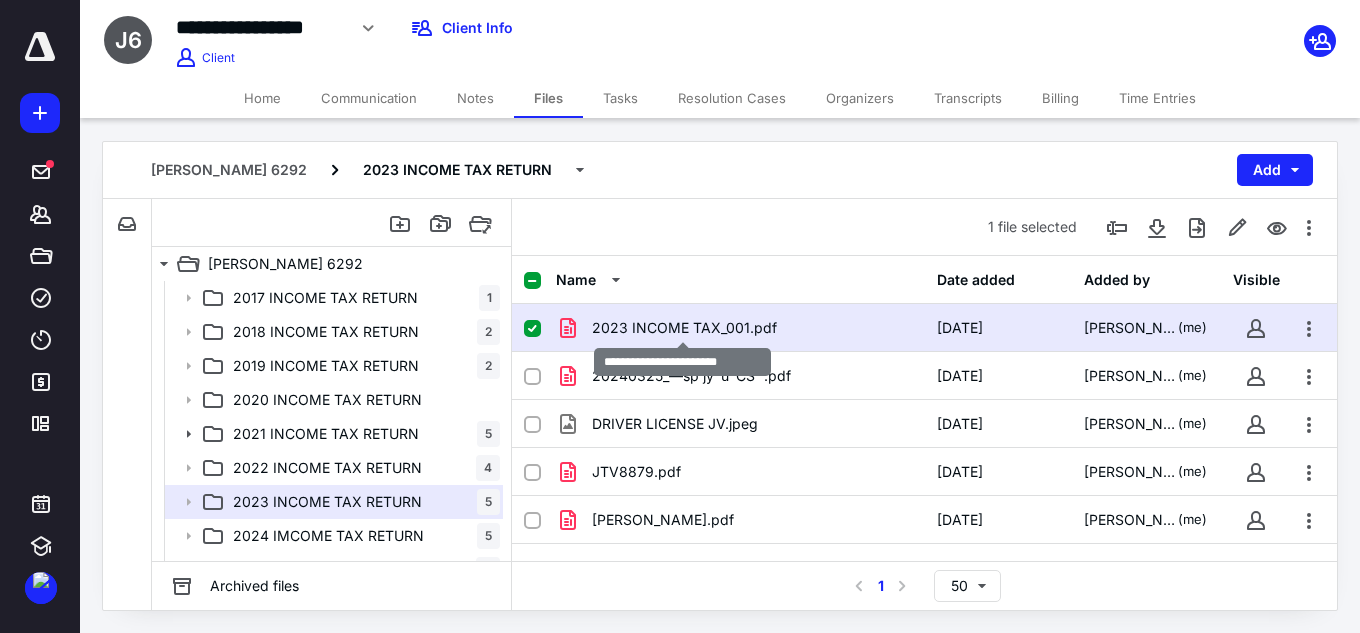 click on "2023 INCOME TAX_001.pdf" at bounding box center (684, 328) 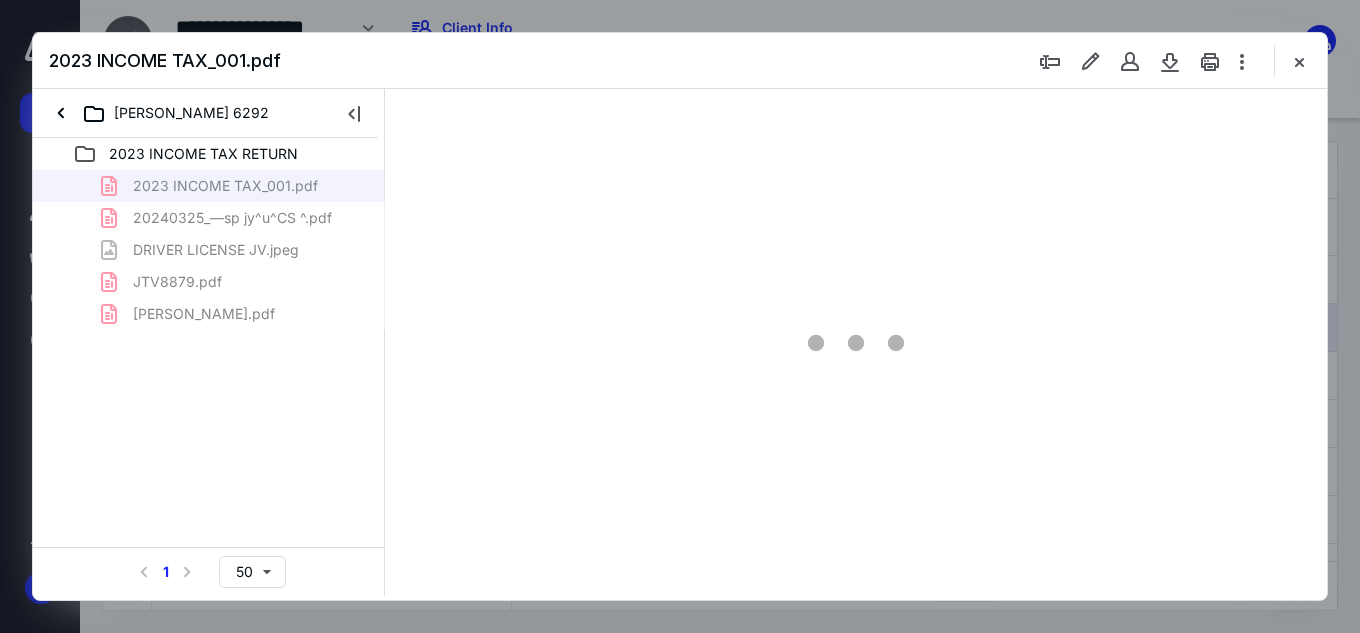 scroll, scrollTop: 0, scrollLeft: 0, axis: both 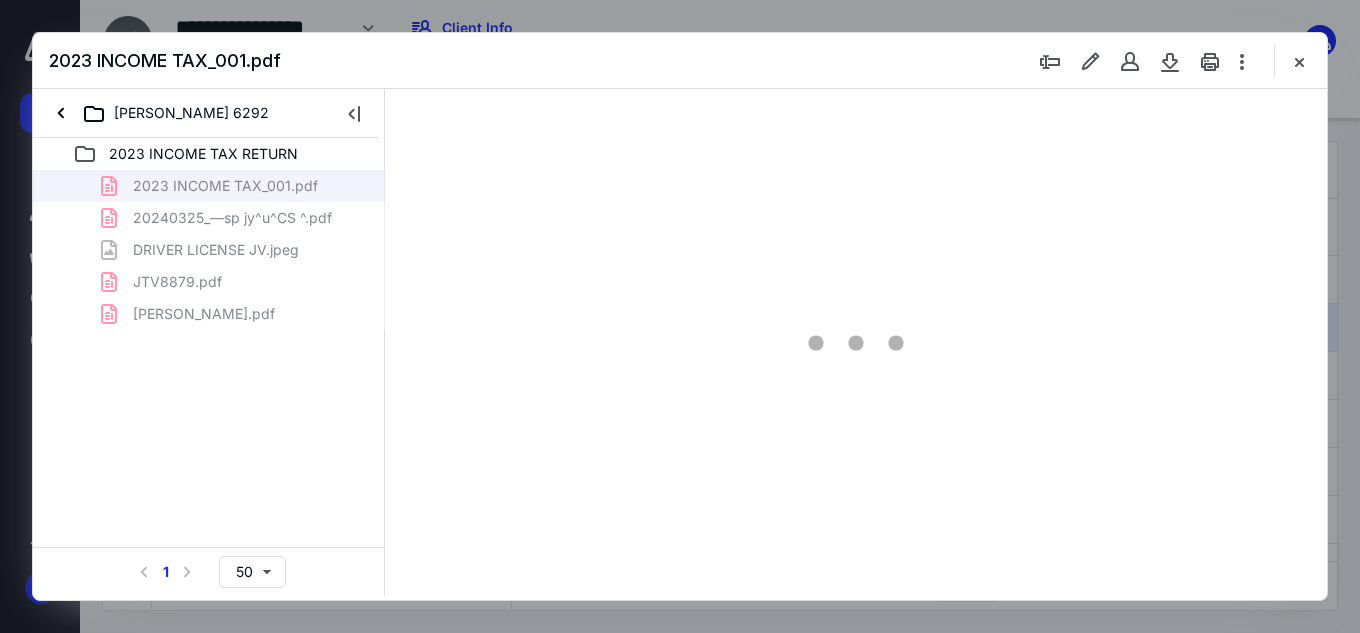 type on "151" 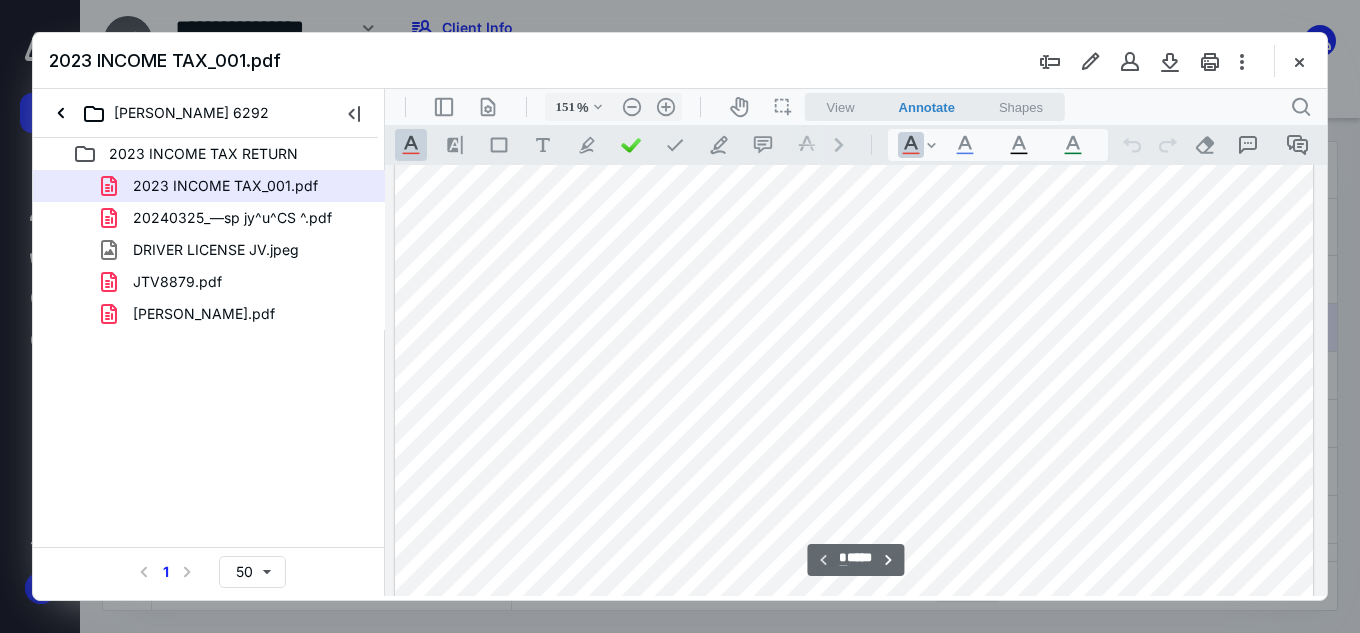 scroll, scrollTop: 82, scrollLeft: 0, axis: vertical 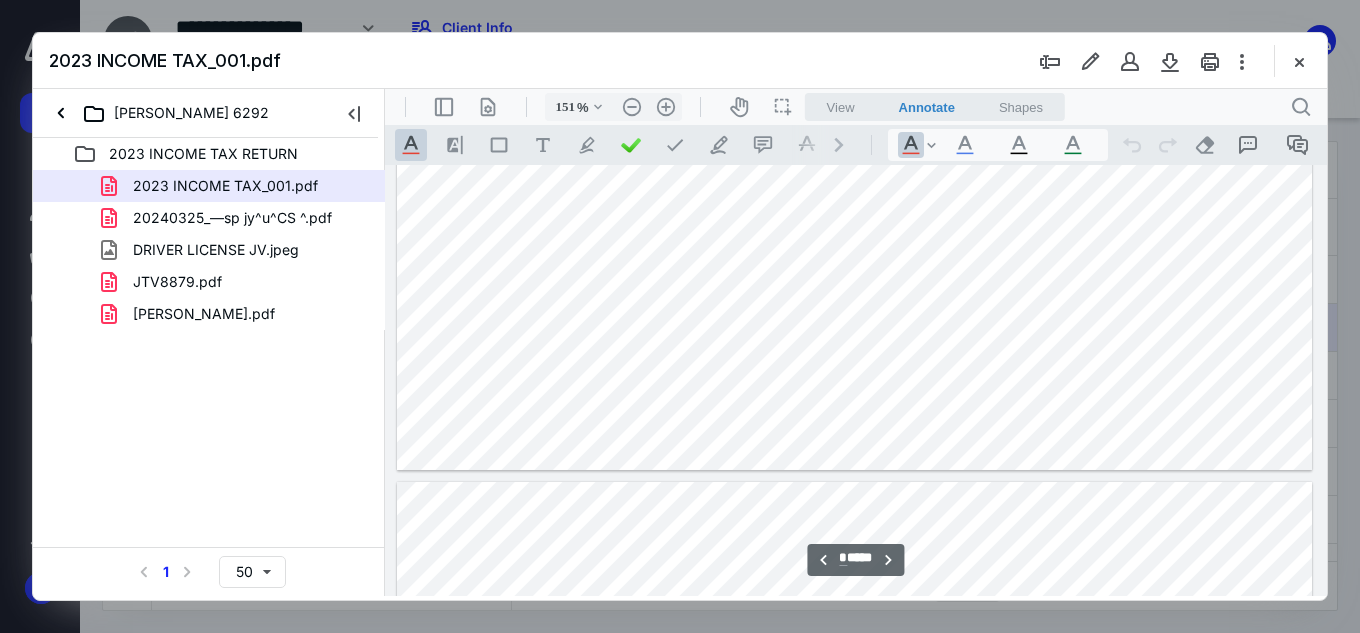 type on "*" 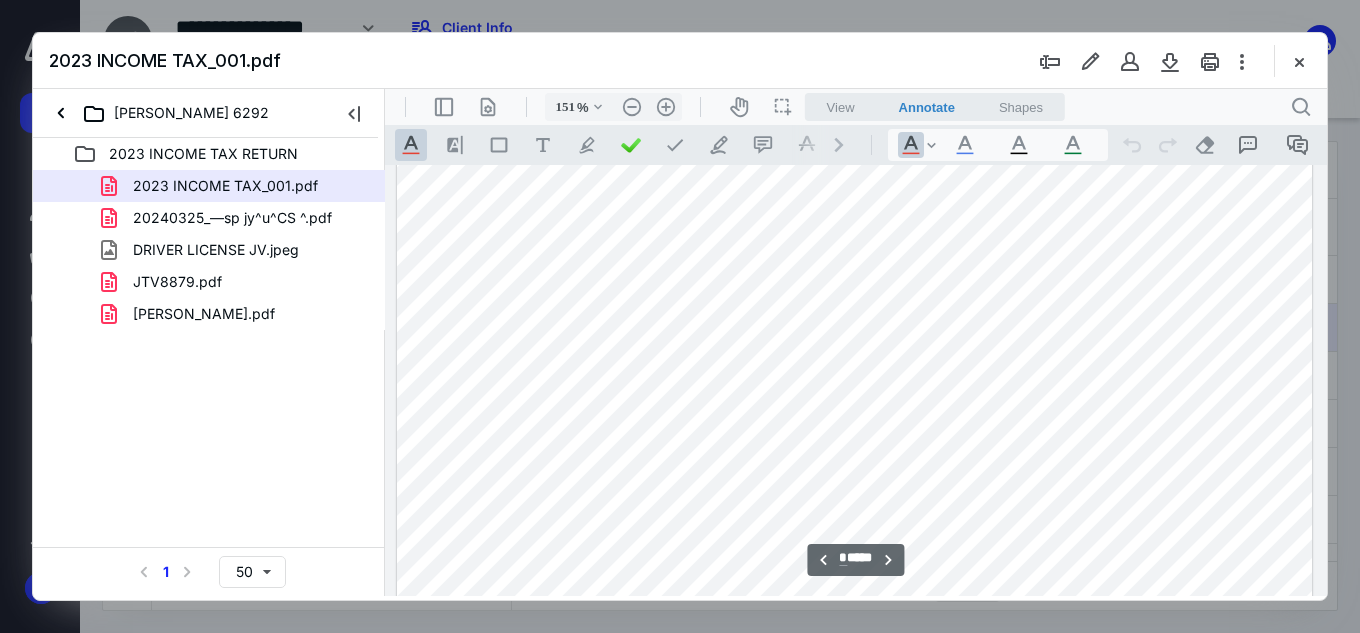 scroll, scrollTop: 2482, scrollLeft: 0, axis: vertical 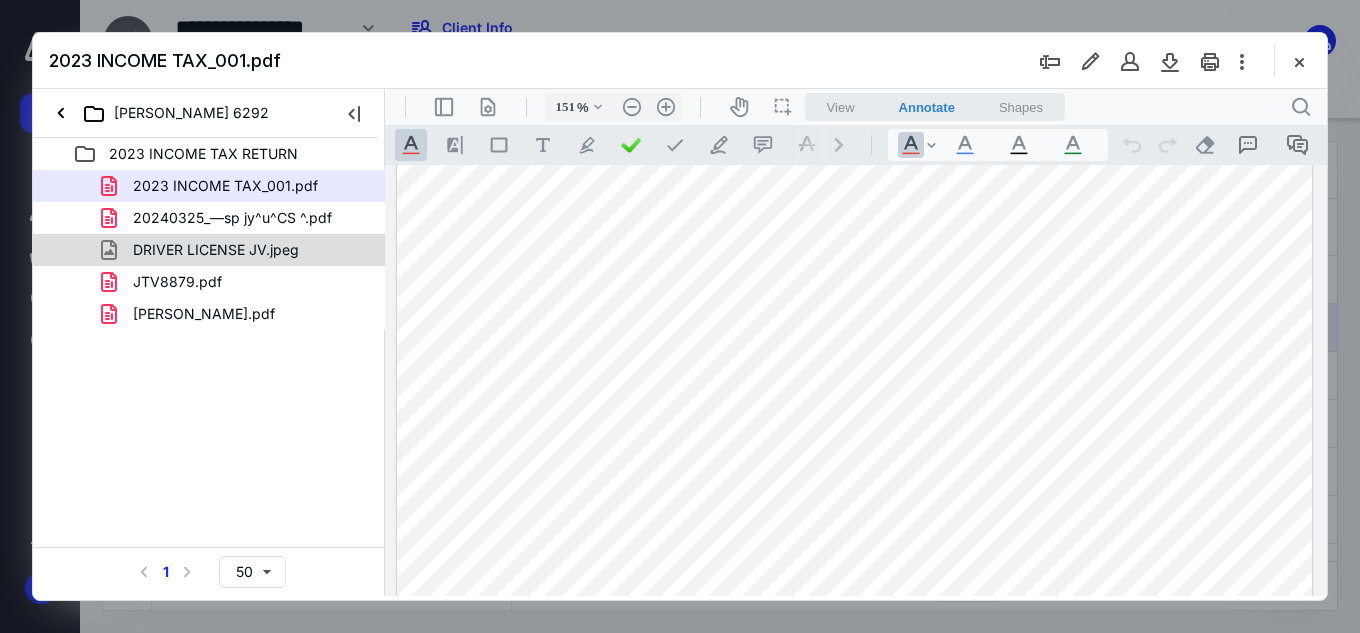 click on "DRIVER LICENSE JV.jpeg" at bounding box center (216, 250) 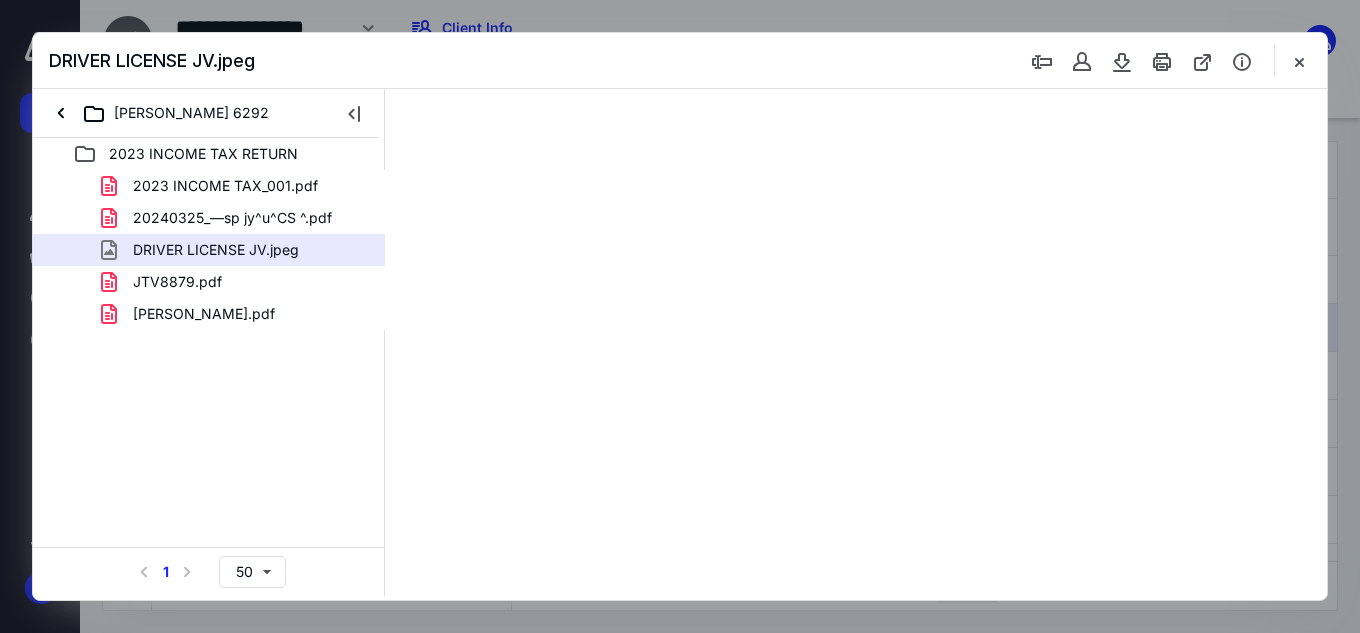 scroll, scrollTop: 0, scrollLeft: 0, axis: both 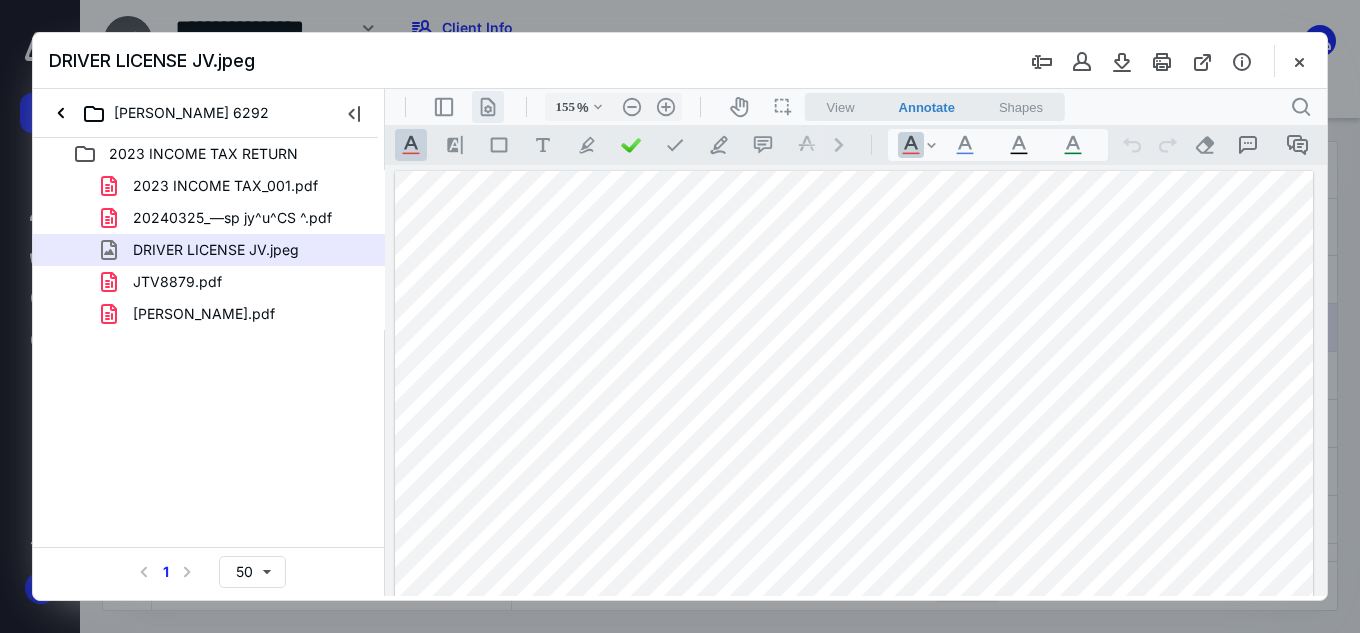 click on ".cls-1{fill:#abb0c4;} icon - header - page manipulation - line" at bounding box center (488, 107) 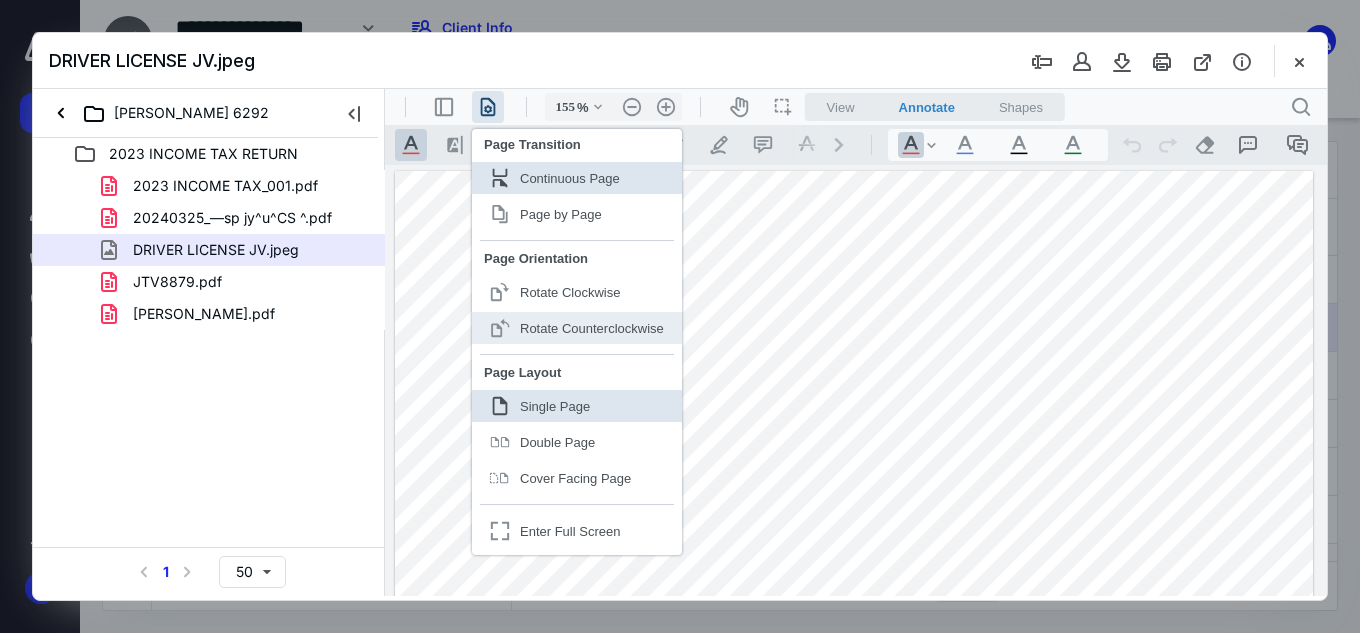 click on "Rotate Counterclockwise" at bounding box center (592, 328) 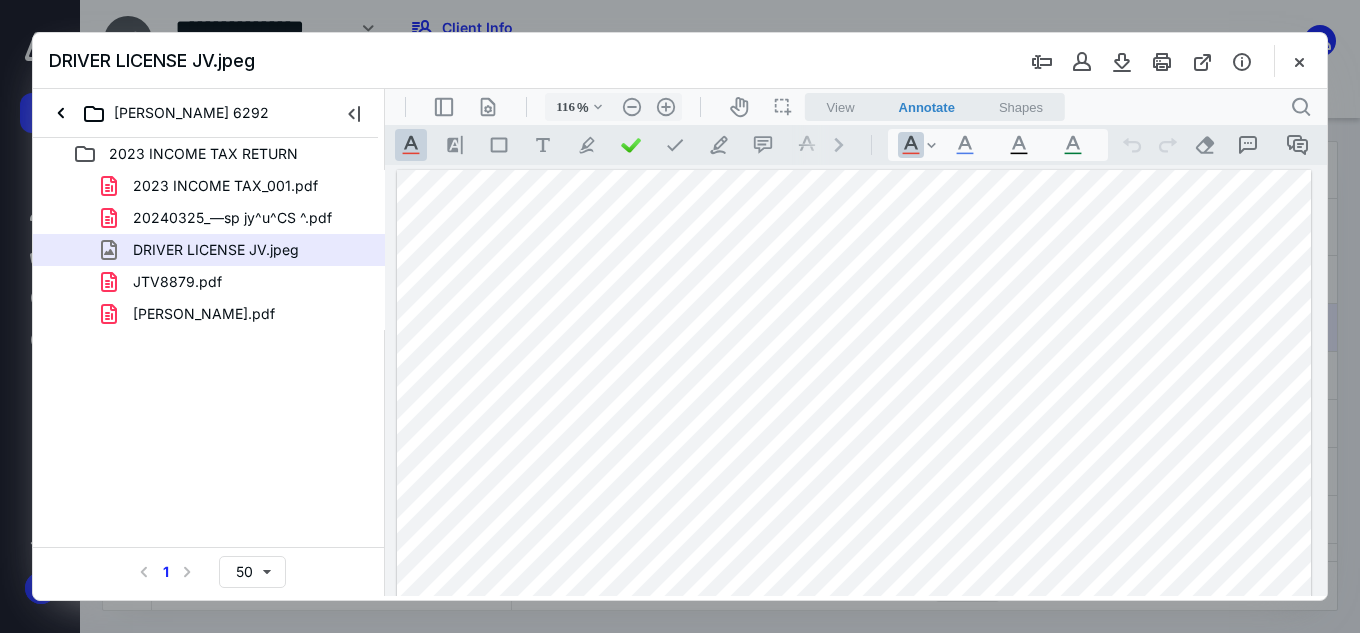 click at bounding box center (854, 513) 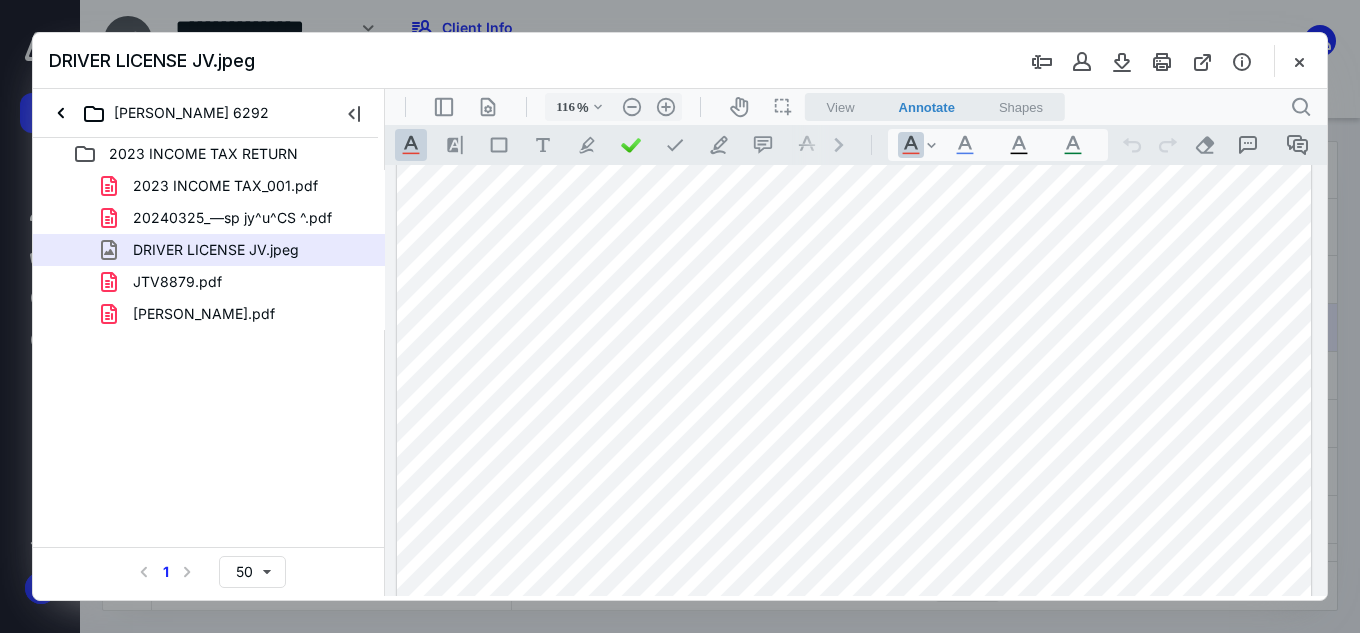 scroll, scrollTop: 0, scrollLeft: 0, axis: both 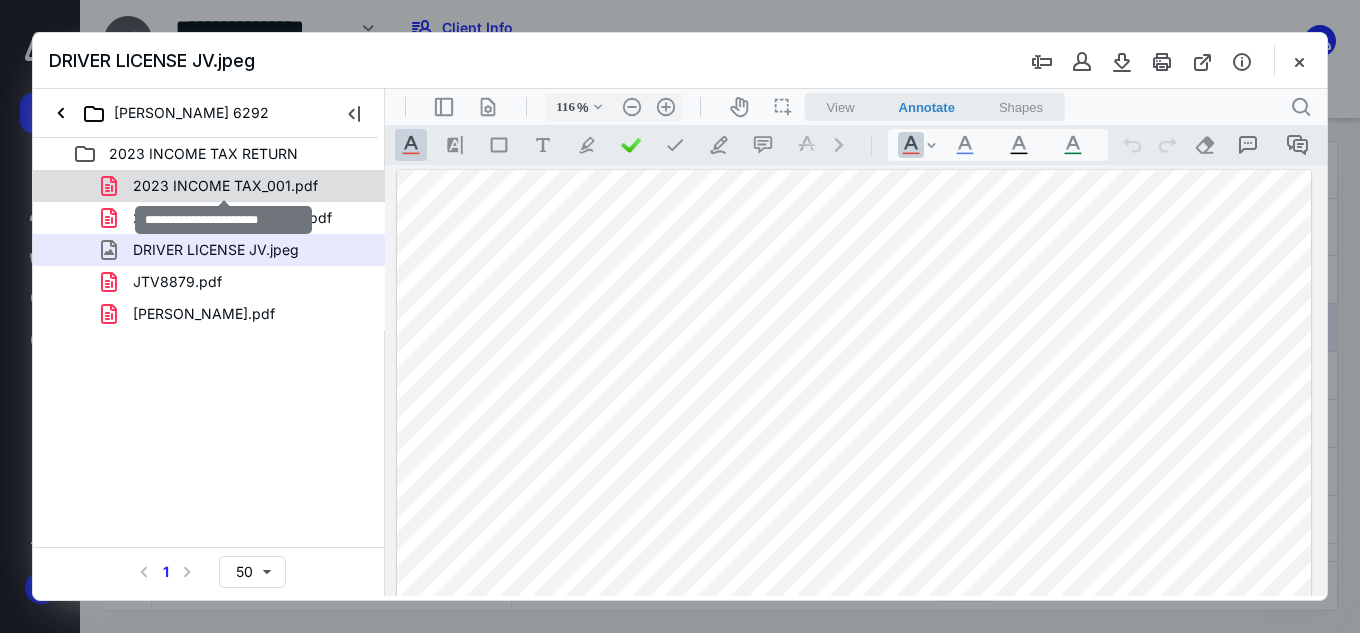 click on "2023 INCOME TAX_001.pdf" at bounding box center (225, 186) 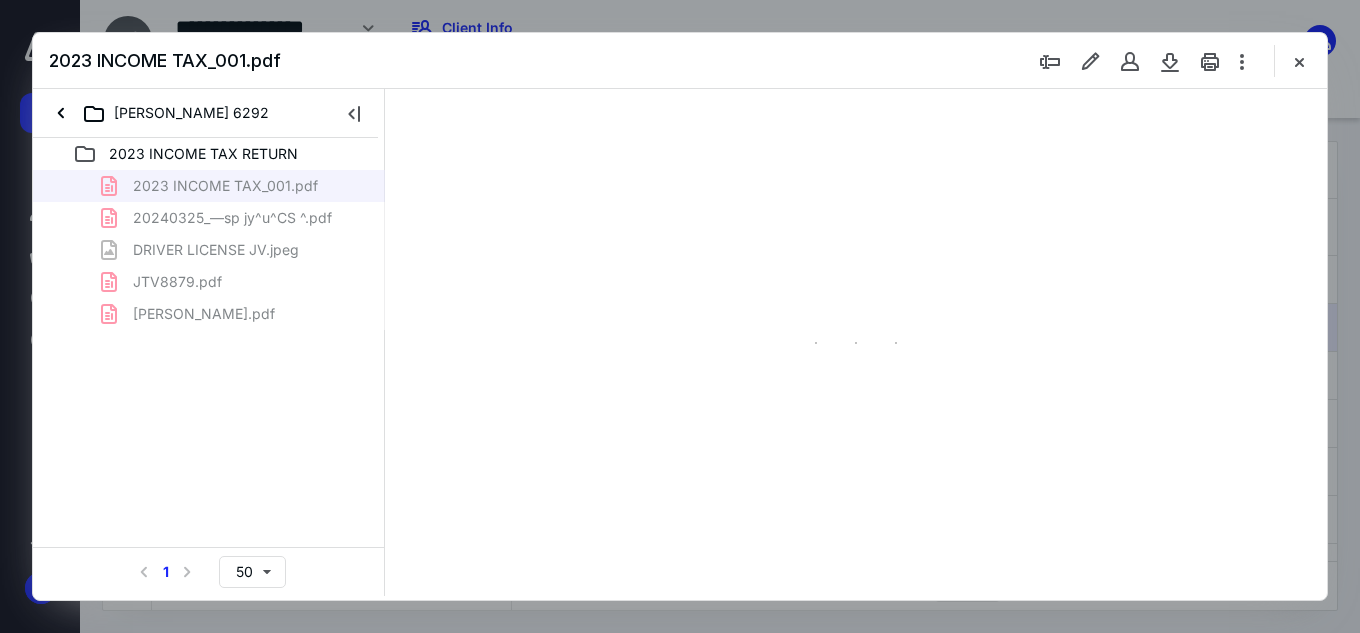 type on "151" 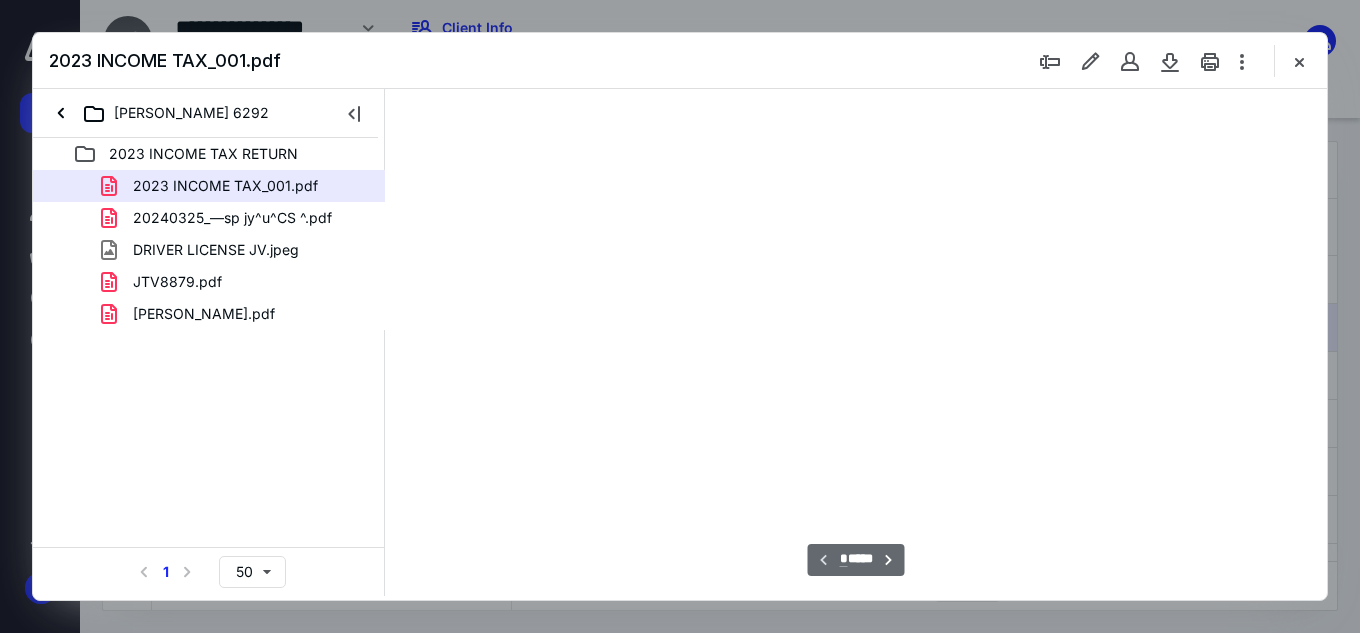 scroll, scrollTop: 82, scrollLeft: 0, axis: vertical 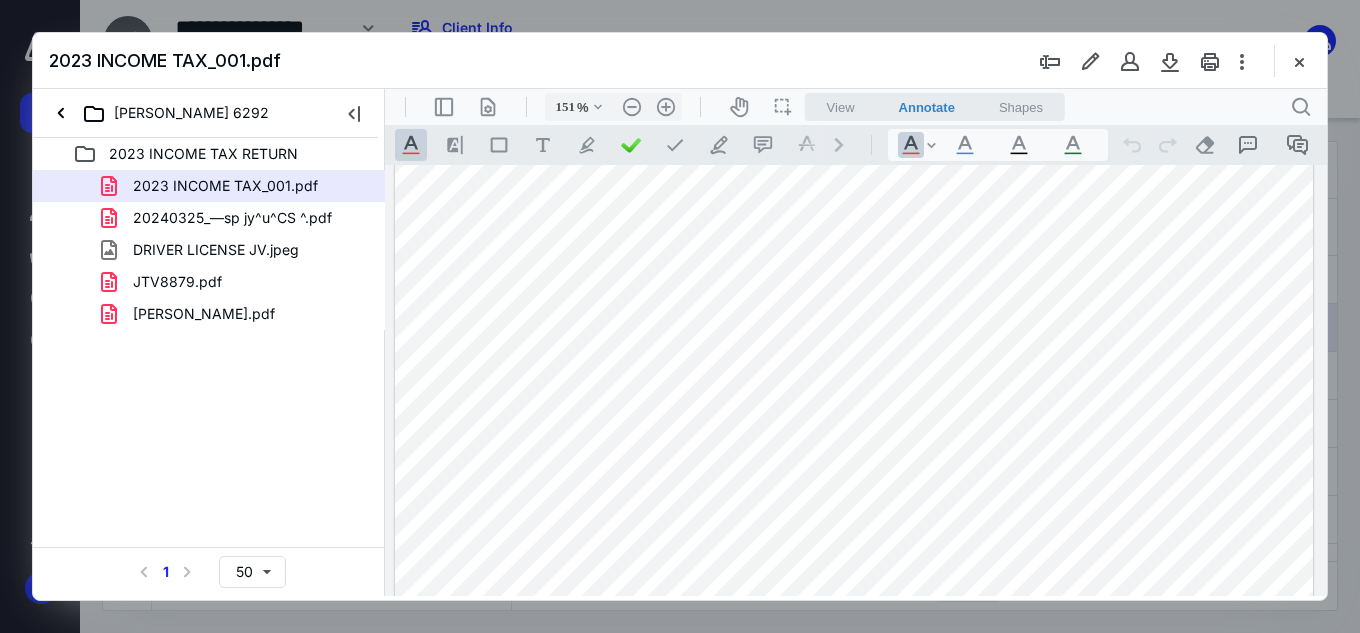 click at bounding box center (854, 682) 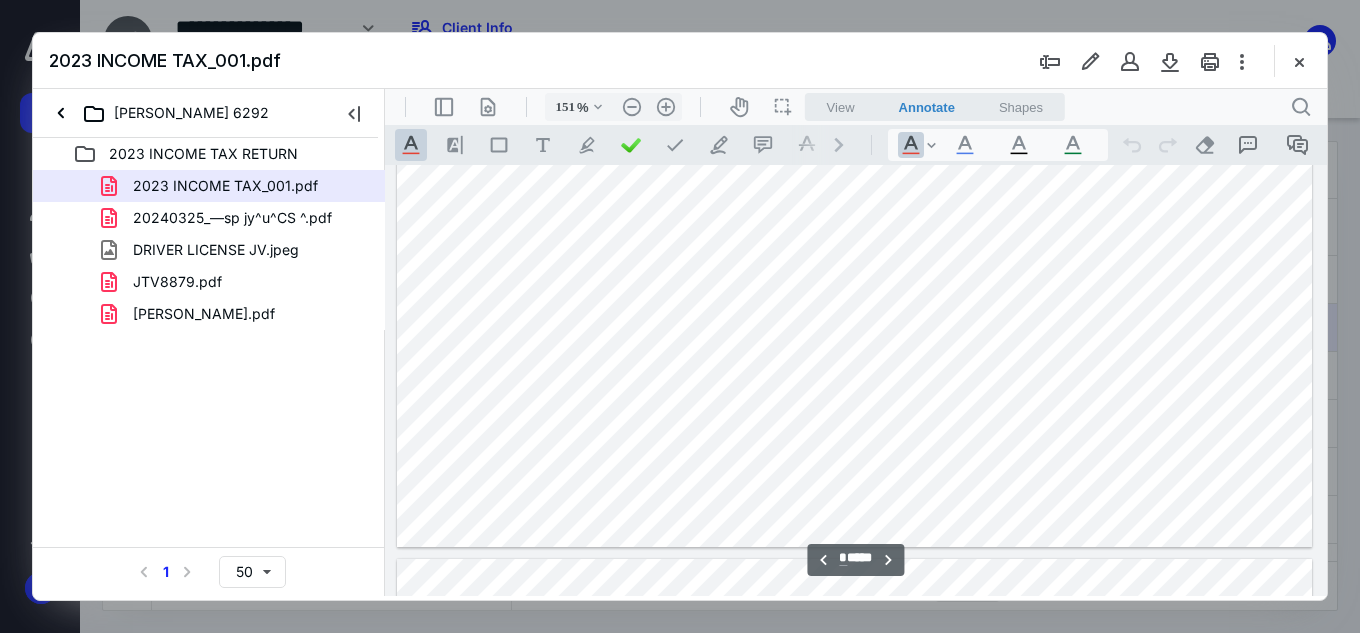 type on "*" 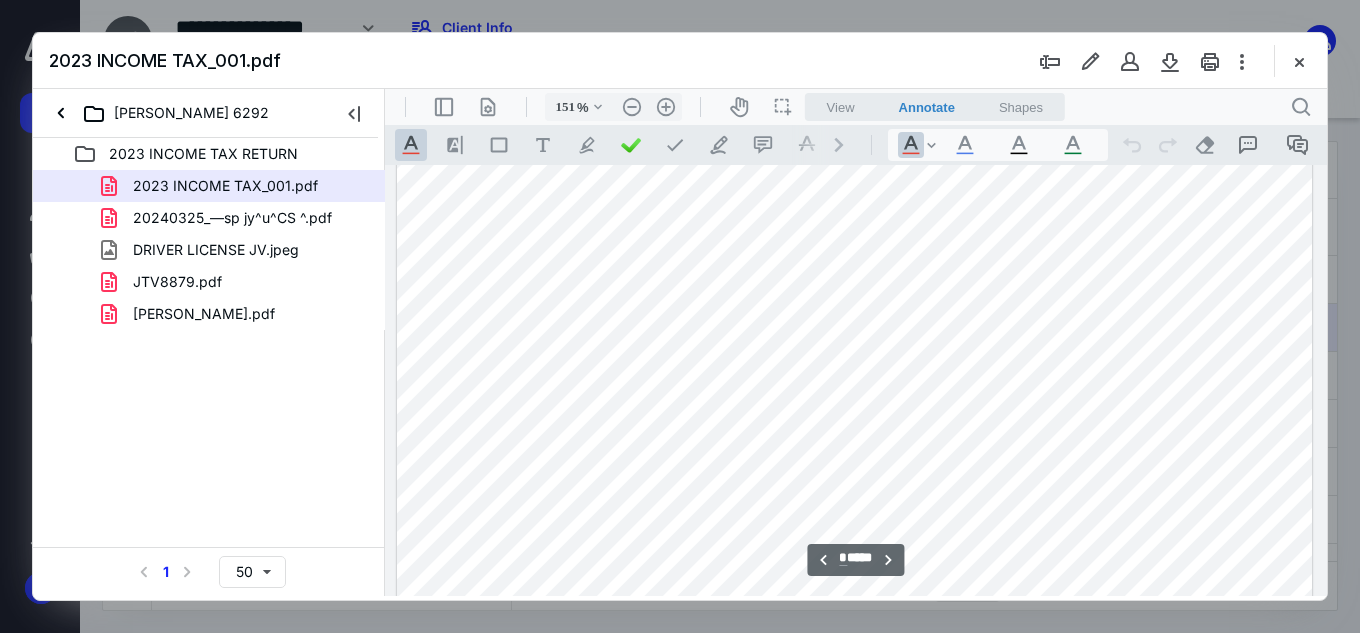scroll, scrollTop: 2482, scrollLeft: 0, axis: vertical 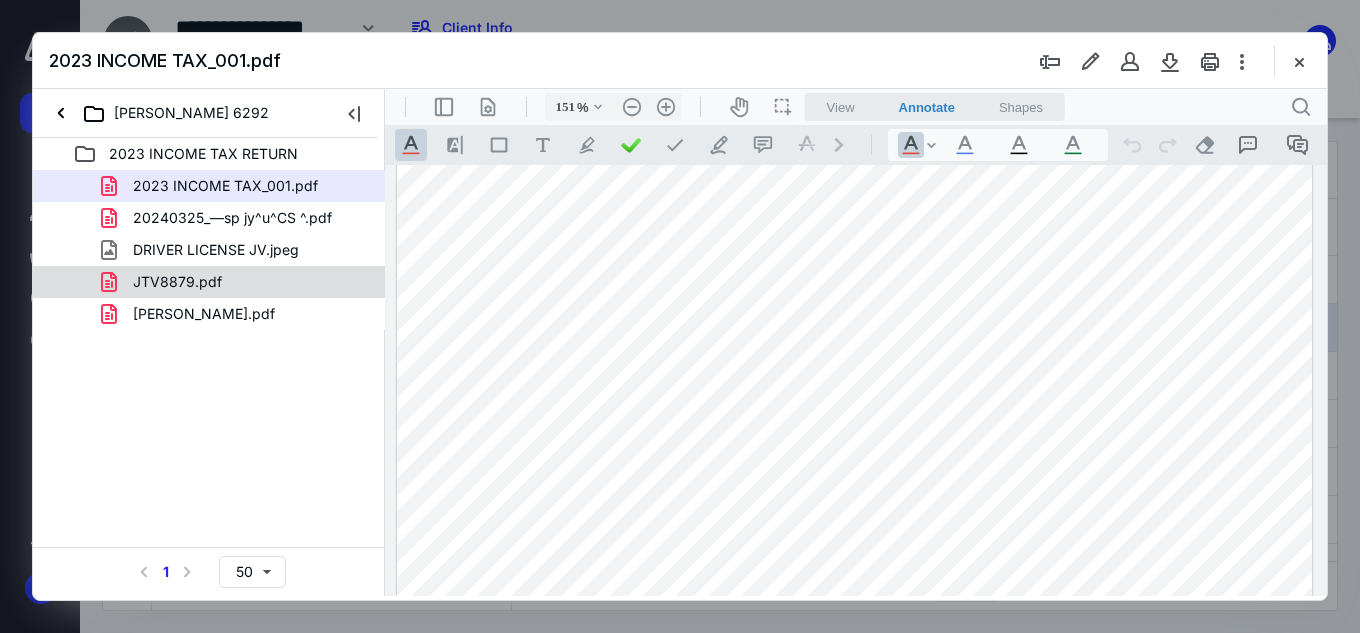 click on "JTV8879.pdf" at bounding box center [177, 282] 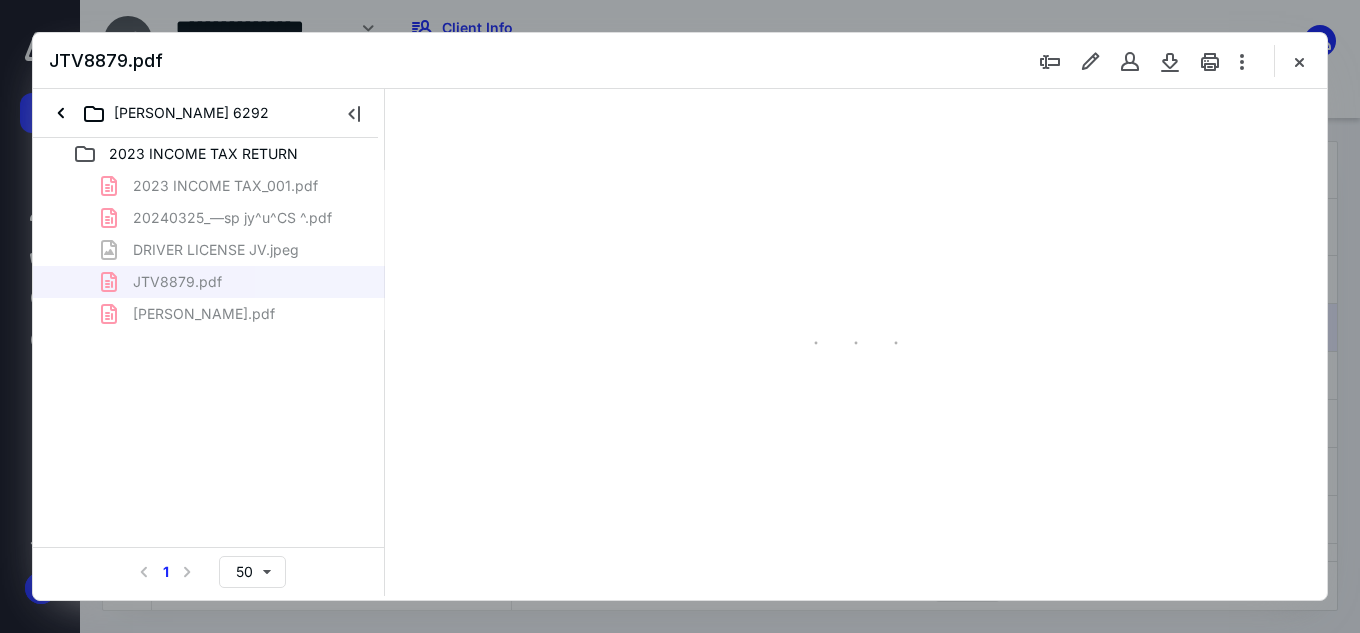 type on "151" 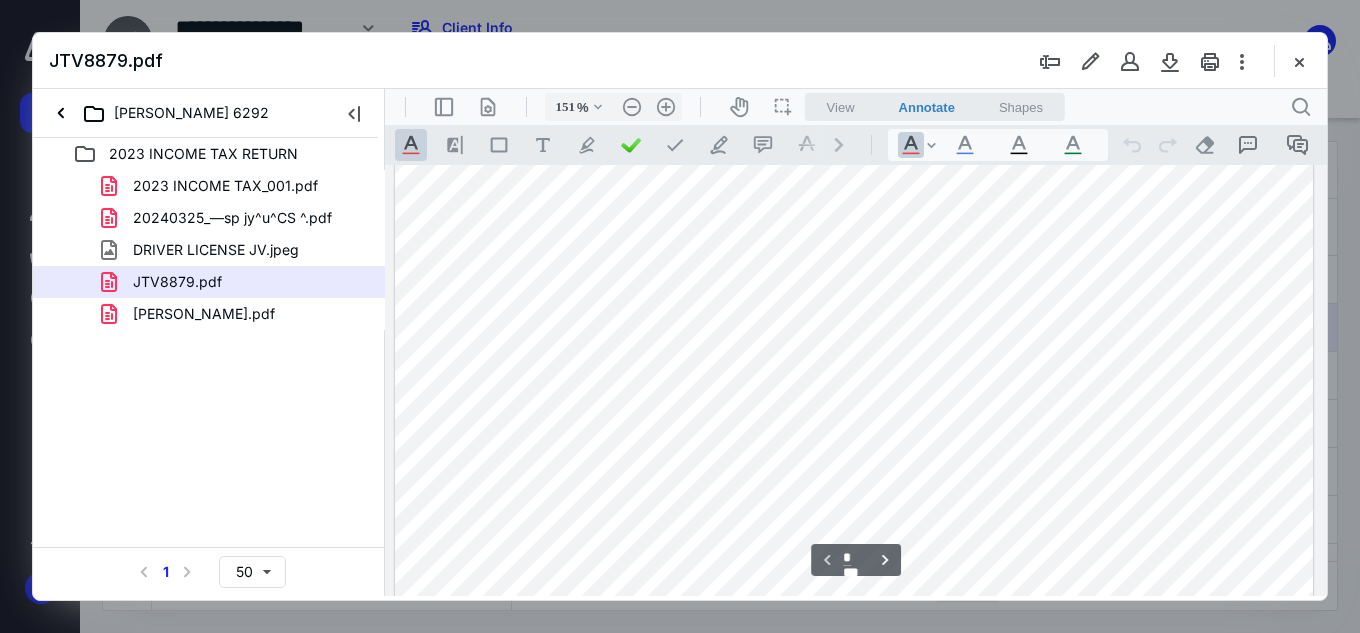 scroll, scrollTop: 0, scrollLeft: 0, axis: both 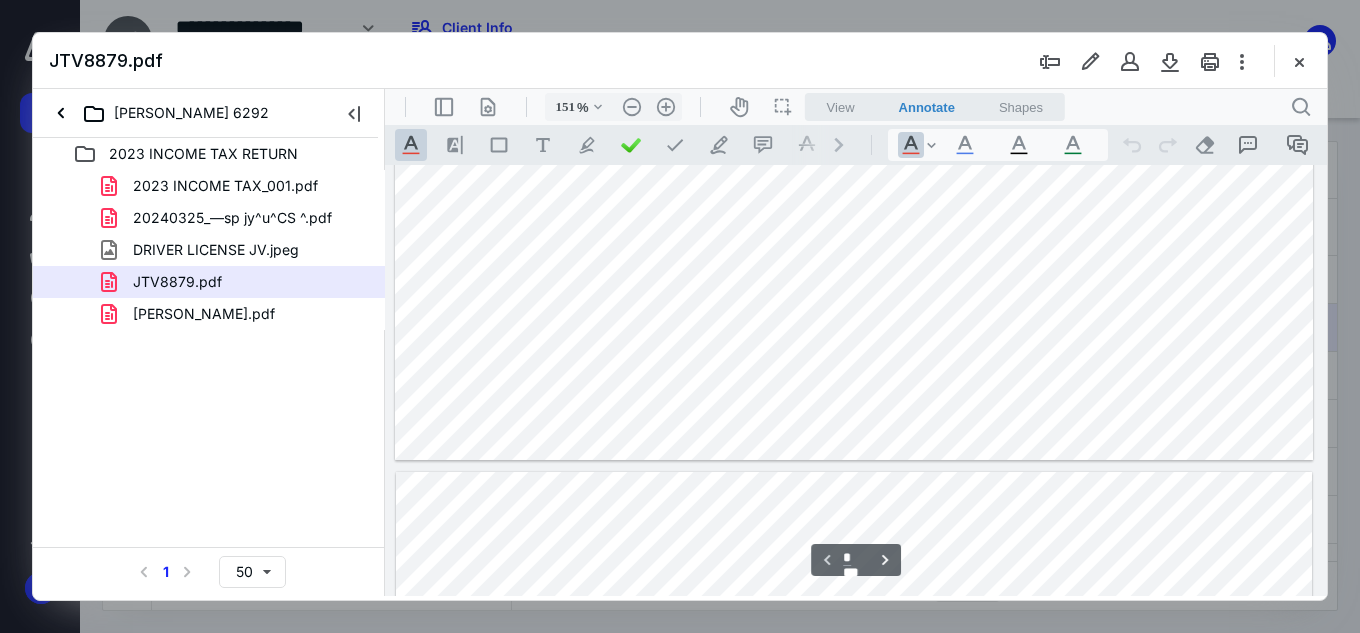type on "*" 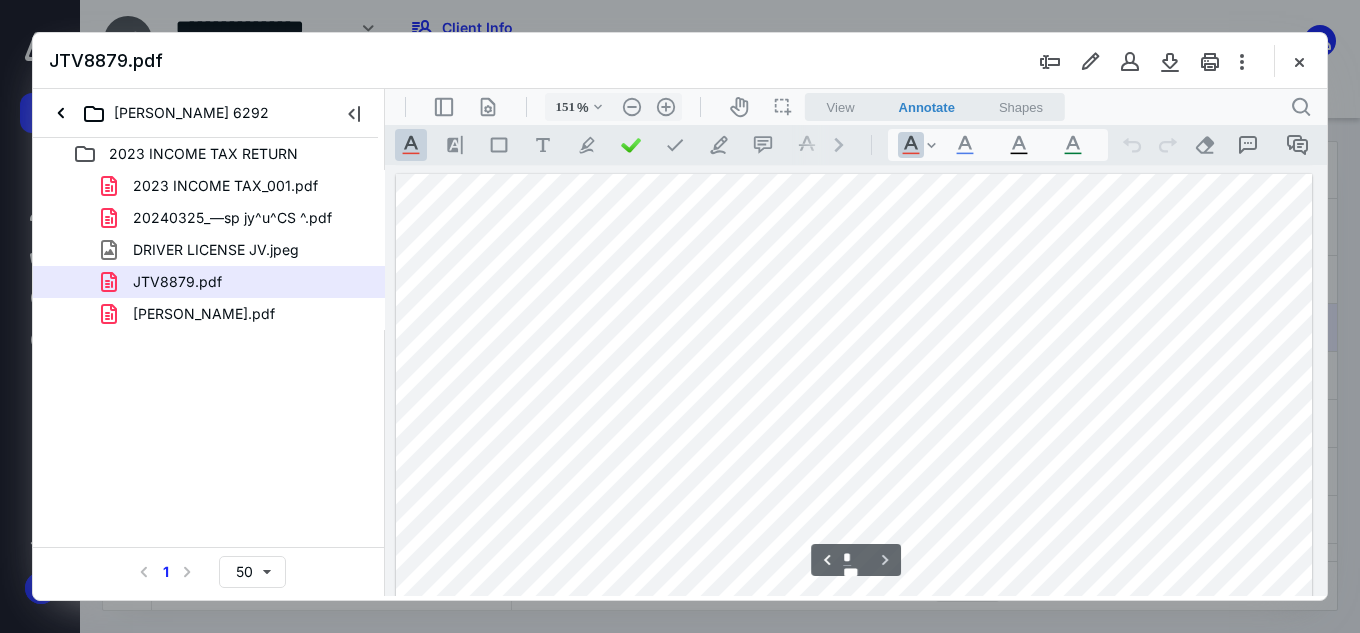 scroll, scrollTop: 1200, scrollLeft: 0, axis: vertical 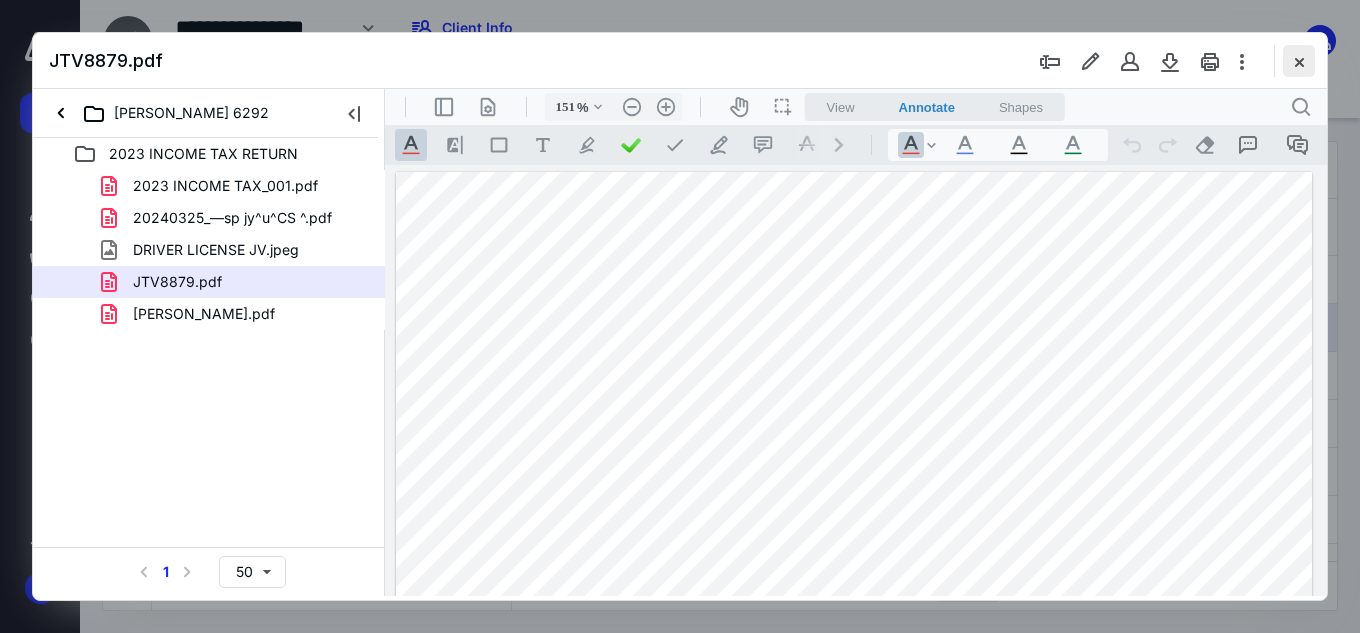 click at bounding box center (1299, 61) 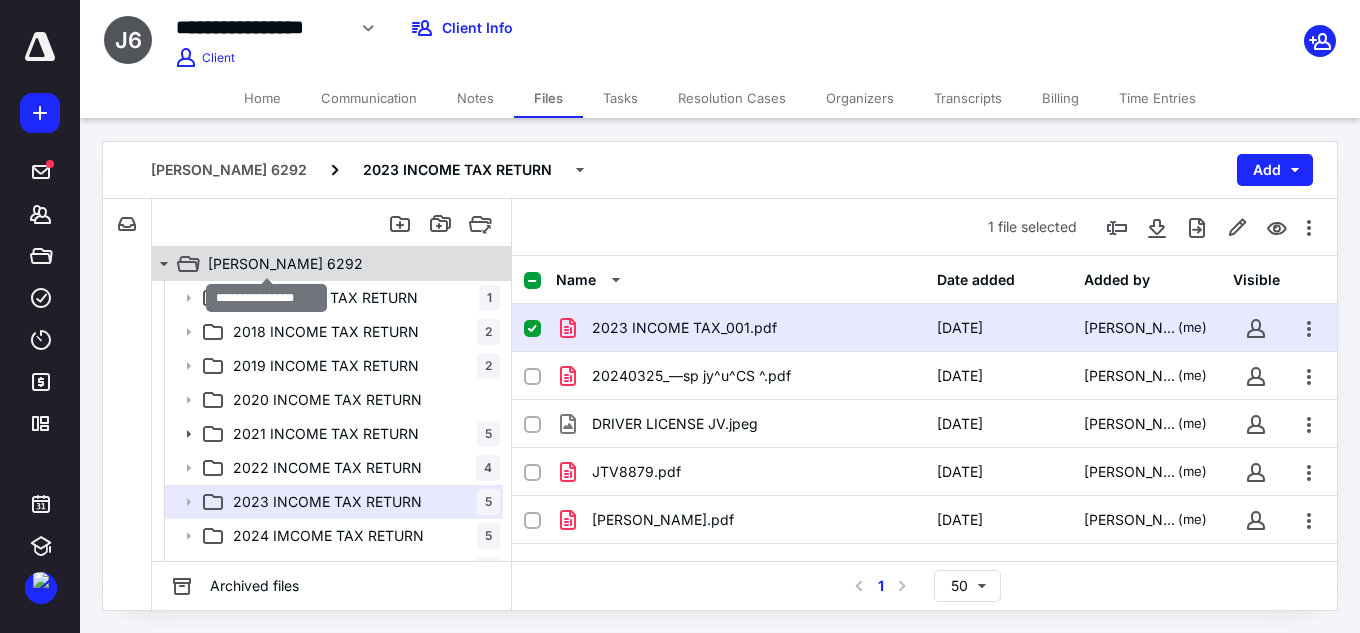 click on "[PERSON_NAME] 6292" at bounding box center [285, 264] 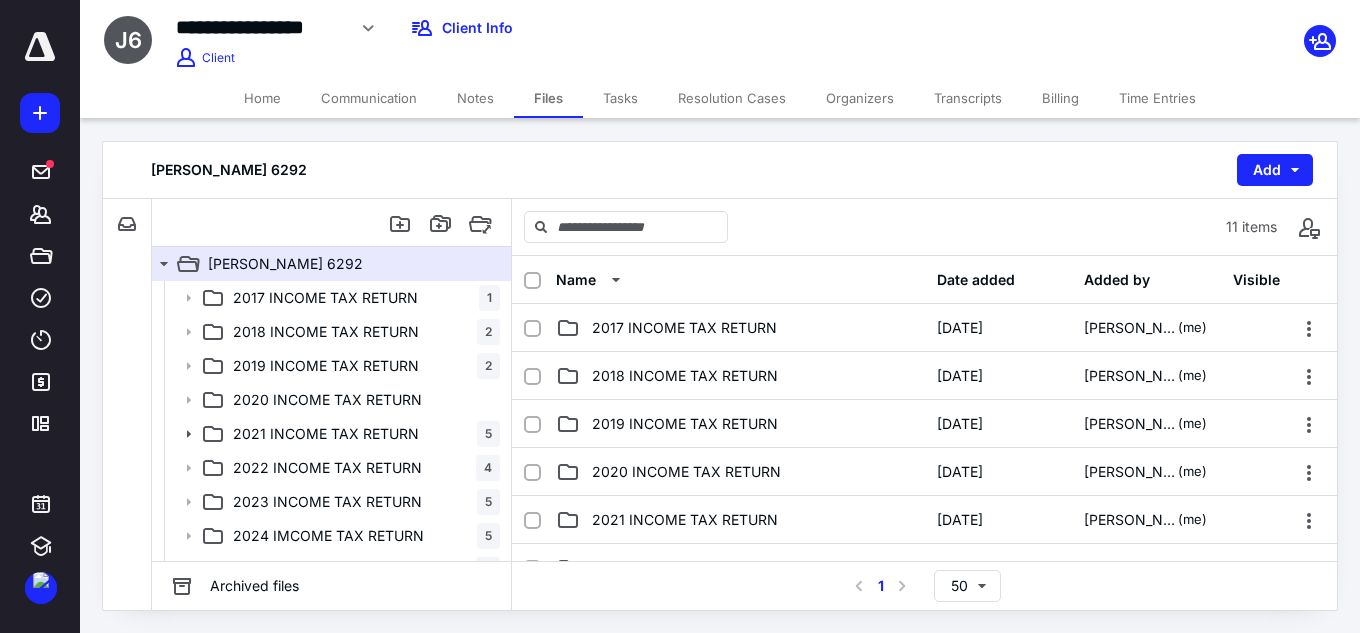 click on "Notes" at bounding box center [475, 98] 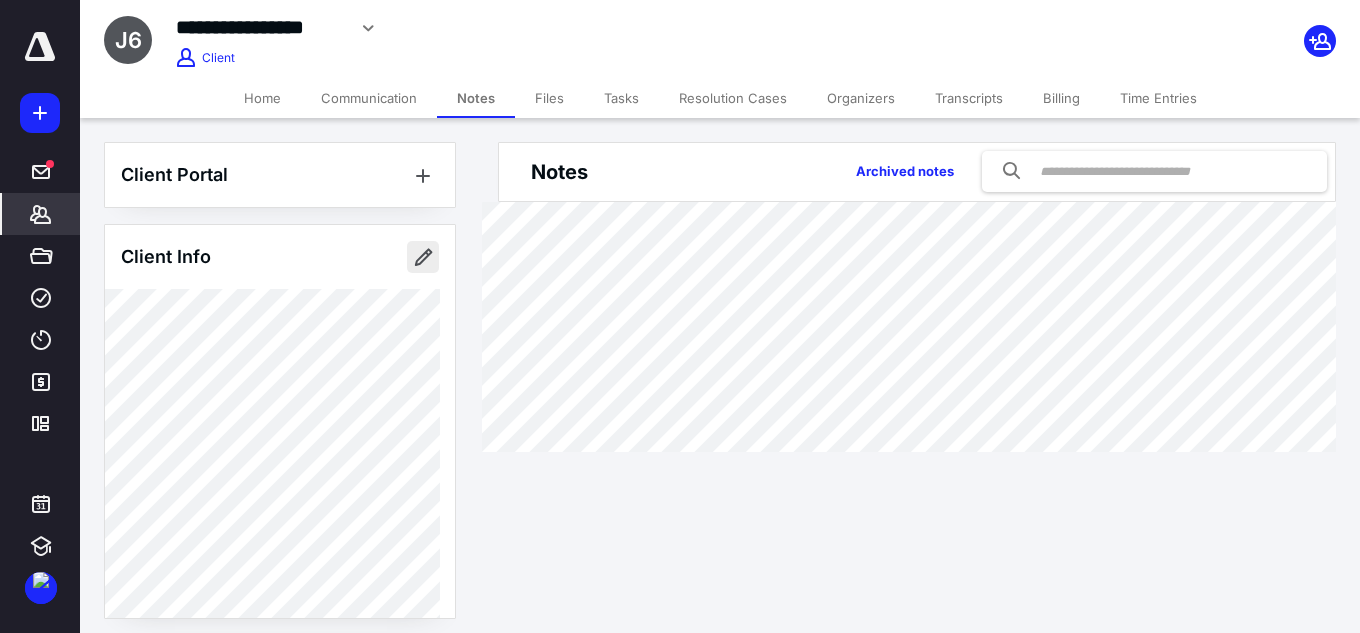 click at bounding box center [423, 257] 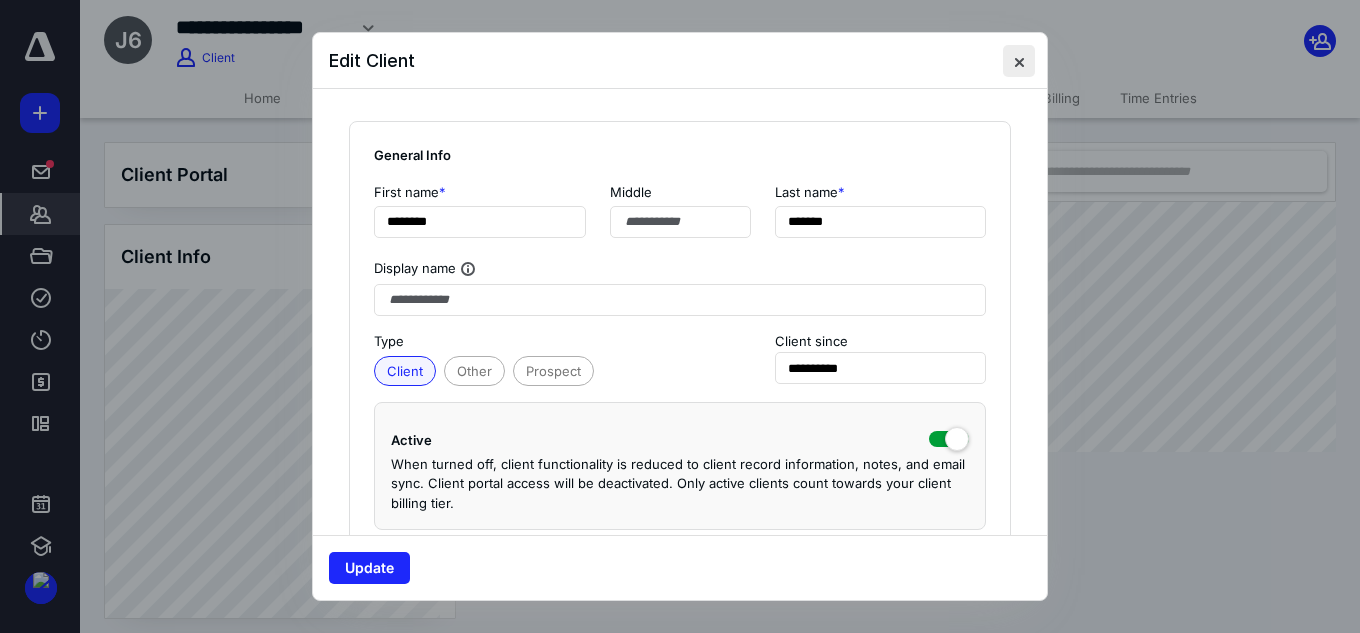 click at bounding box center [1019, 61] 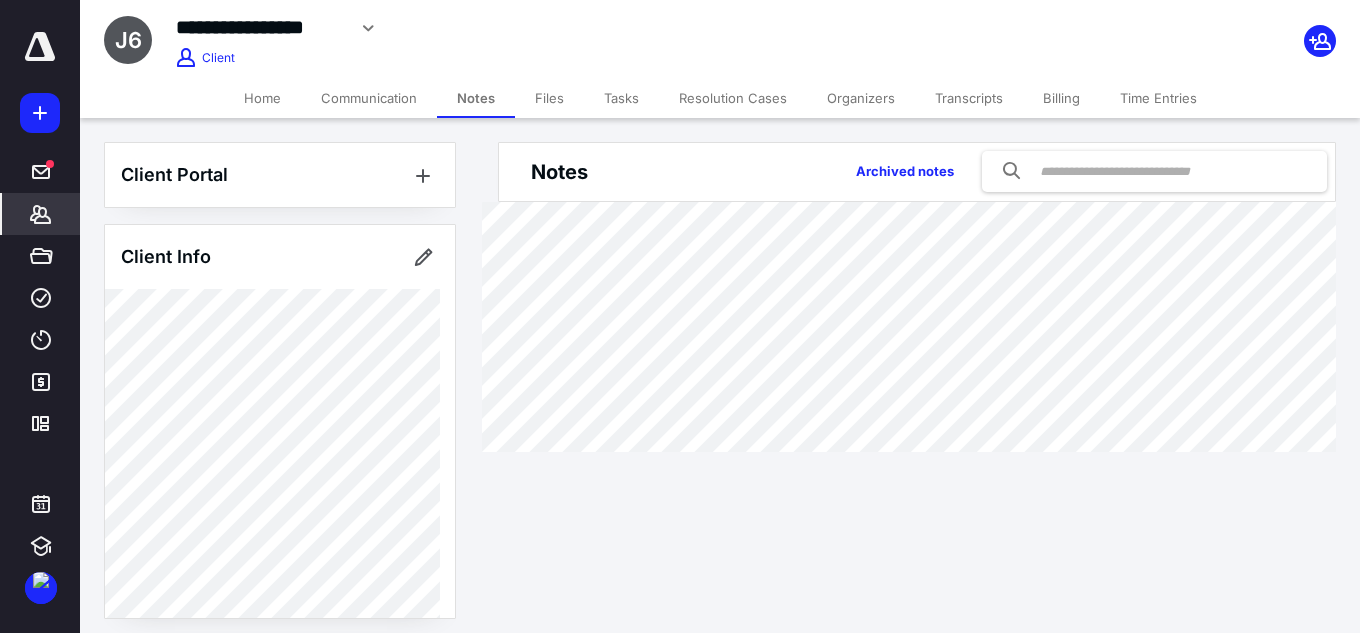 click on "Files" at bounding box center (549, 98) 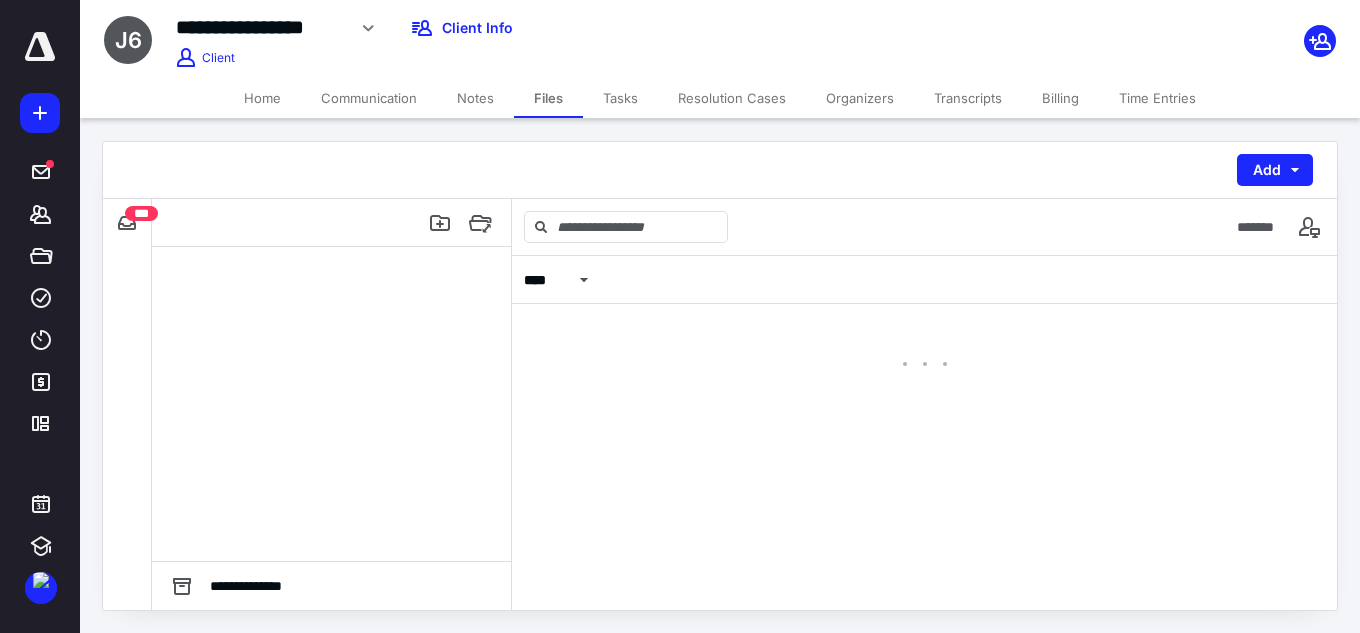 click on "Notes" at bounding box center [475, 98] 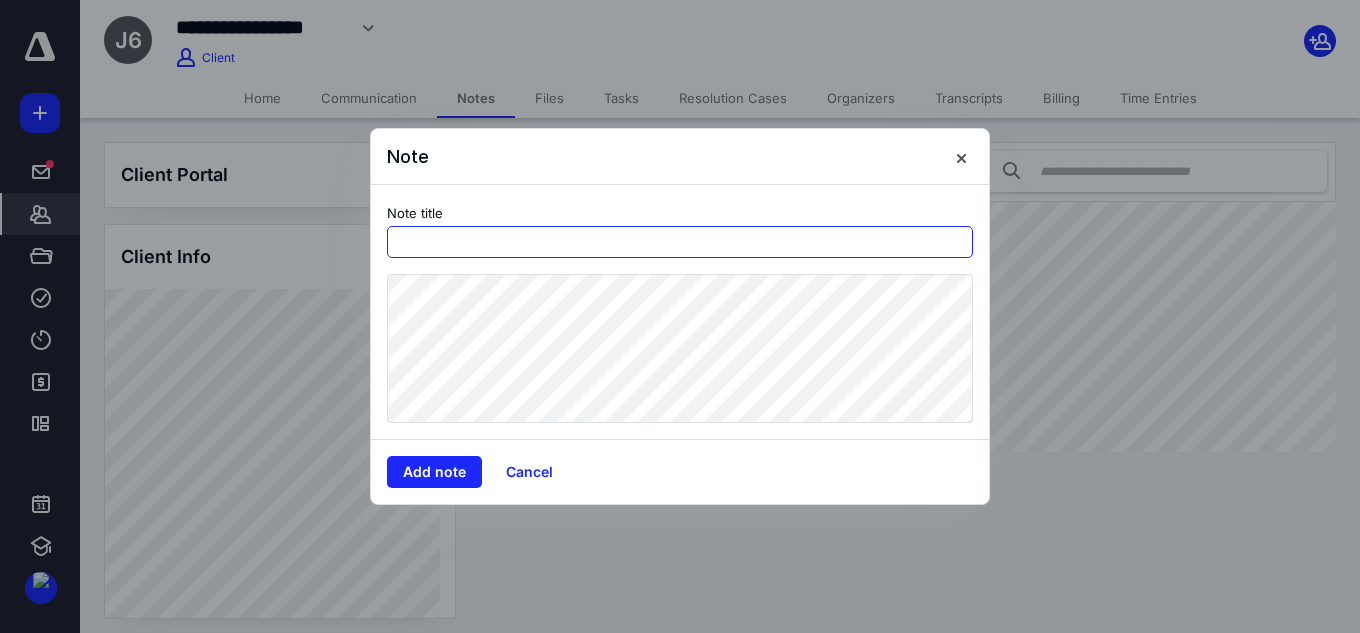 click at bounding box center [680, 242] 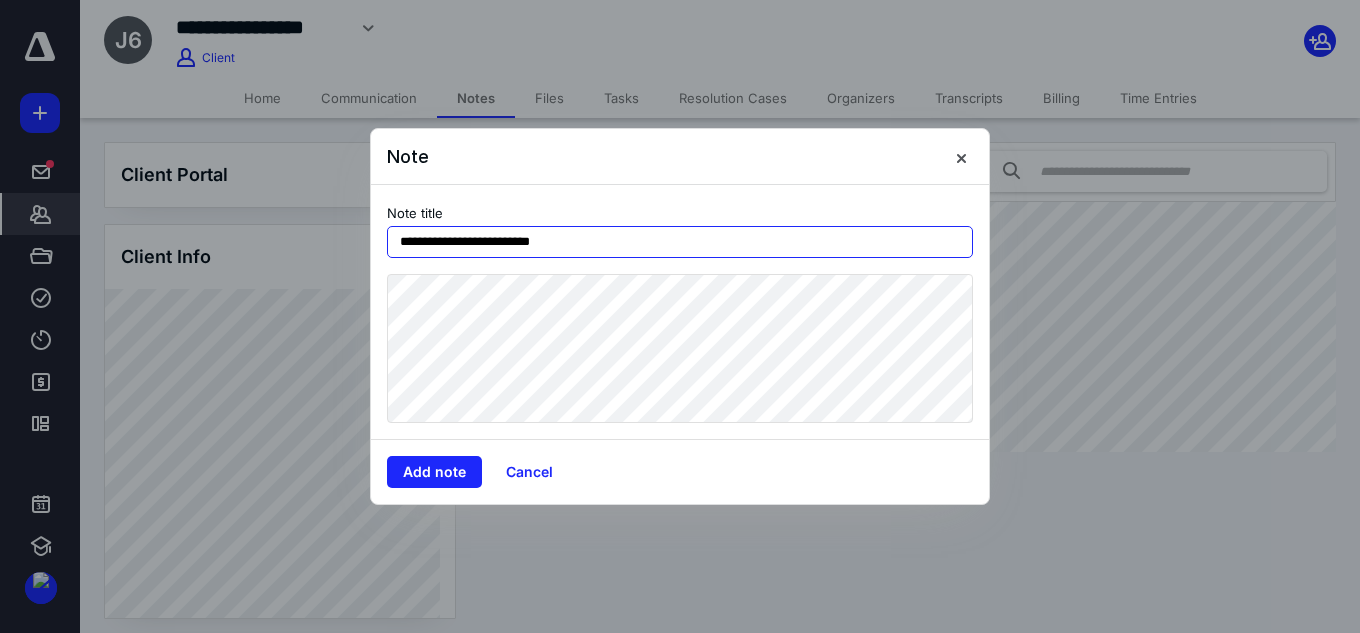 type on "**********" 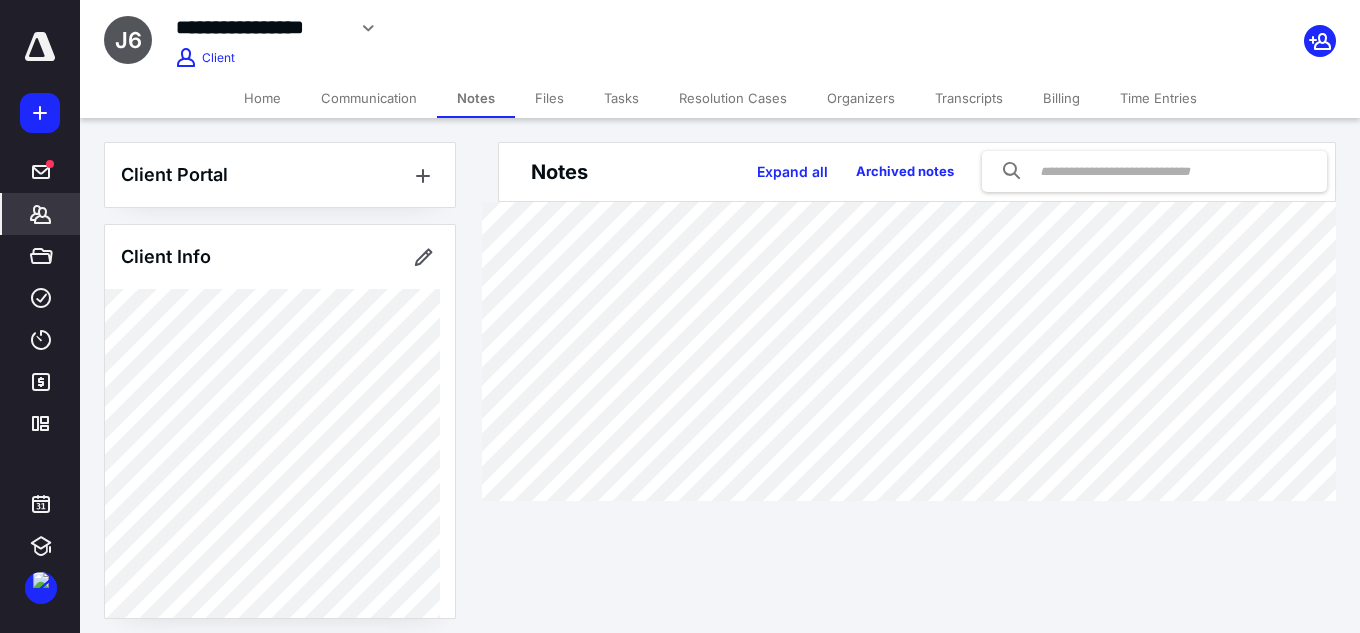 click on "Files" at bounding box center [549, 98] 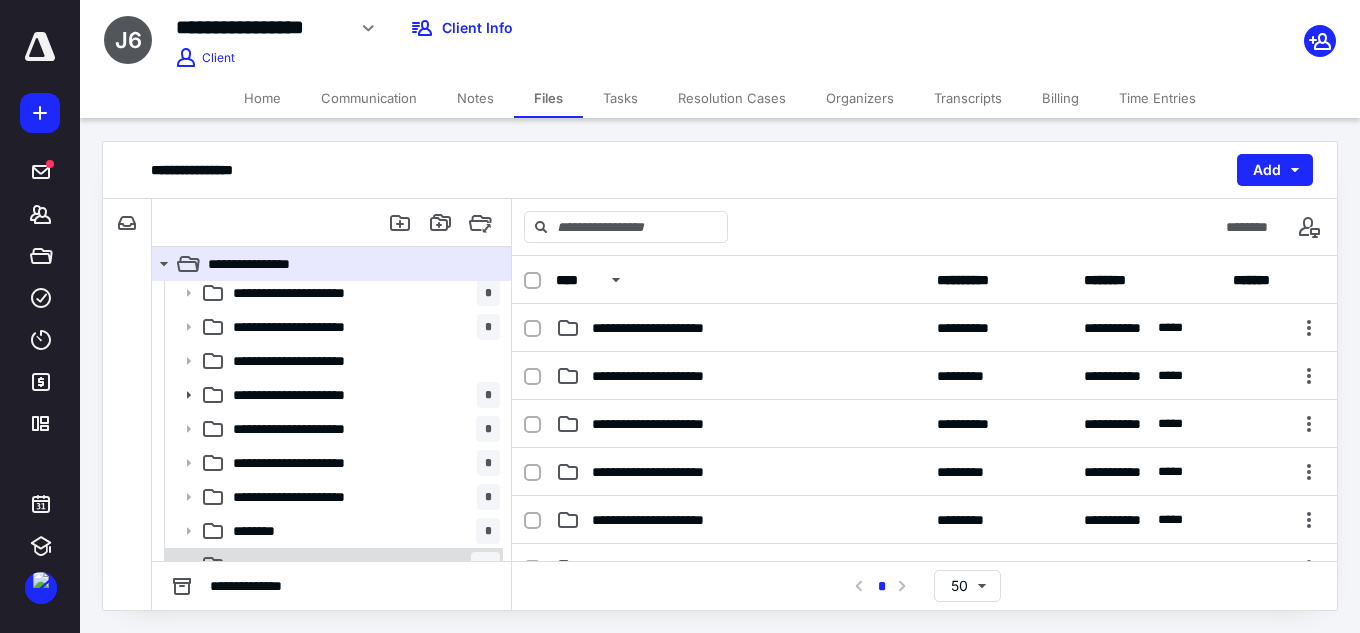 scroll, scrollTop: 60, scrollLeft: 0, axis: vertical 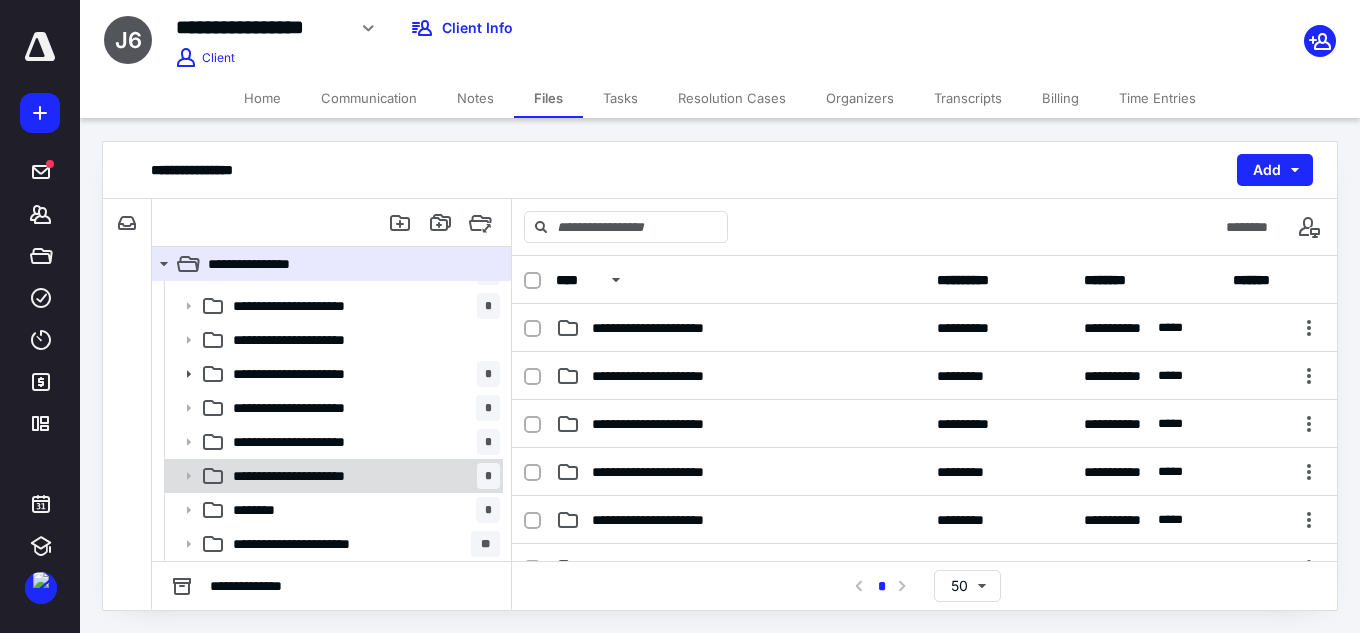 click on "**********" at bounding box center [327, 476] 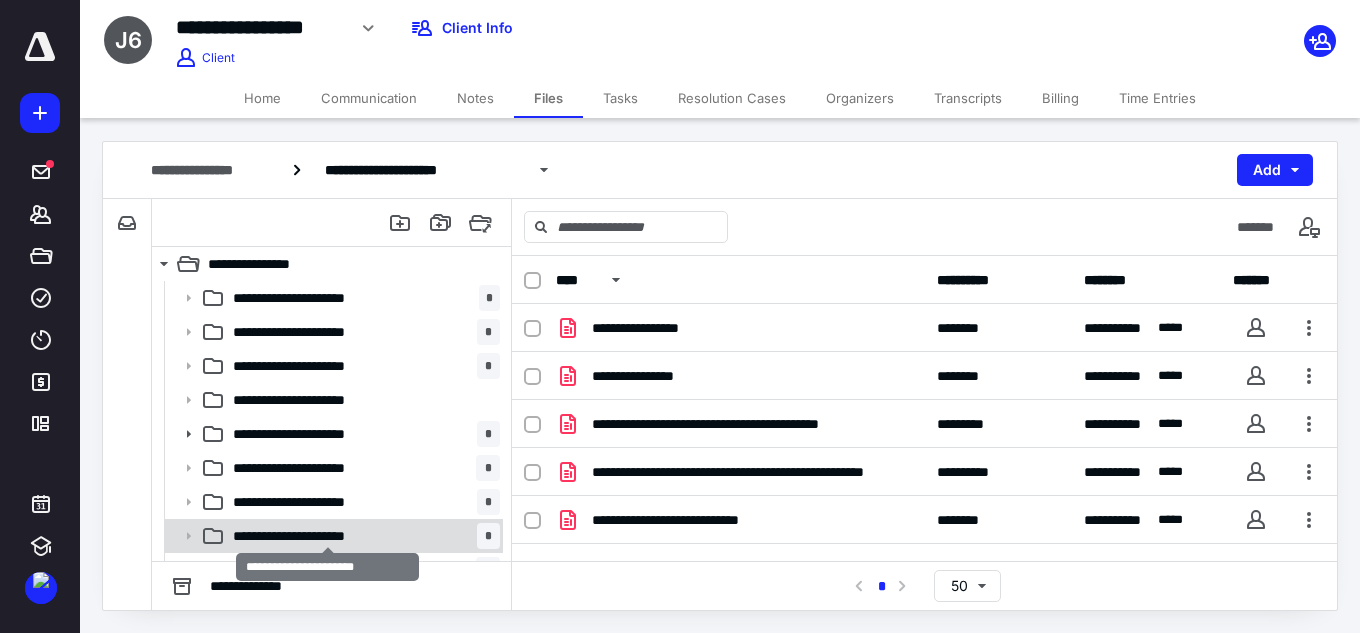 scroll, scrollTop: 60, scrollLeft: 0, axis: vertical 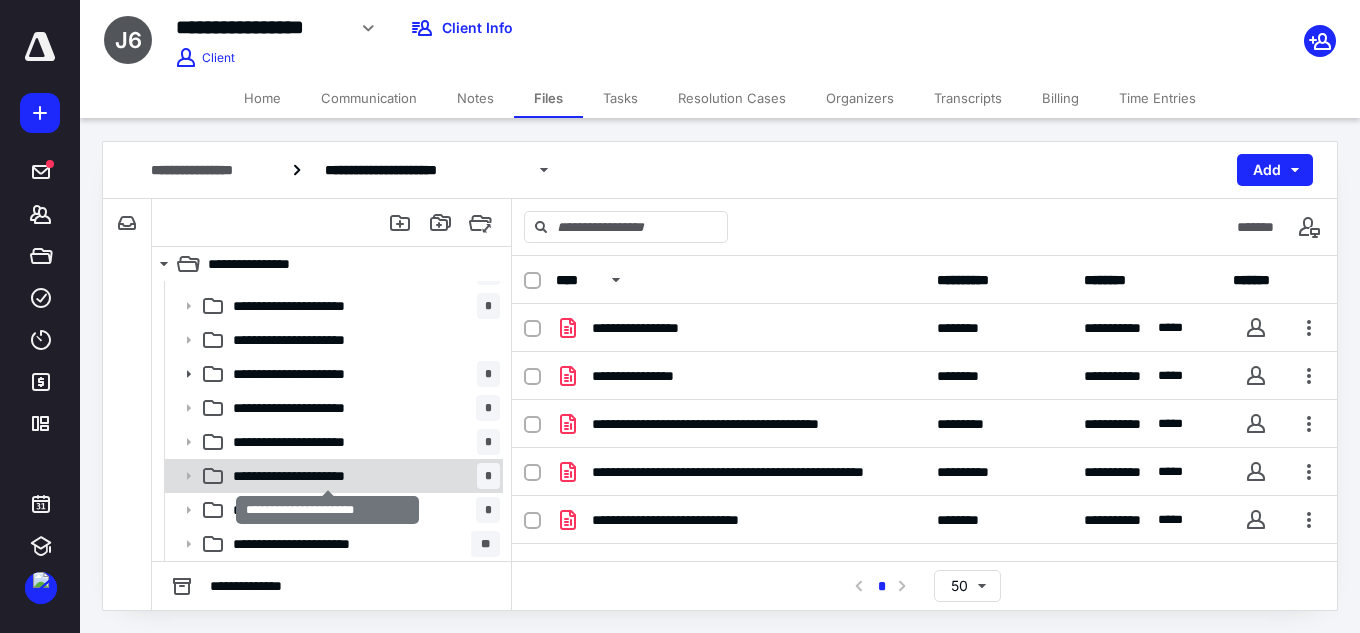 click on "**********" at bounding box center (327, 476) 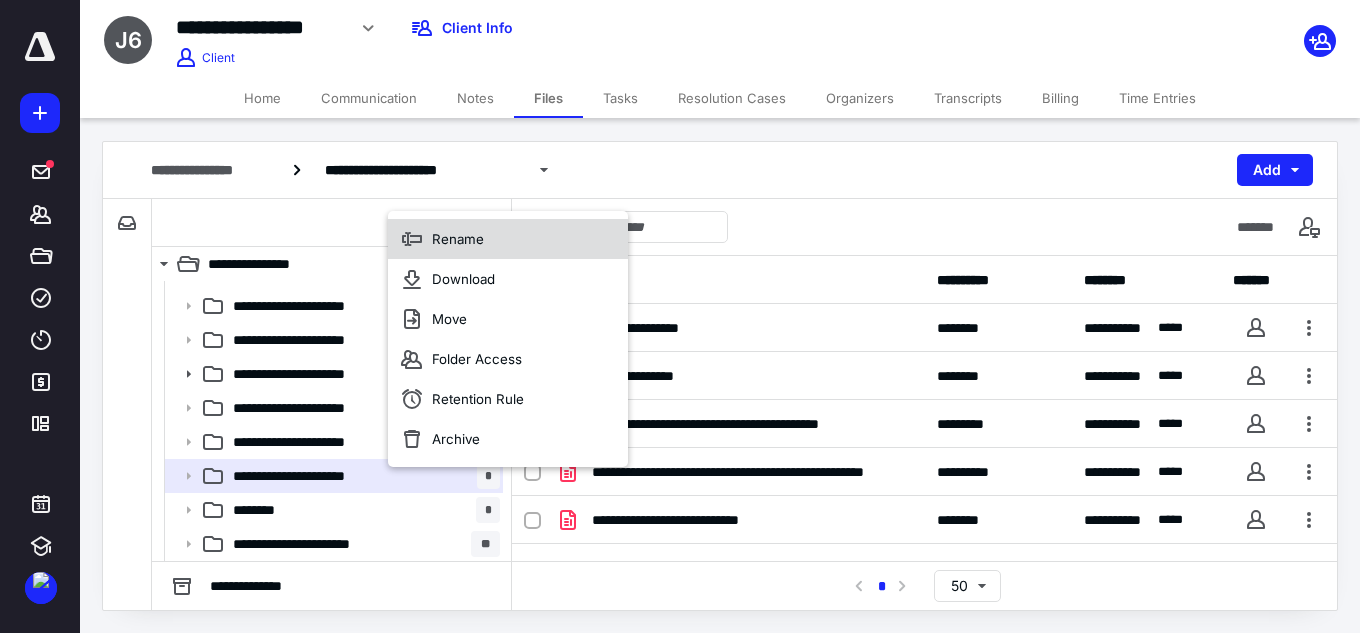 click on "Rename" at bounding box center [458, 239] 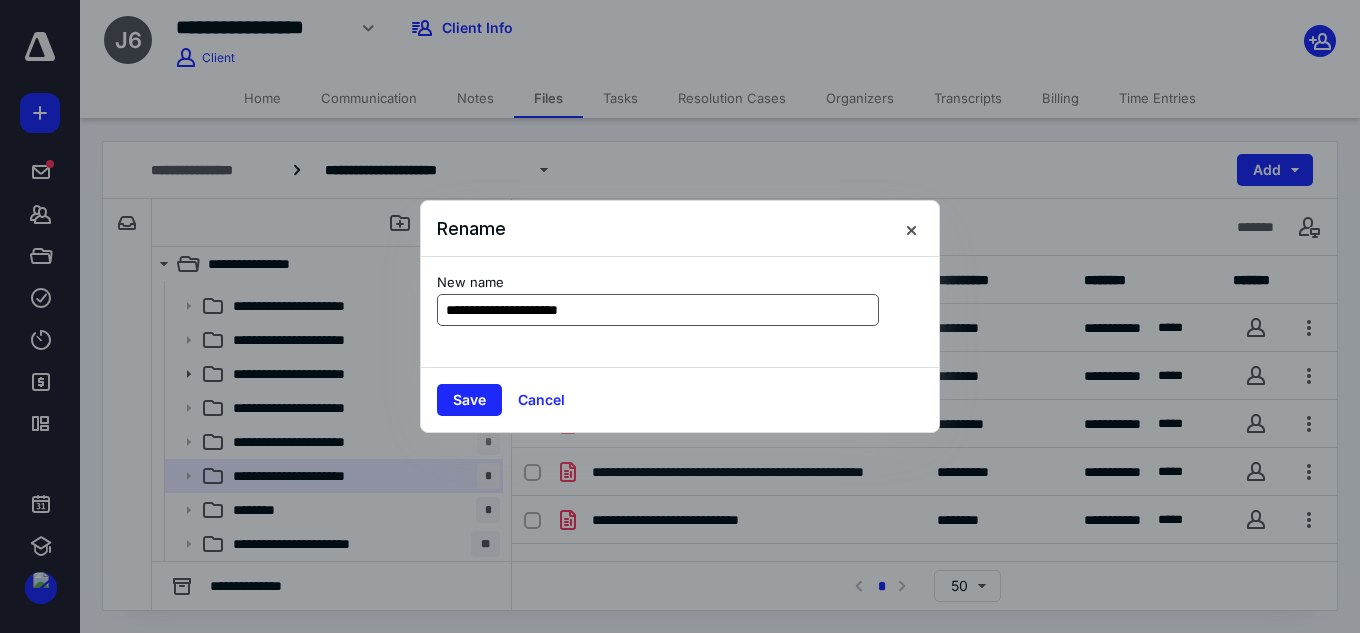 click on "**********" at bounding box center [658, 310] 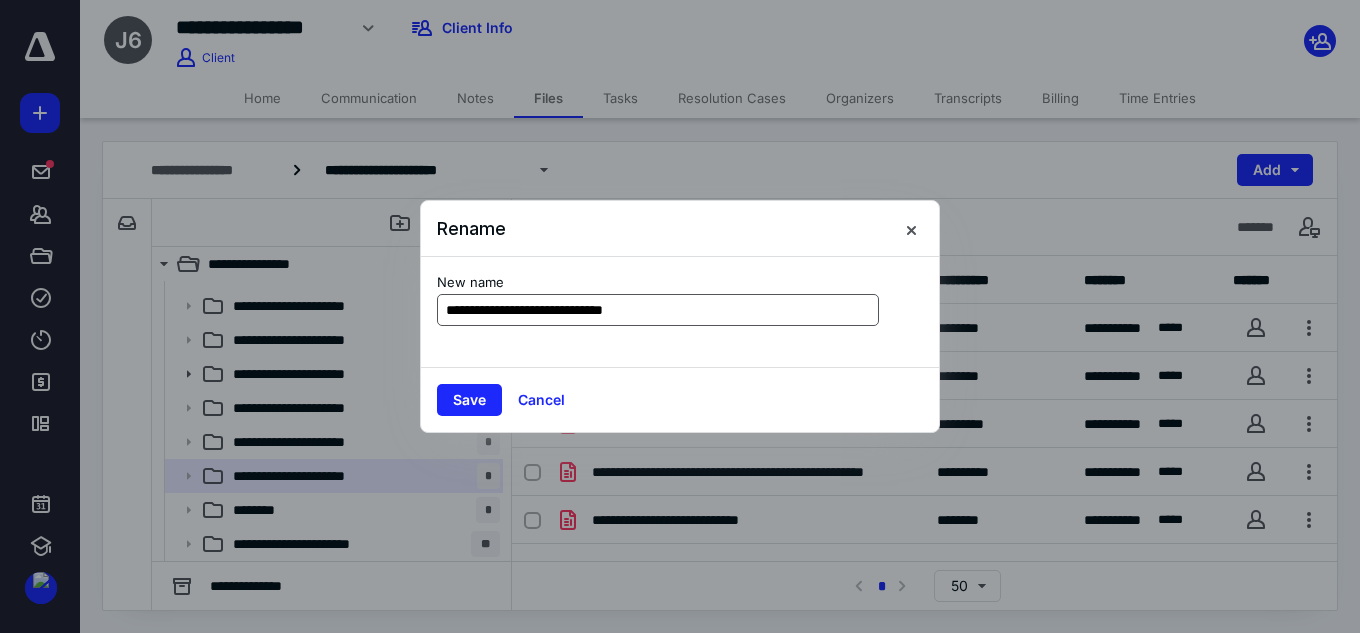 type on "**********" 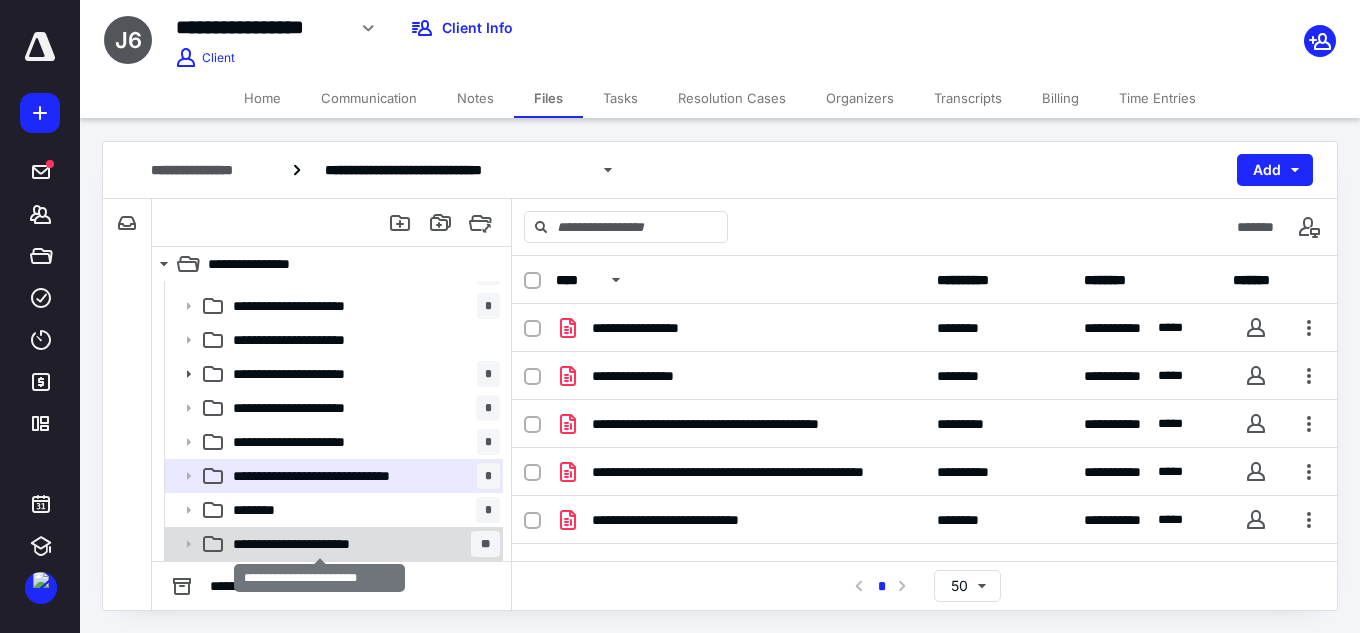 click on "**********" at bounding box center [320, 544] 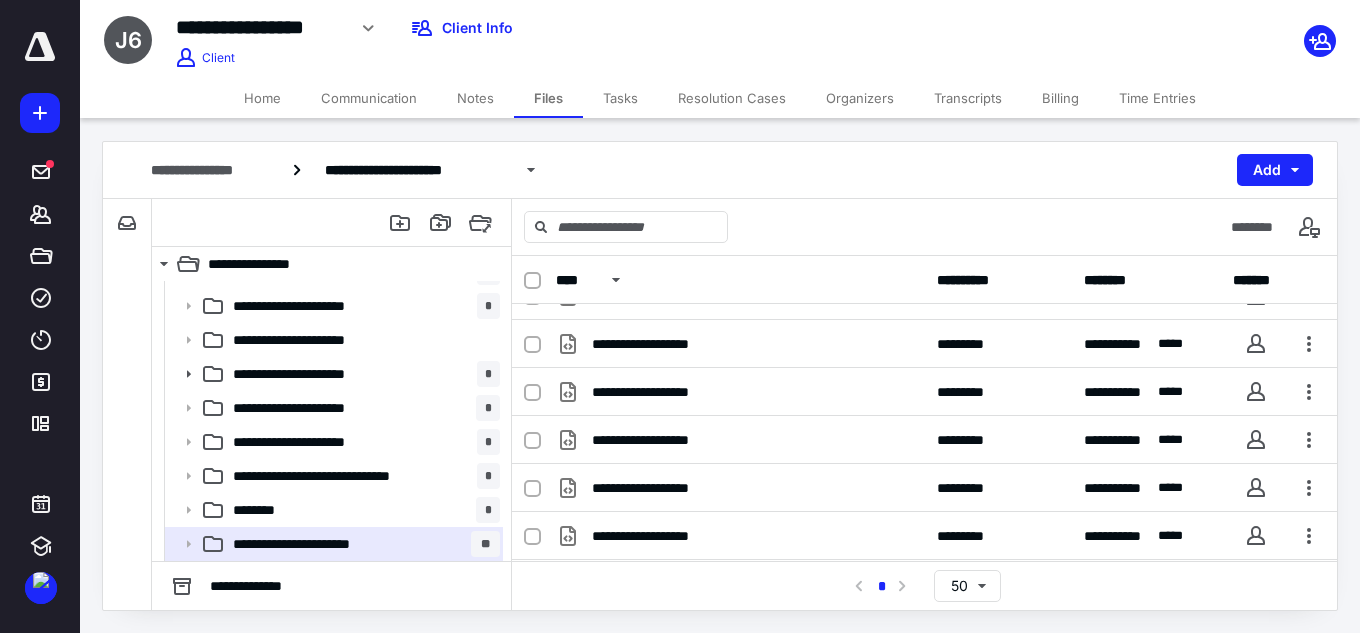 scroll, scrollTop: 0, scrollLeft: 0, axis: both 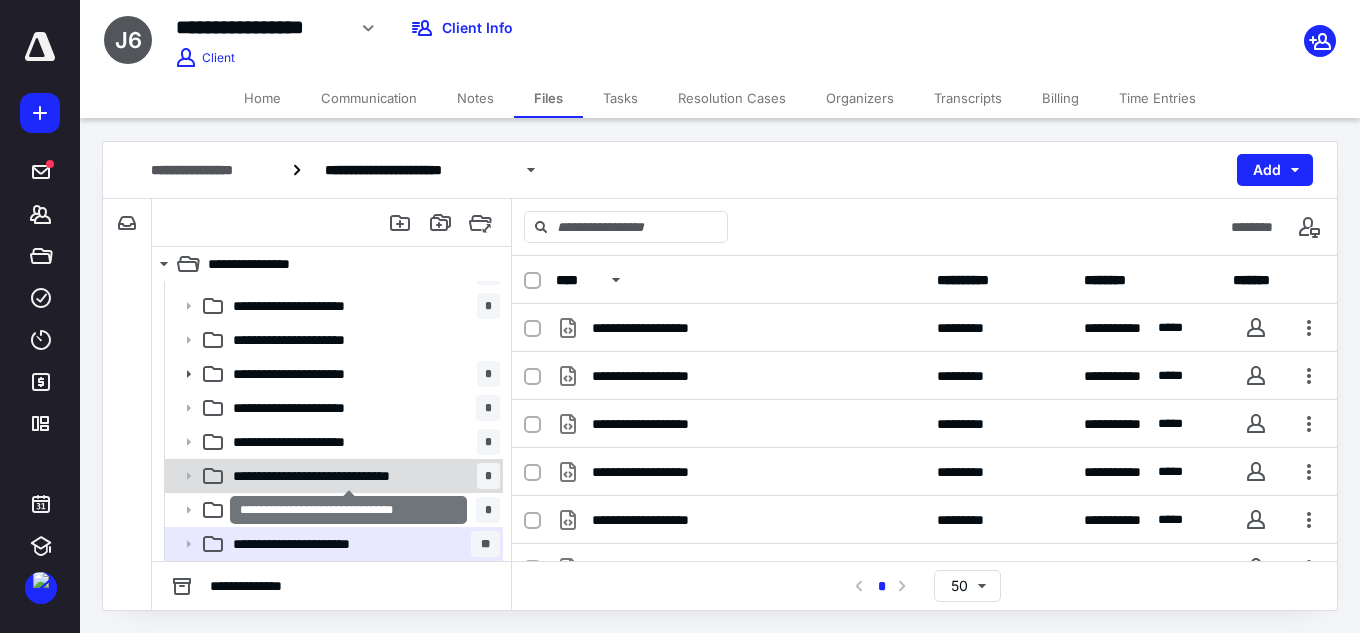 click on "**********" at bounding box center [349, 476] 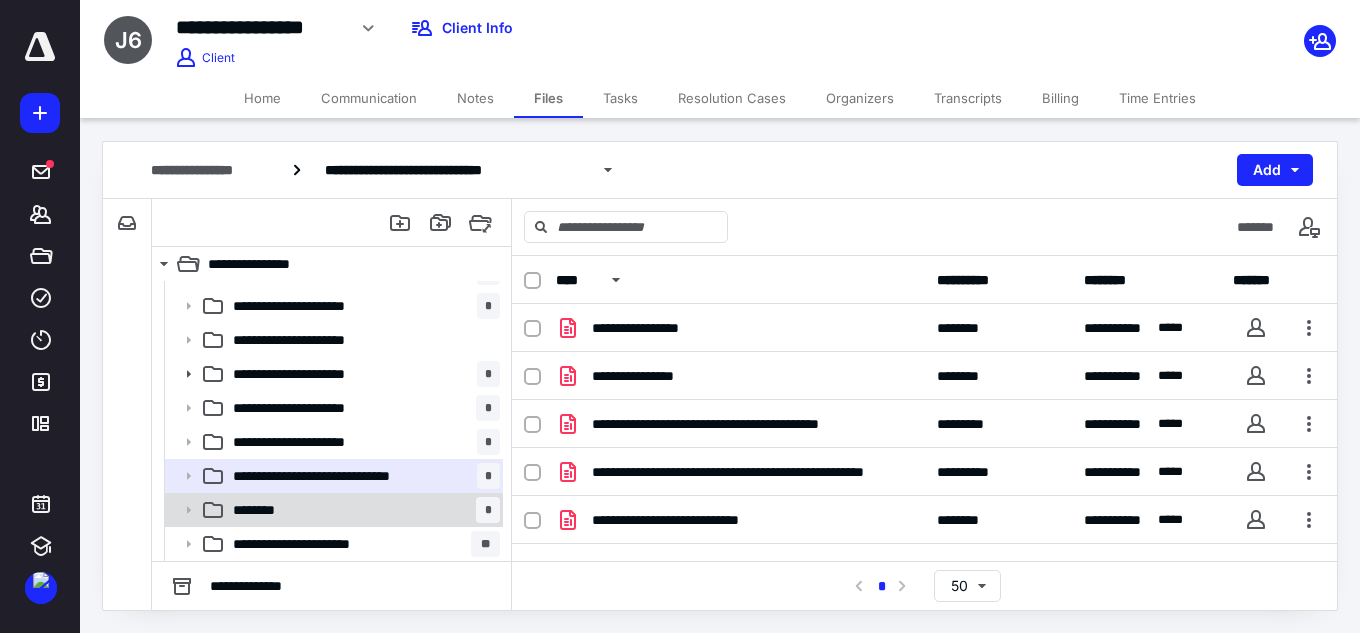 click on "******** *" at bounding box center [362, 510] 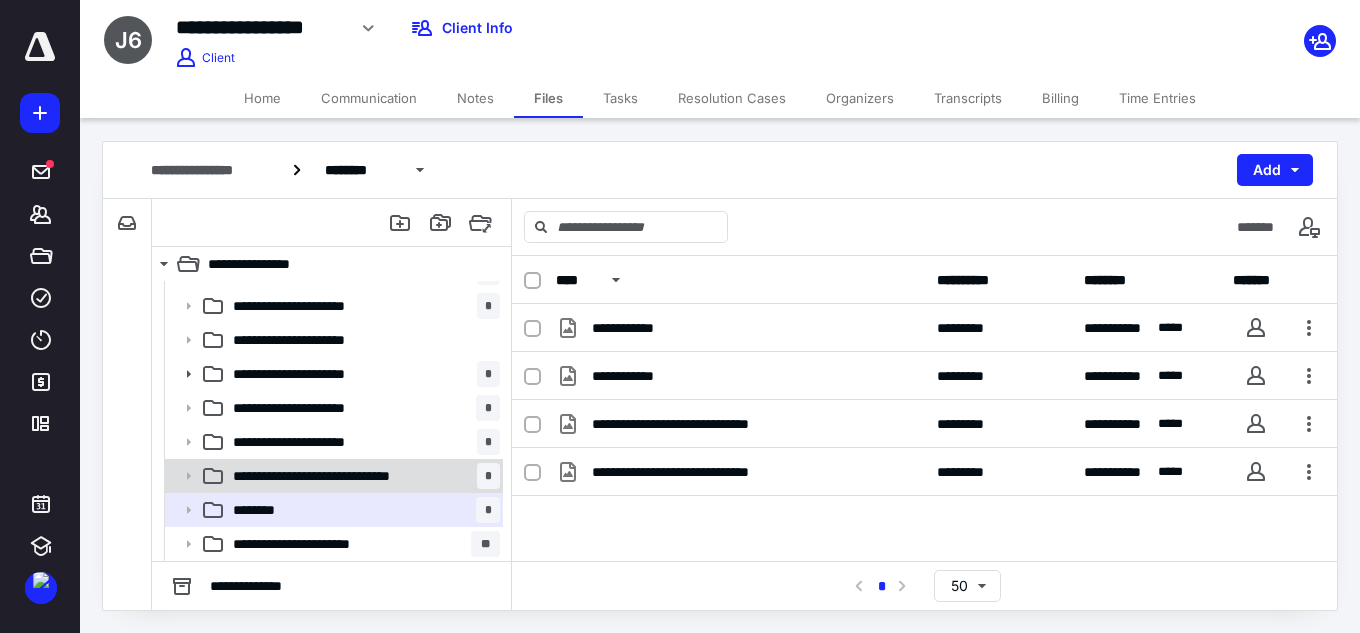 click on "**********" at bounding box center (349, 476) 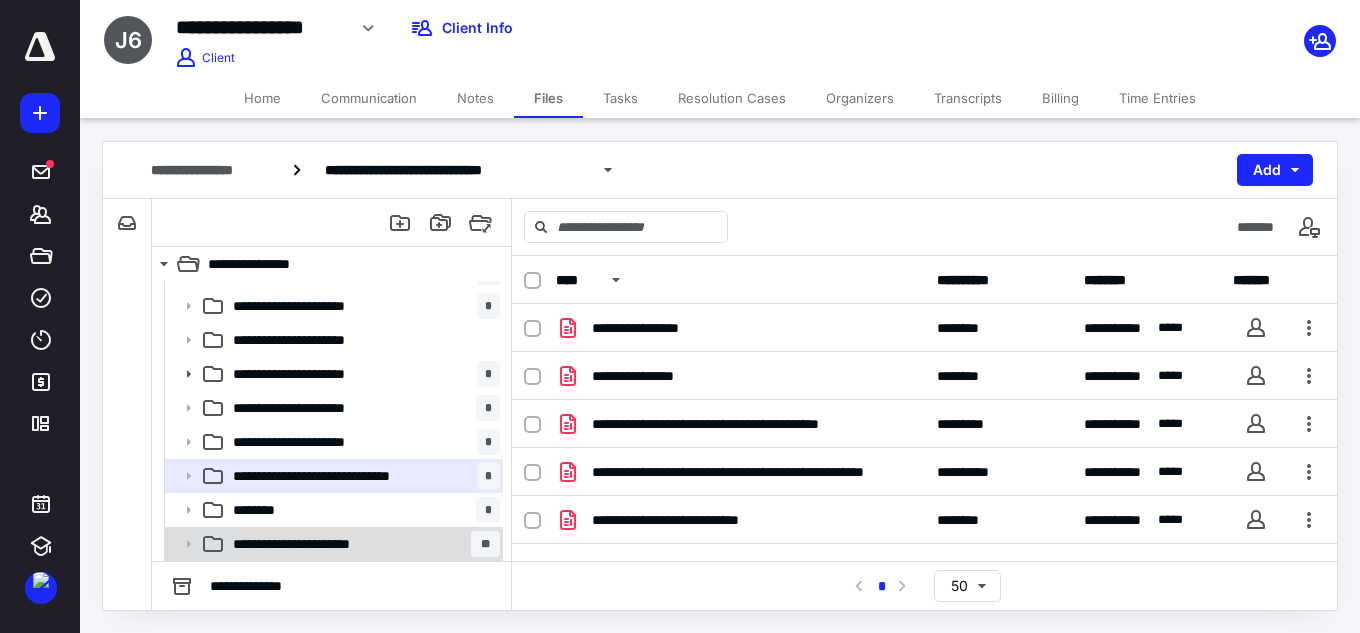 click on "**********" at bounding box center (320, 544) 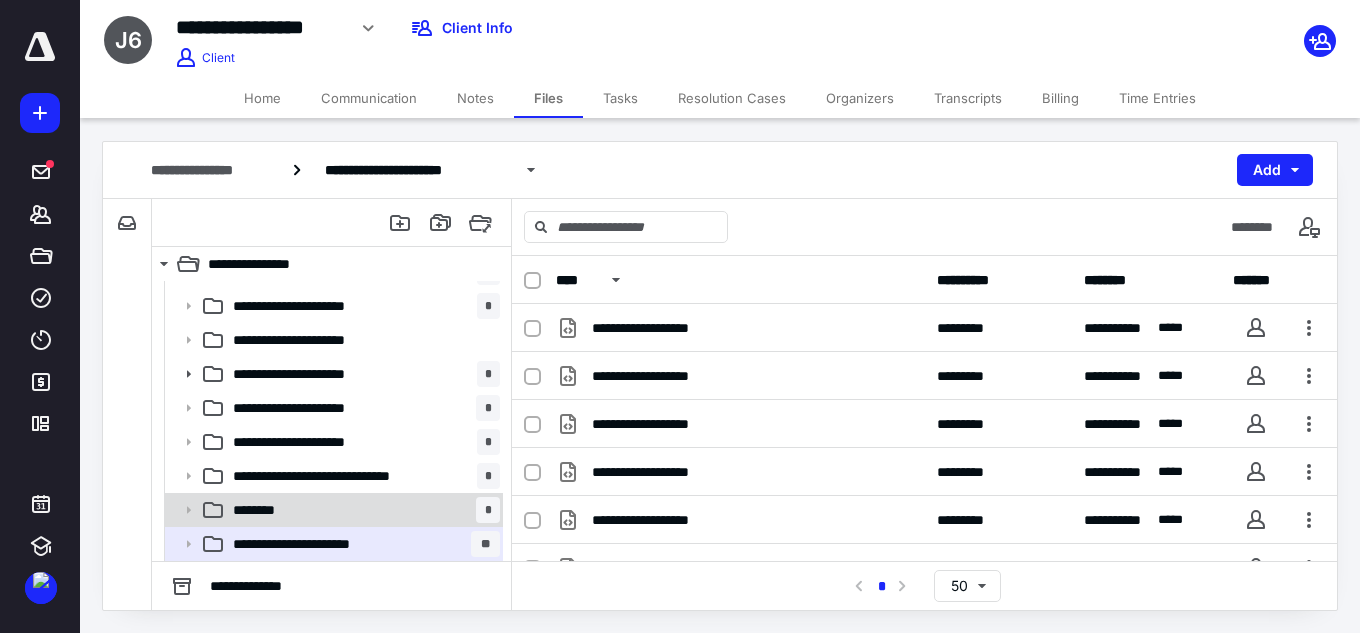 click on "******** *" at bounding box center [362, 510] 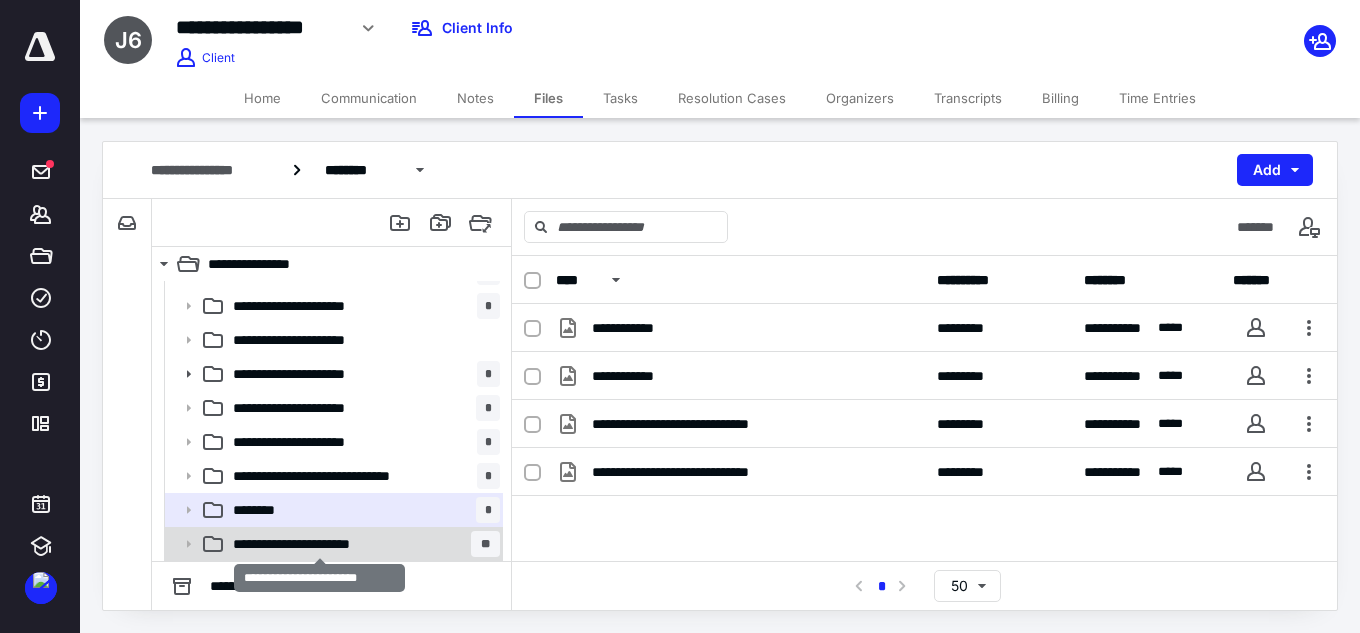 click on "**********" at bounding box center [320, 544] 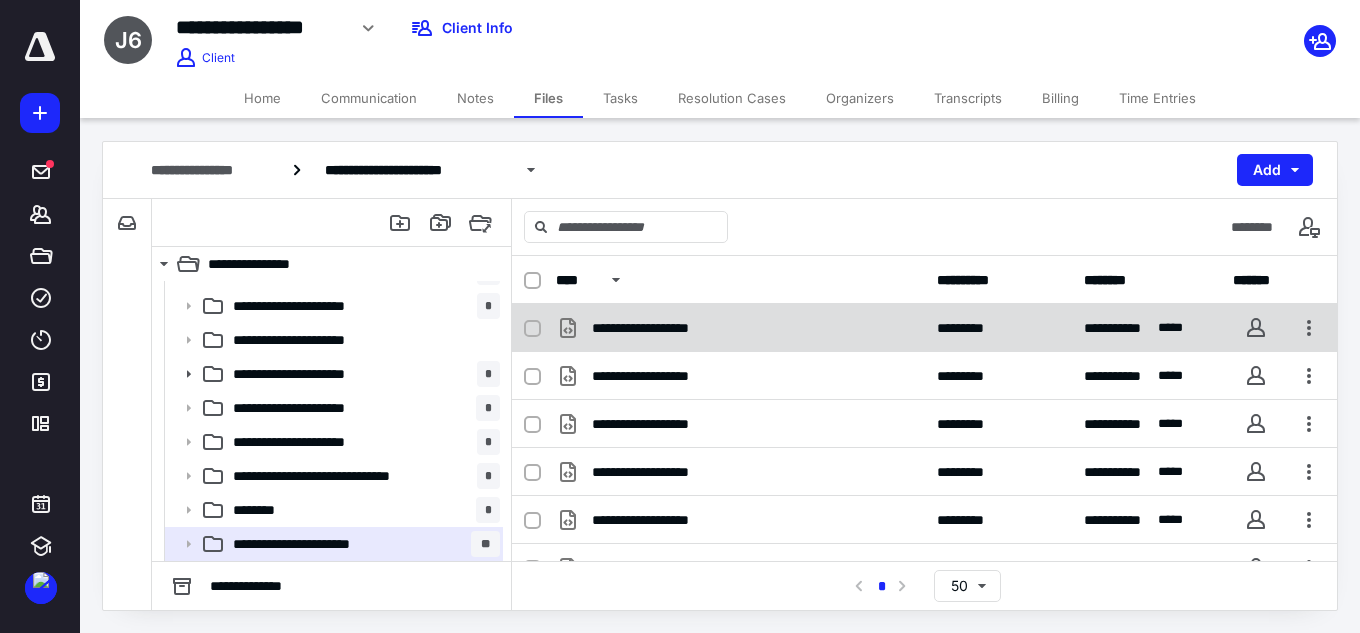 click on "**********" at bounding box center (664, 328) 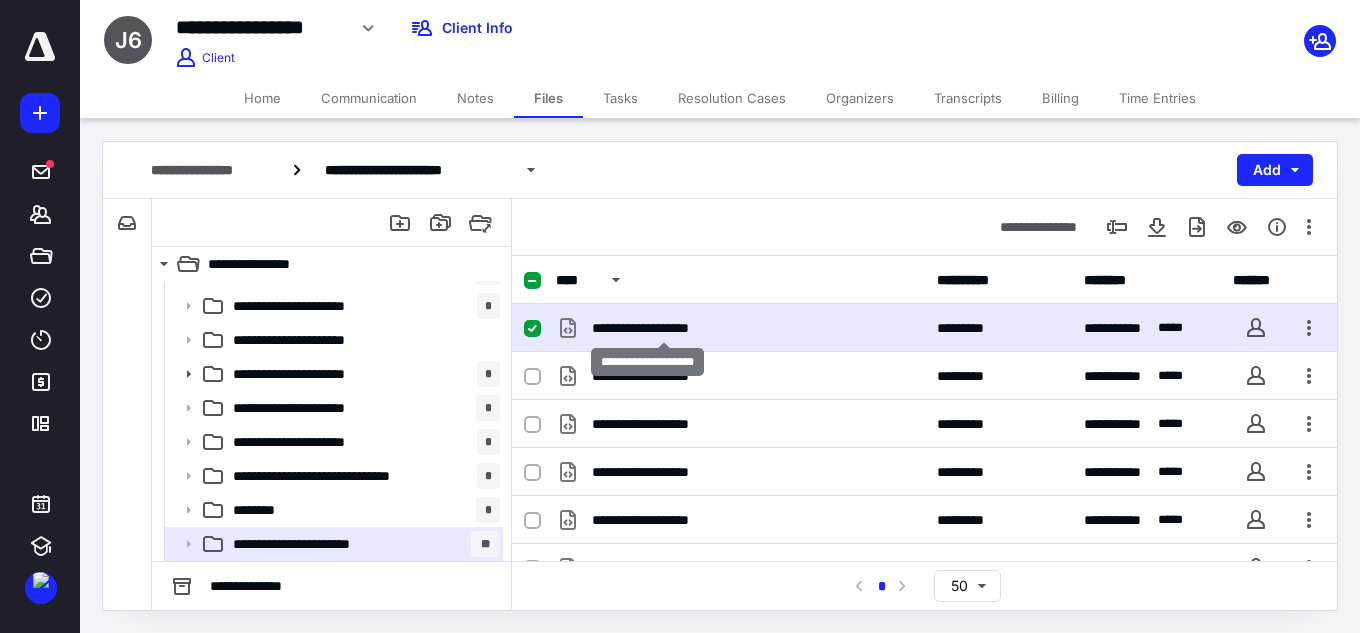 click on "**********" at bounding box center (664, 328) 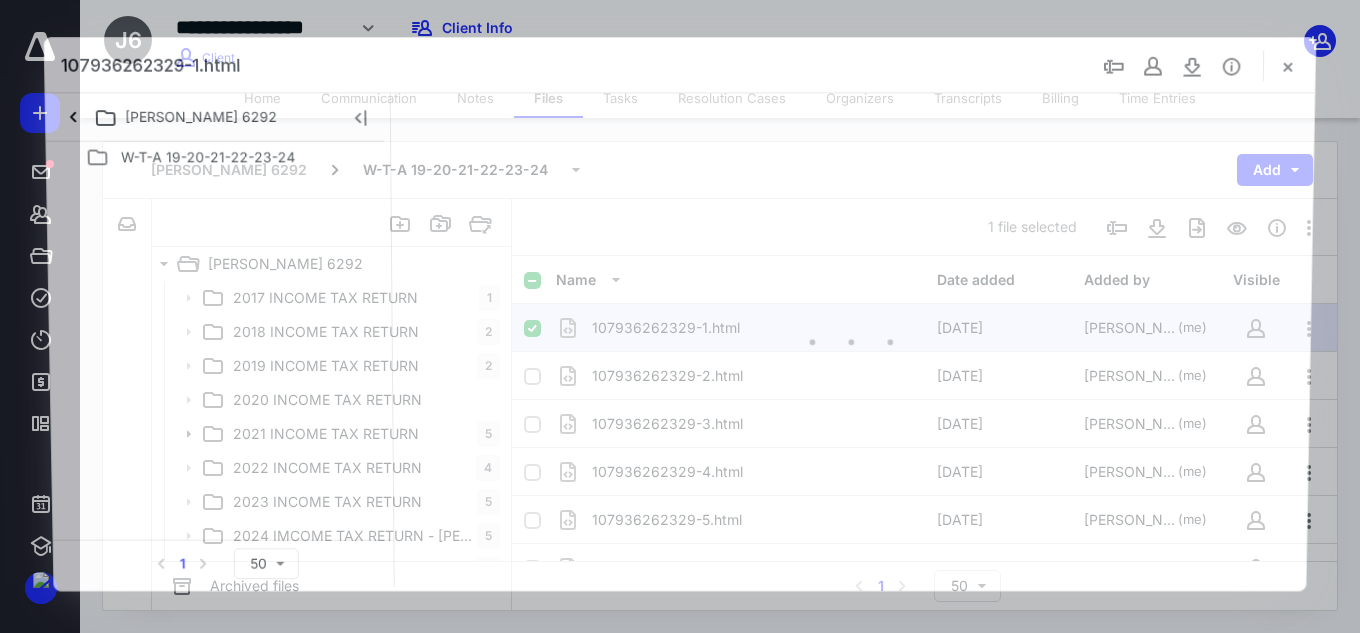 scroll, scrollTop: 60, scrollLeft: 0, axis: vertical 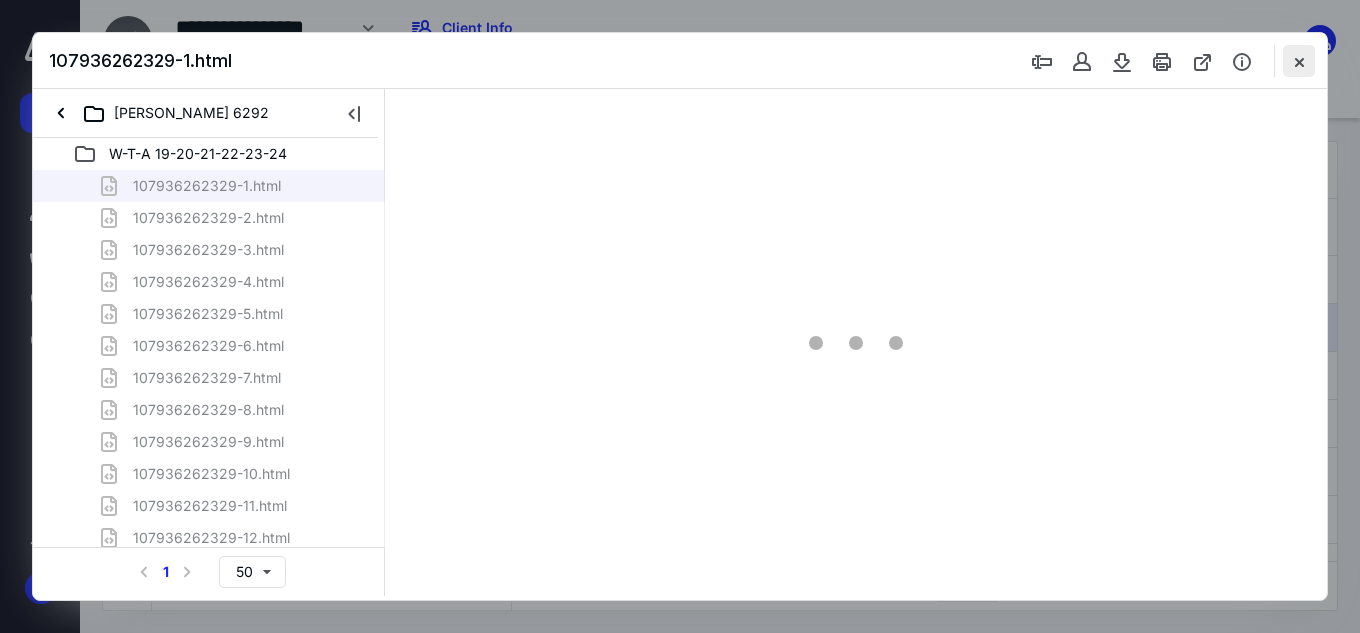type on "151" 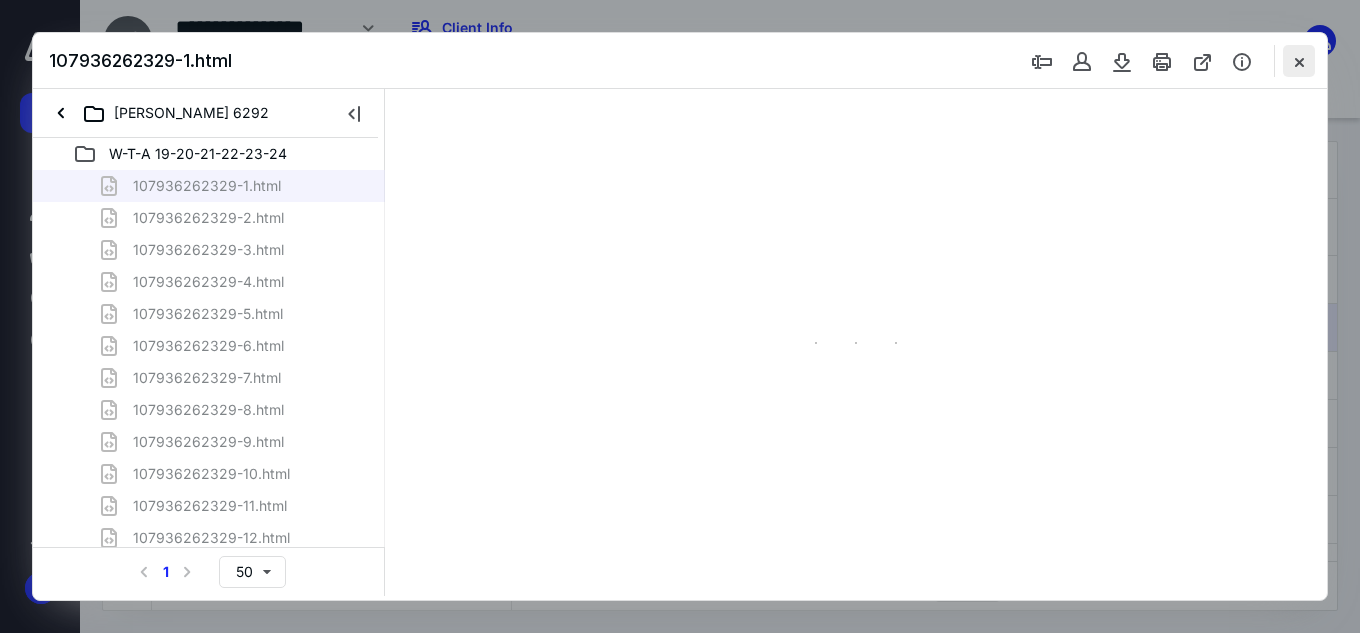 scroll, scrollTop: 82, scrollLeft: 0, axis: vertical 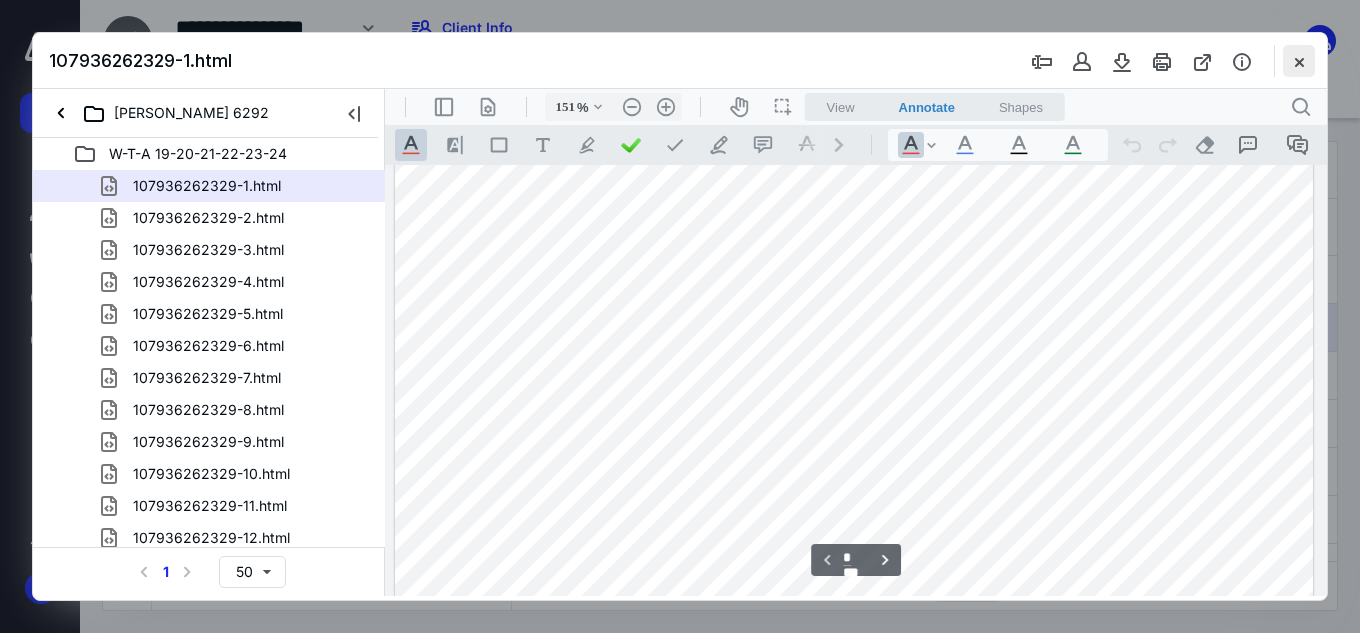click at bounding box center (1299, 61) 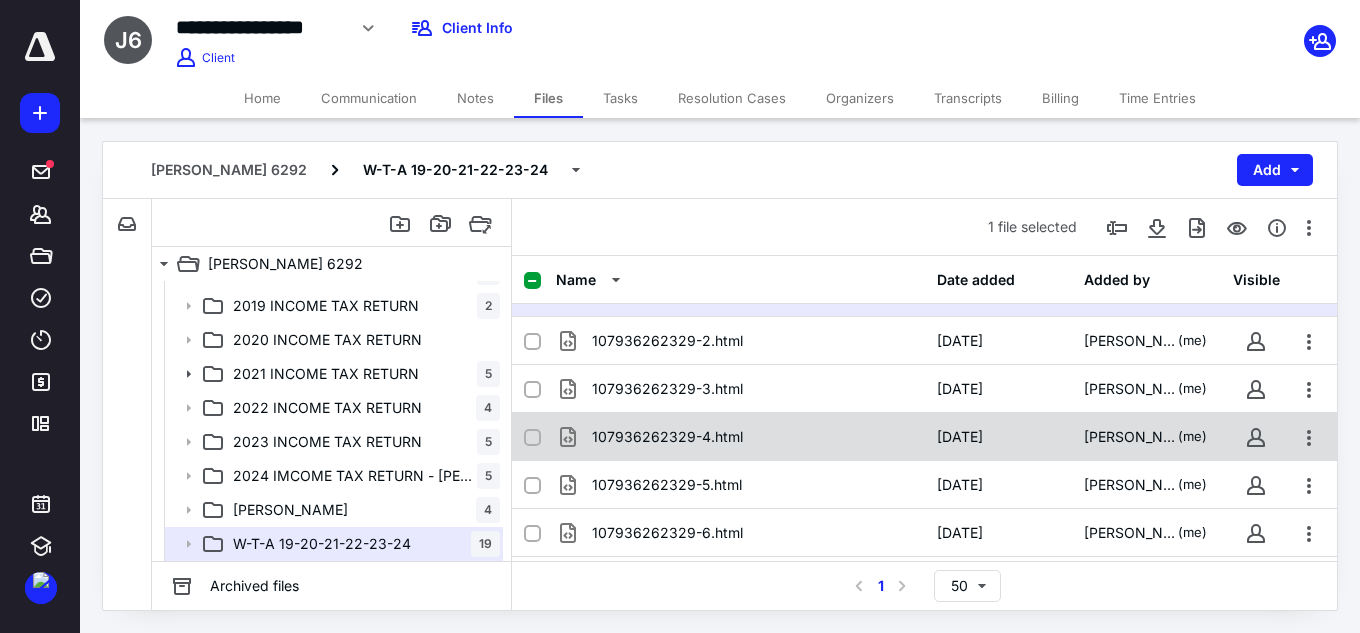 scroll, scrollTop: 0, scrollLeft: 0, axis: both 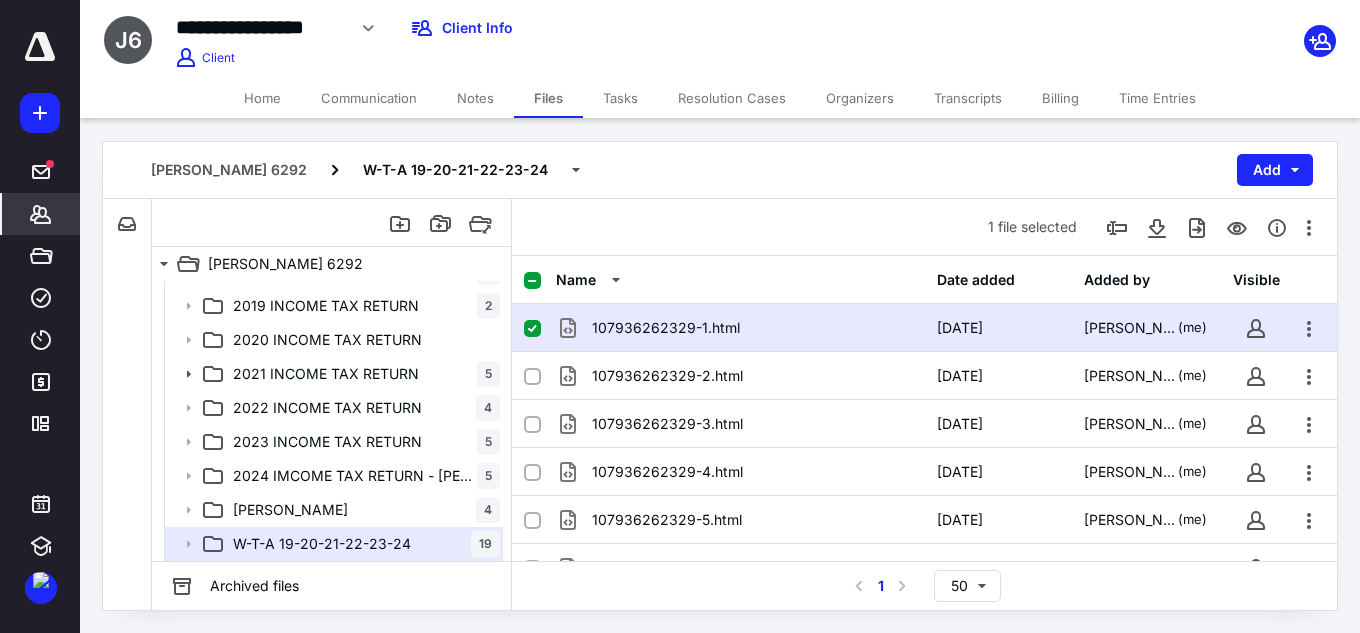 click 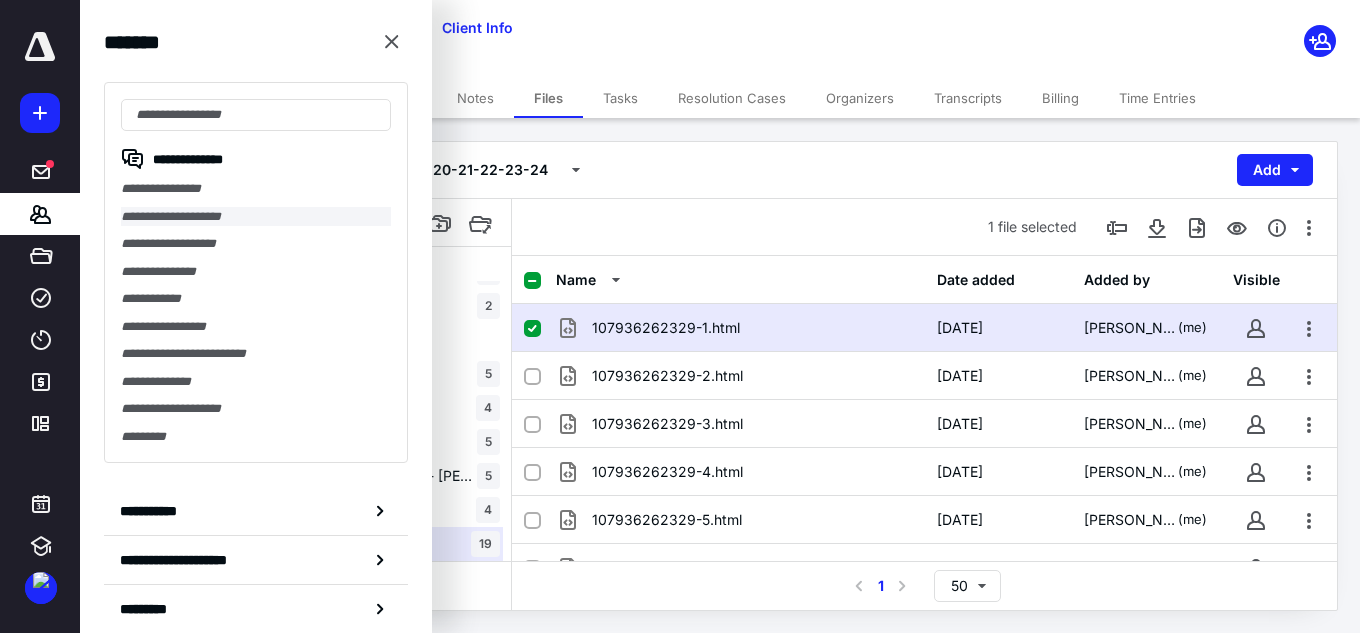 click on "**********" at bounding box center (256, 217) 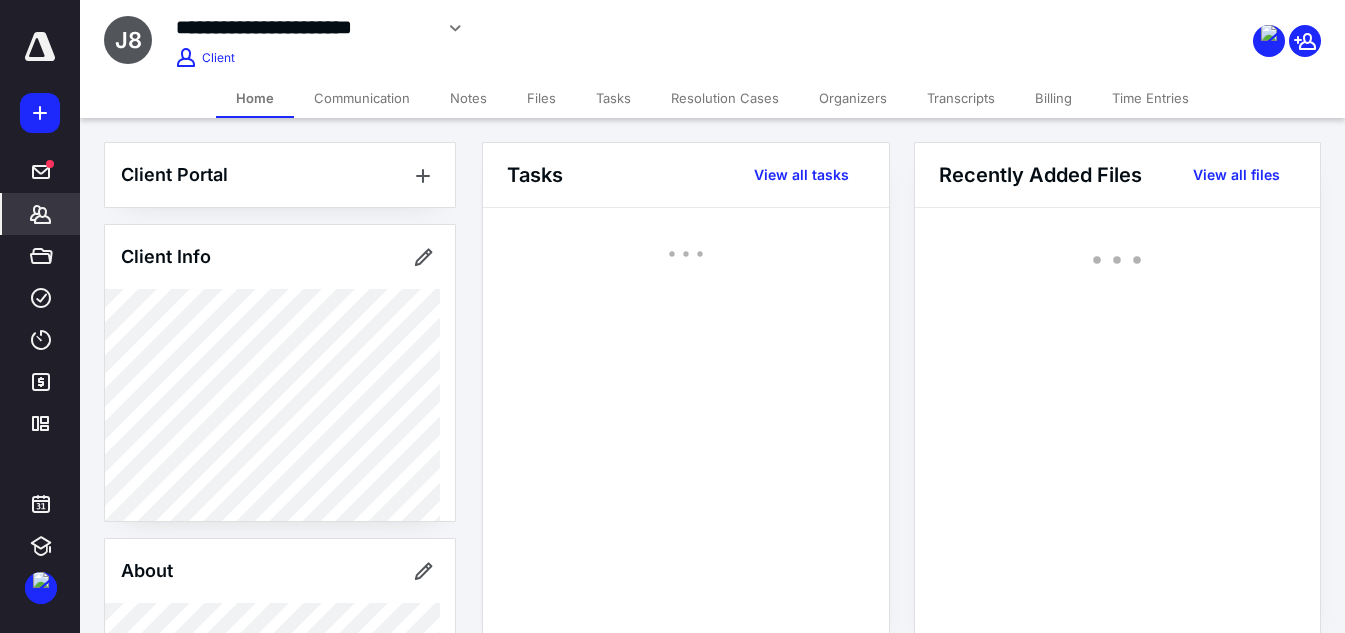 click on "Files" at bounding box center [541, 98] 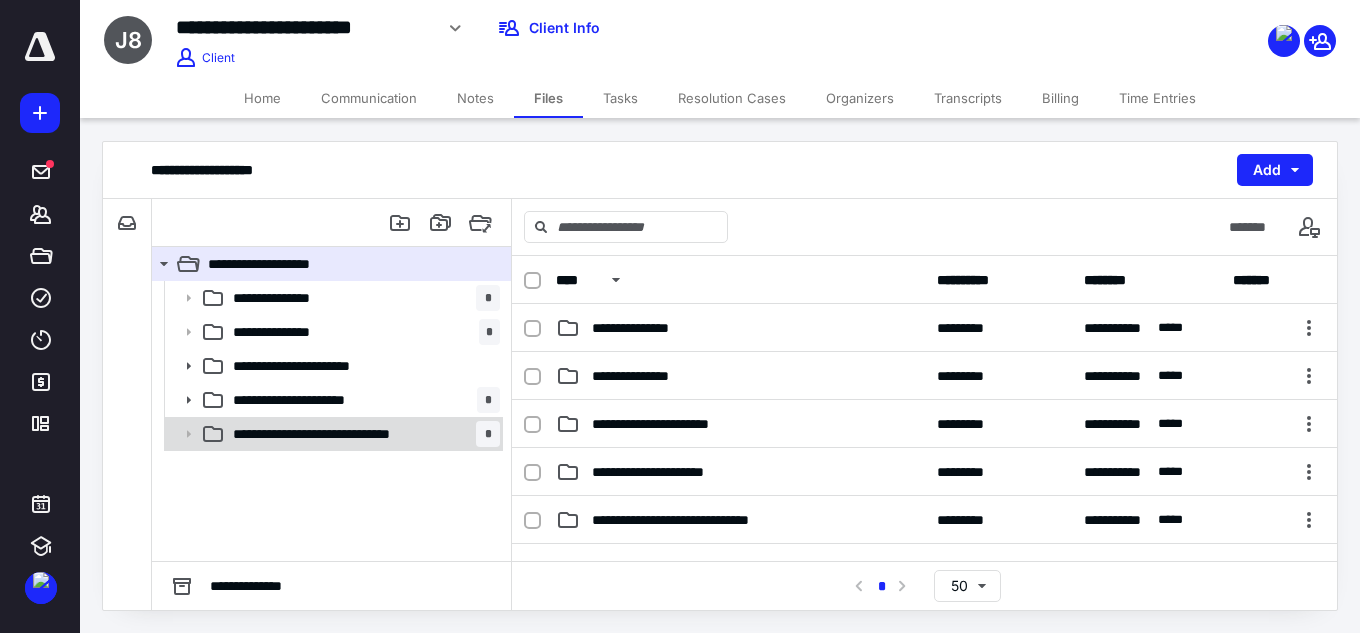 click on "**********" at bounding box center [354, 434] 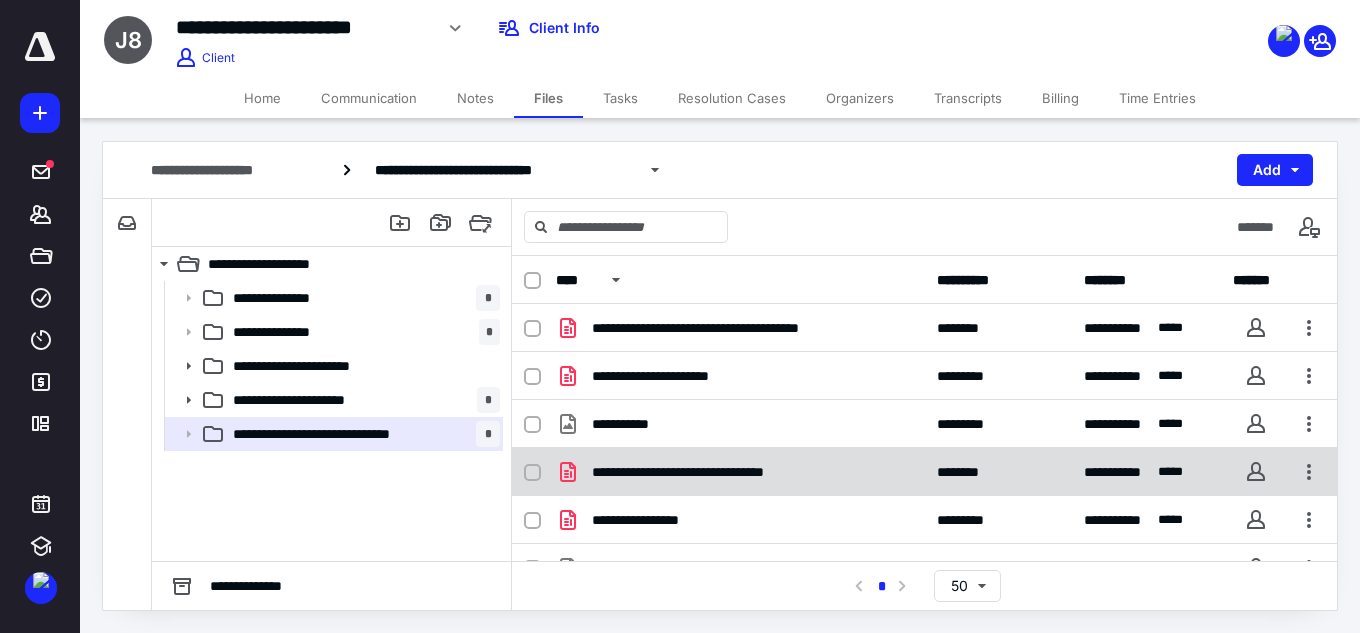 scroll, scrollTop: 43, scrollLeft: 0, axis: vertical 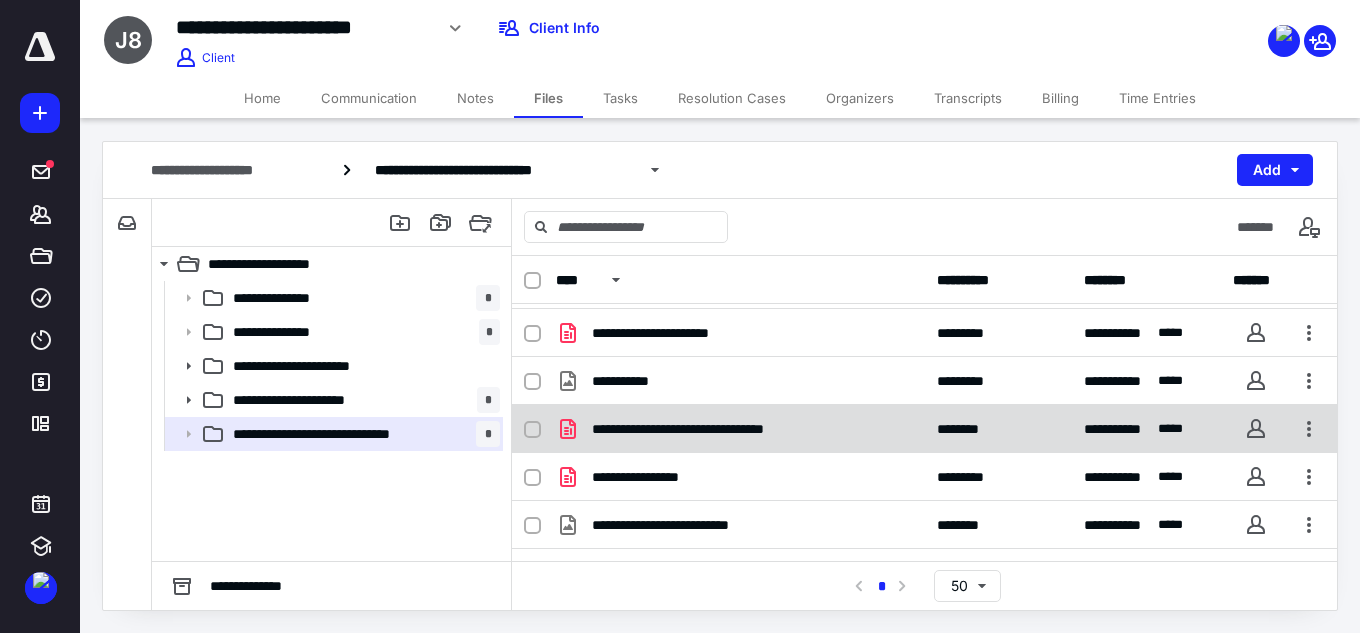 click on "**********" at bounding box center (664, 477) 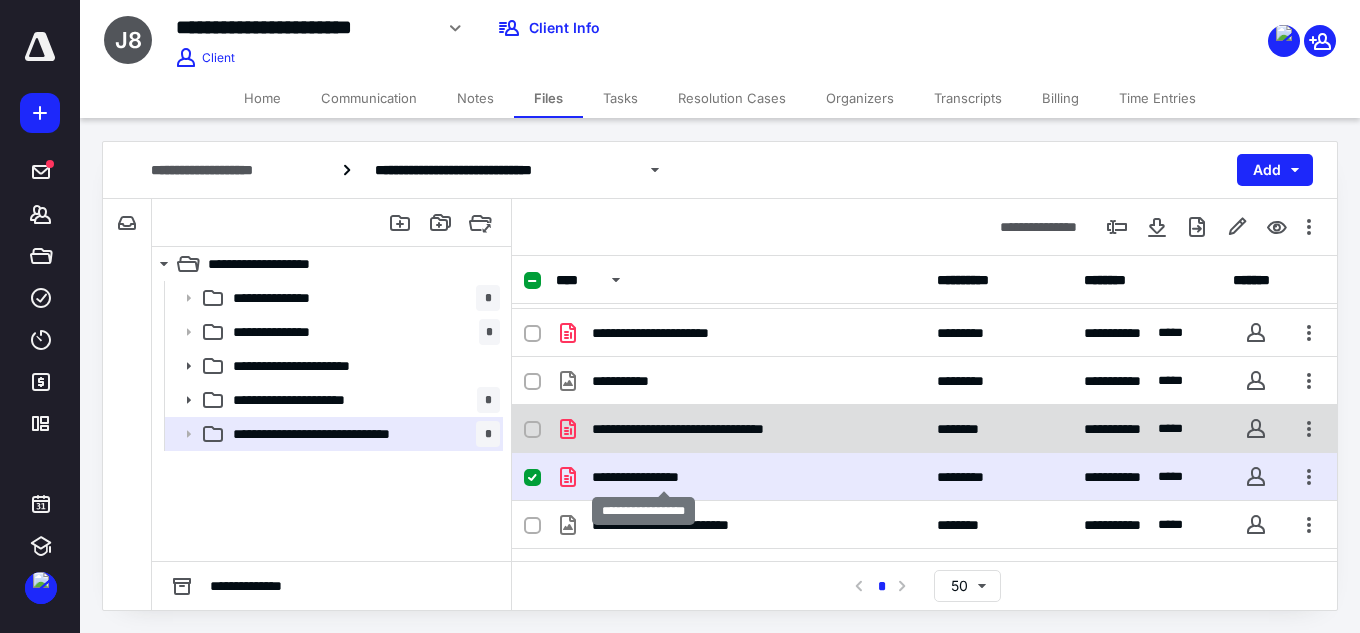click on "**********" at bounding box center (664, 477) 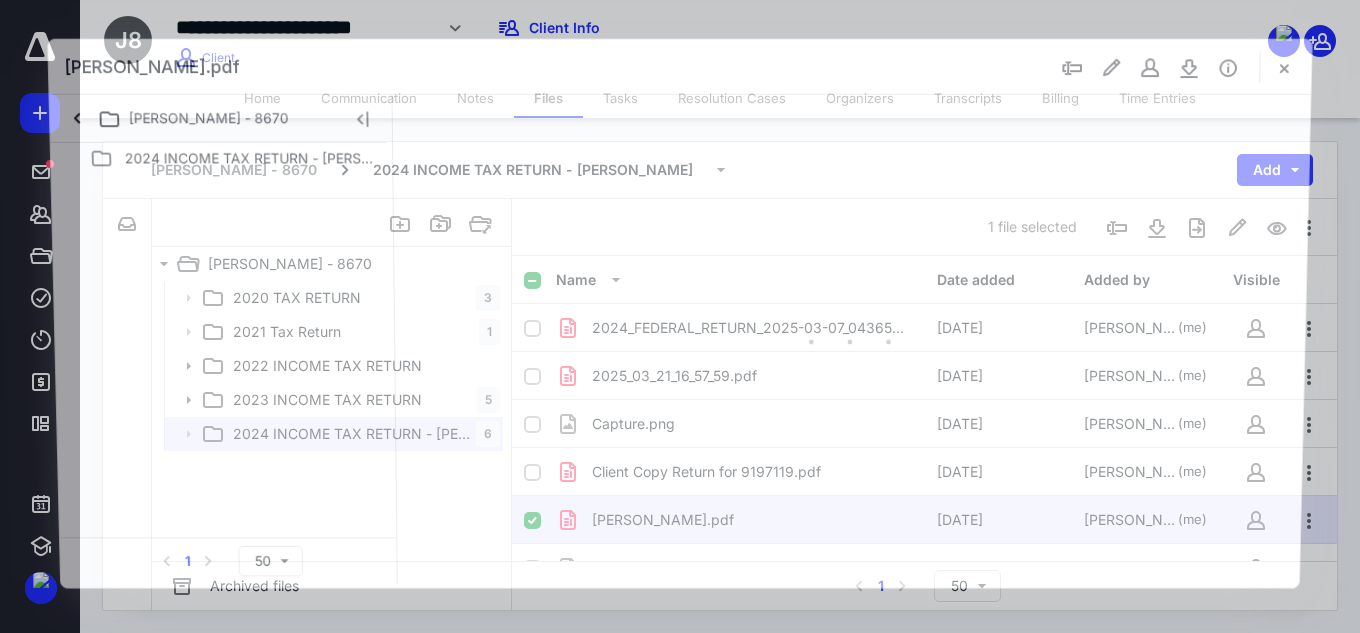 scroll, scrollTop: 43, scrollLeft: 0, axis: vertical 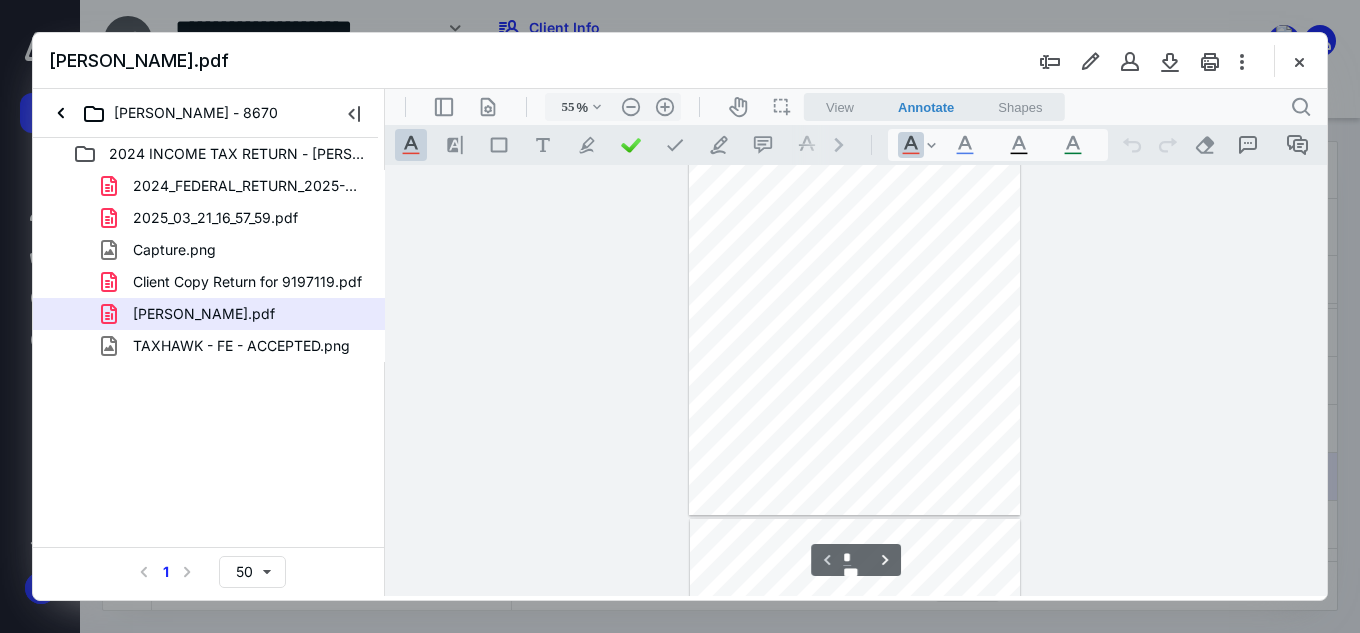 type on "150" 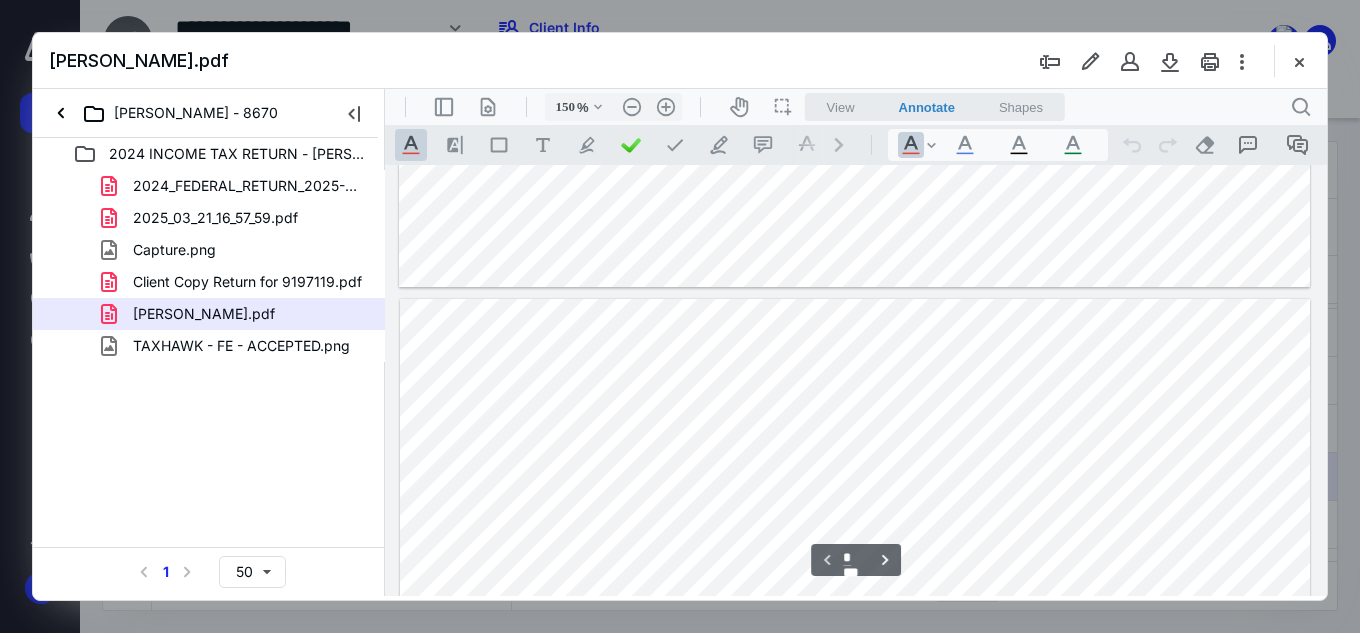 type on "*" 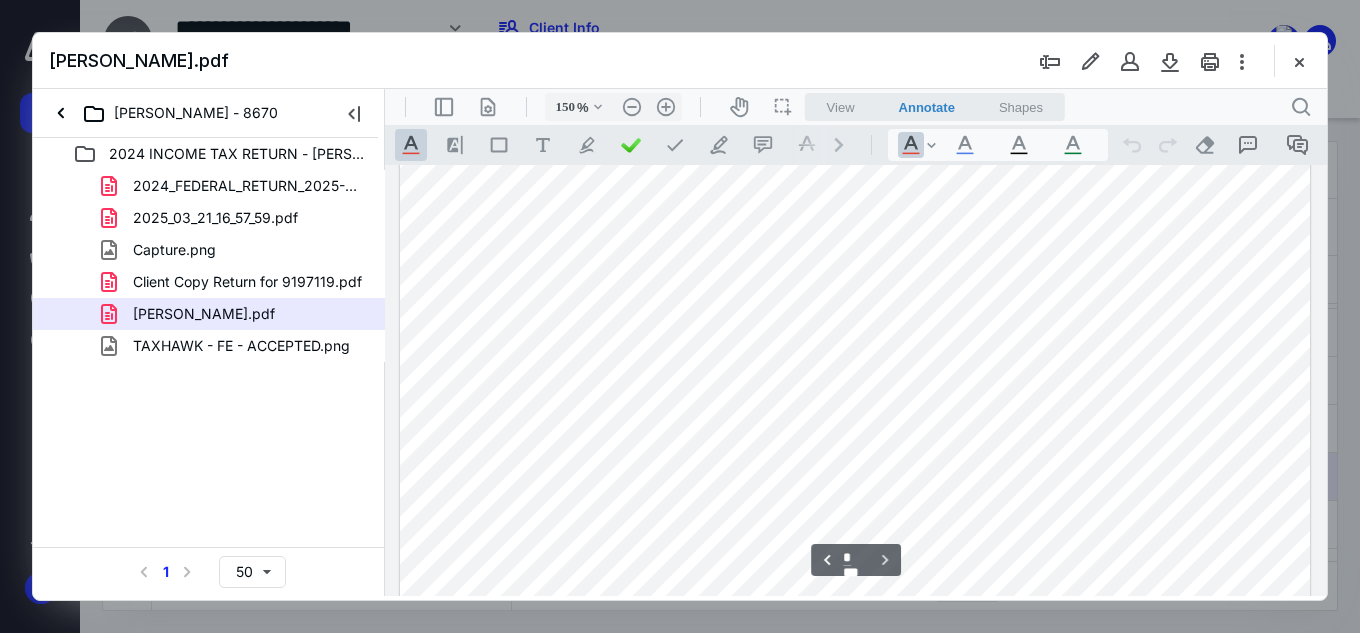 scroll, scrollTop: 1945, scrollLeft: 0, axis: vertical 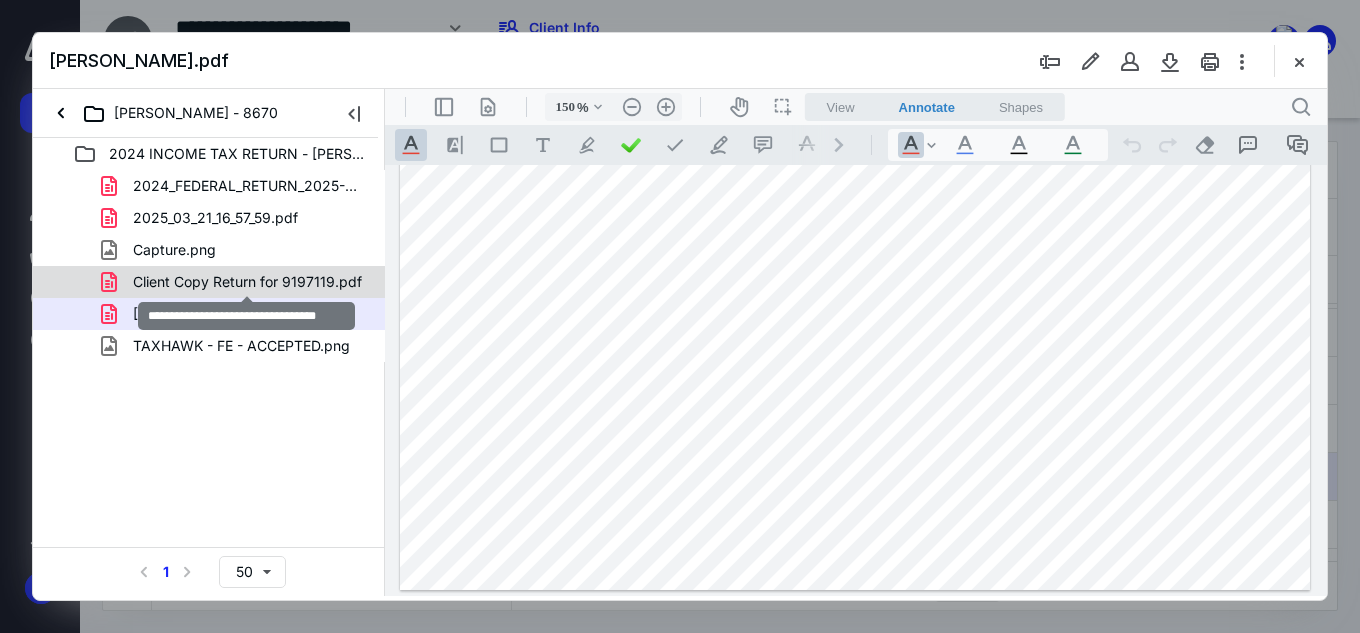 click on "Client Copy Return for 9197119.pdf" at bounding box center [247, 282] 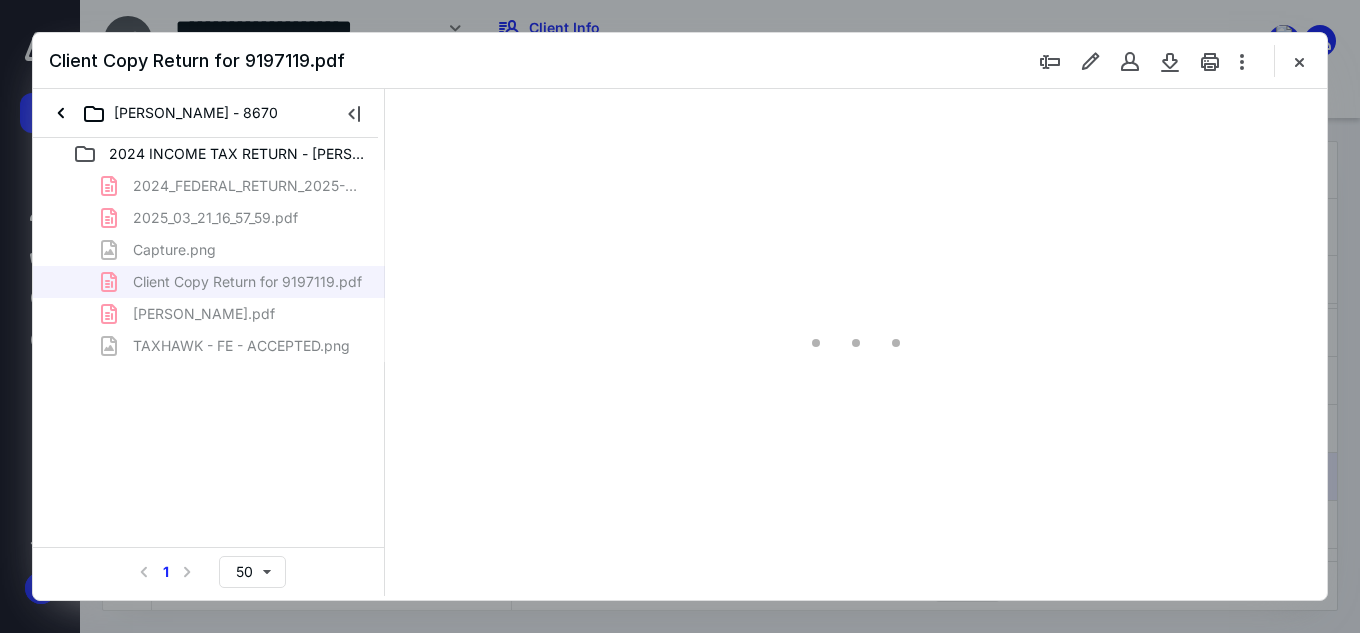 type on "151" 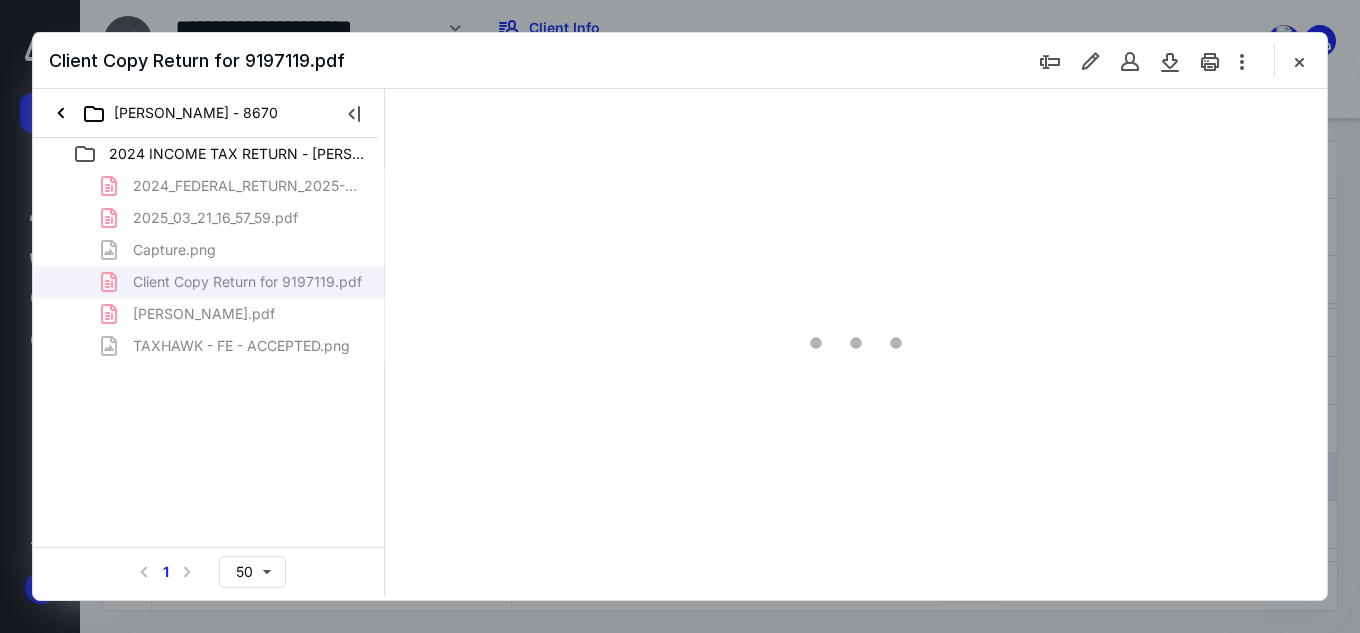 scroll, scrollTop: 82, scrollLeft: 0, axis: vertical 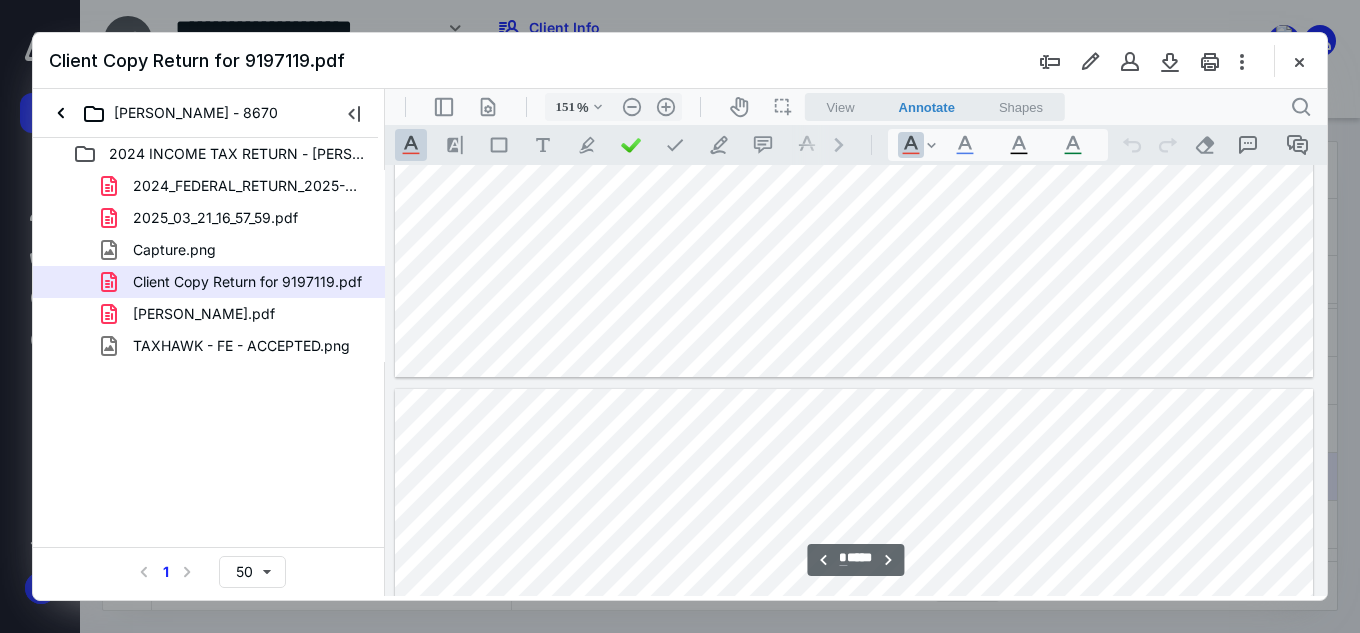 type on "*" 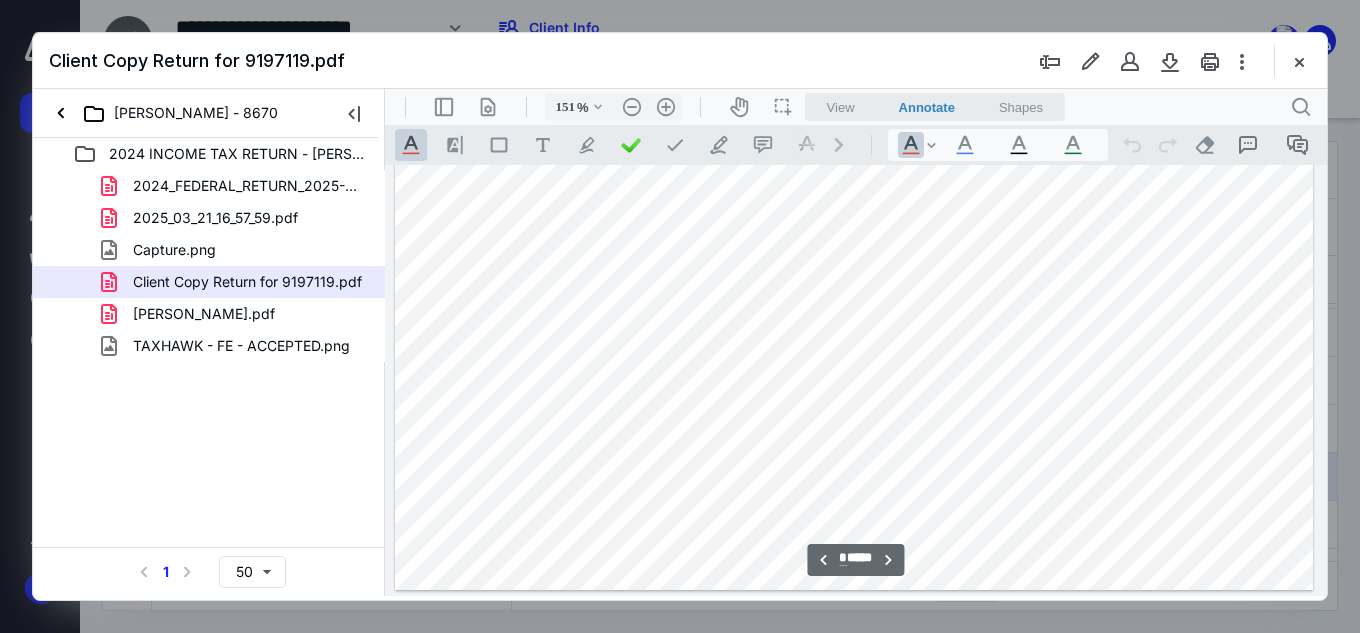scroll, scrollTop: 5582, scrollLeft: 0, axis: vertical 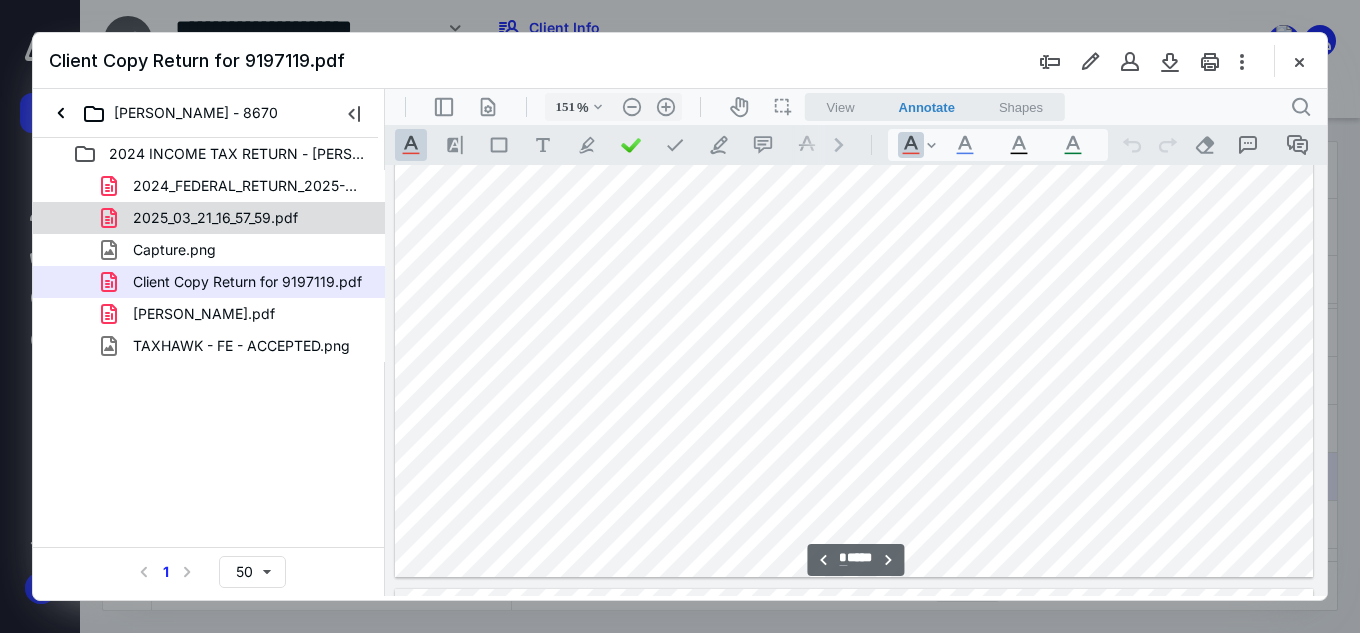 click on "2025_03_21_16_57_59.pdf" at bounding box center (215, 218) 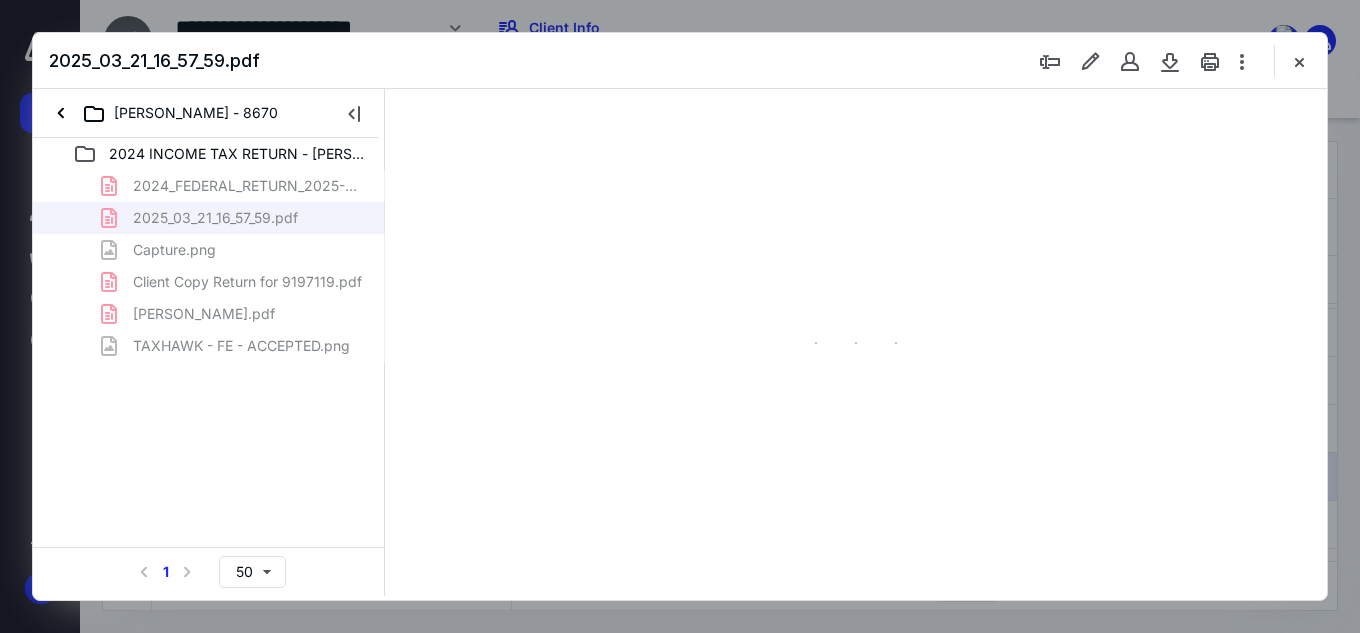 type on "151" 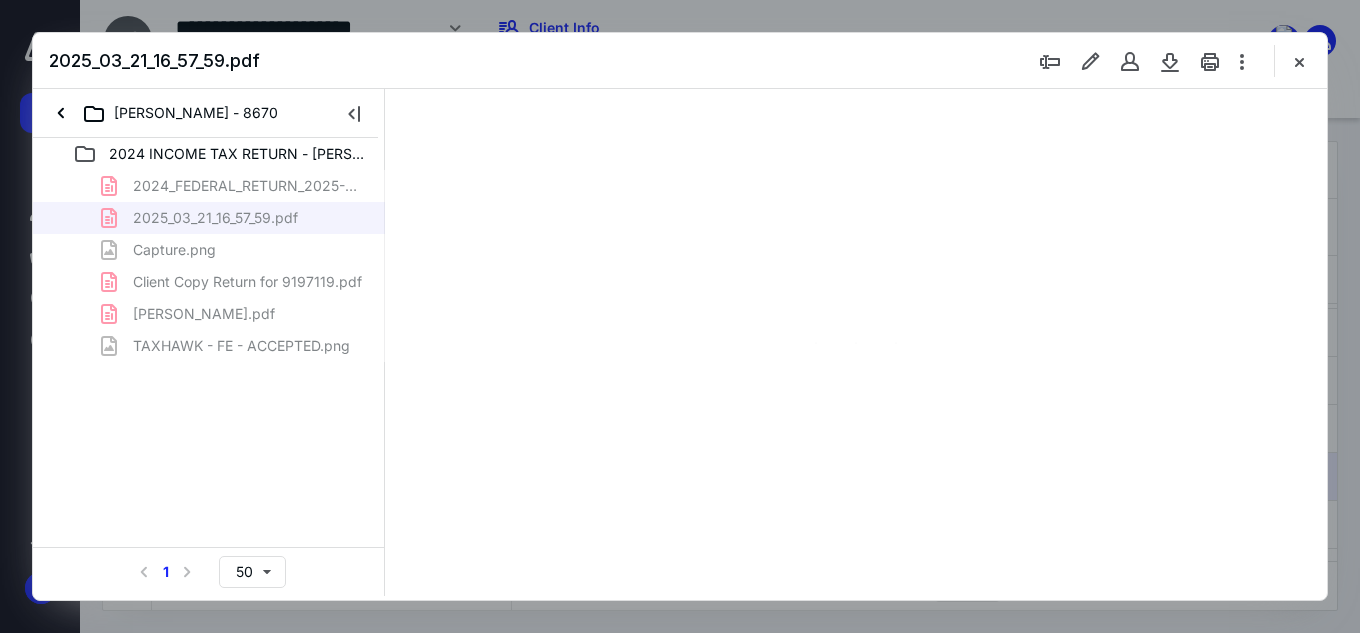 scroll, scrollTop: 82, scrollLeft: 0, axis: vertical 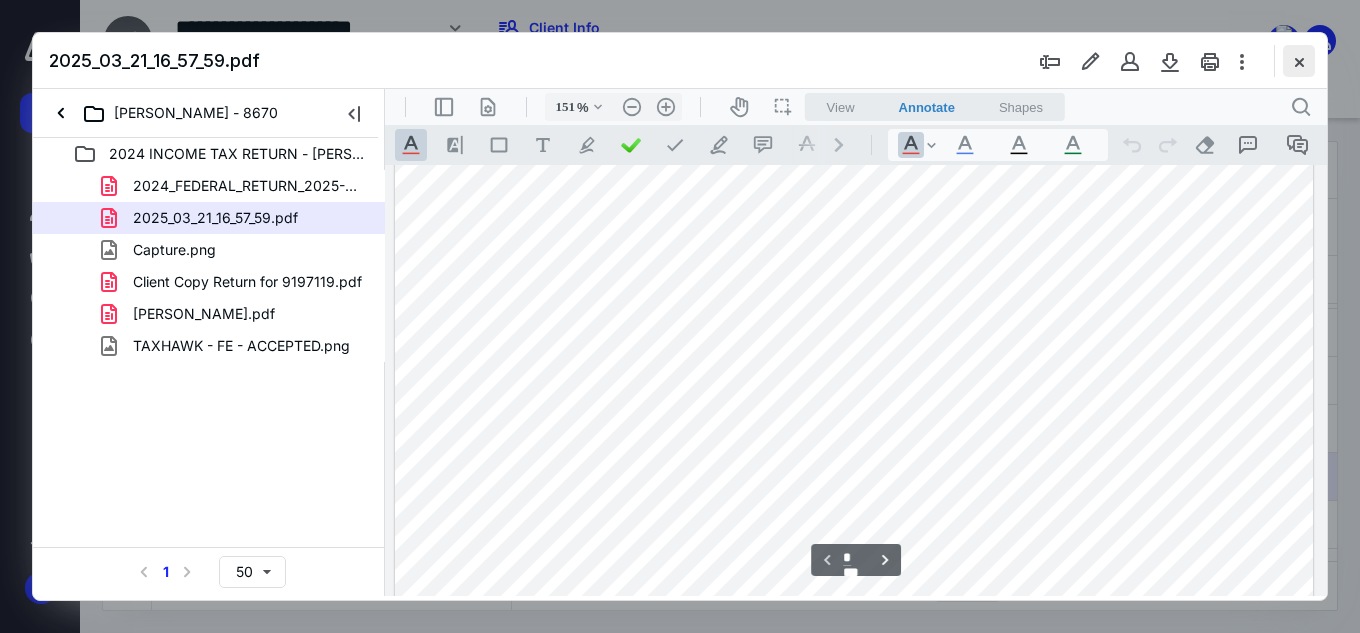 click at bounding box center [1299, 61] 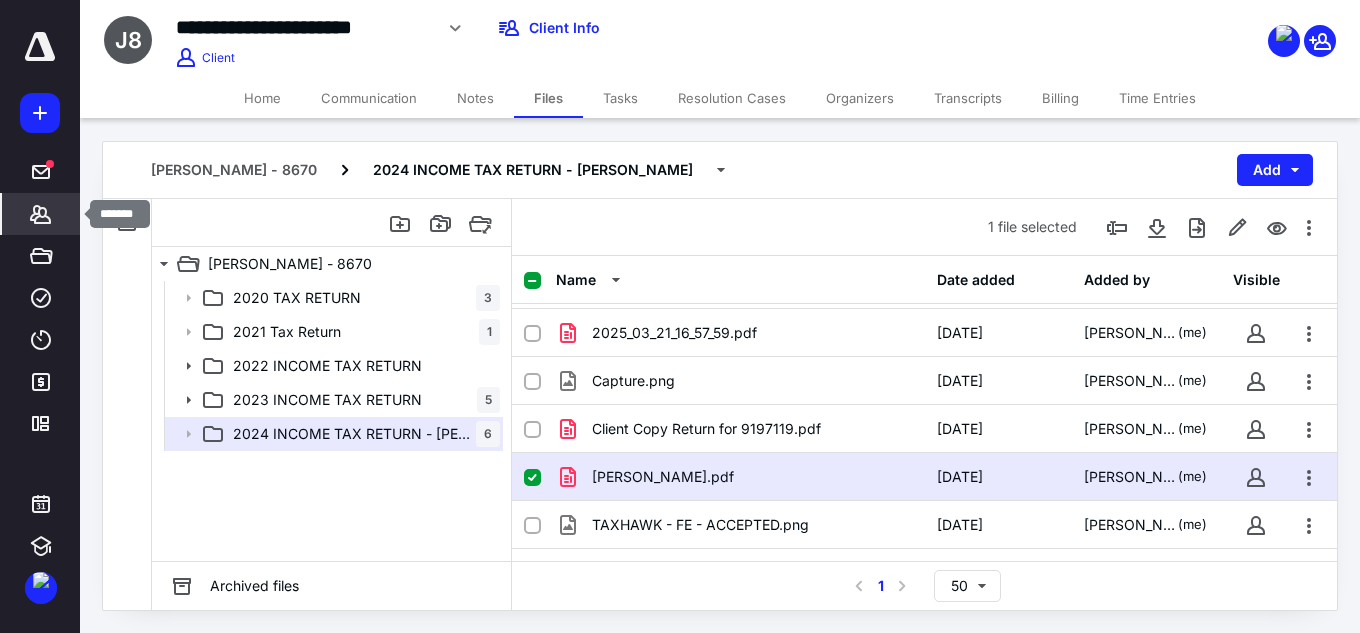 click 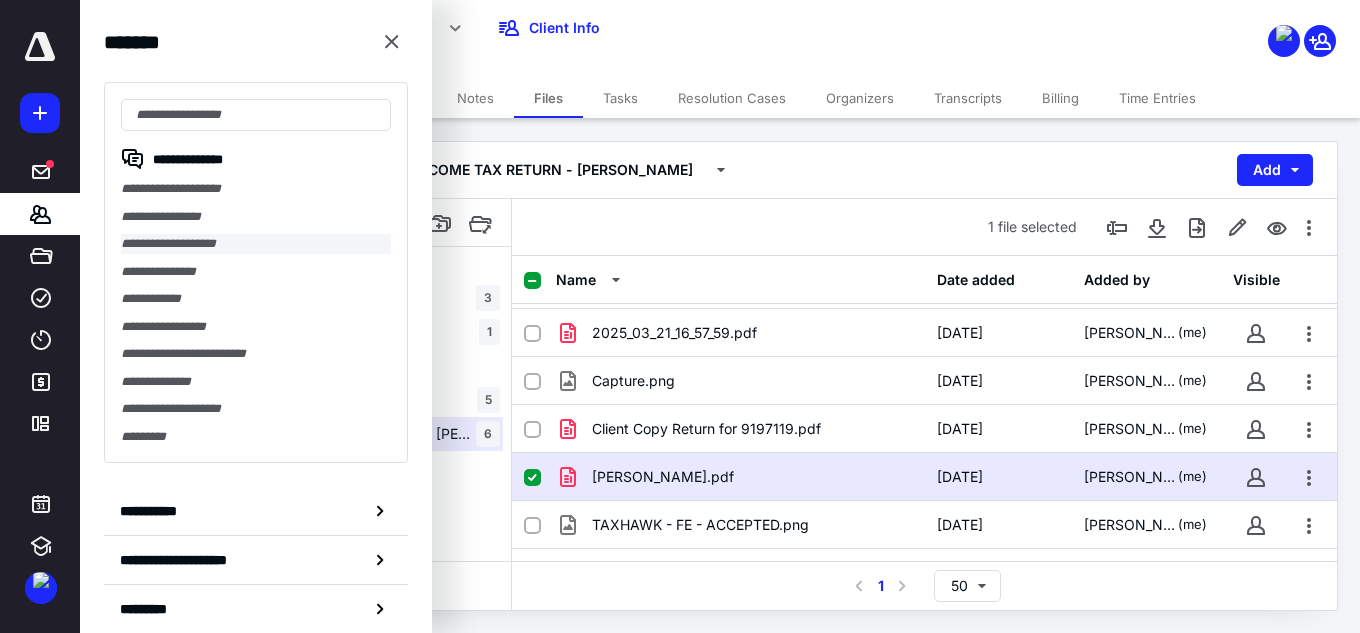 click on "**********" at bounding box center [256, 244] 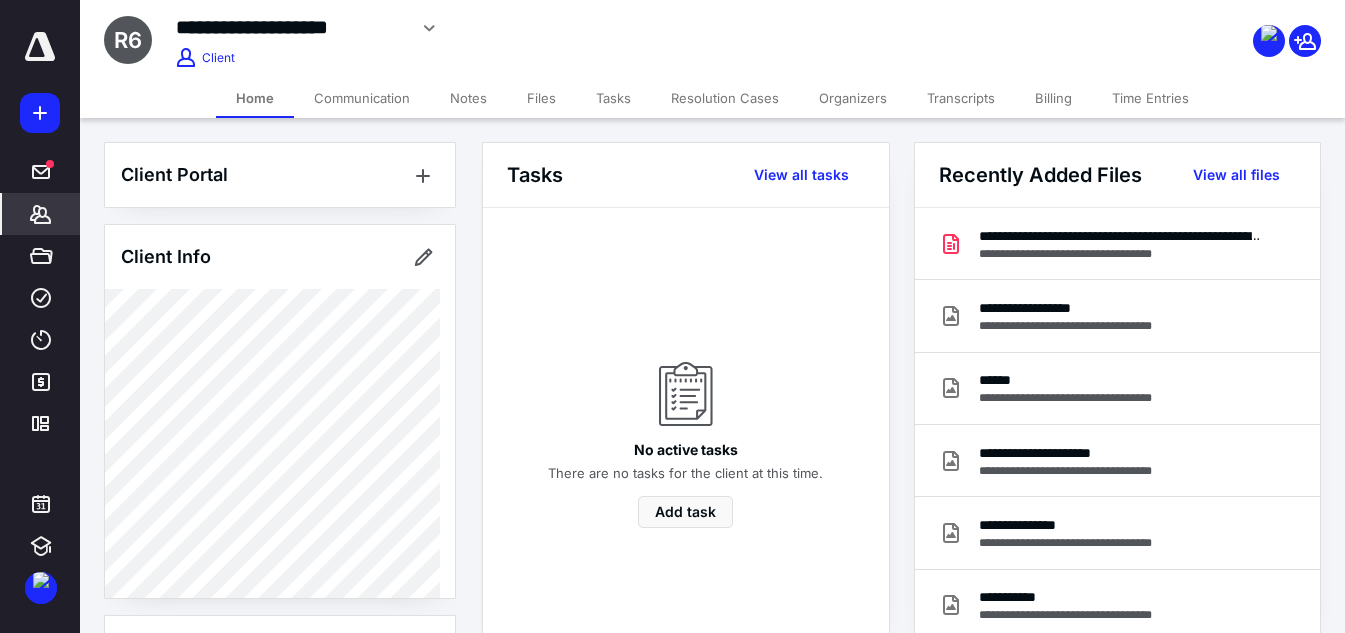 click on "Files" at bounding box center (541, 98) 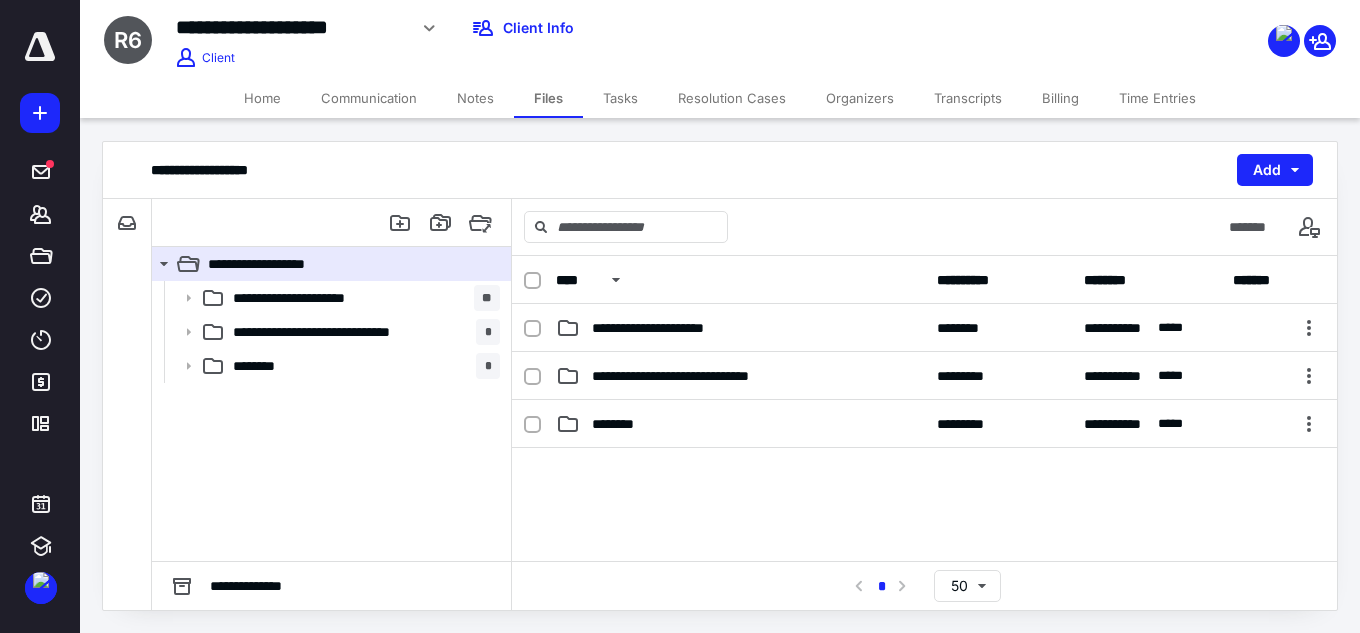 click on "Notes" at bounding box center [475, 98] 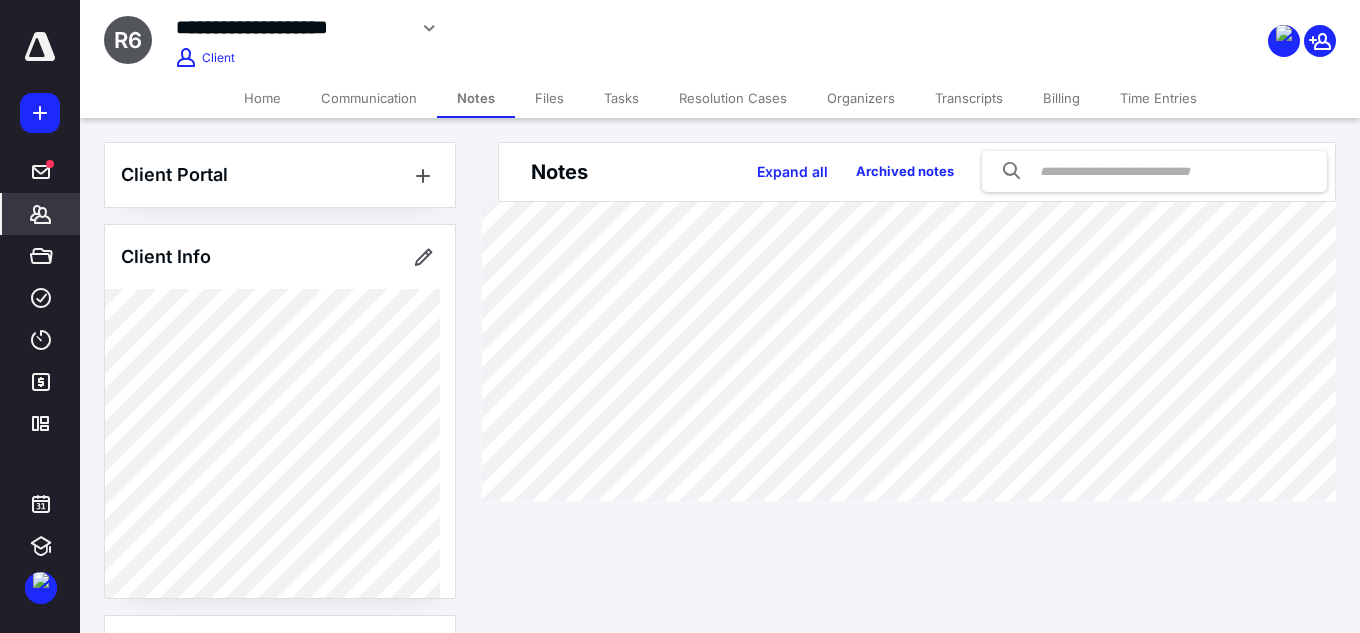 click on "Files" at bounding box center (549, 98) 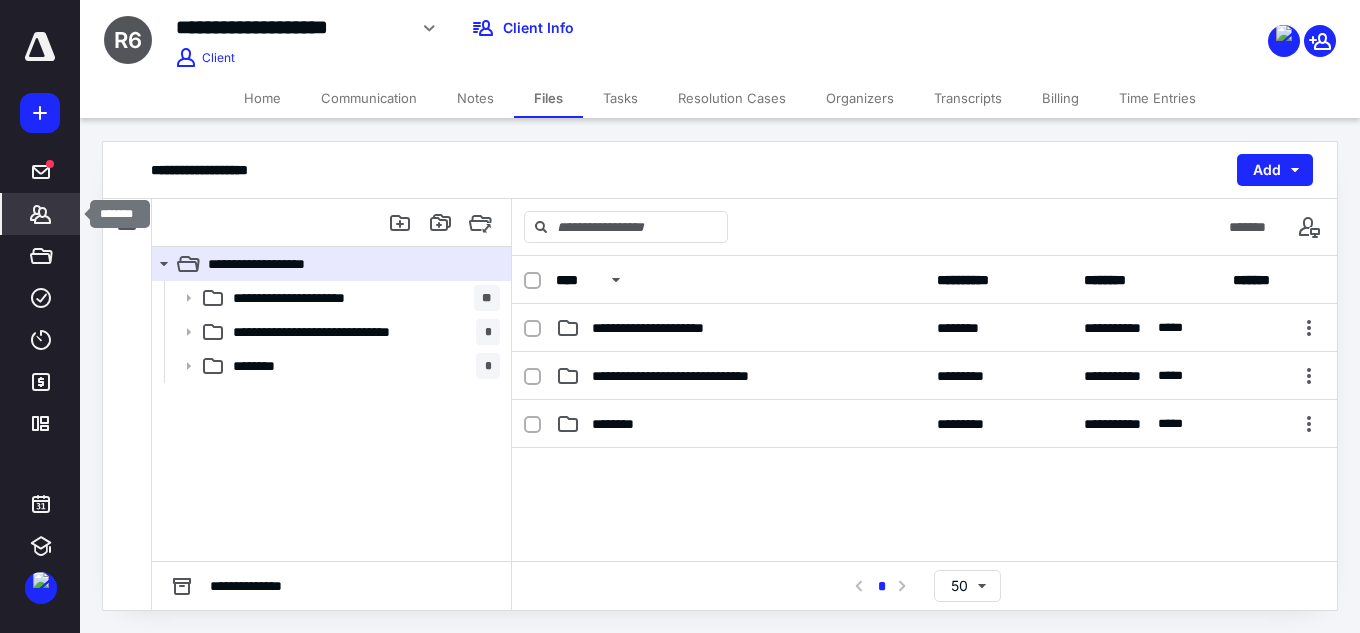 click 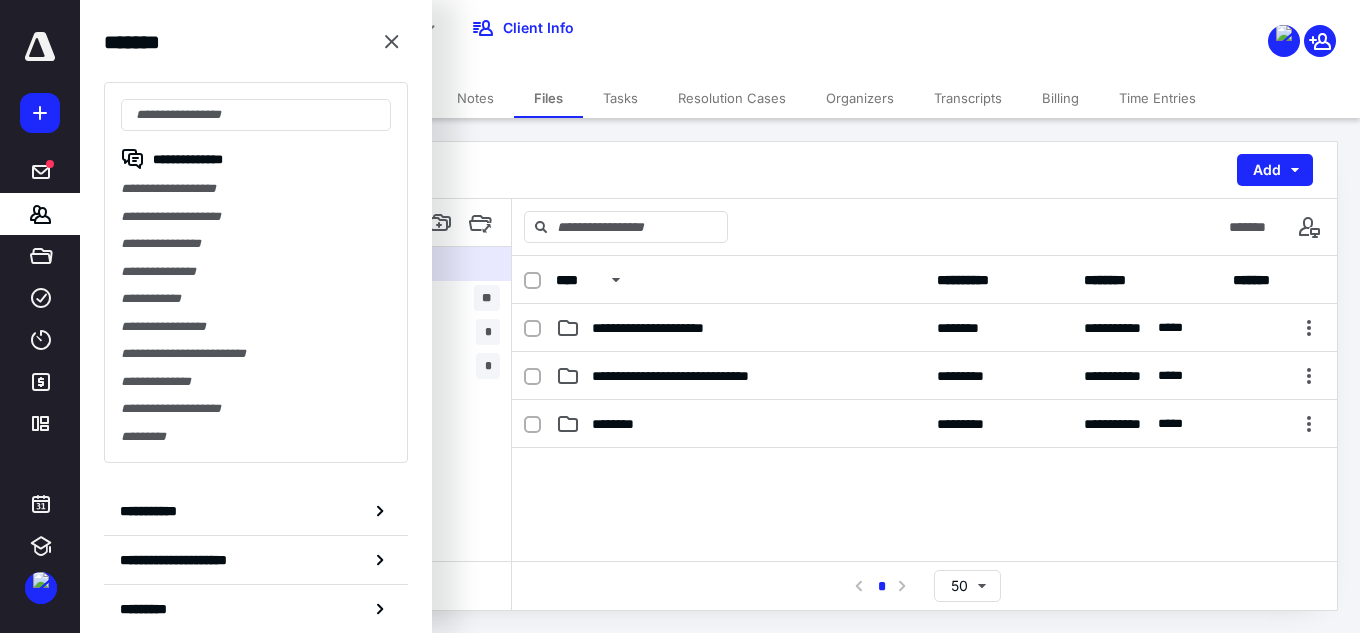 click at bounding box center [924, 598] 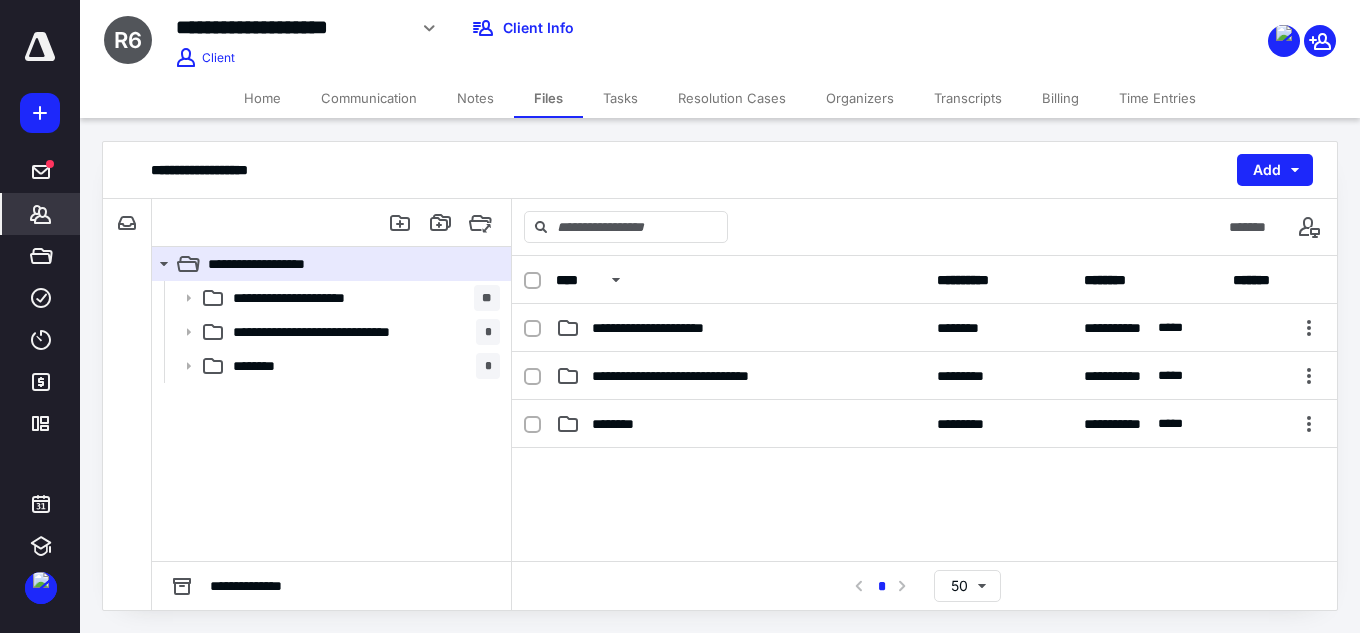 click 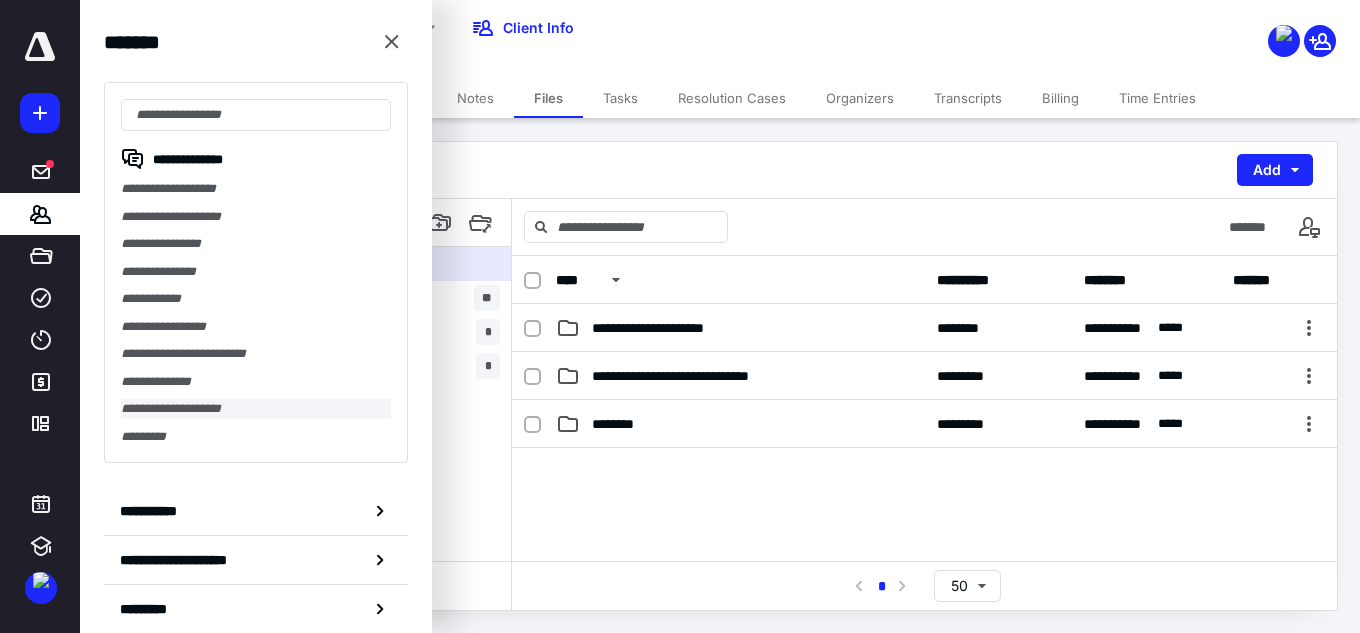 click on "**********" at bounding box center (256, 409) 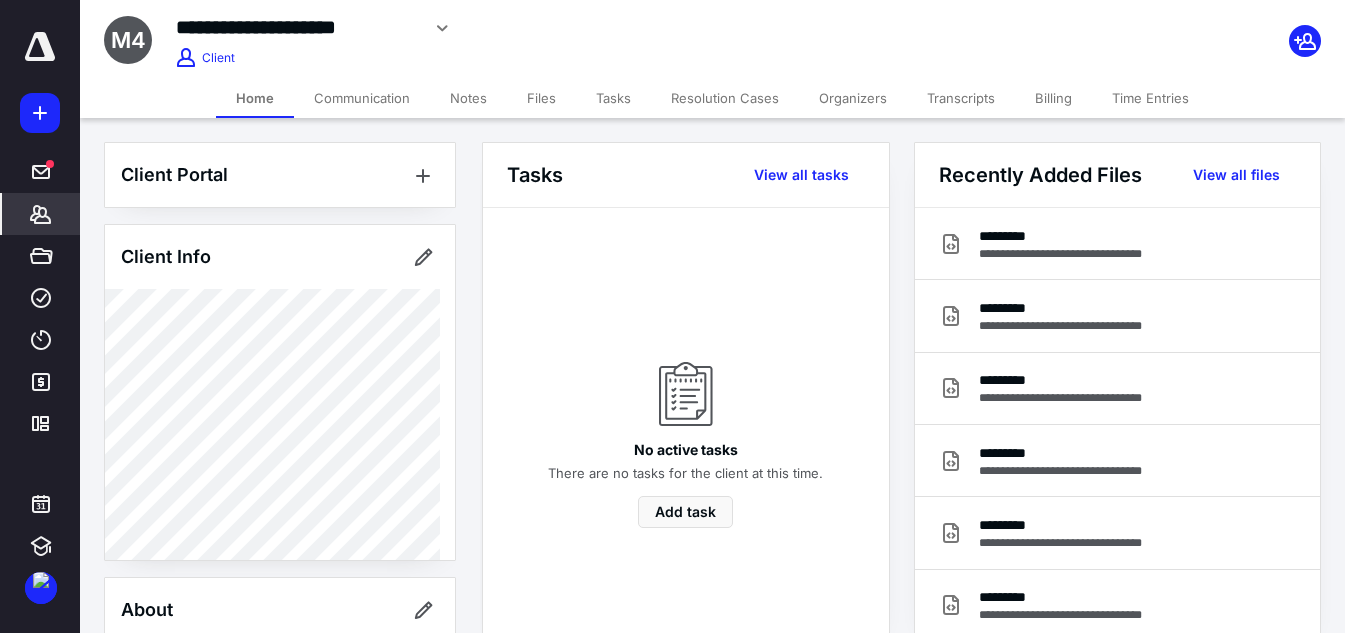 click on "Files" at bounding box center [541, 98] 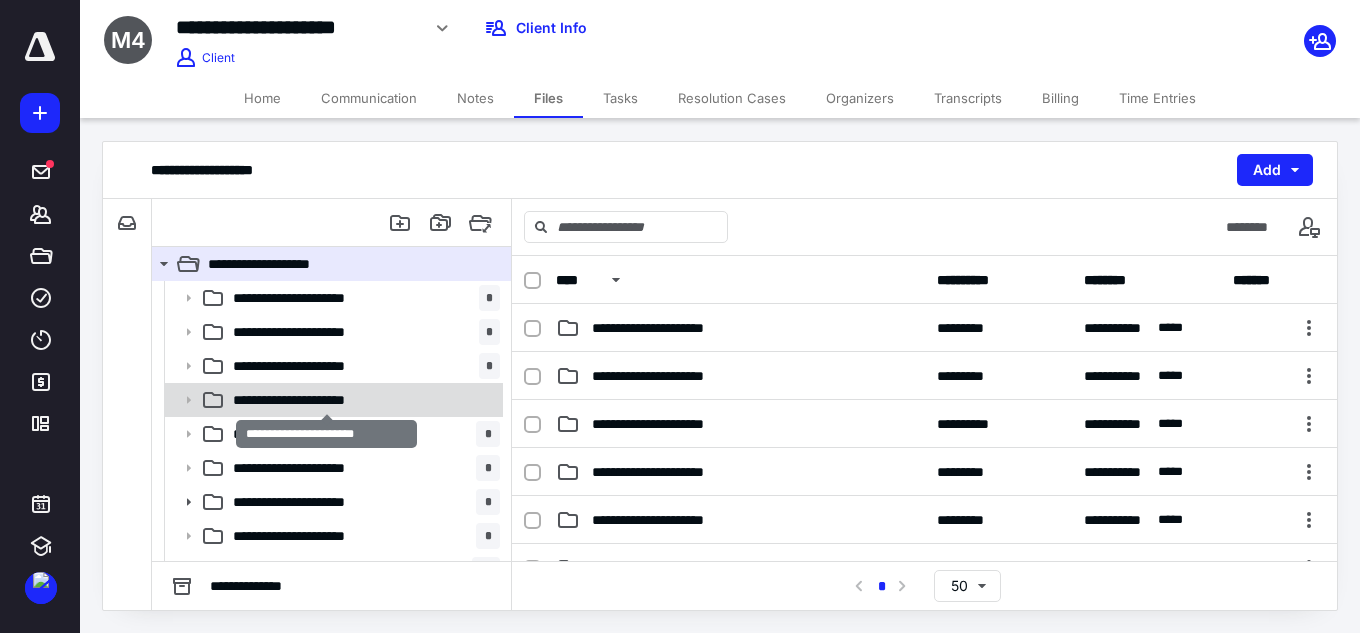 click on "**********" at bounding box center (326, 400) 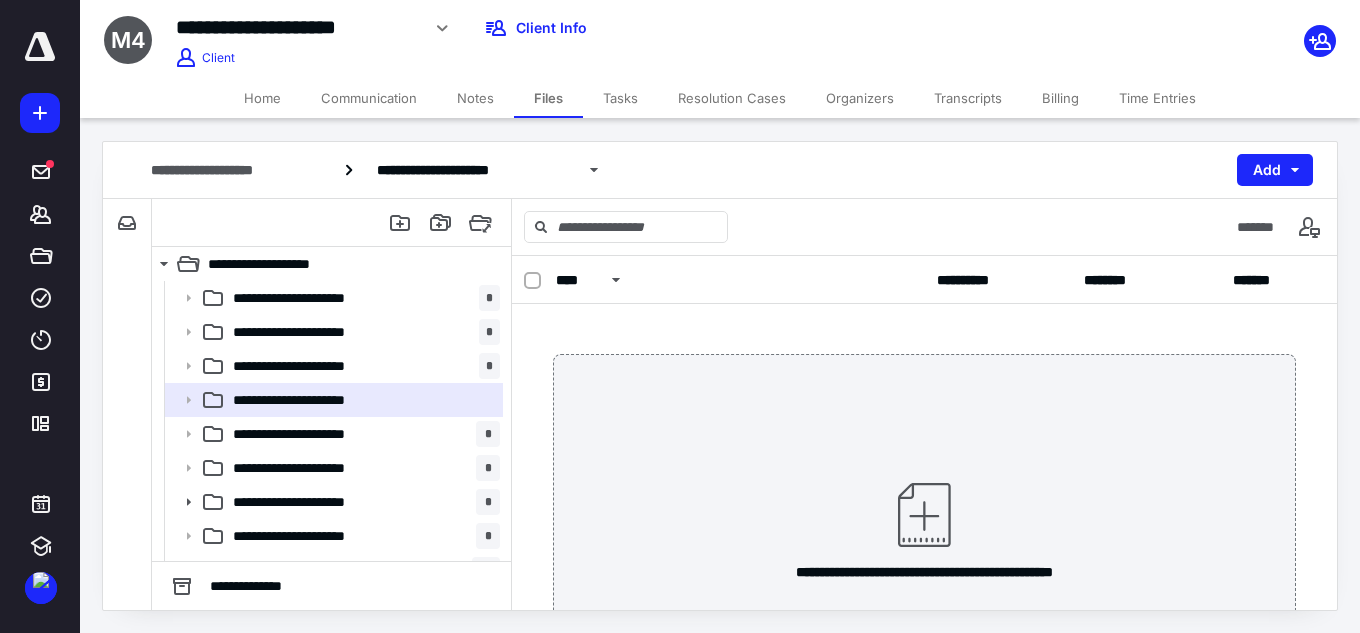 click on "Notes" at bounding box center [475, 98] 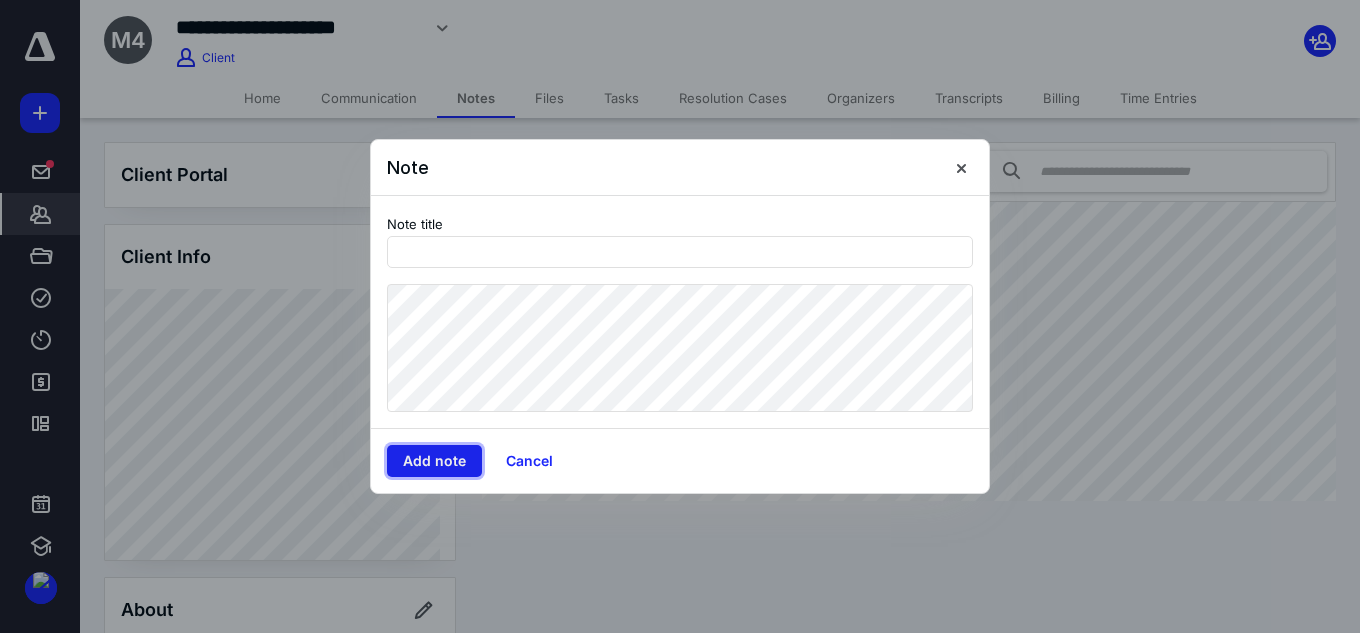 click on "Add note" at bounding box center (434, 461) 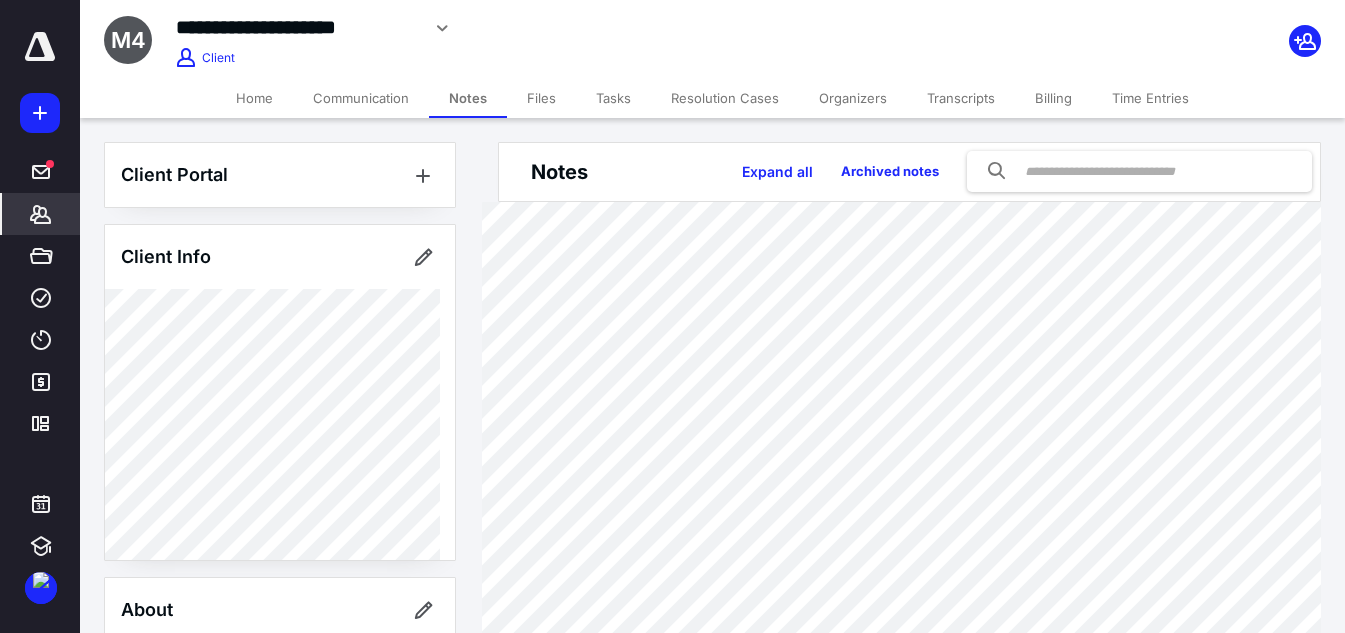 click on "Files" at bounding box center (541, 98) 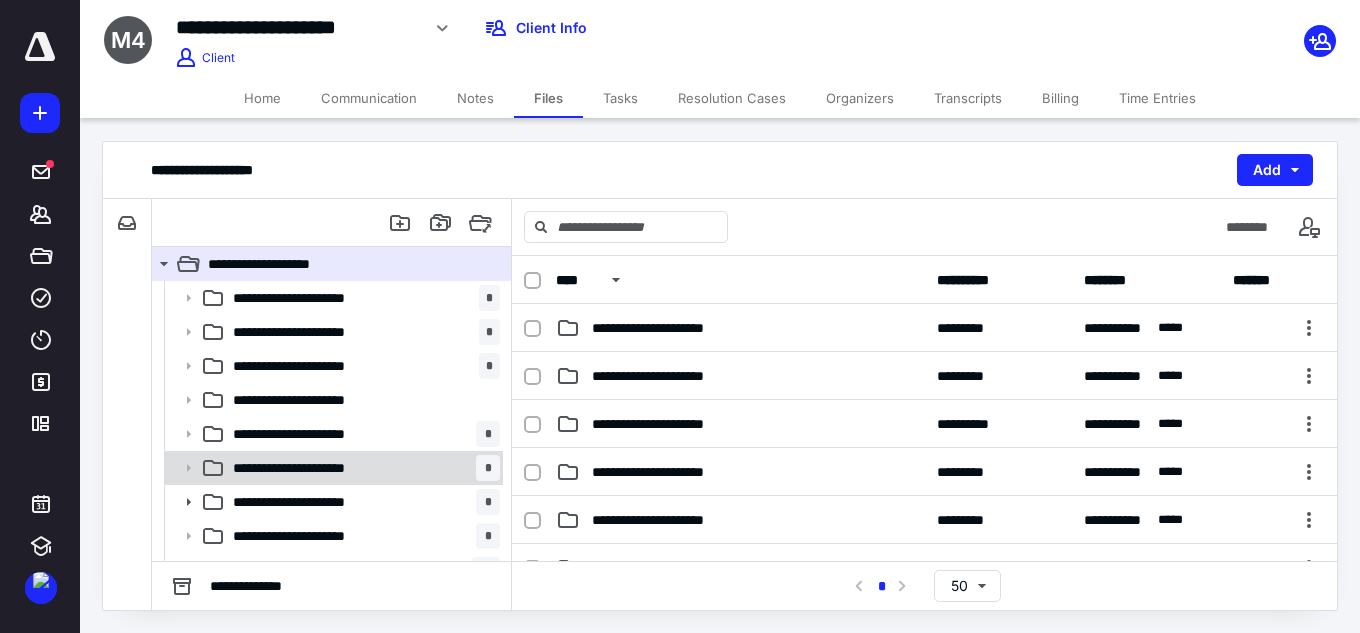 click on "**********" at bounding box center [326, 468] 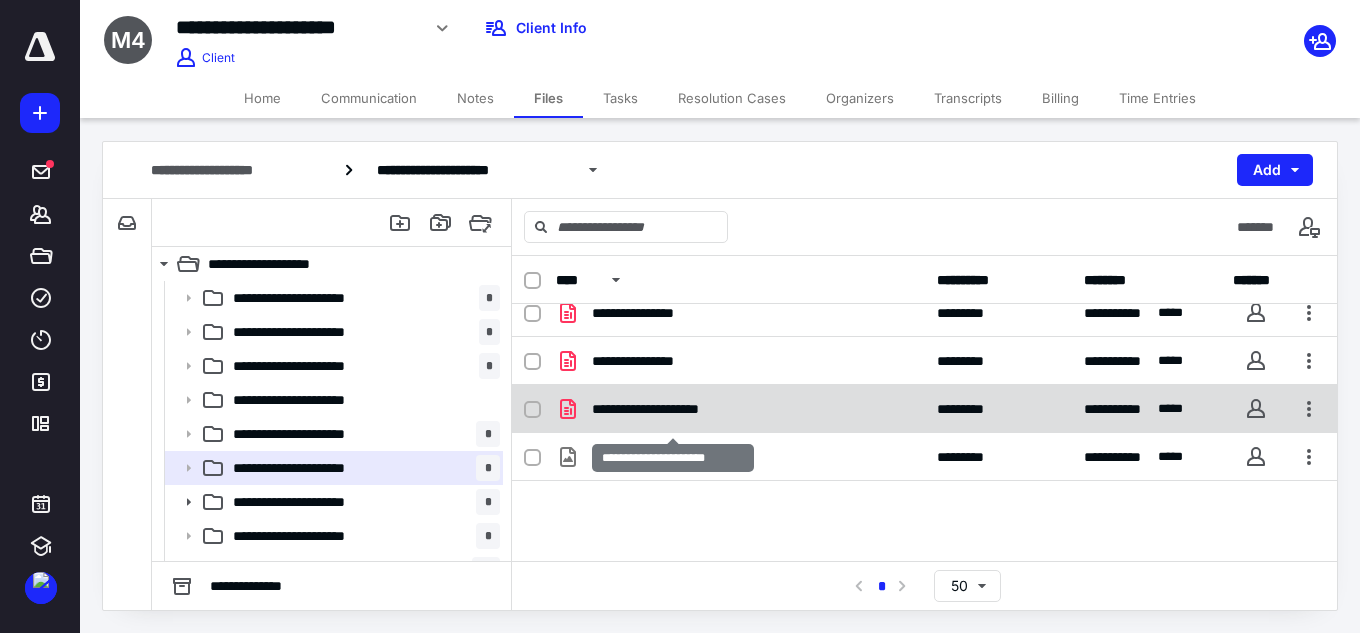 scroll, scrollTop: 0, scrollLeft: 0, axis: both 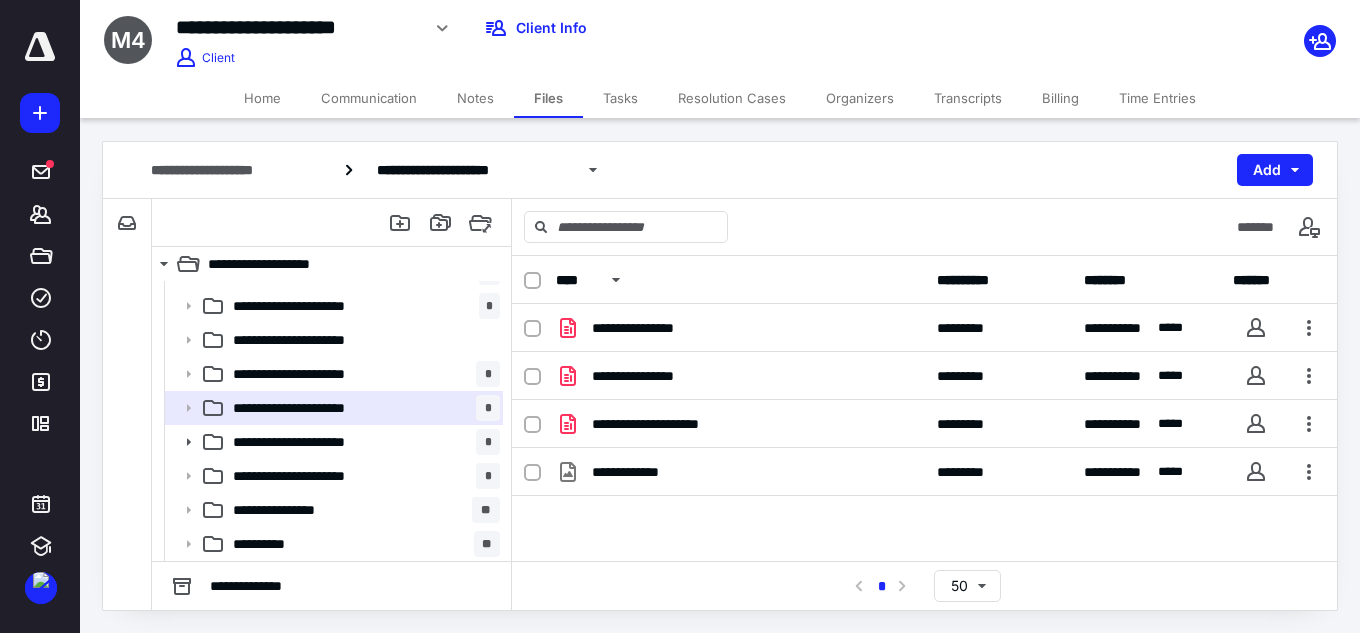 click on "**********" at bounding box center (332, 544) 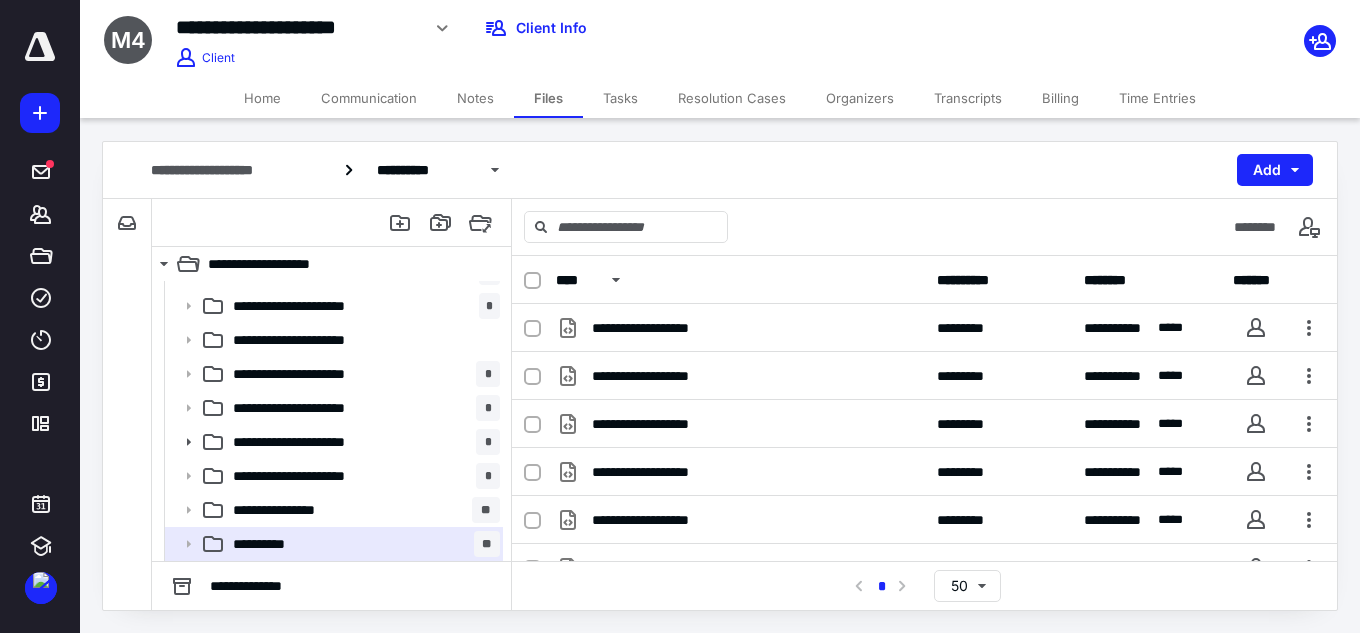 click on "Notes" at bounding box center [475, 98] 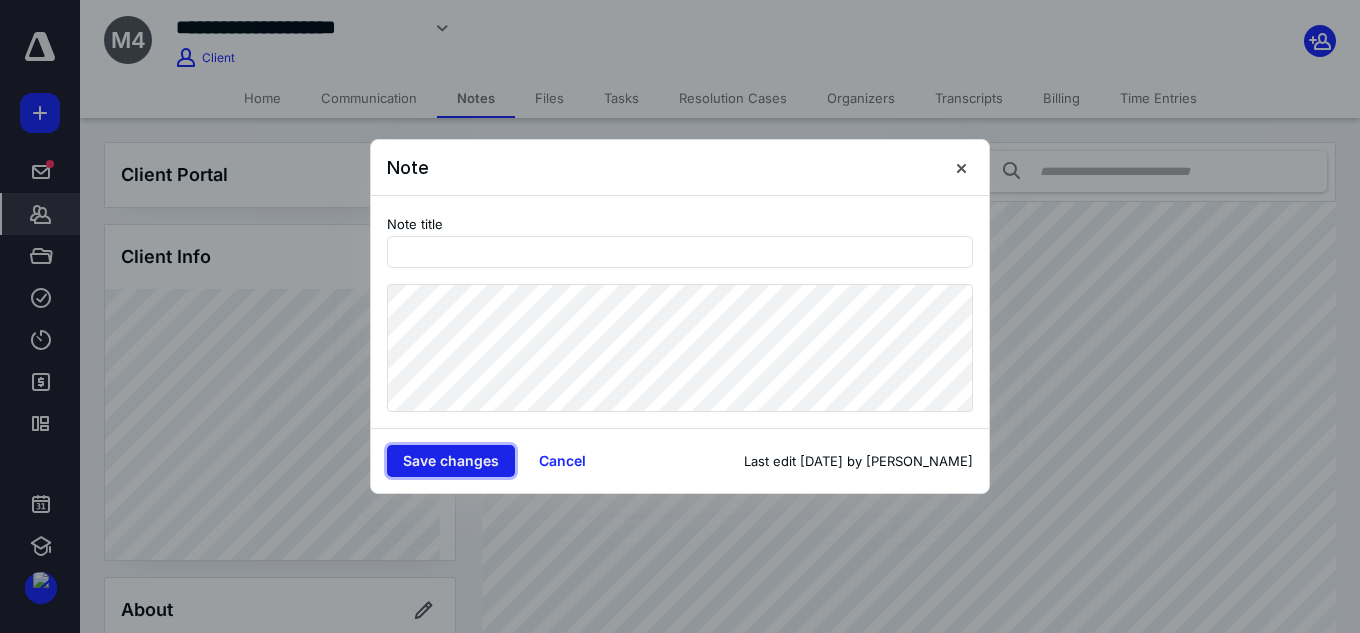 click on "Save changes" at bounding box center [451, 461] 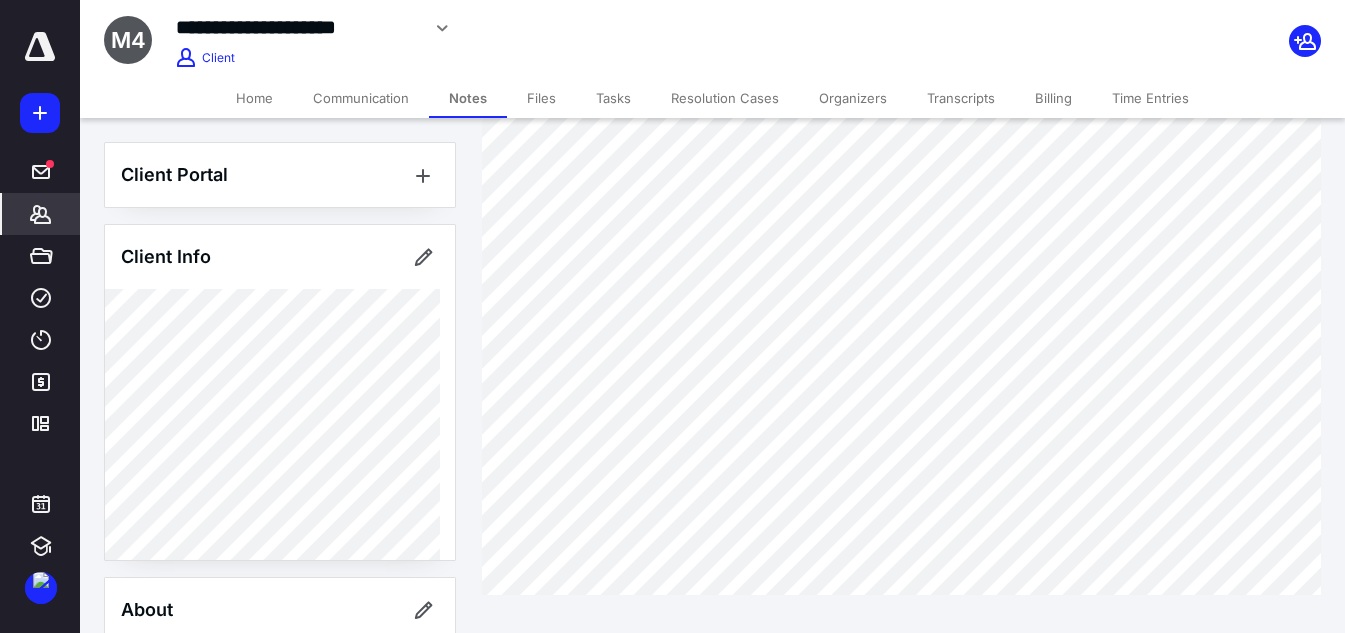 scroll, scrollTop: 118, scrollLeft: 0, axis: vertical 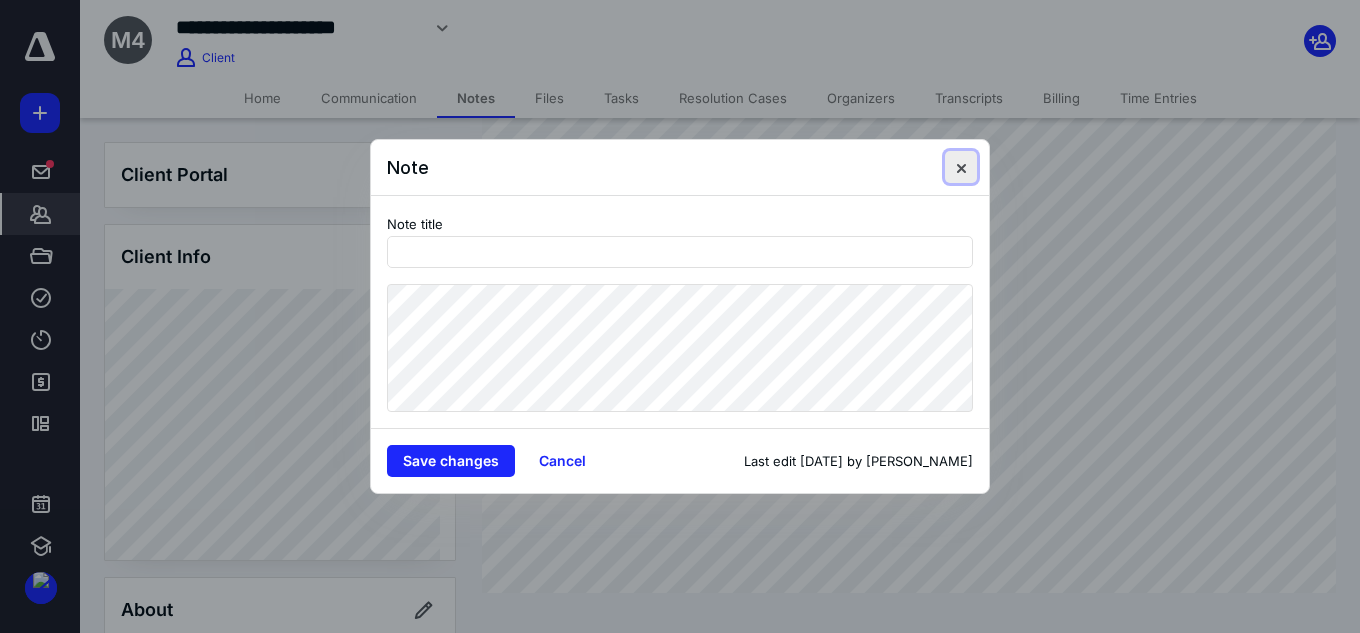 click at bounding box center (961, 167) 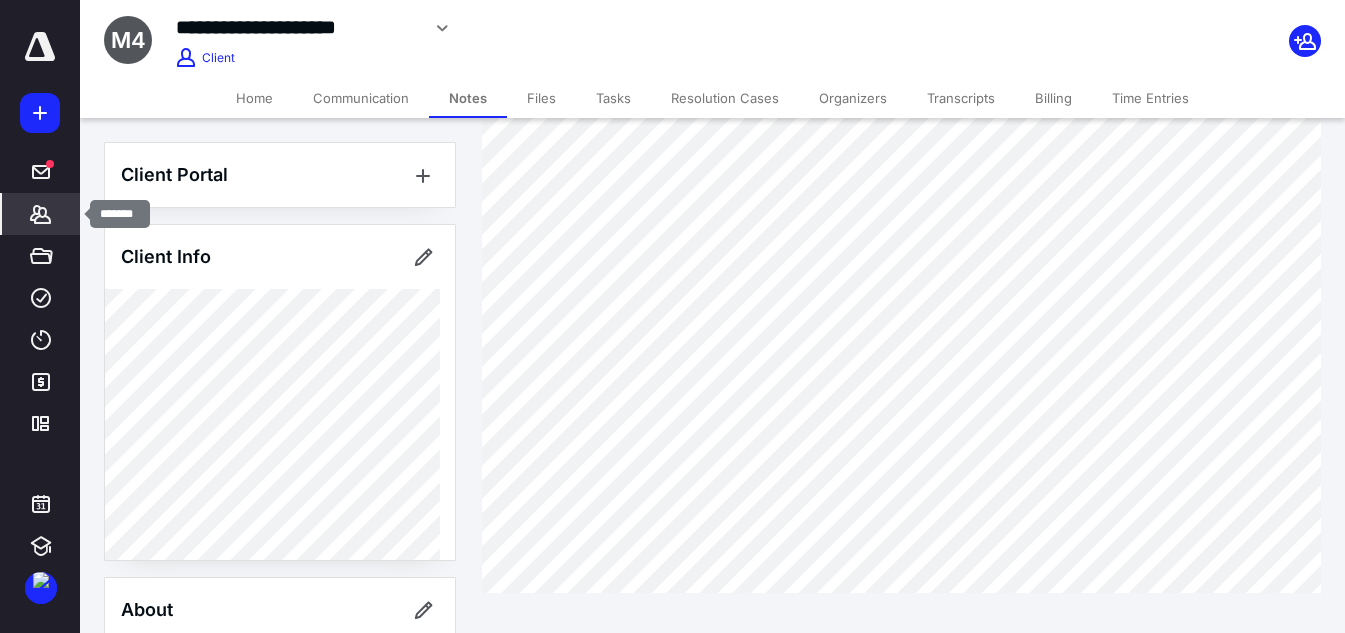 click 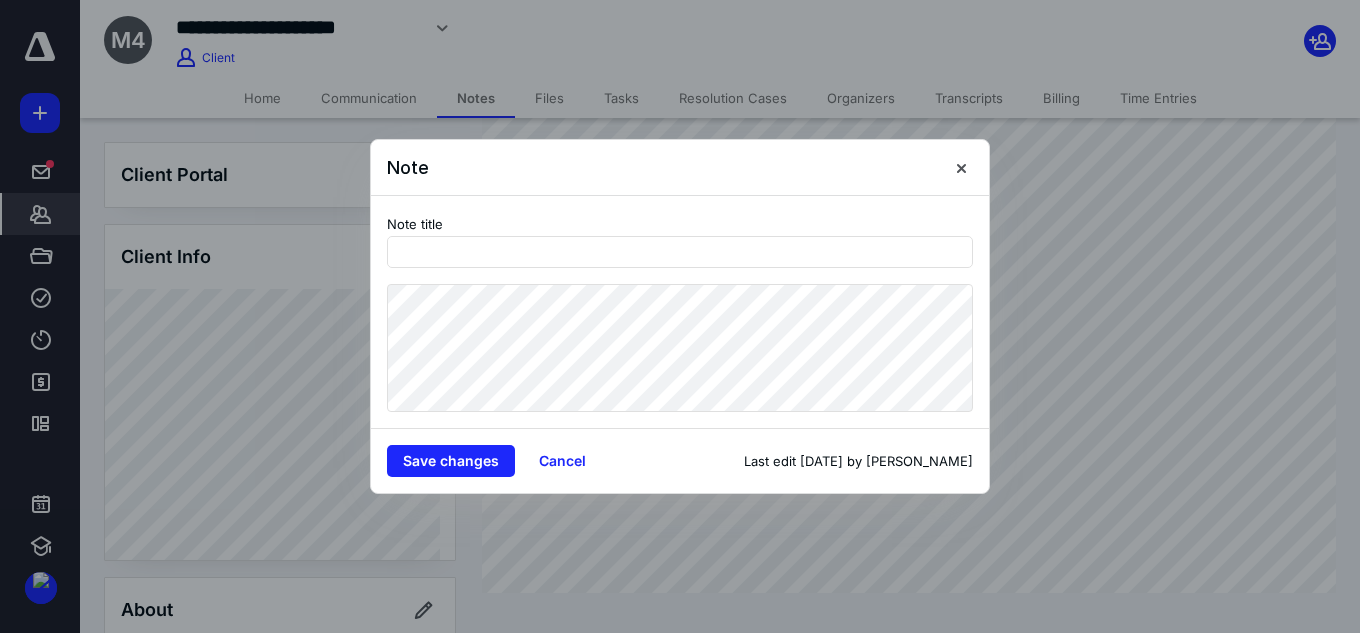 click at bounding box center (680, 316) 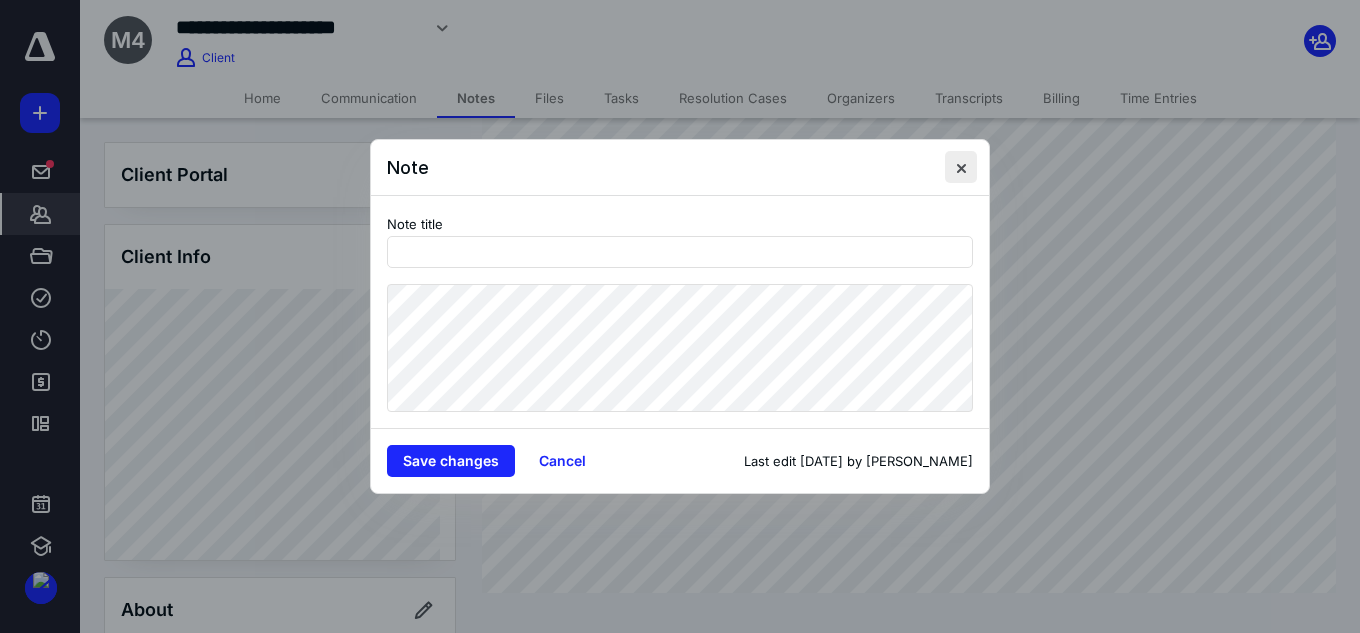 click at bounding box center [961, 167] 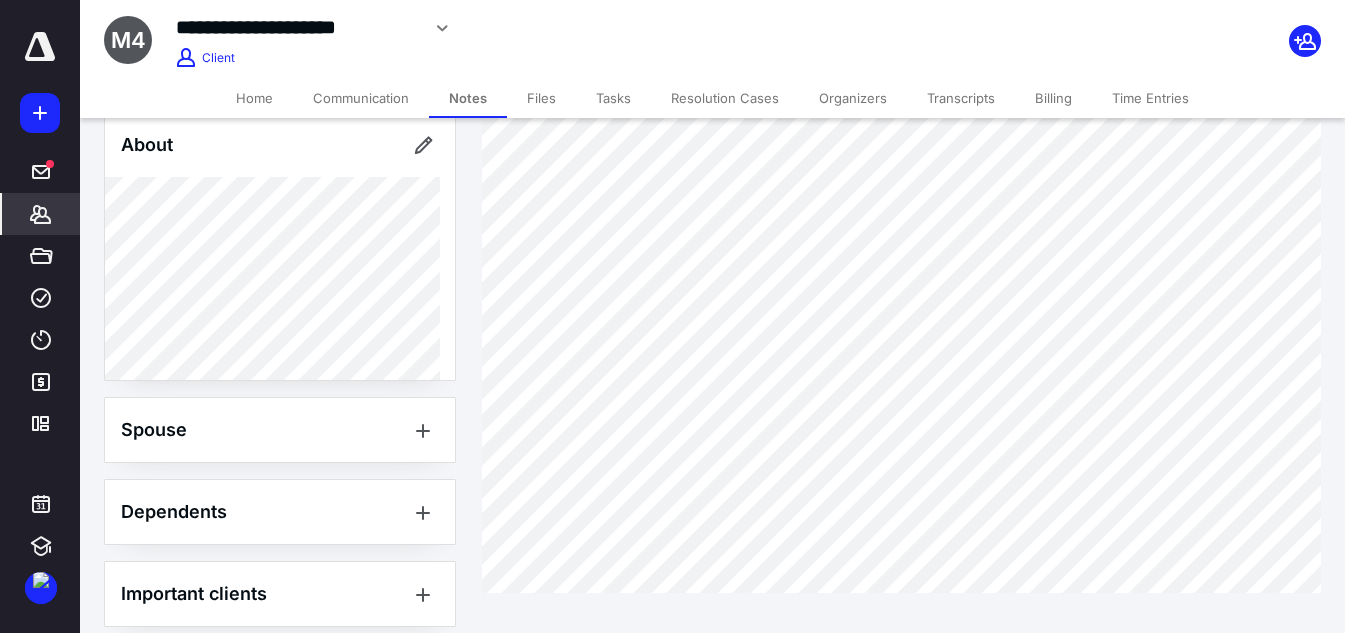 scroll, scrollTop: 500, scrollLeft: 0, axis: vertical 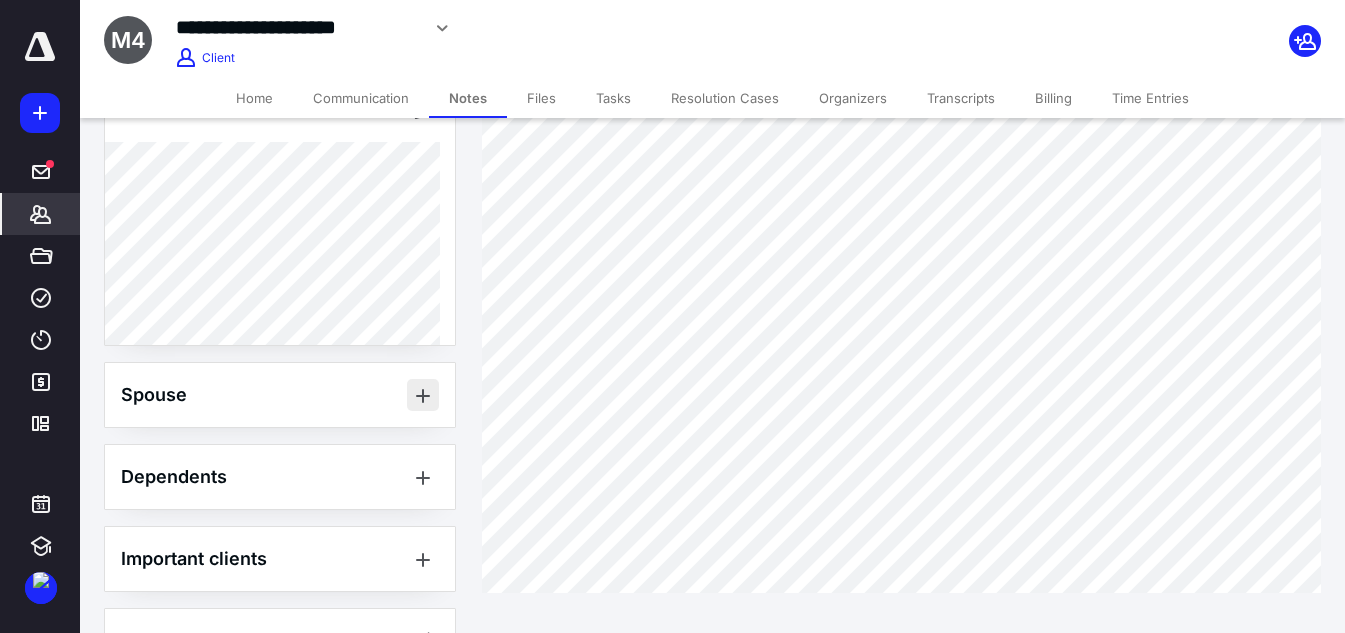 click at bounding box center [423, 395] 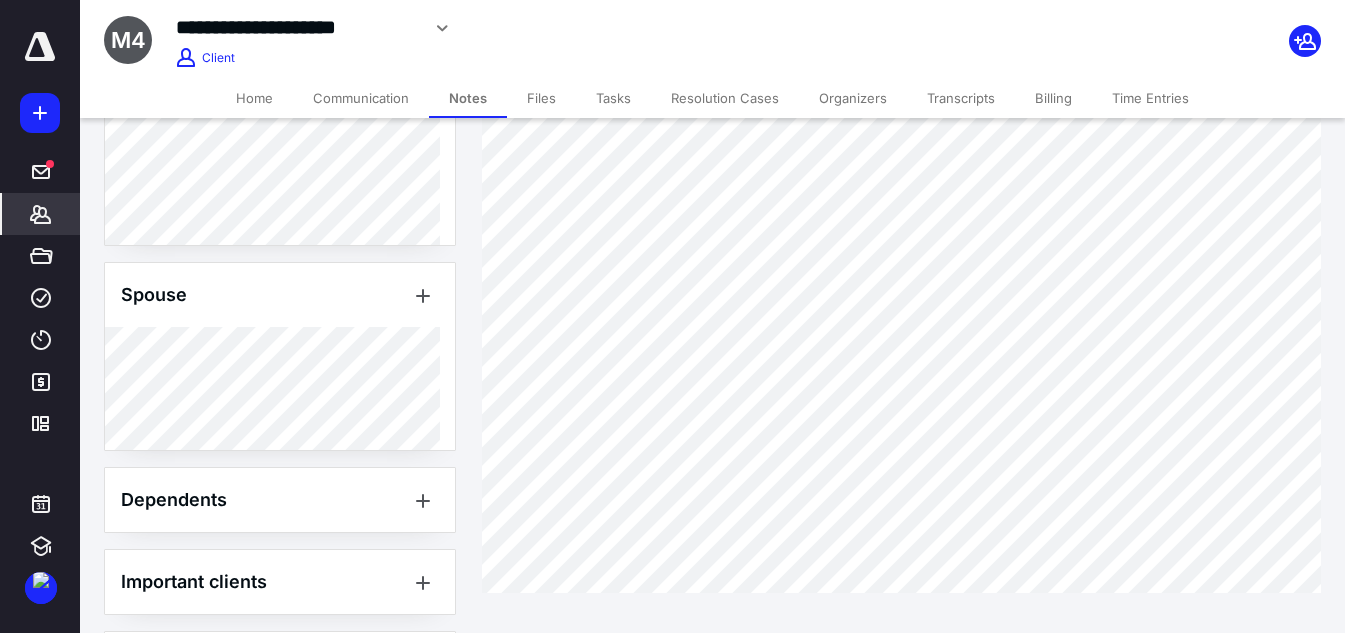 scroll, scrollTop: 700, scrollLeft: 0, axis: vertical 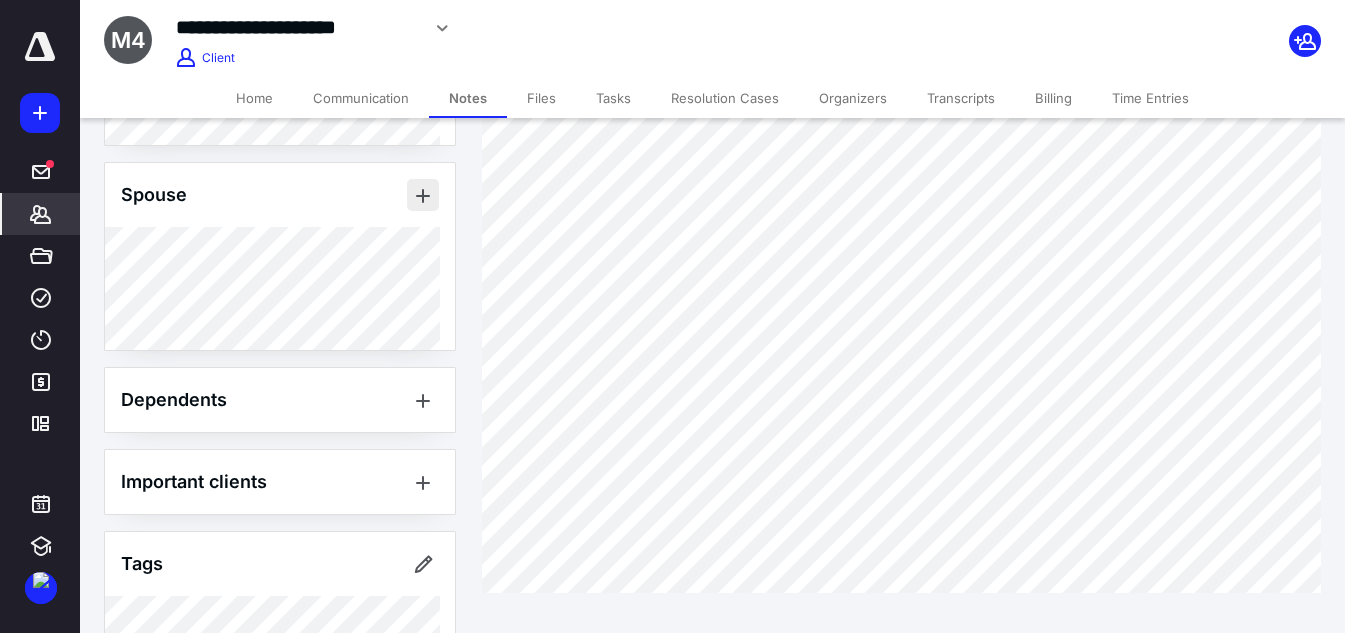 click at bounding box center (423, 195) 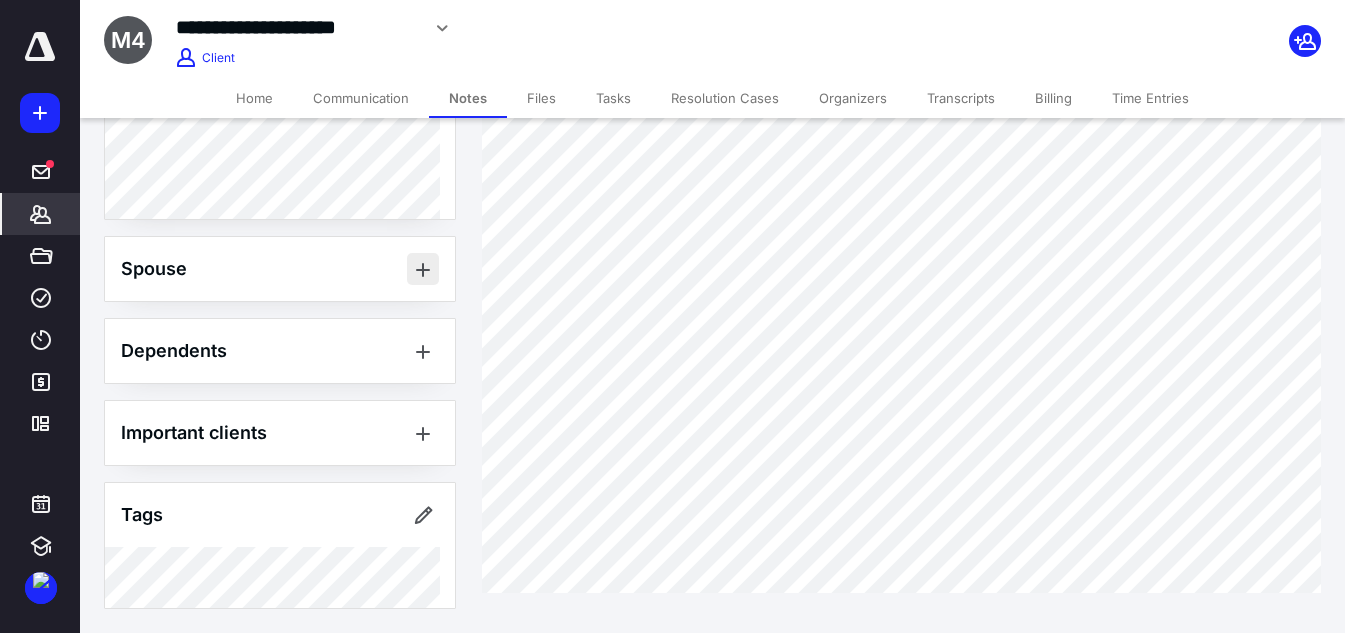 click at bounding box center (423, 269) 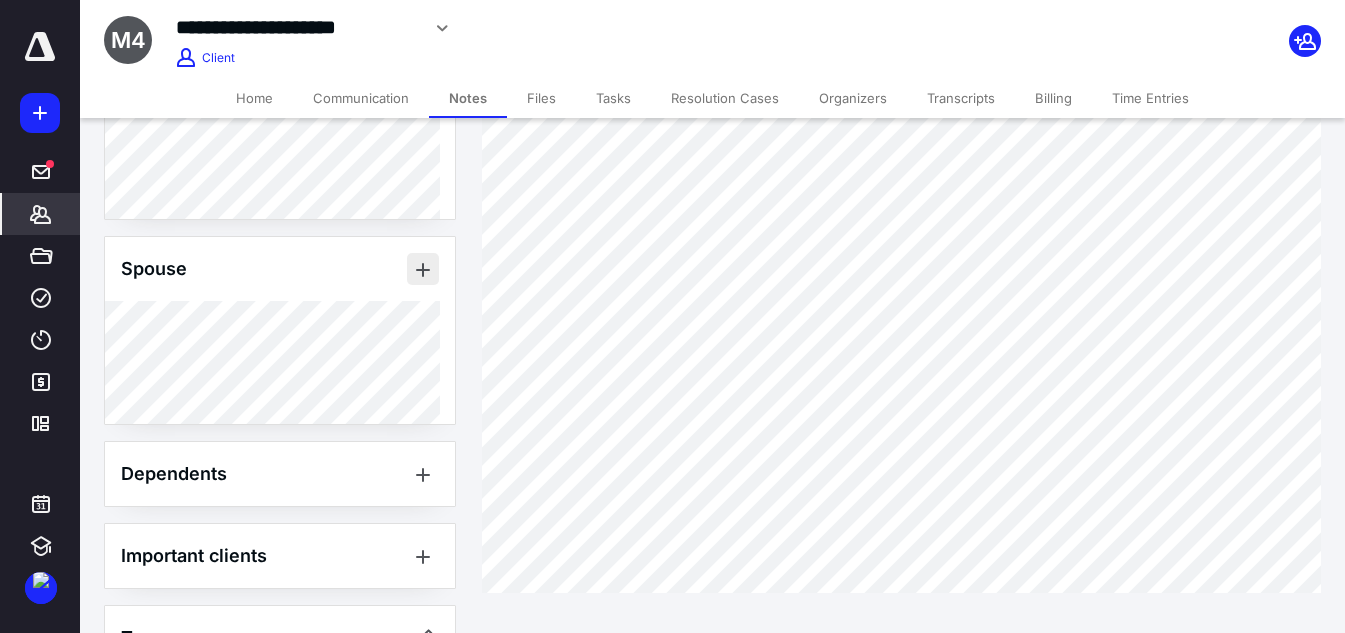 scroll, scrollTop: 700, scrollLeft: 0, axis: vertical 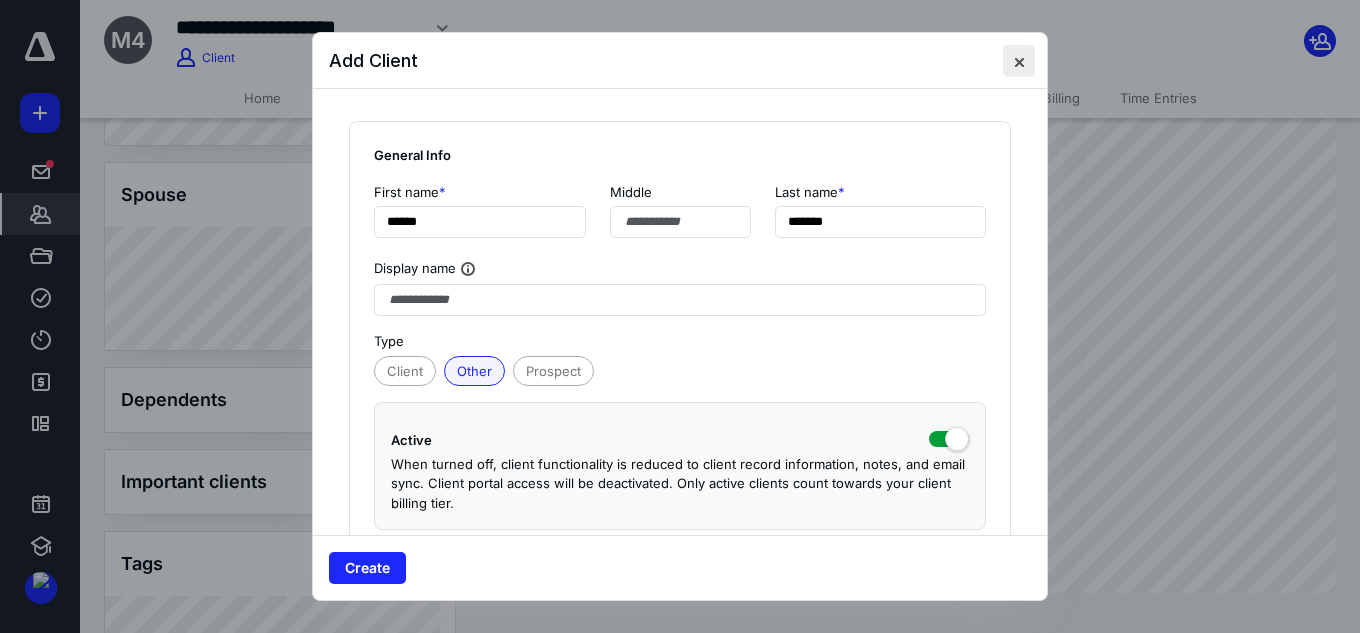click at bounding box center (1019, 61) 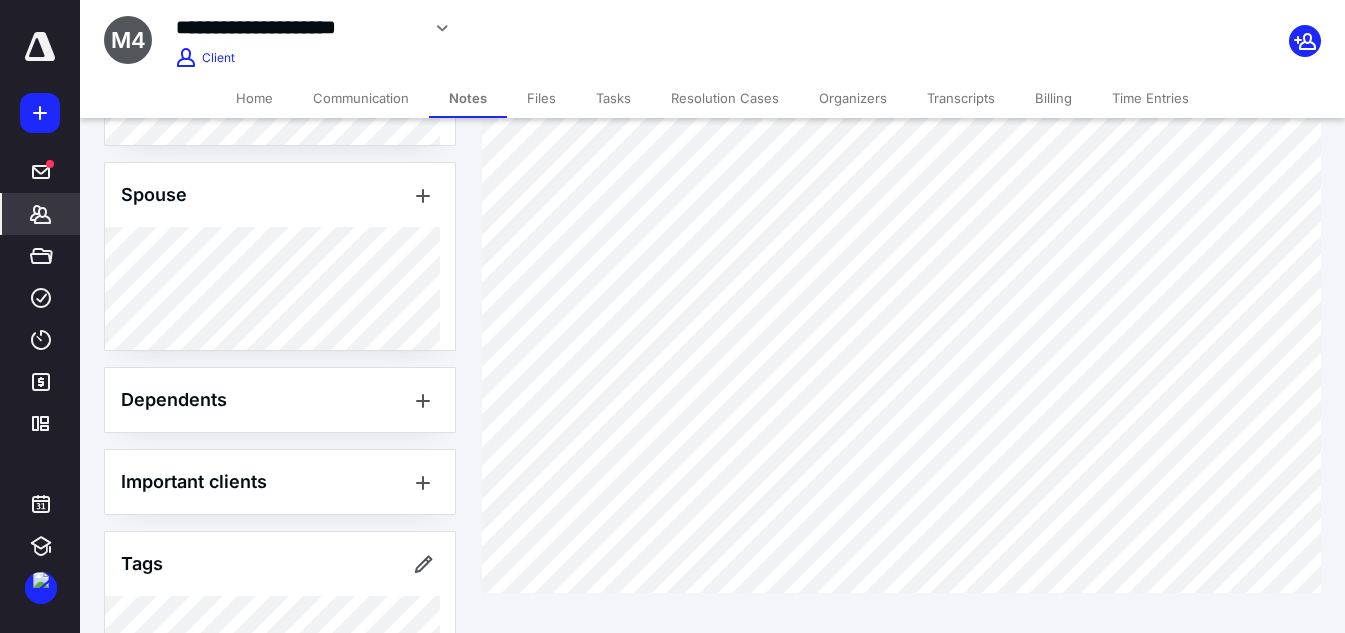 click on "Notes" at bounding box center [468, 98] 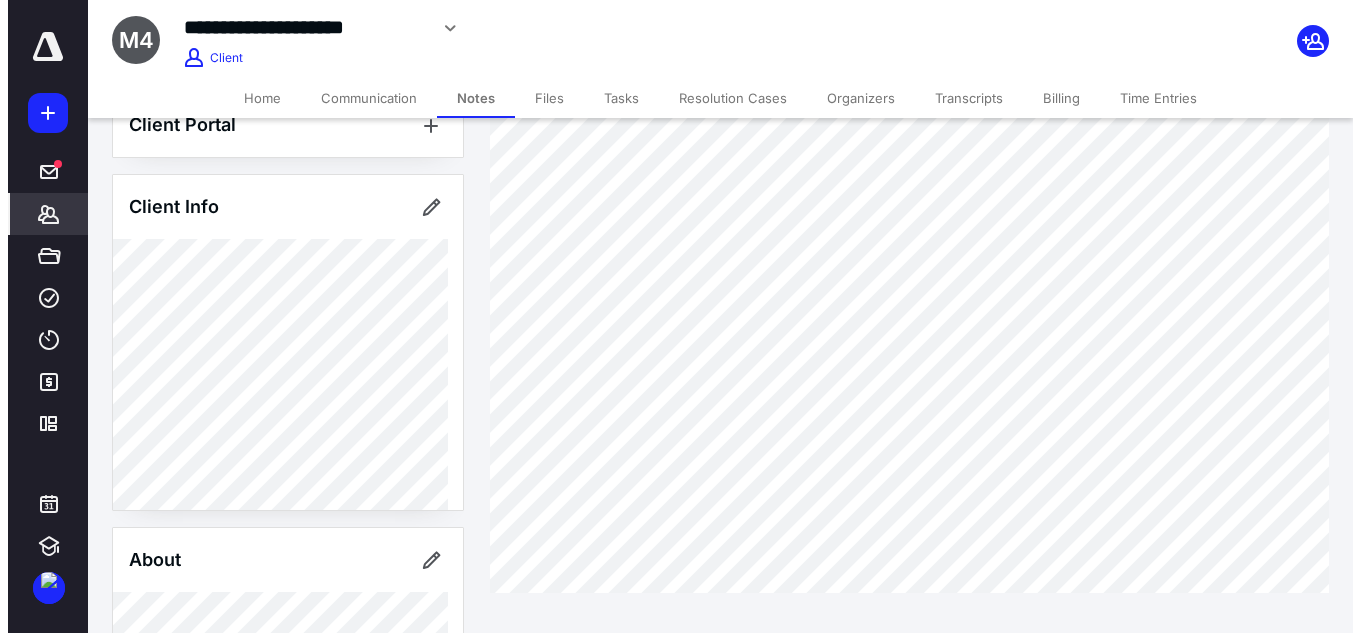 scroll, scrollTop: 0, scrollLeft: 0, axis: both 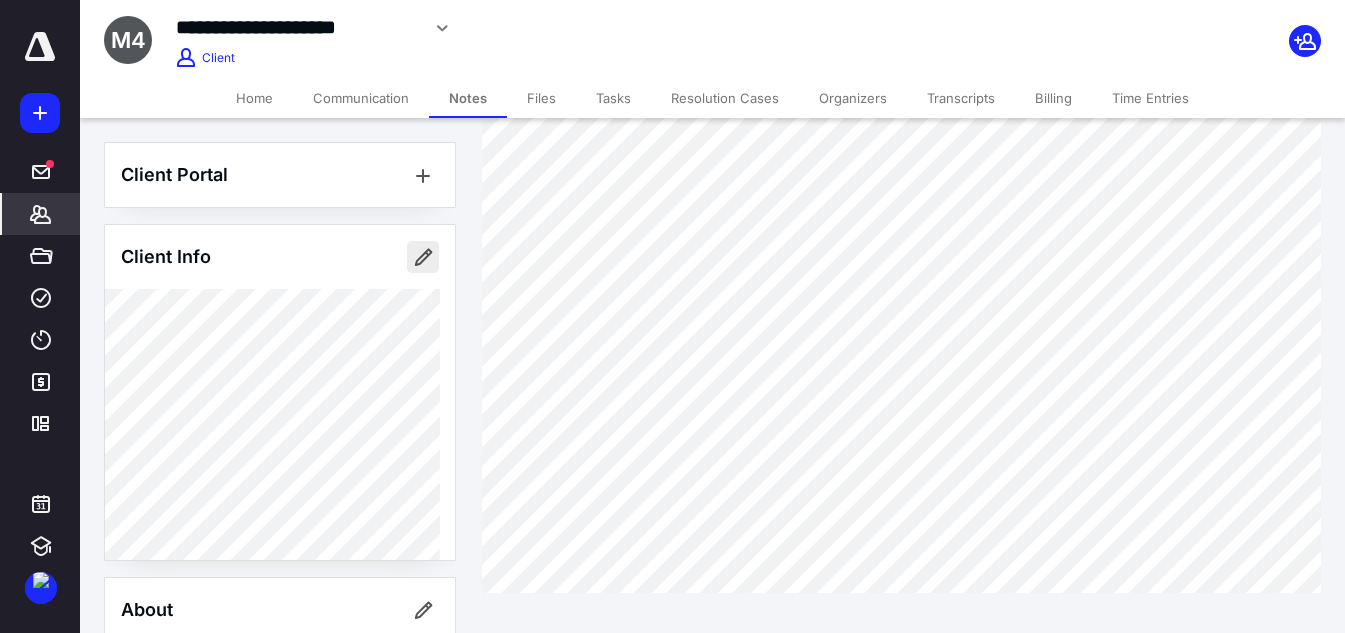 click at bounding box center (423, 257) 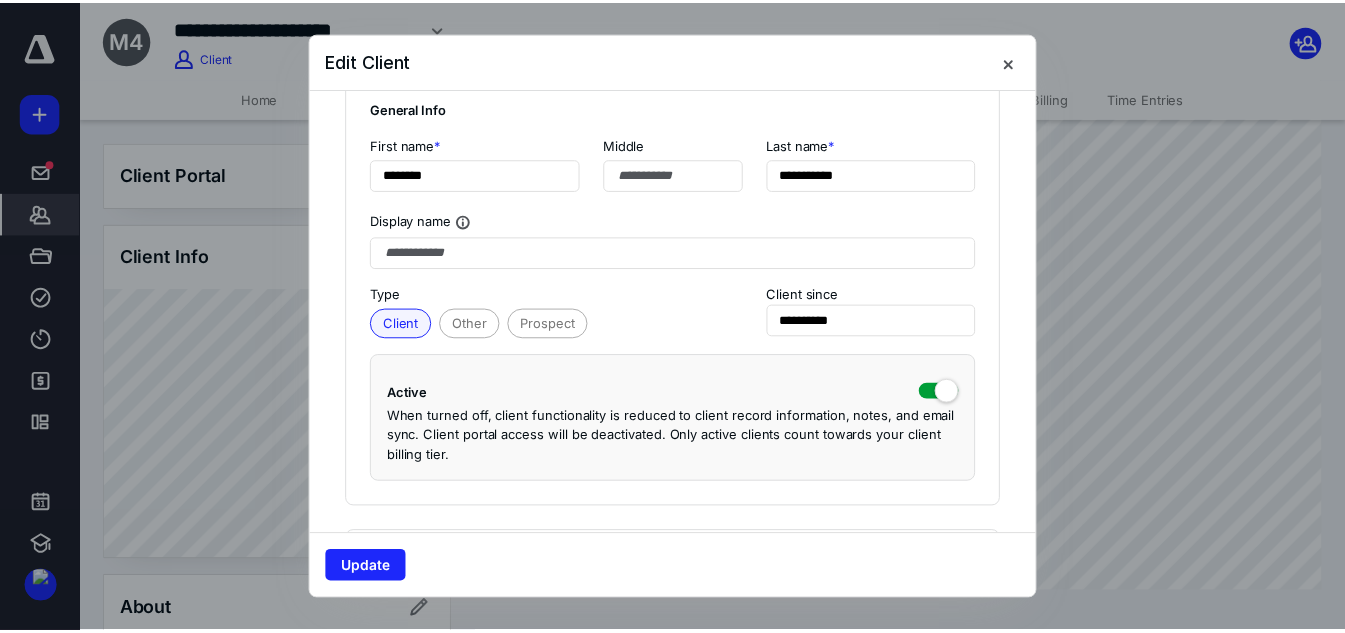 scroll, scrollTop: 0, scrollLeft: 0, axis: both 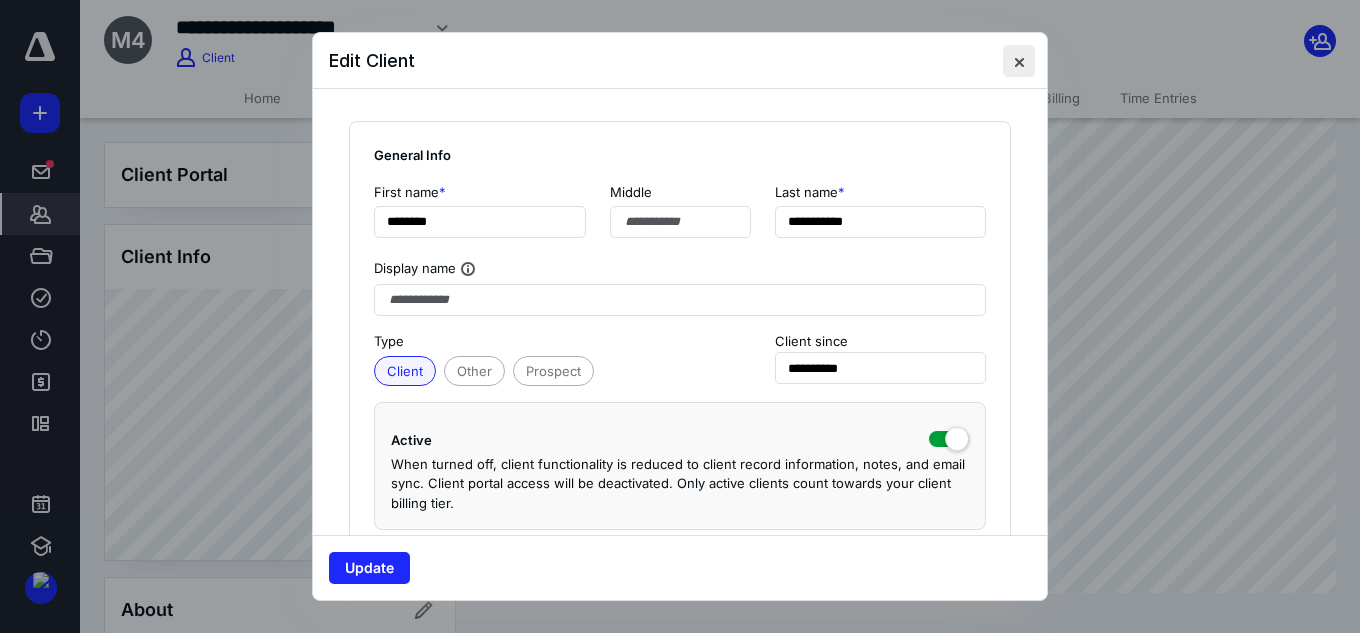 click at bounding box center [1019, 61] 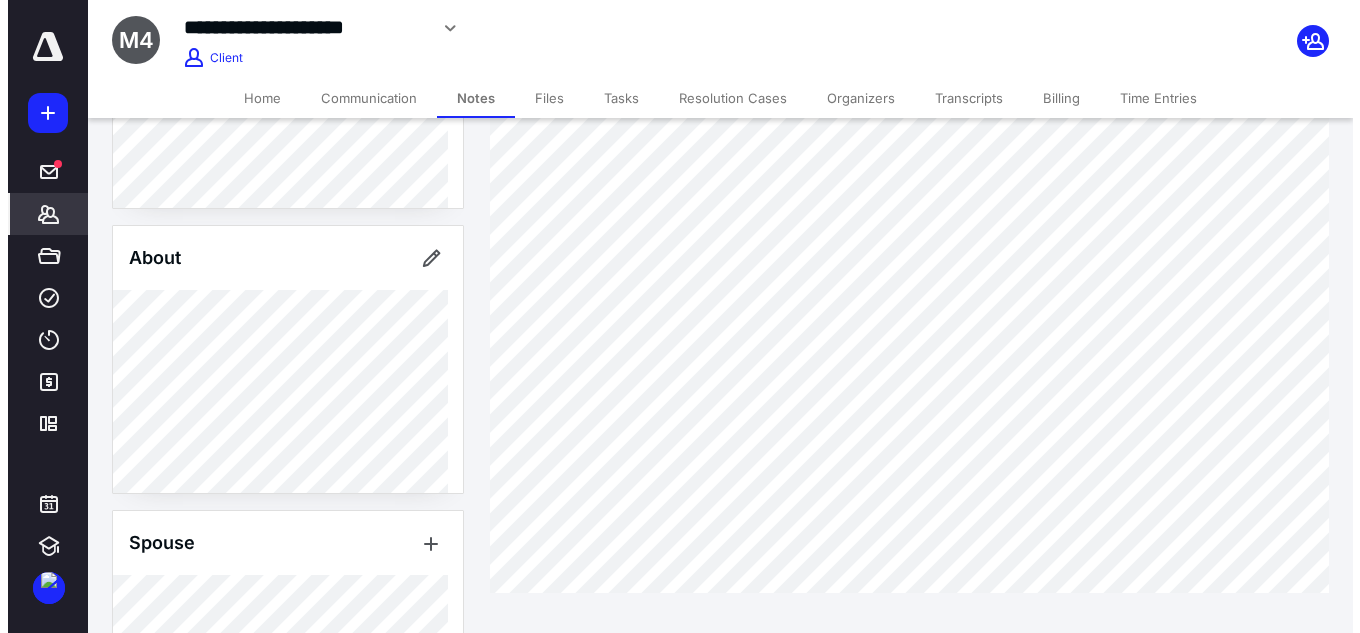 scroll, scrollTop: 600, scrollLeft: 0, axis: vertical 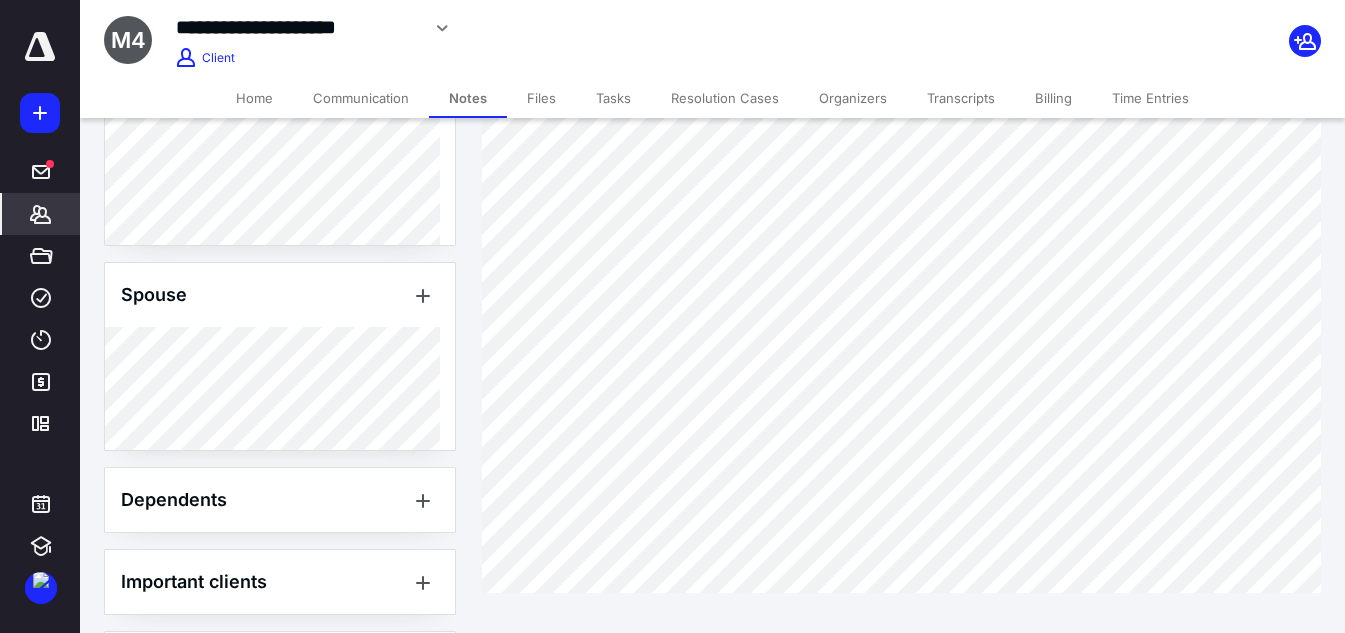 click on "Spouse" at bounding box center (280, 295) 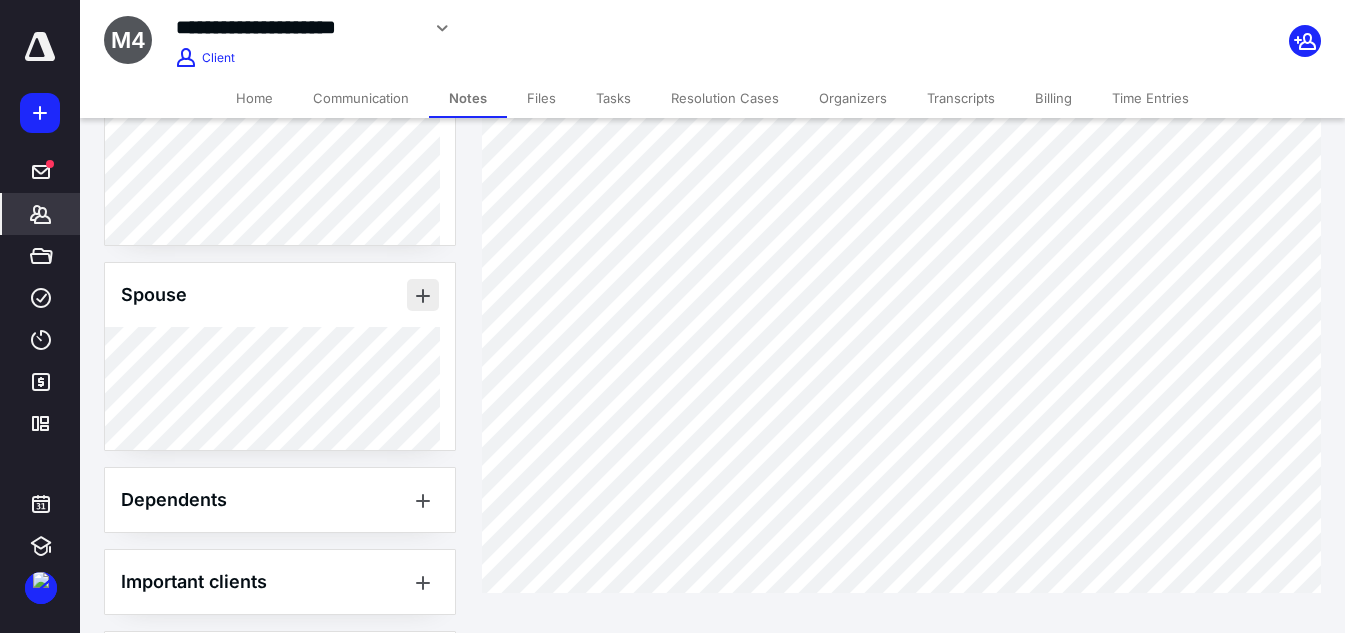 click at bounding box center [423, 295] 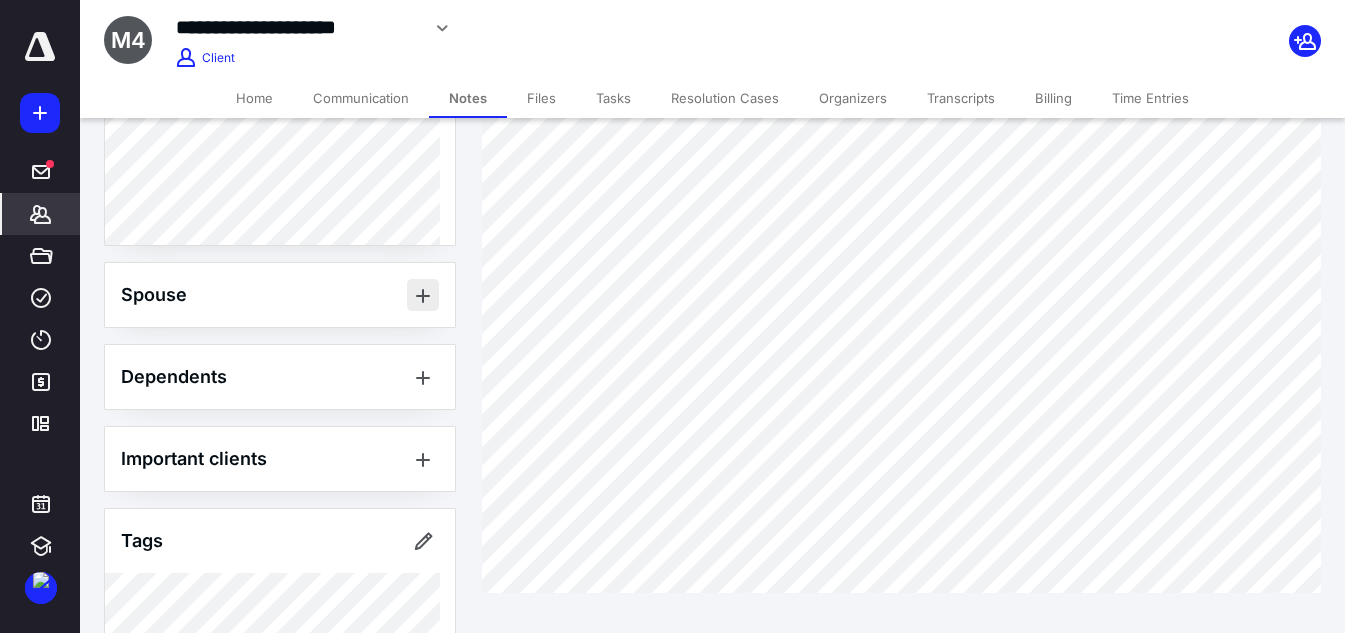 click at bounding box center [423, 295] 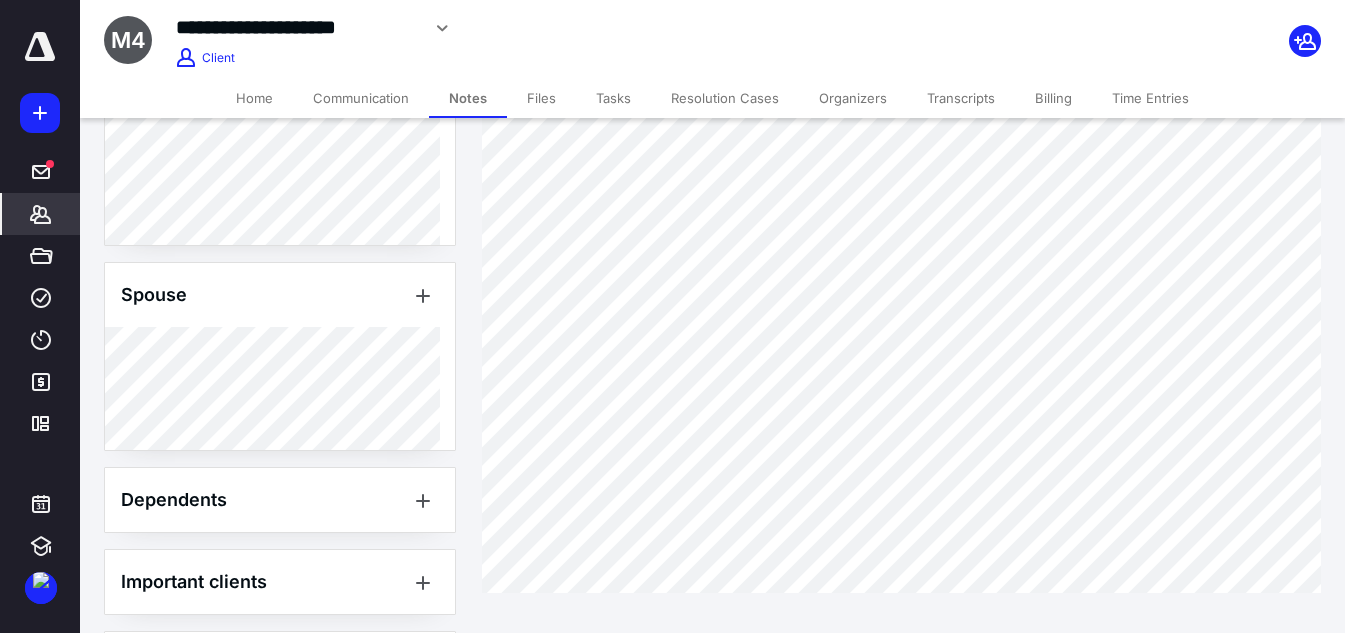 click on "Spouse" at bounding box center [154, 295] 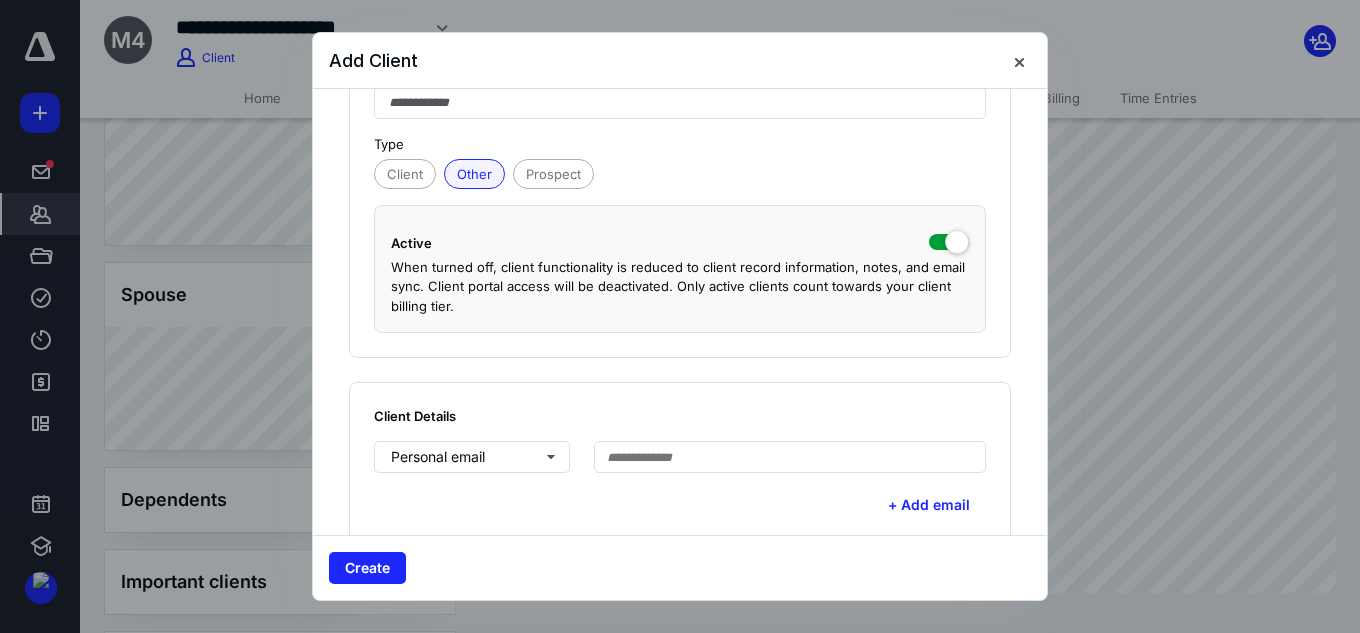 scroll, scrollTop: 200, scrollLeft: 0, axis: vertical 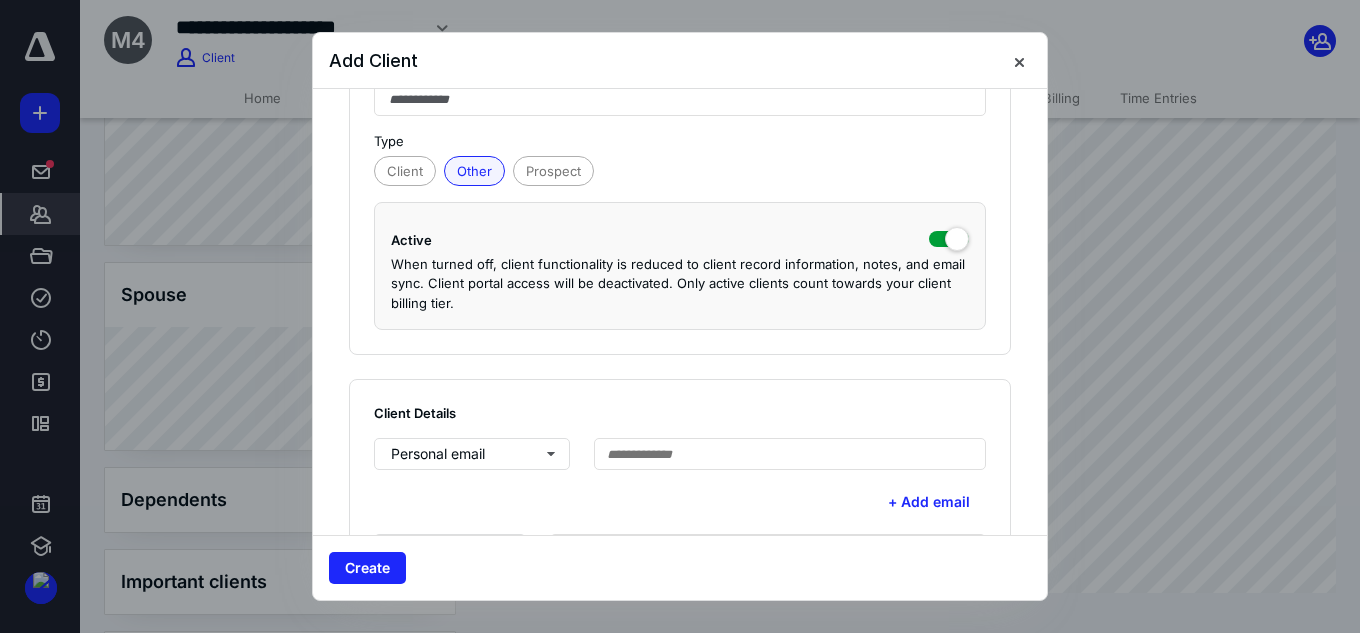 click on "Personal email + Add email" at bounding box center [680, 478] 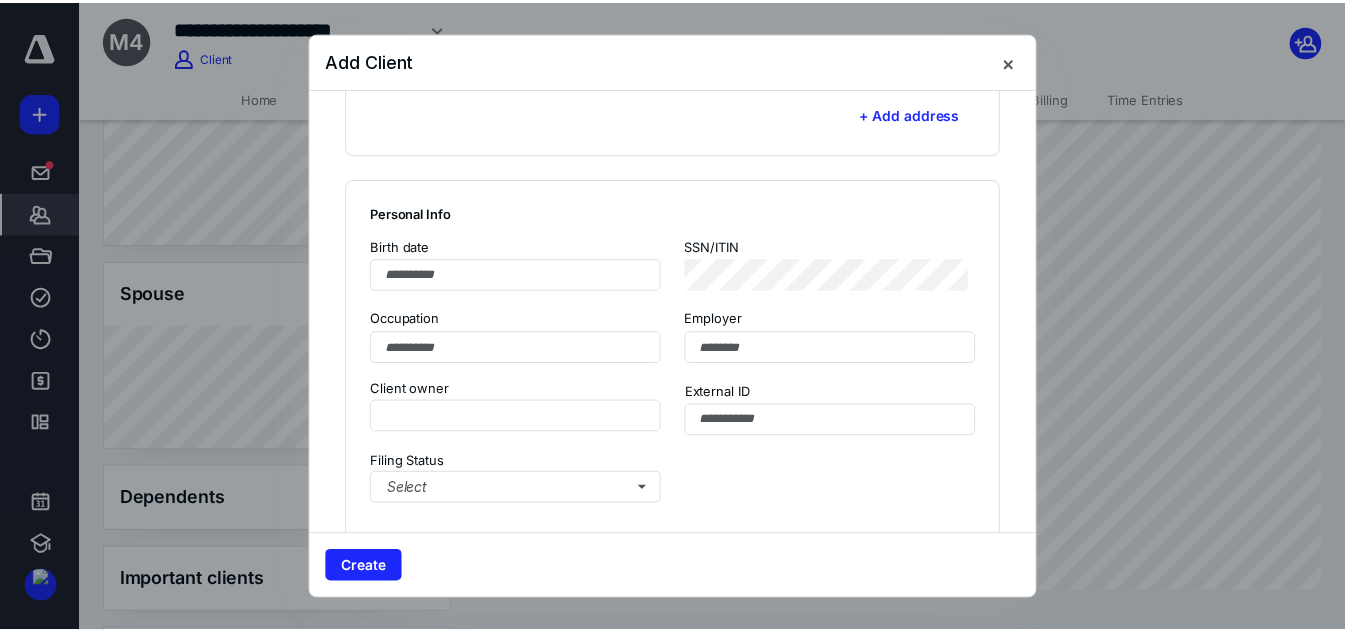 scroll, scrollTop: 1000, scrollLeft: 0, axis: vertical 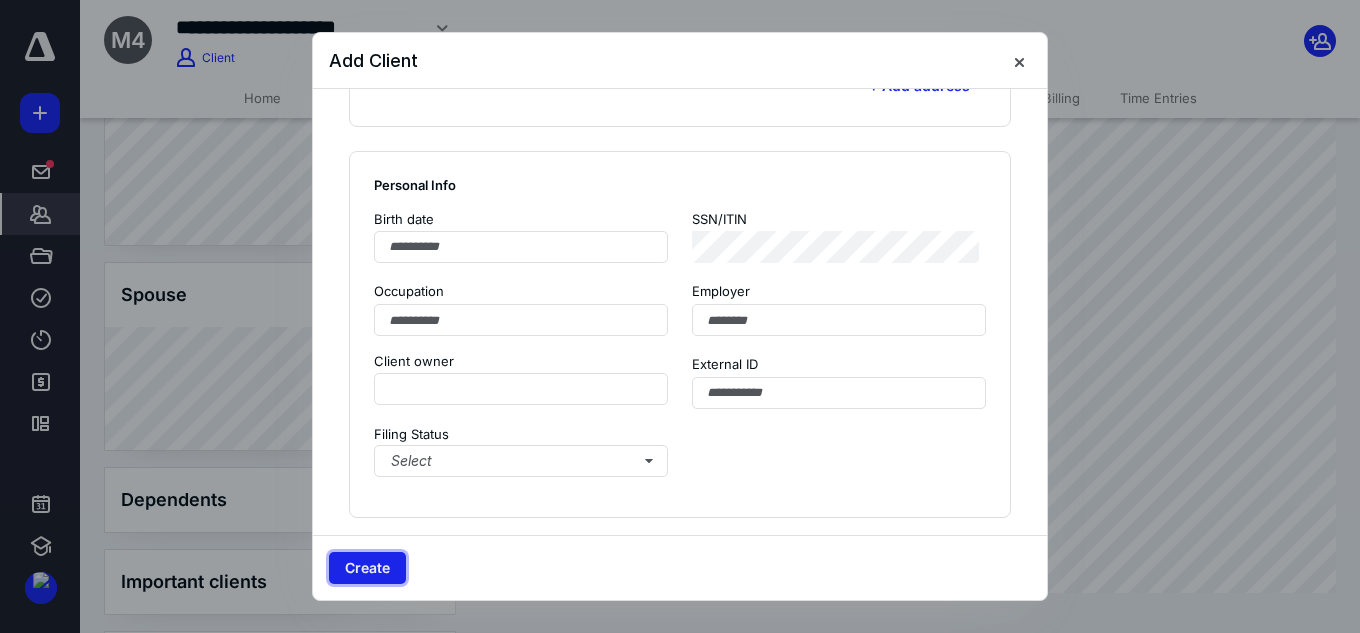 click on "Create" at bounding box center (367, 568) 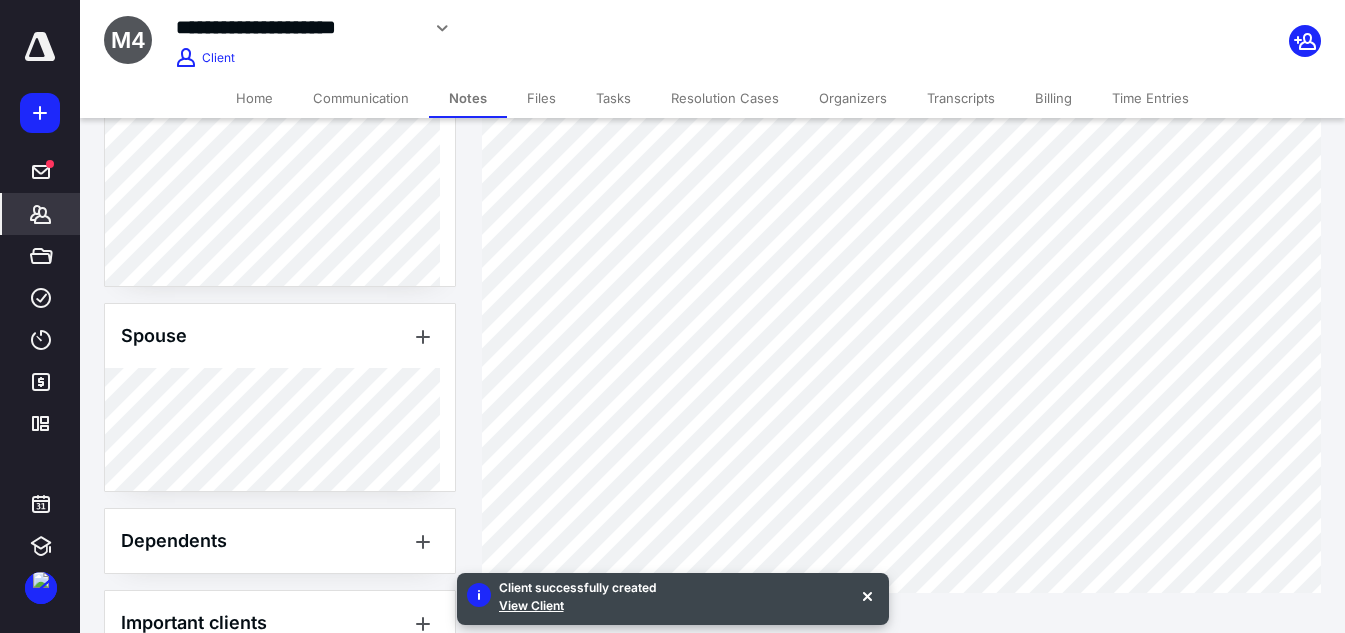 scroll, scrollTop: 550, scrollLeft: 0, axis: vertical 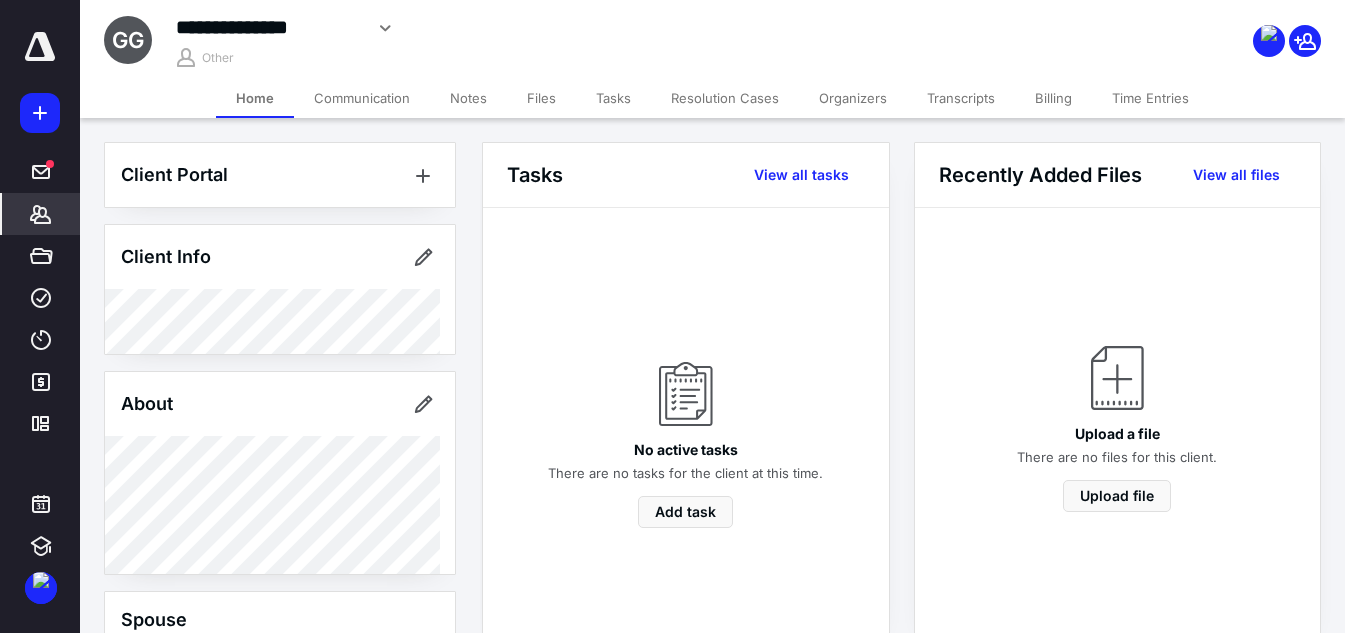click on "Files" at bounding box center [541, 98] 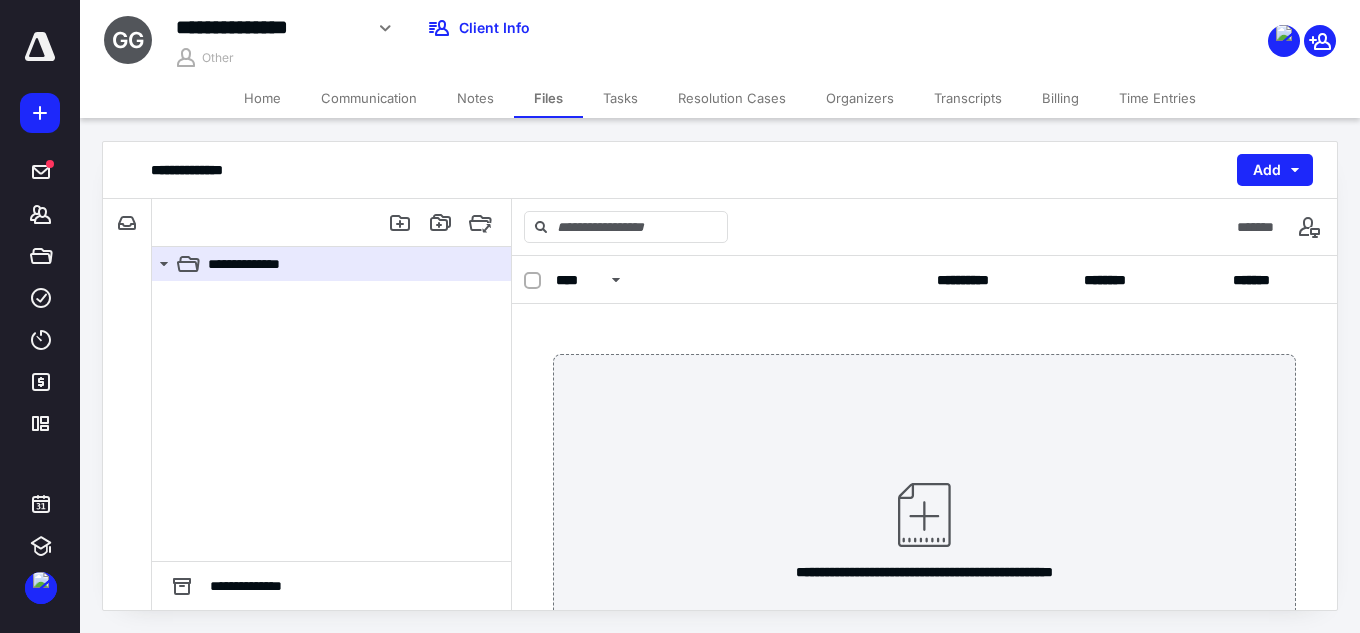 click on "Notes" at bounding box center [475, 98] 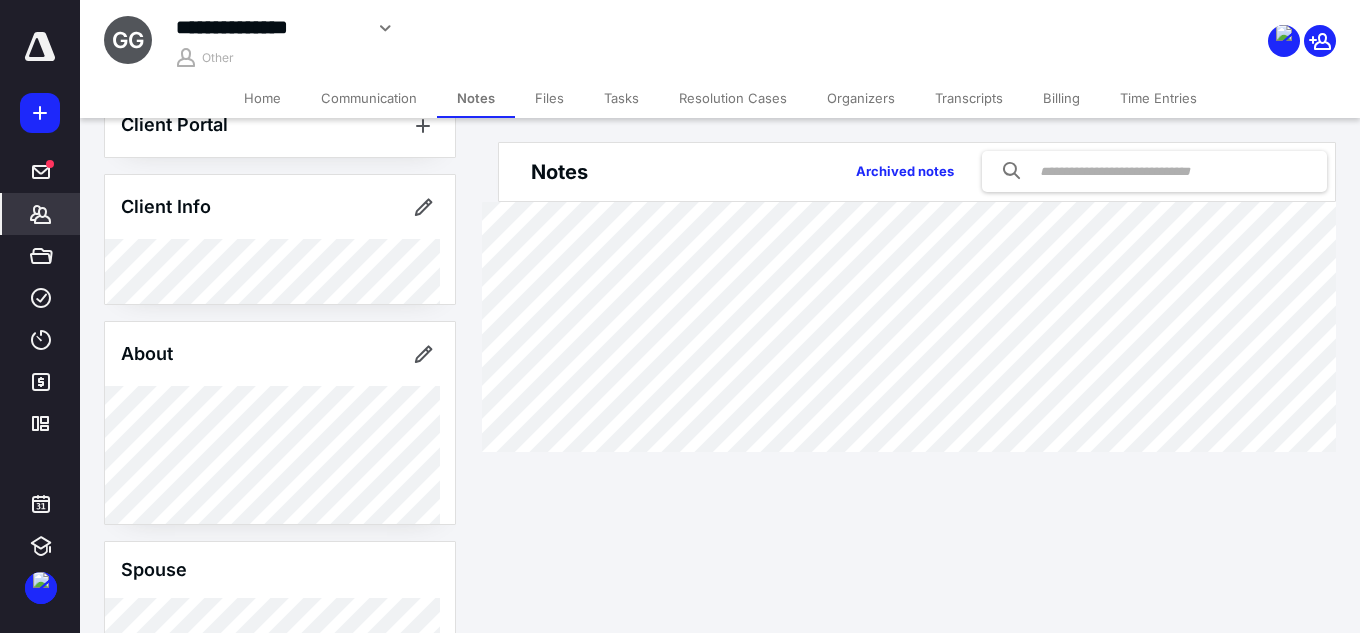 scroll, scrollTop: 0, scrollLeft: 0, axis: both 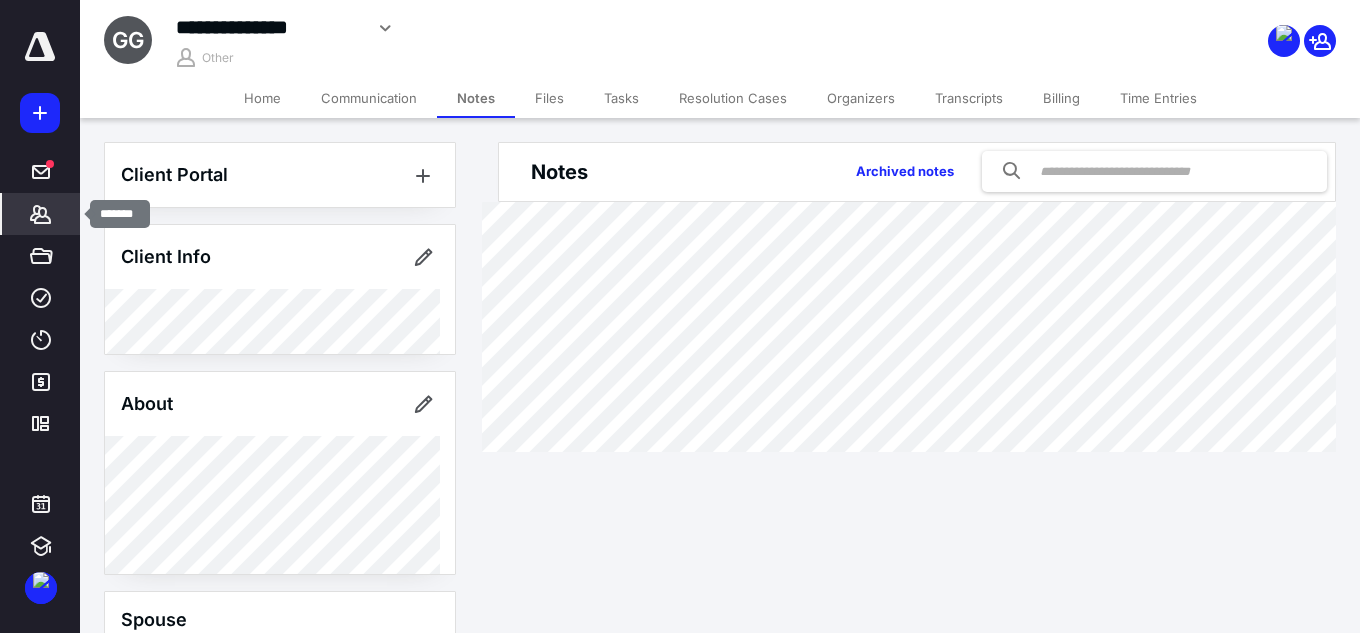 click 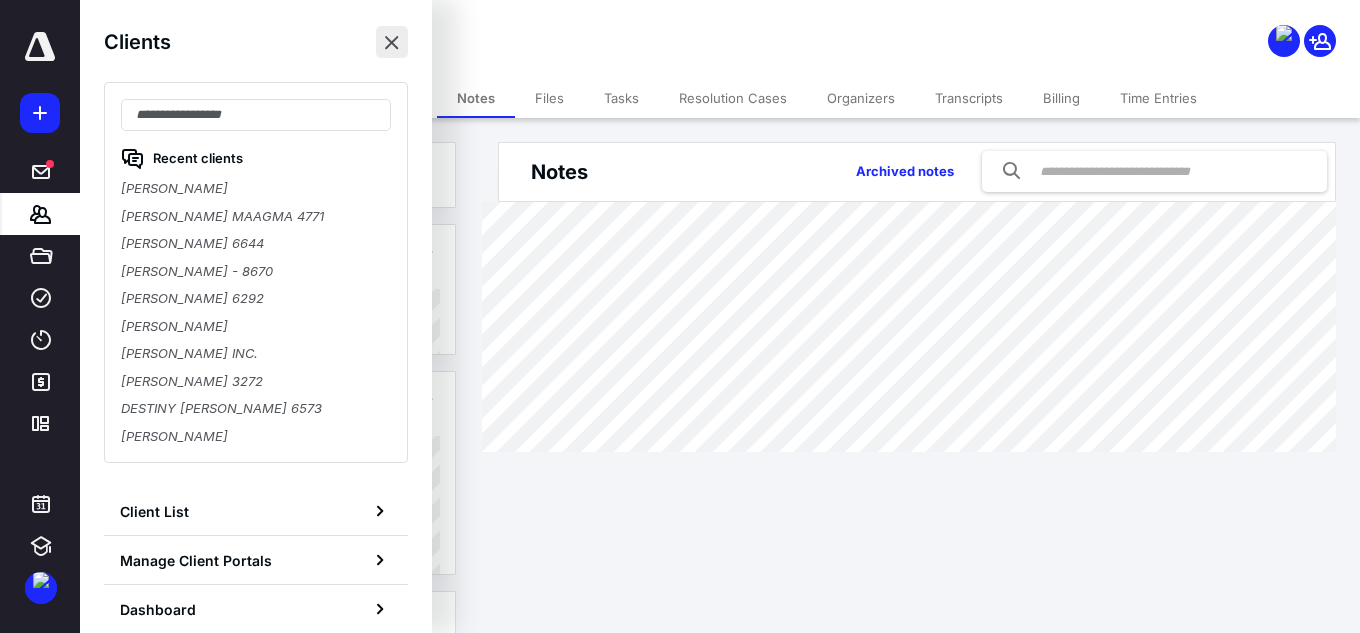 click at bounding box center (392, 42) 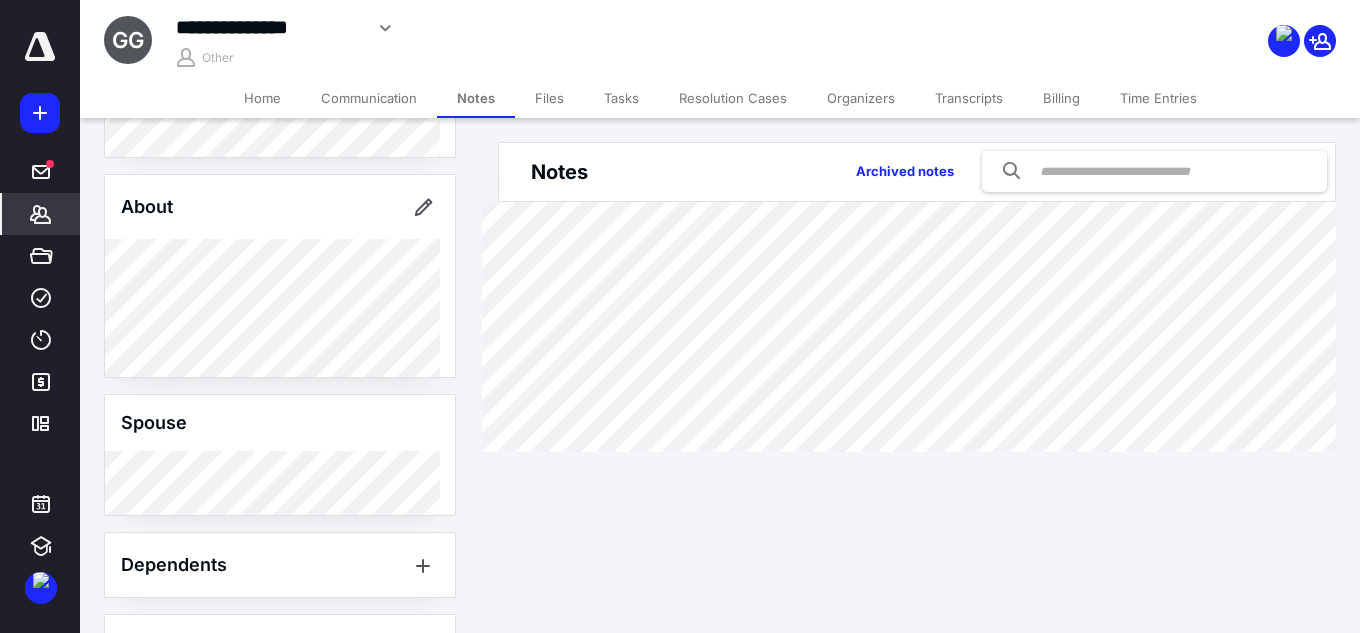 scroll, scrollTop: 200, scrollLeft: 0, axis: vertical 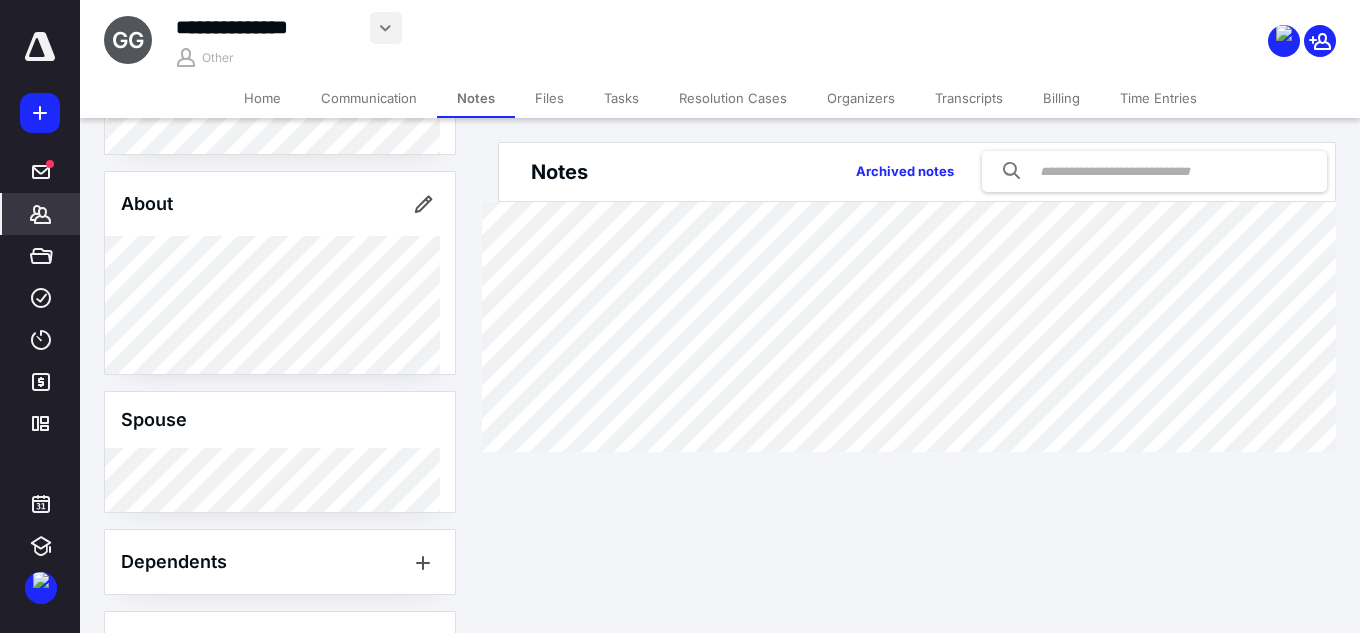 click at bounding box center (386, 28) 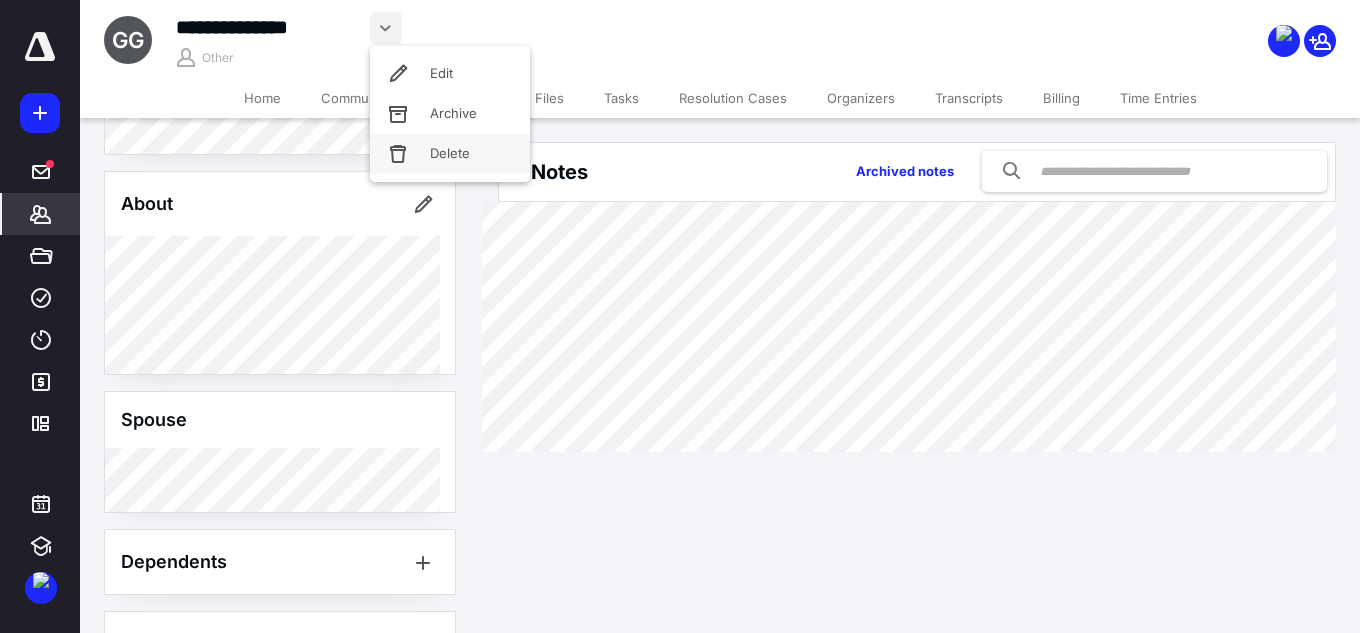 click on "Delete" at bounding box center [450, 154] 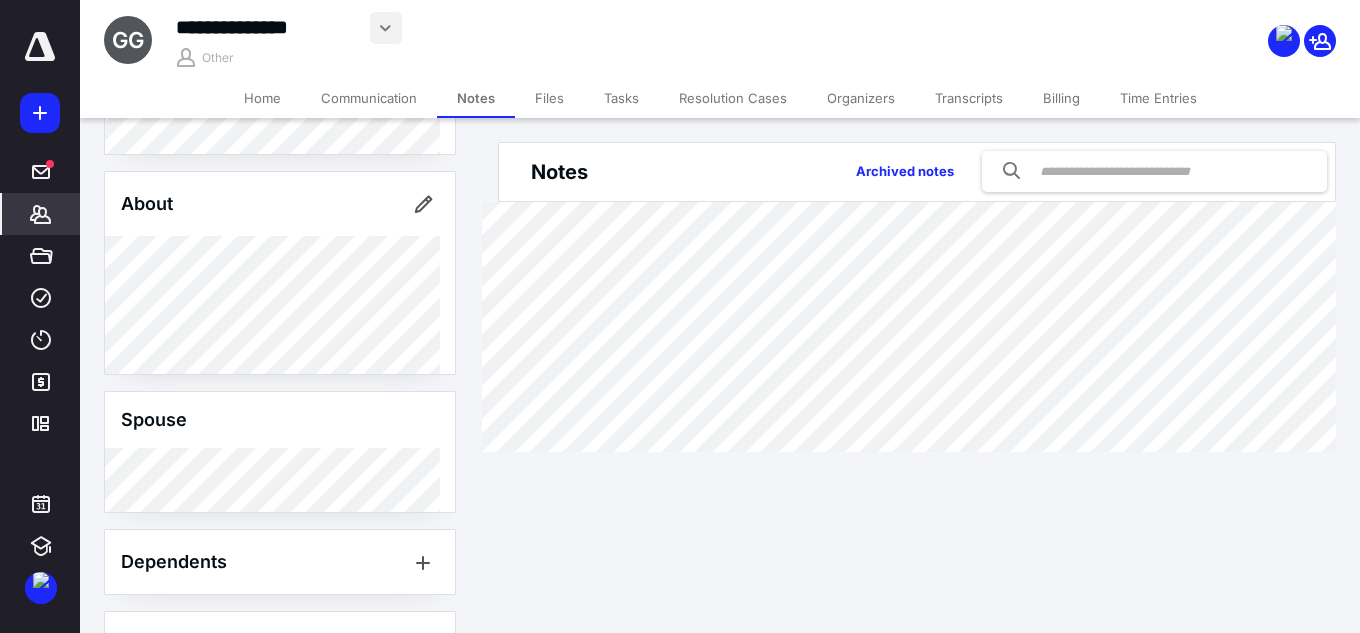 click at bounding box center (386, 28) 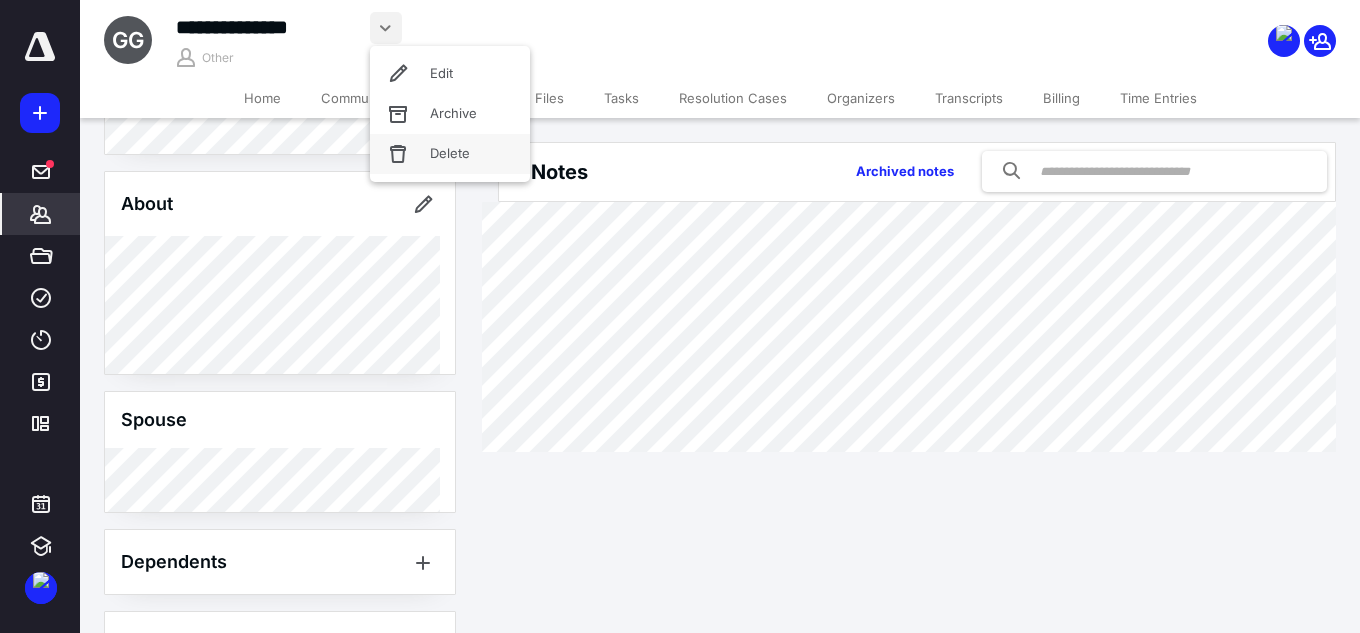 click on "Delete" at bounding box center (450, 154) 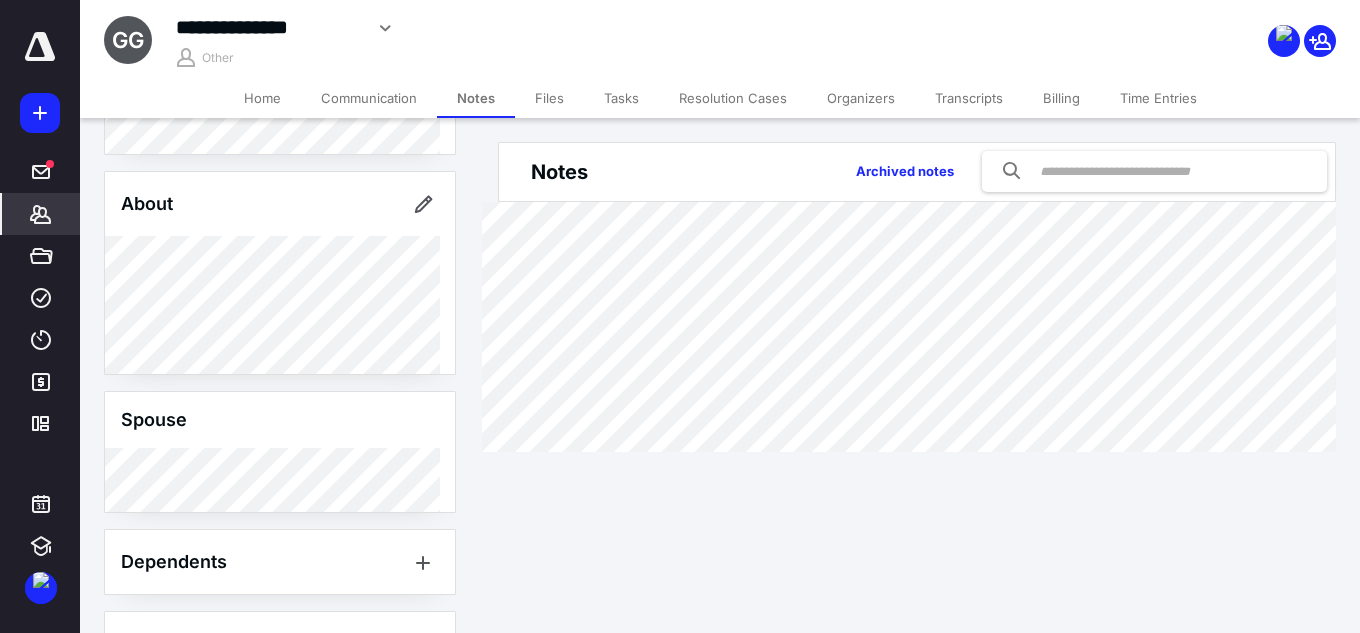 scroll, scrollTop: 350, scrollLeft: 0, axis: vertical 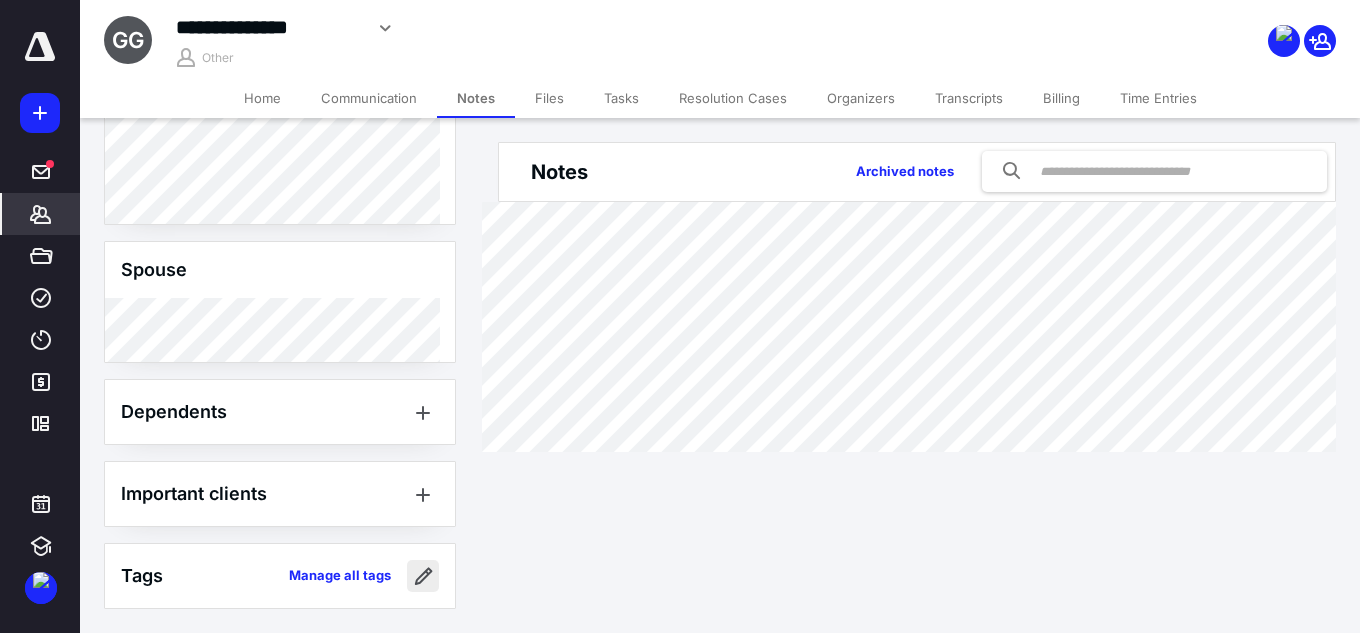 click at bounding box center [423, 576] 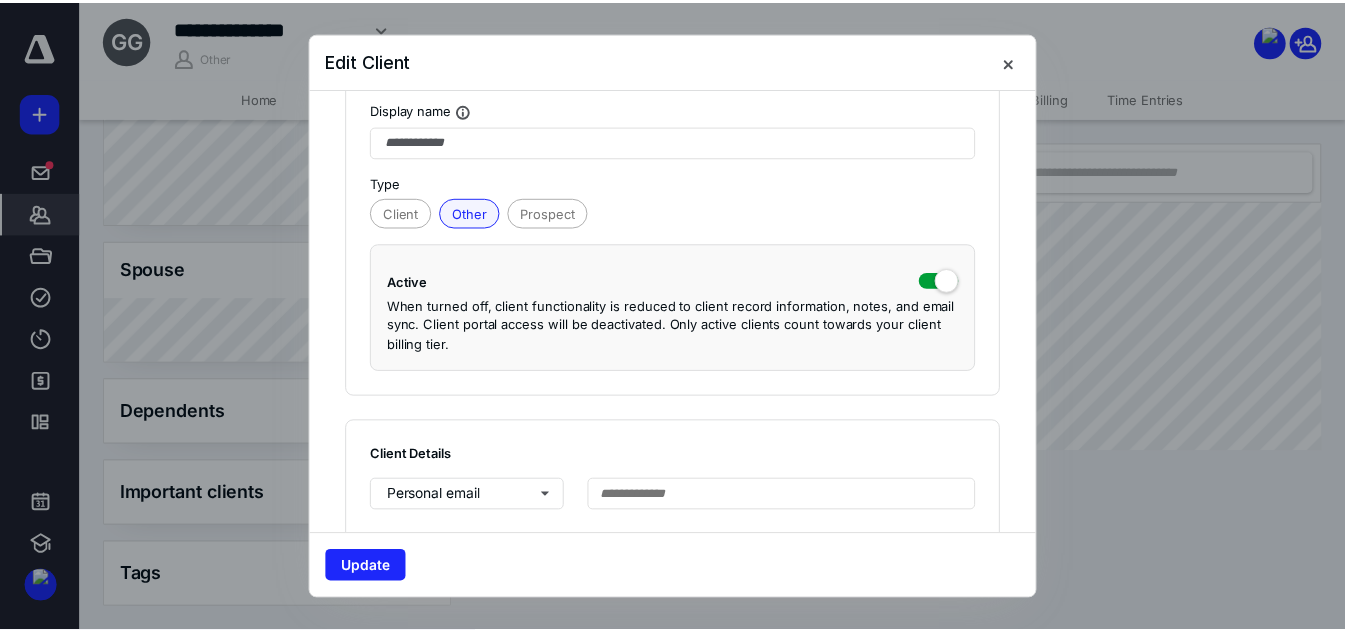 scroll, scrollTop: 0, scrollLeft: 0, axis: both 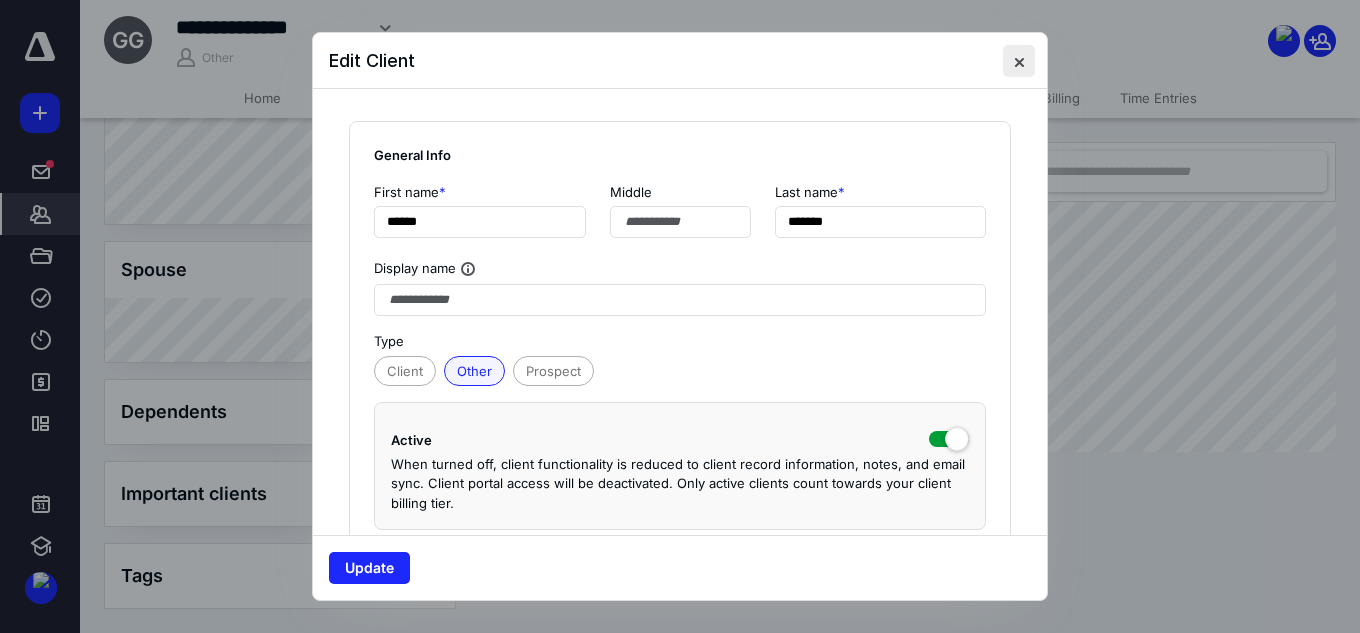 click at bounding box center [1019, 61] 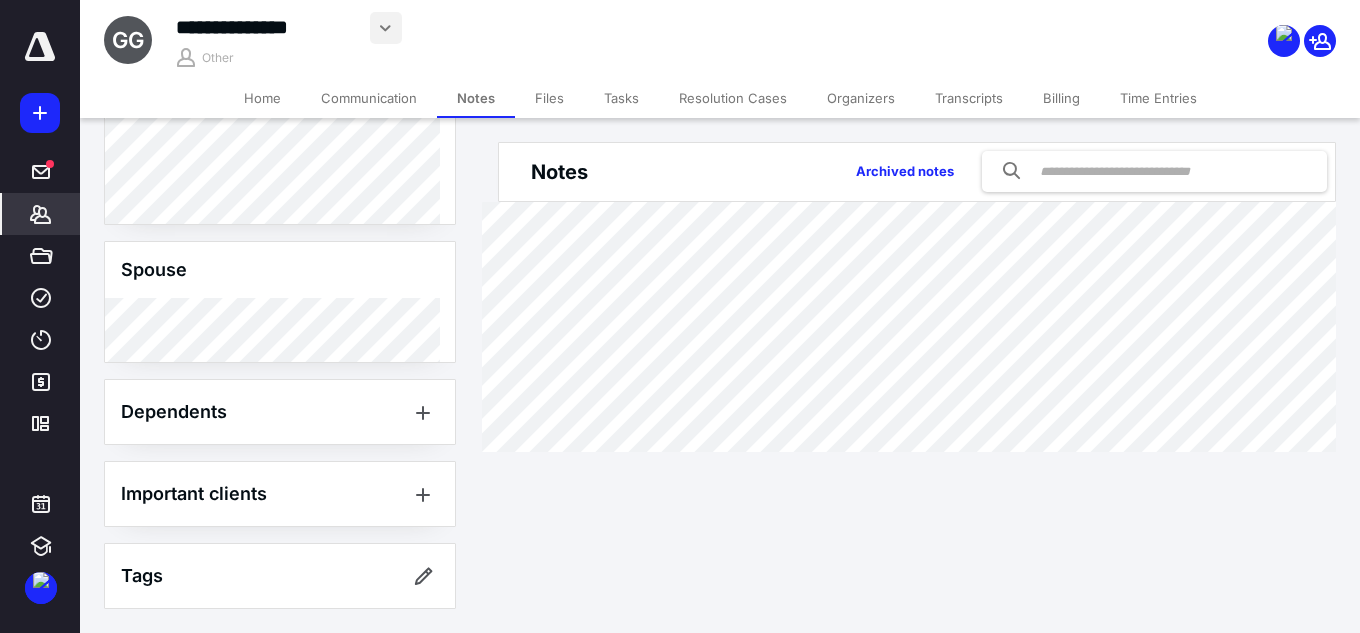 click at bounding box center [386, 28] 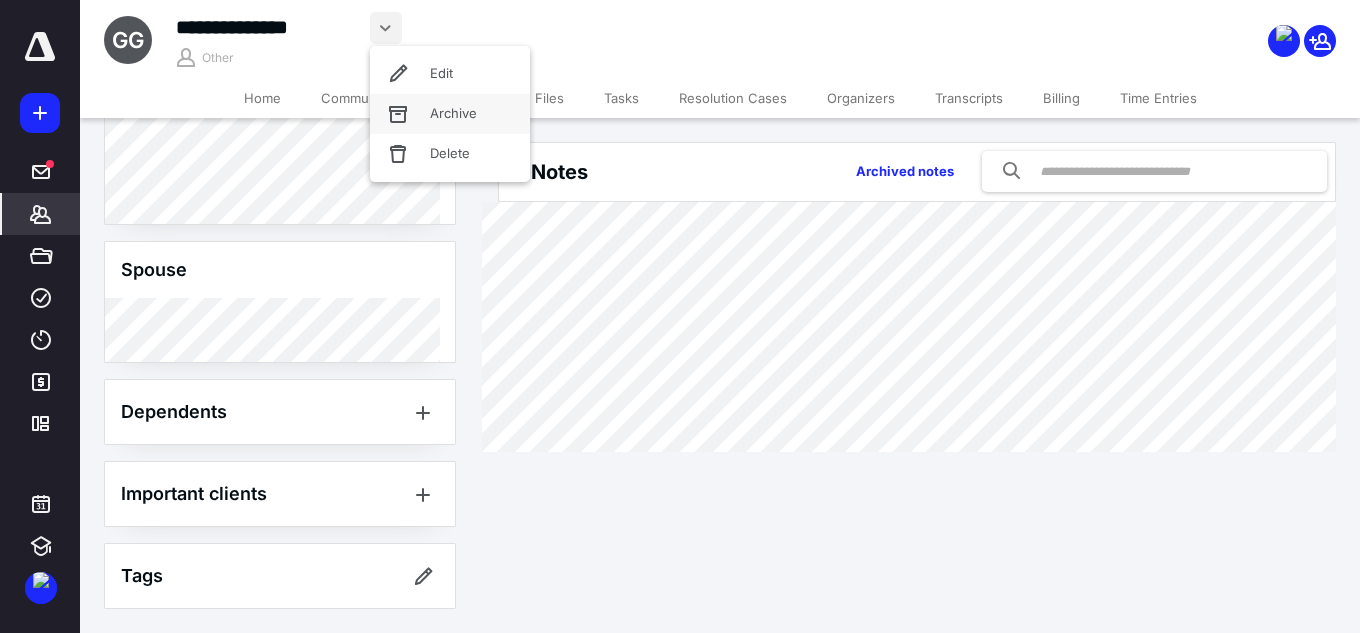 click on "Archive" at bounding box center (450, 114) 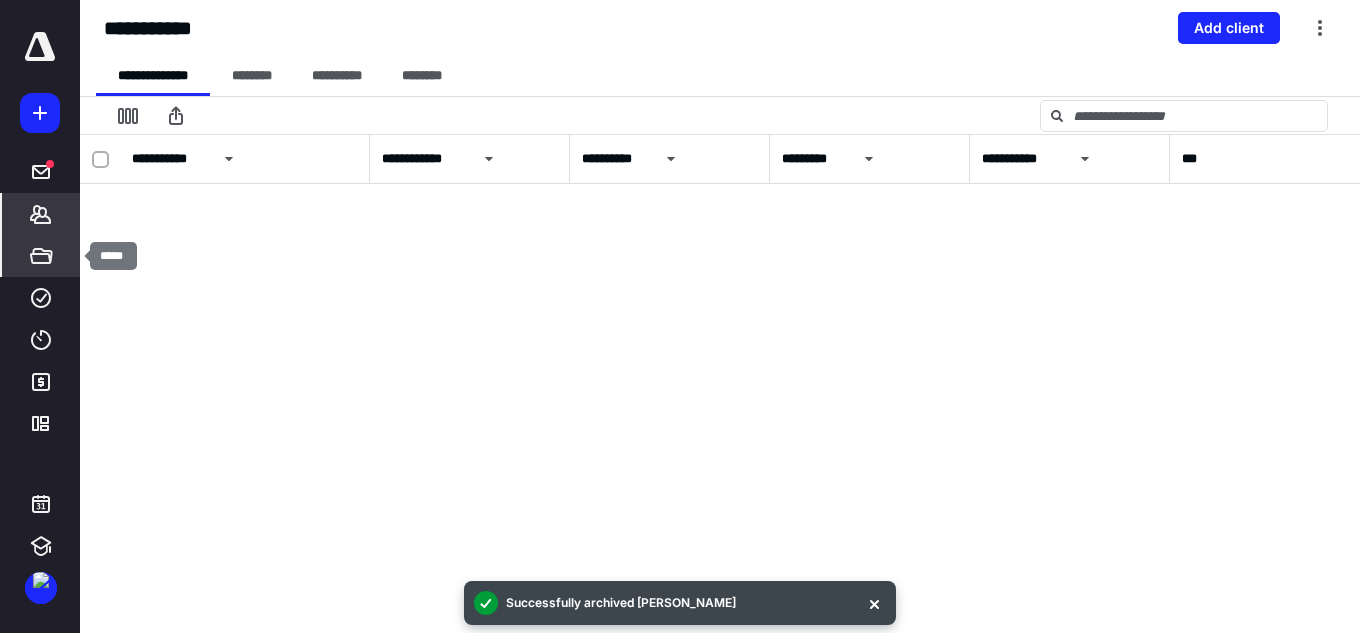 click on "*****" at bounding box center [41, 256] 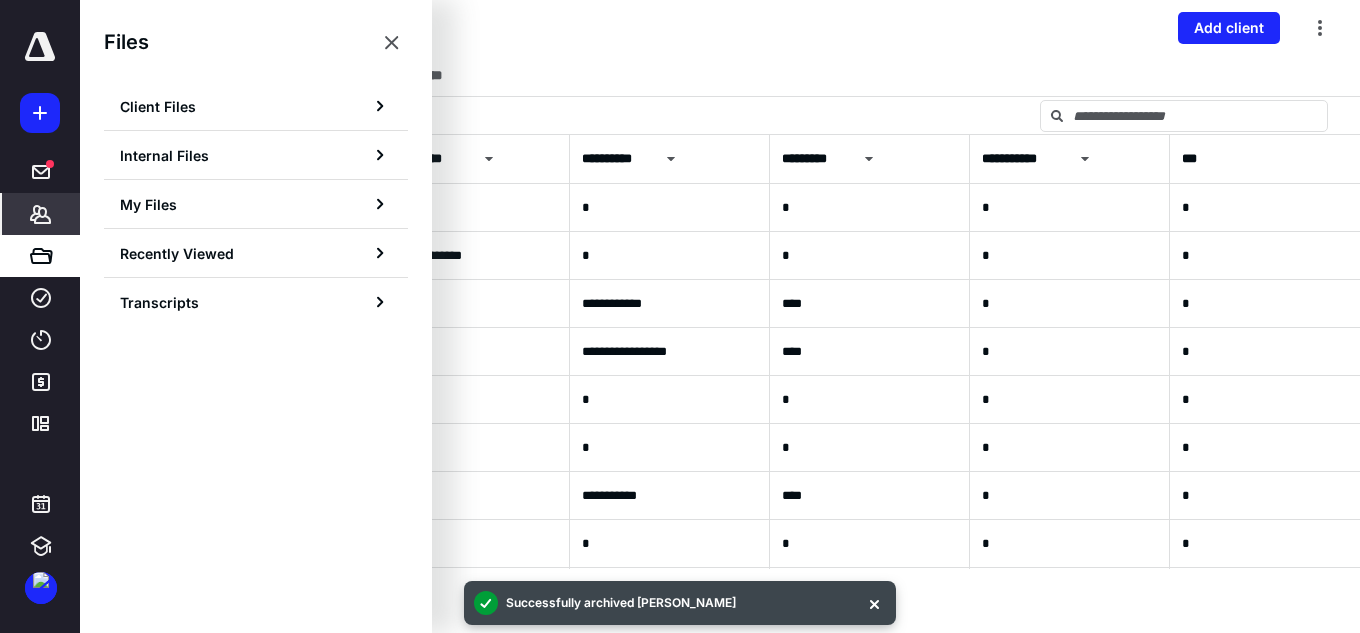 click 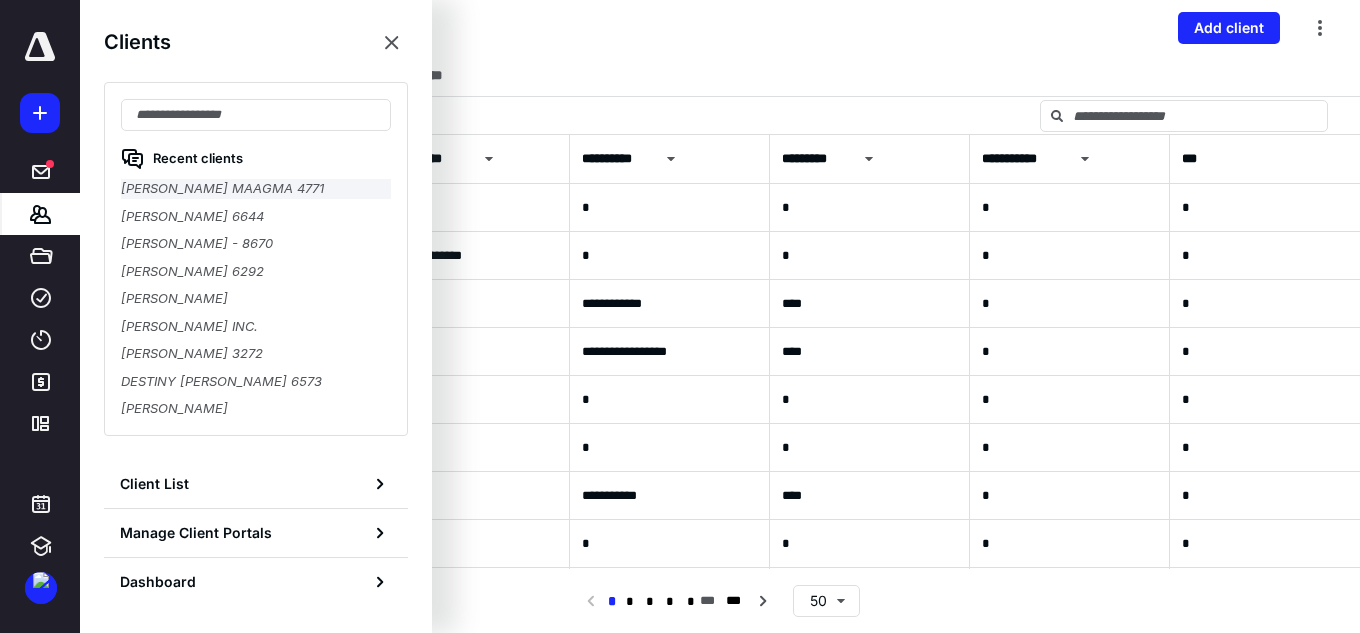 click on "[PERSON_NAME] MAAGMA 4771" at bounding box center [256, 189] 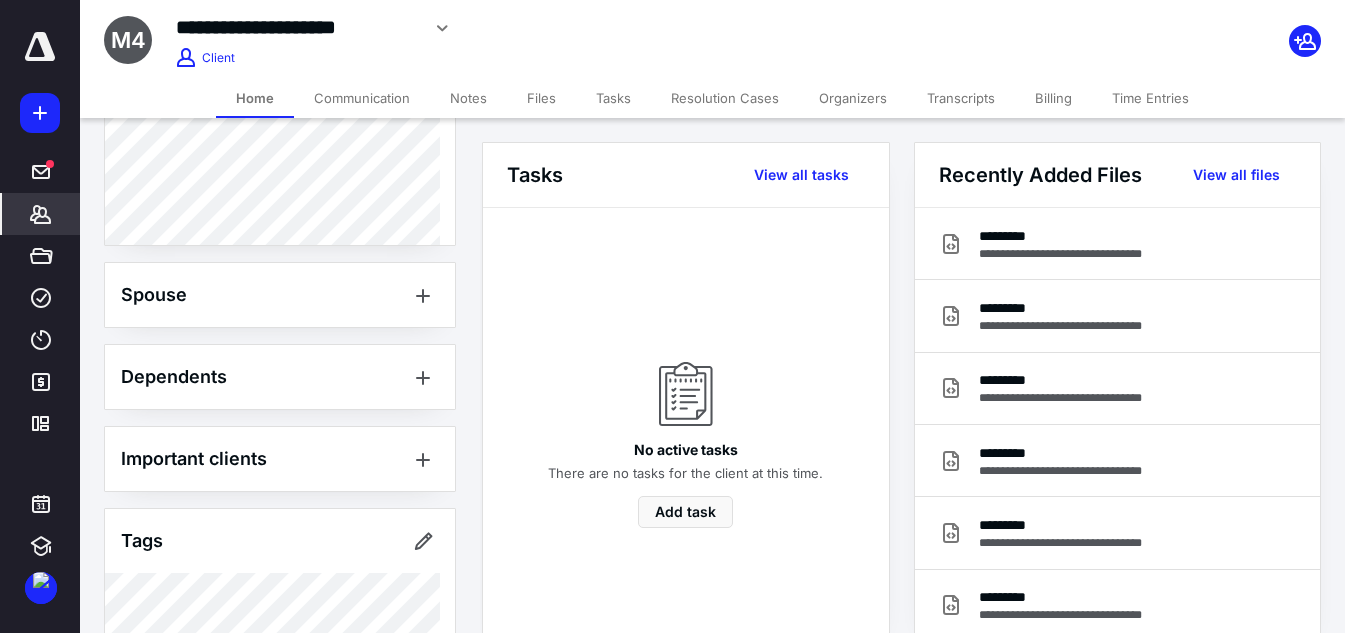 scroll, scrollTop: 626, scrollLeft: 0, axis: vertical 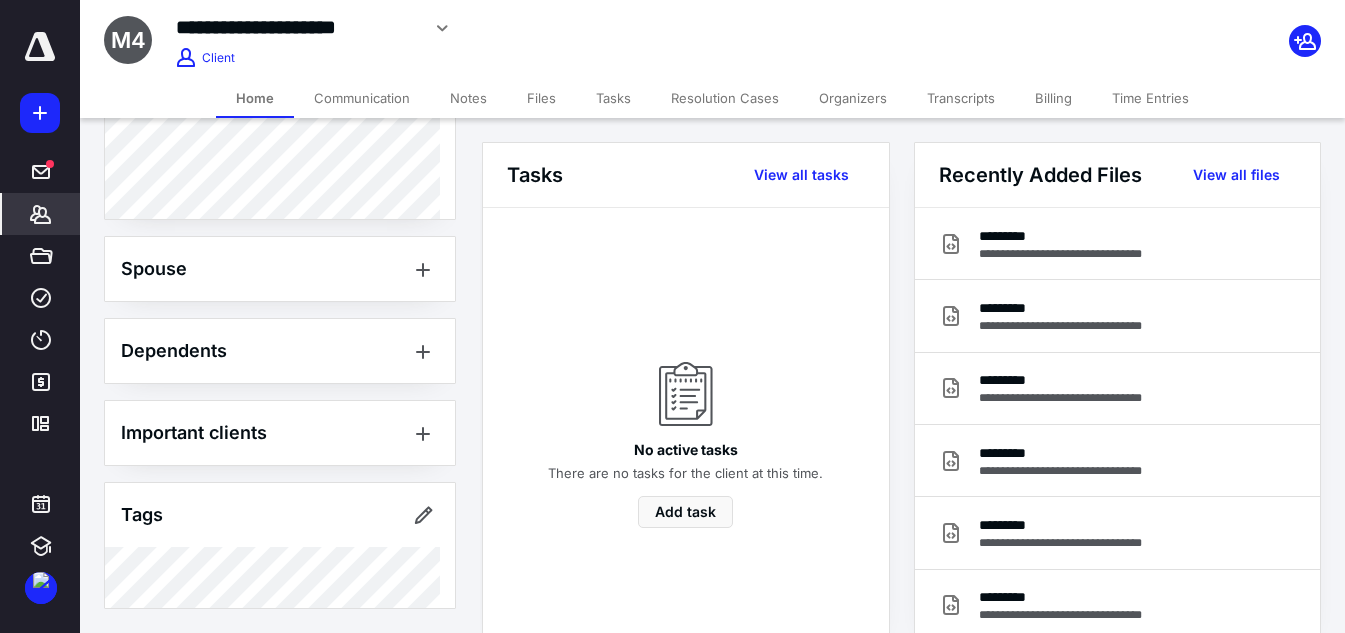 click on "Spouse" at bounding box center (154, 269) 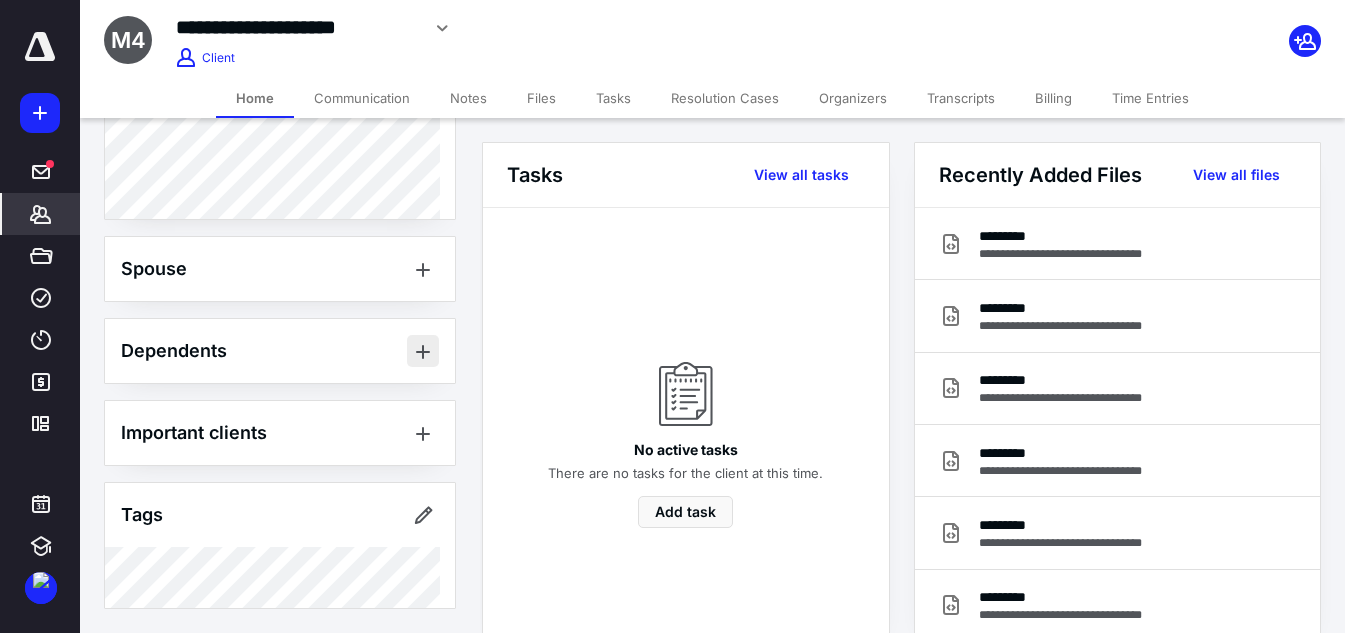 click at bounding box center [423, 351] 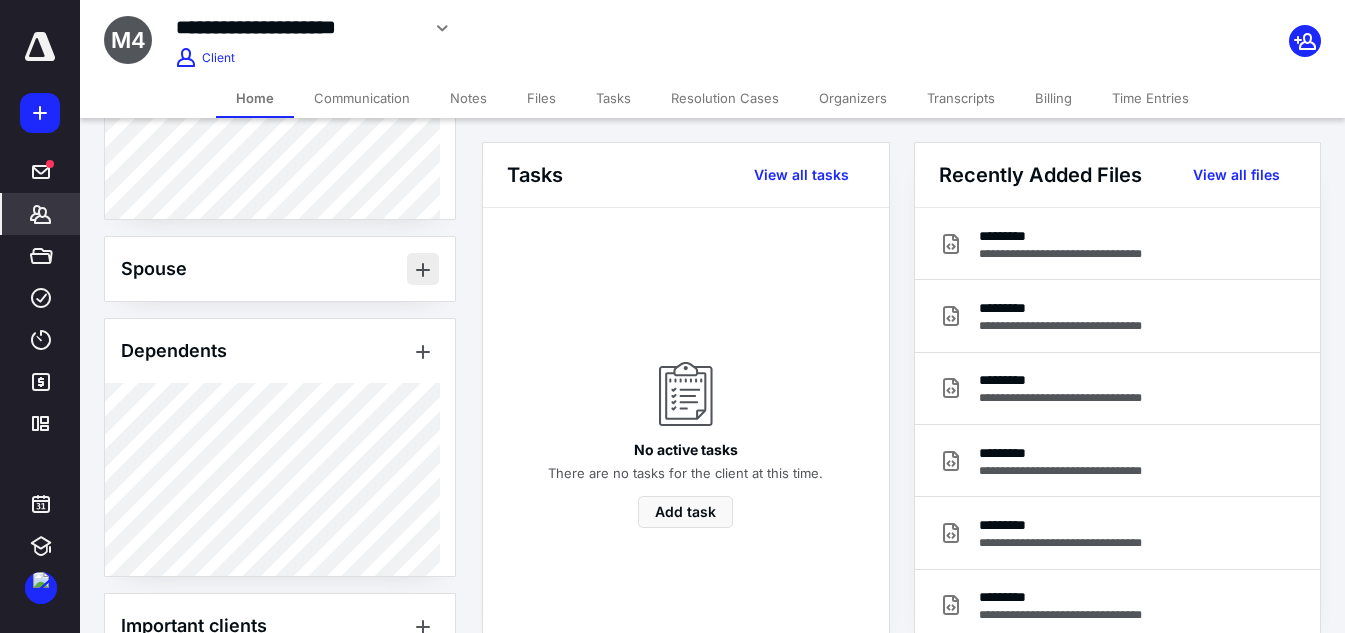 click at bounding box center (423, 269) 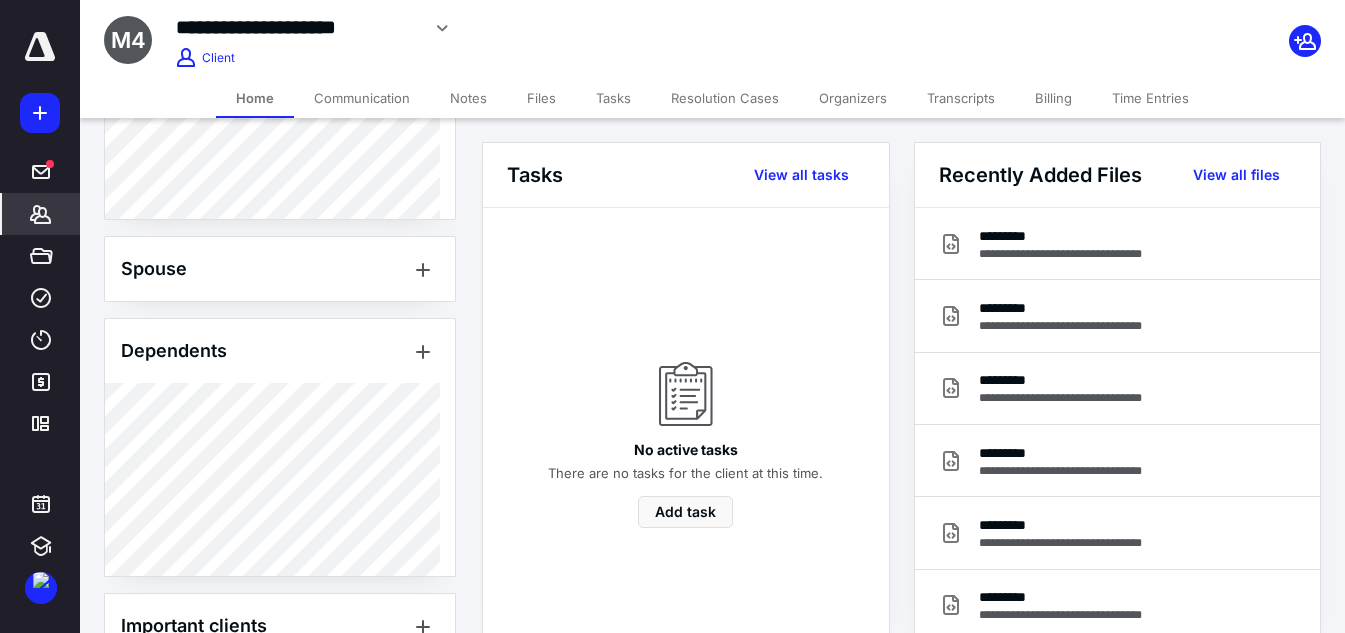 click on "Notes" at bounding box center (468, 98) 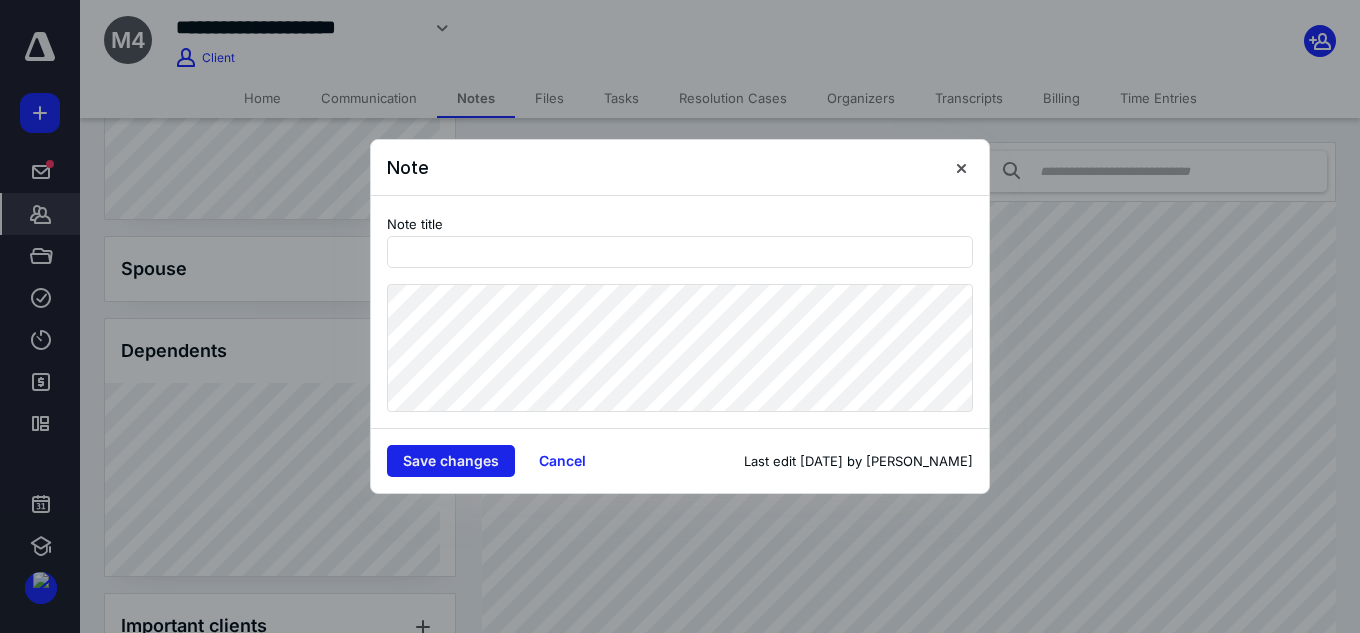 click on "Save changes" at bounding box center (451, 461) 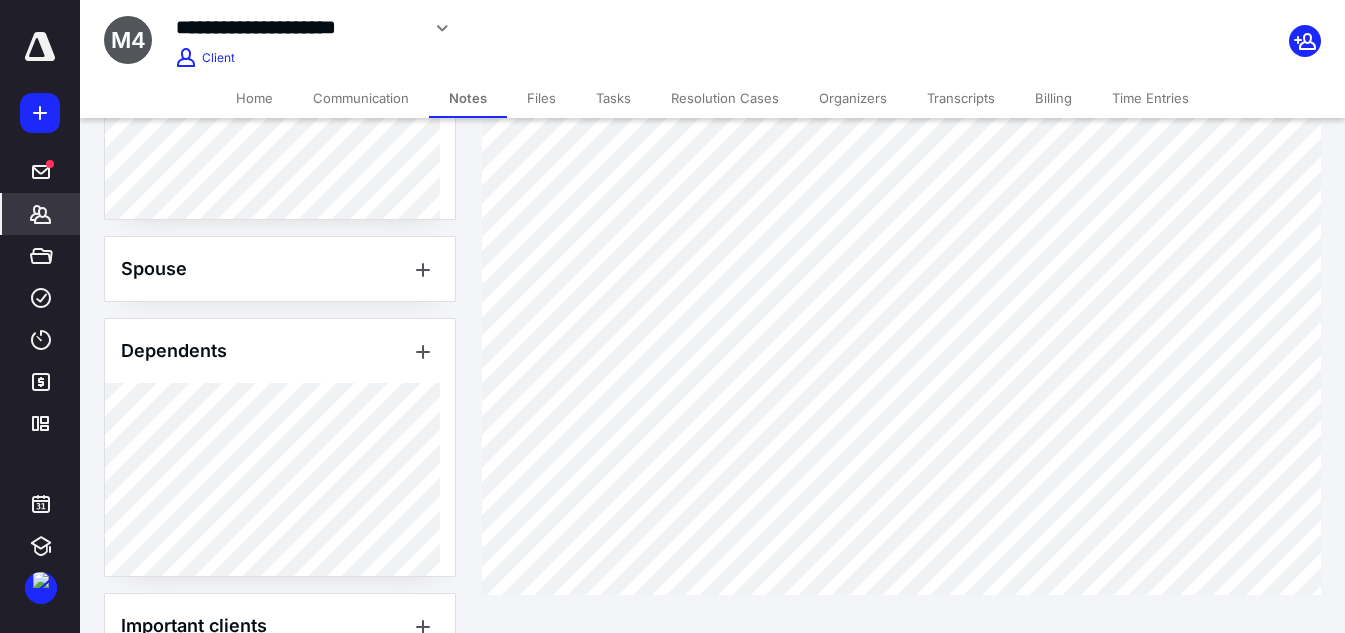 scroll, scrollTop: 118, scrollLeft: 0, axis: vertical 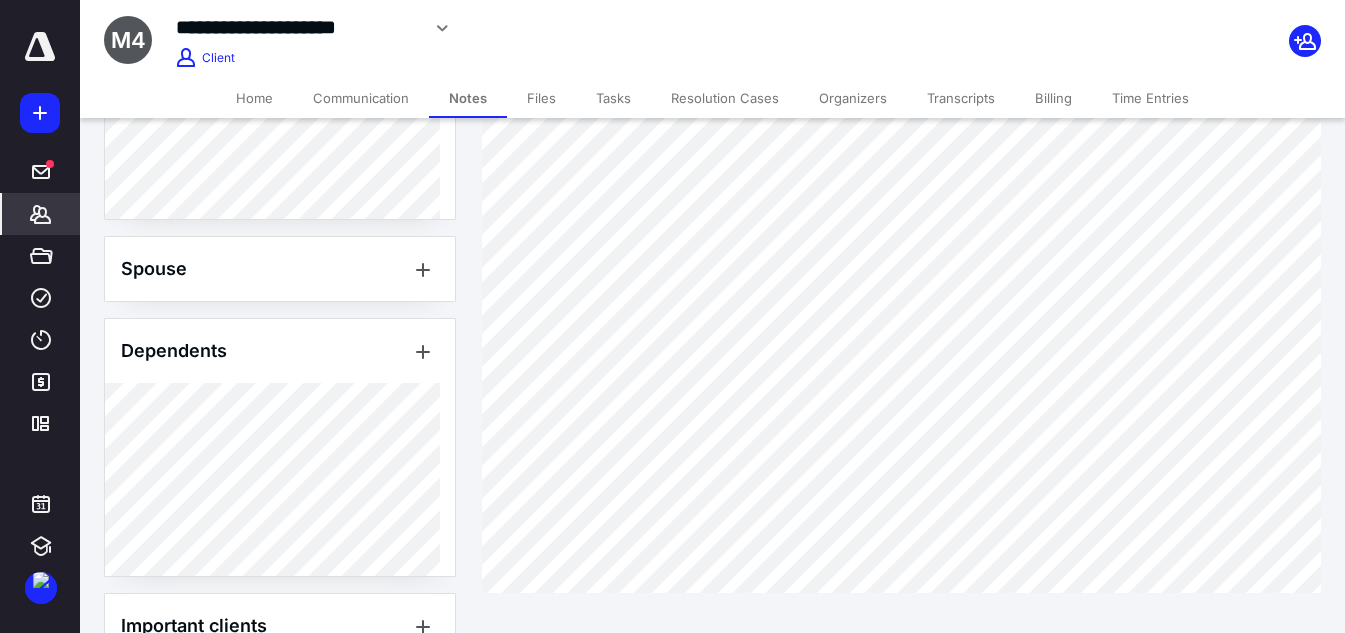 click 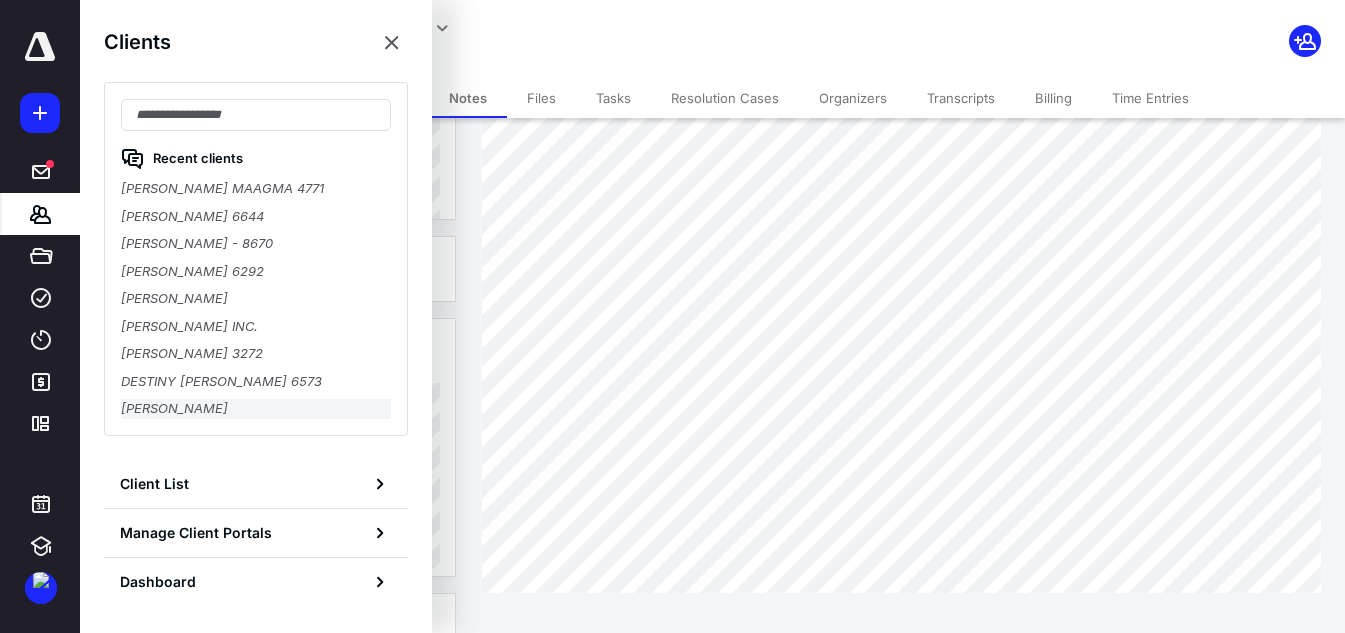 click on "[PERSON_NAME]" at bounding box center [256, 409] 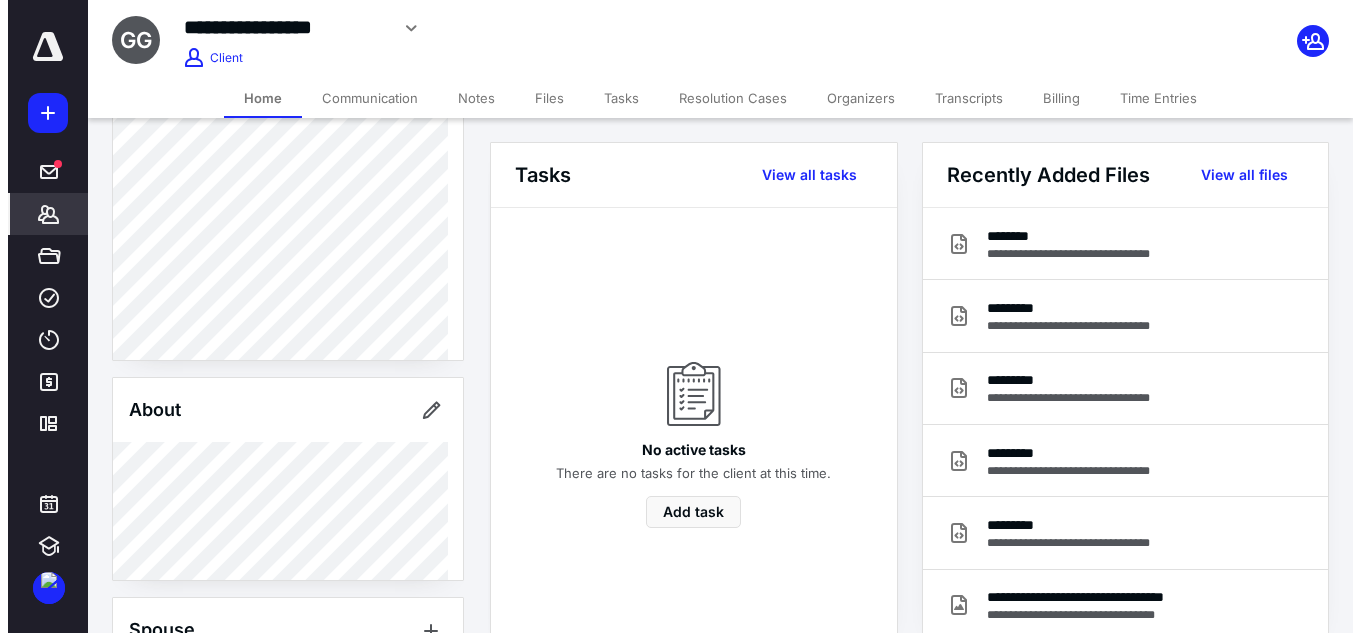 scroll, scrollTop: 100, scrollLeft: 0, axis: vertical 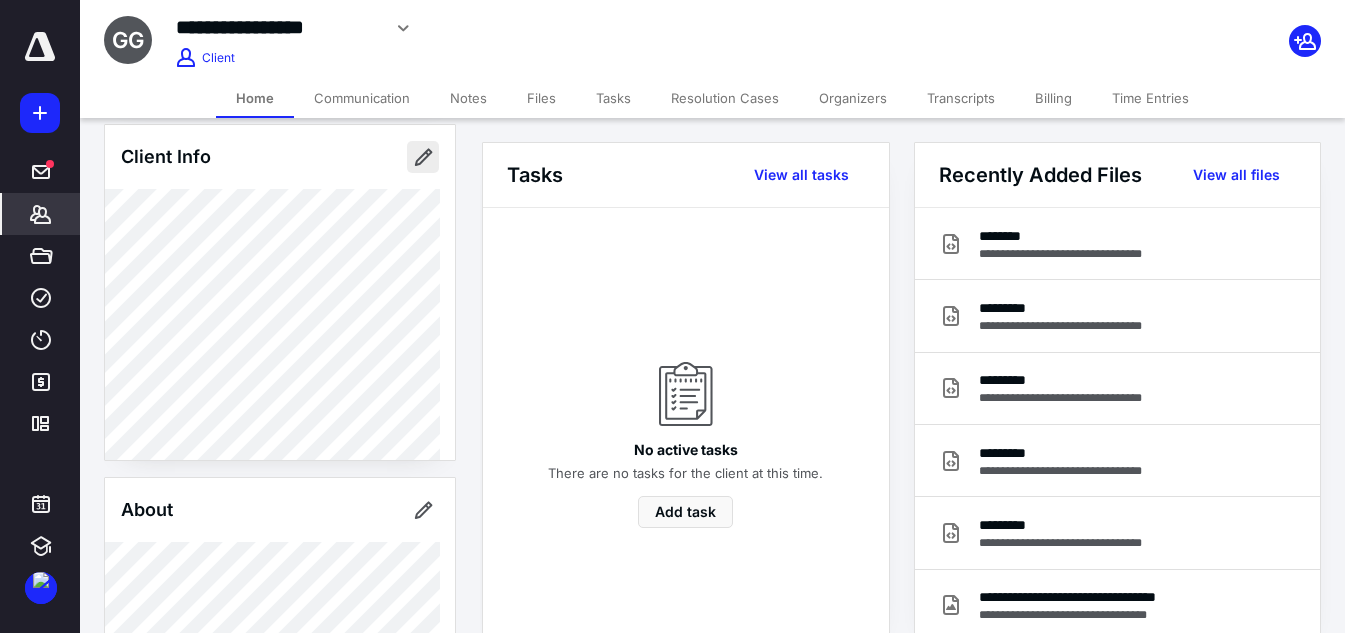 click at bounding box center (423, 157) 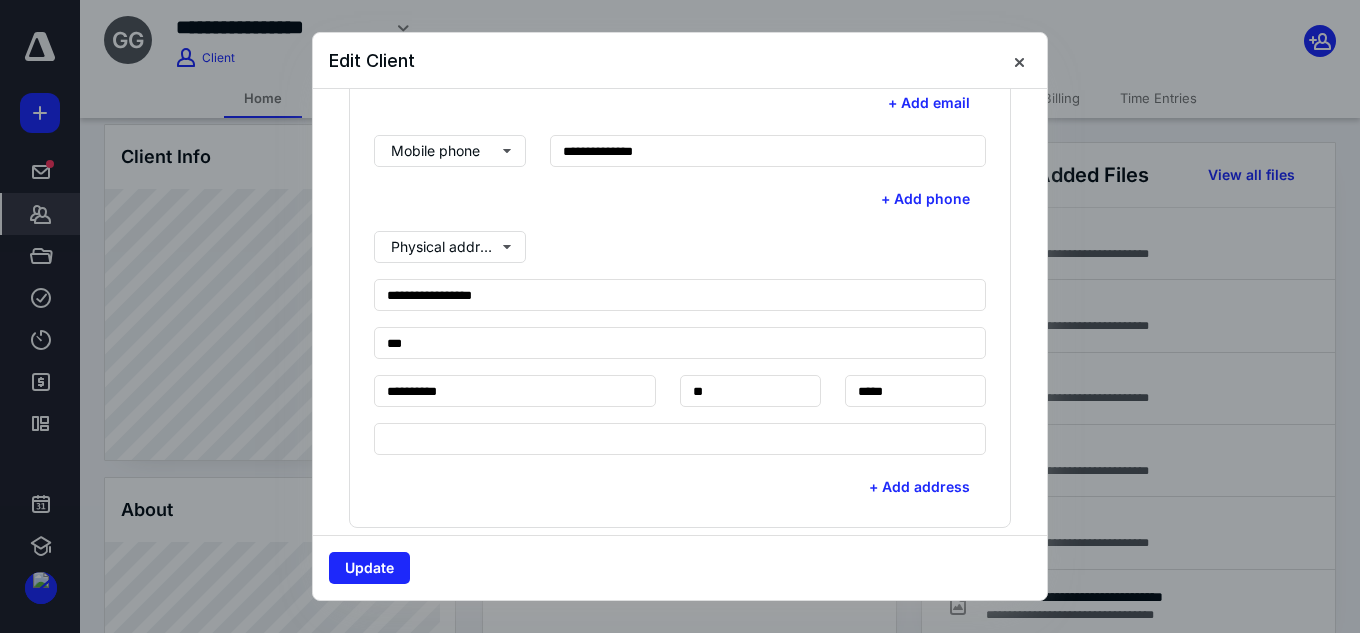 scroll, scrollTop: 600, scrollLeft: 0, axis: vertical 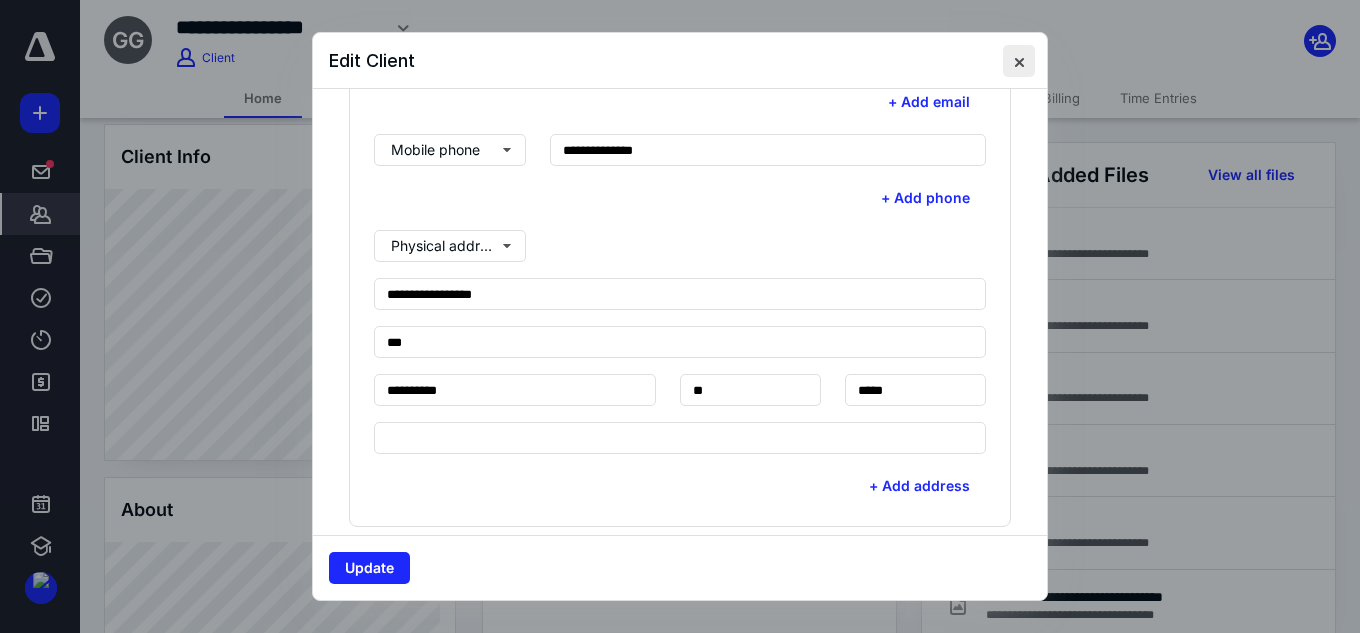 click at bounding box center (1019, 61) 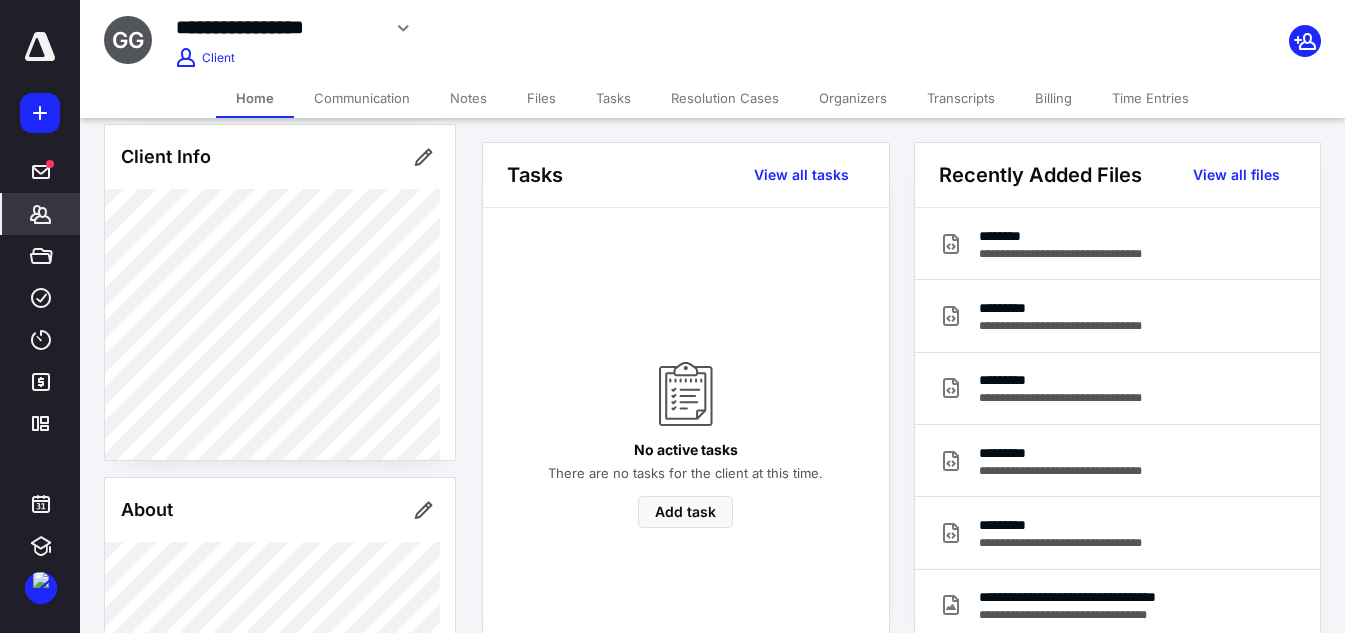 click on "Files" at bounding box center [541, 98] 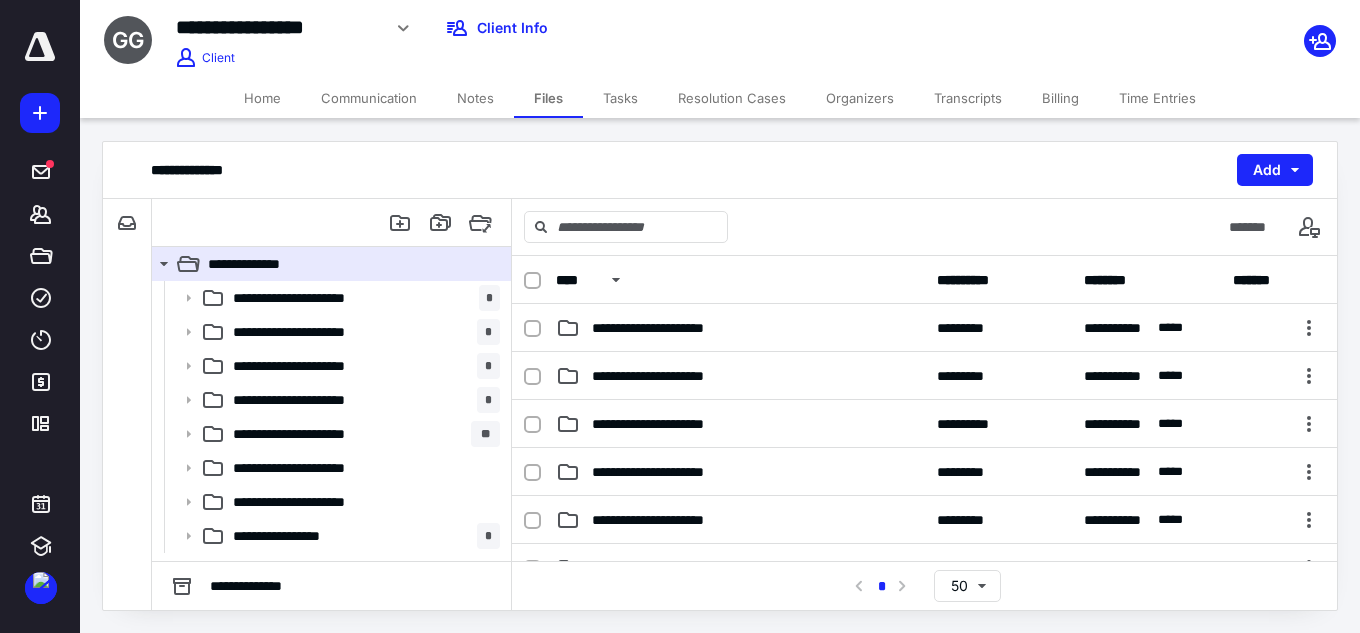 click on "Notes" at bounding box center (475, 98) 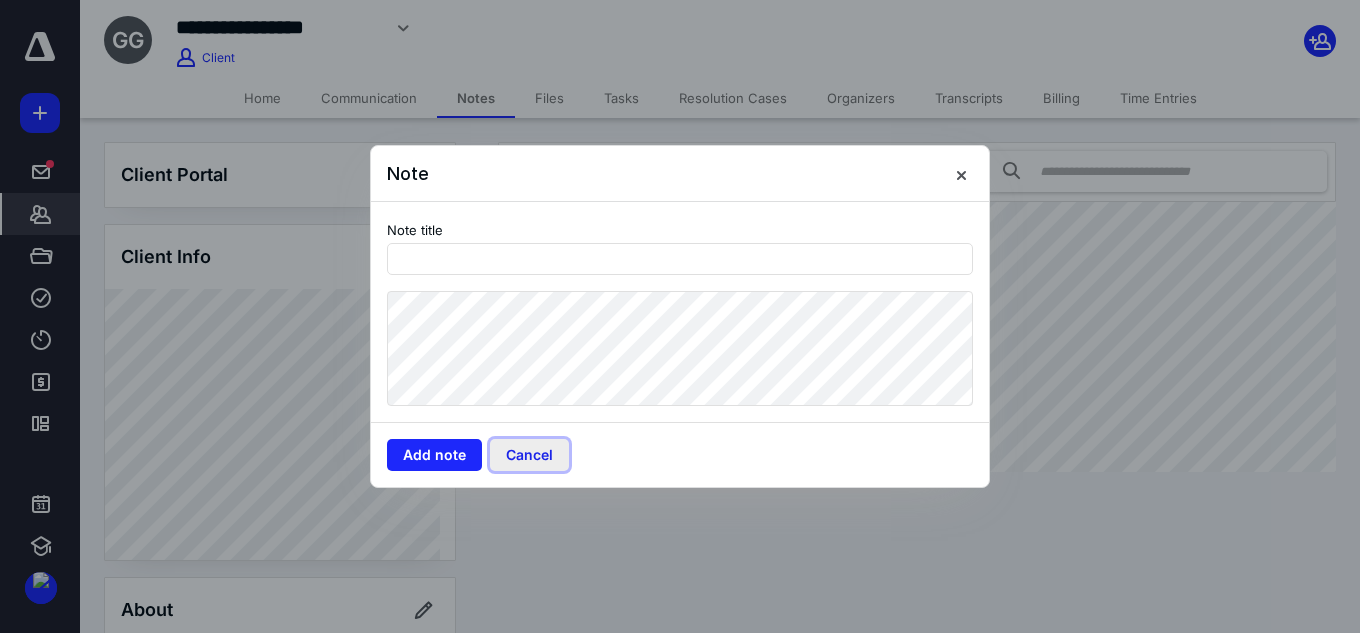 click on "Cancel" at bounding box center [529, 455] 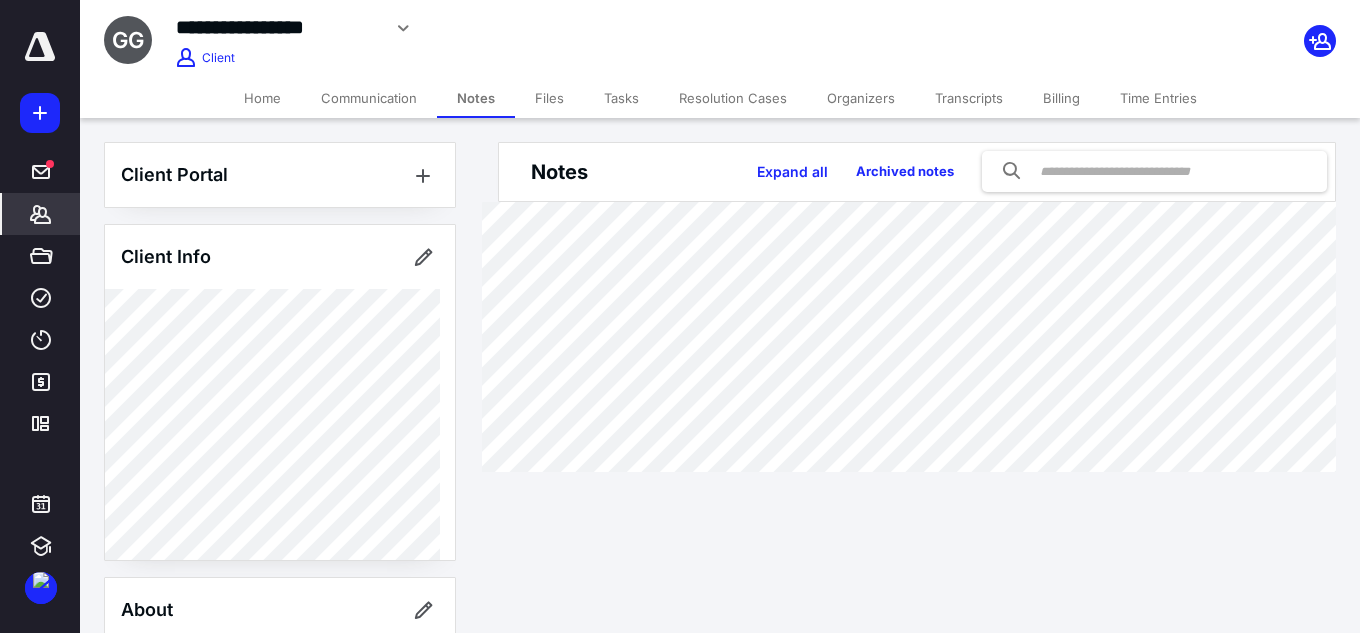 click 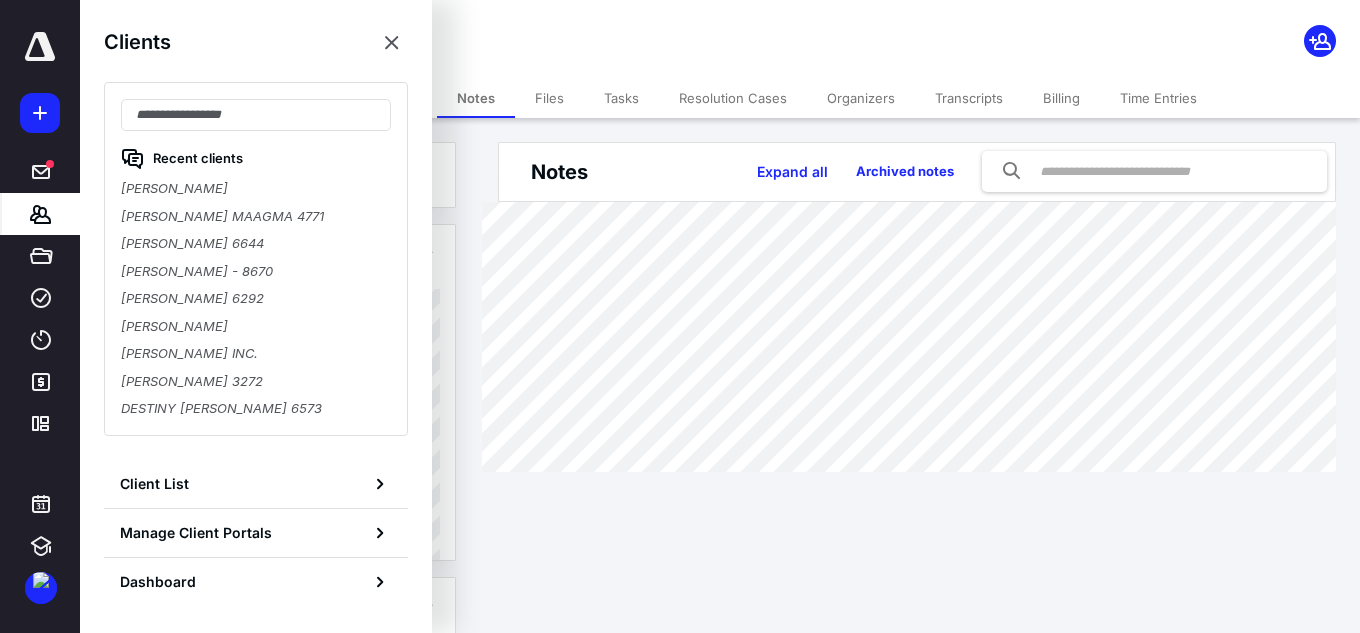 click on "Recent clients [PERSON_NAME] [PERSON_NAME] MAAGMA 4771 [PERSON_NAME] 6644 [PERSON_NAME] - 8670 [PERSON_NAME] 6292 [PERSON_NAME] [PERSON_NAME] INC. [PERSON_NAME] 3272 DESTINY [PERSON_NAME] 6573" at bounding box center [256, 259] 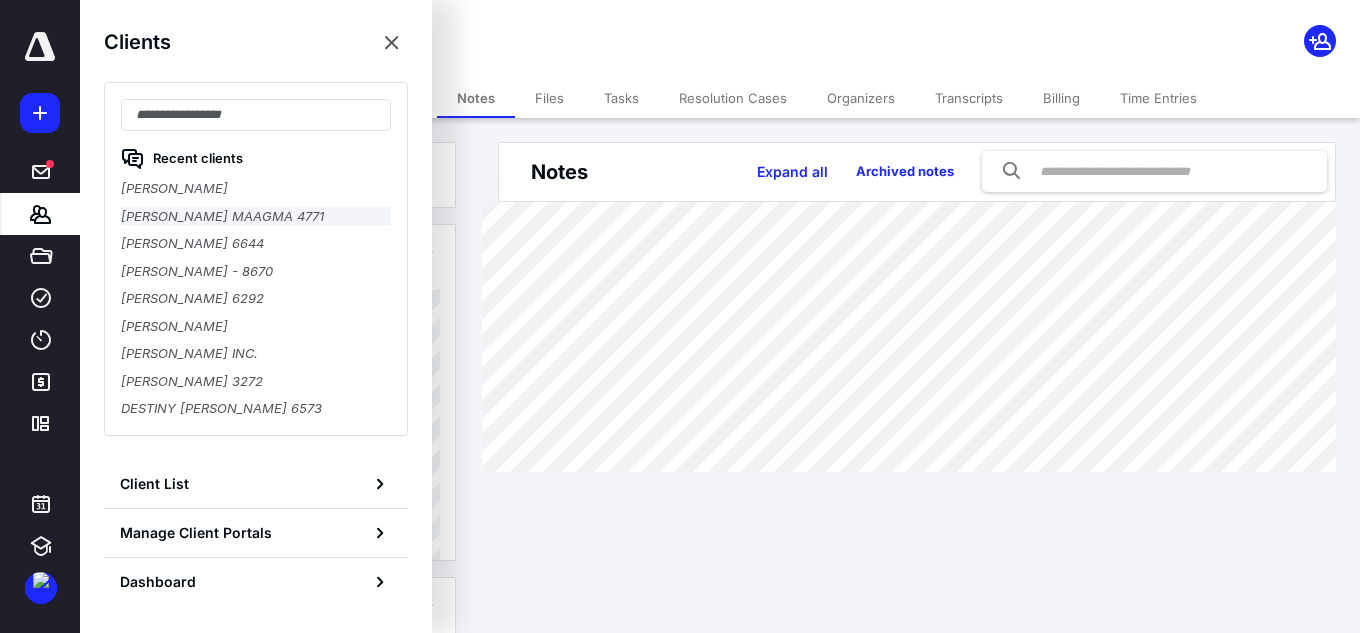click on "[PERSON_NAME] MAAGMA 4771" at bounding box center (256, 217) 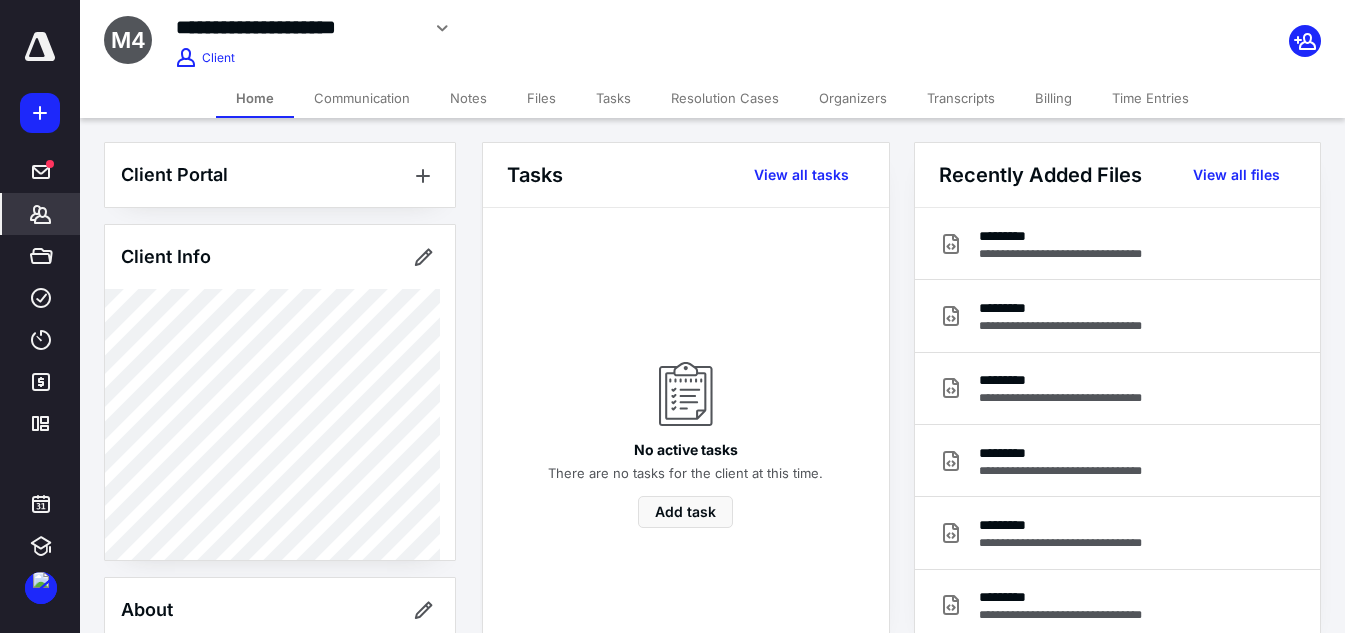 click on "Notes" at bounding box center [468, 98] 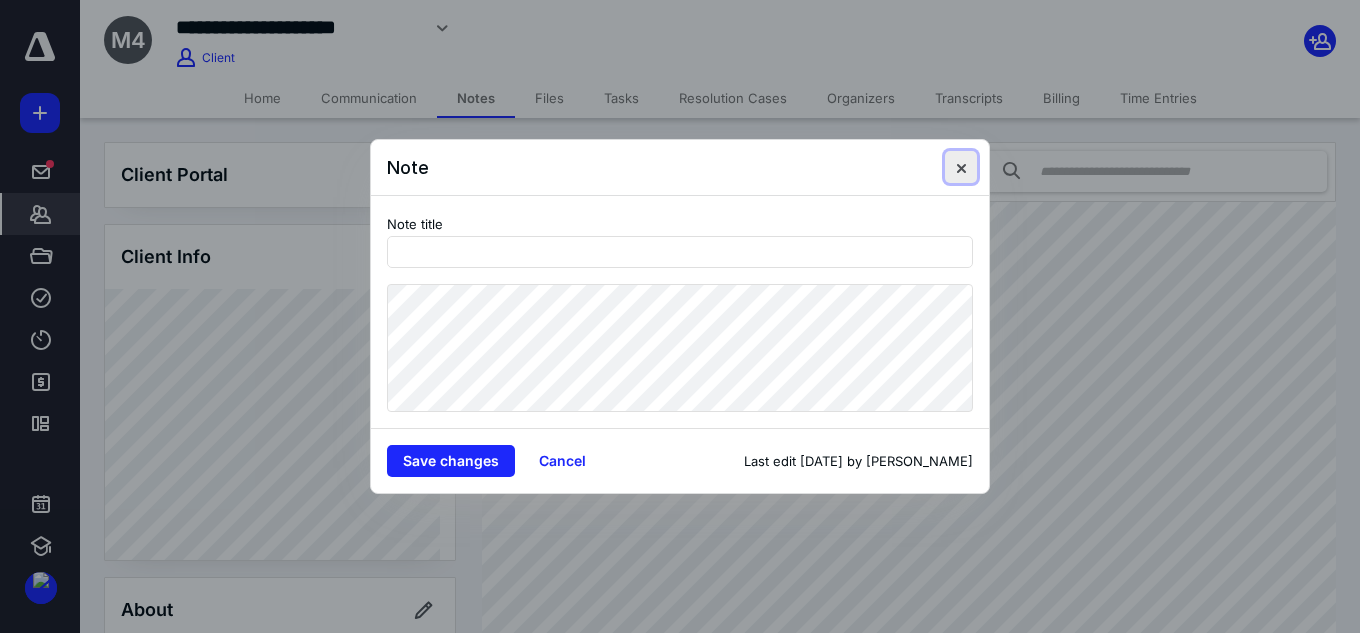 click at bounding box center (961, 167) 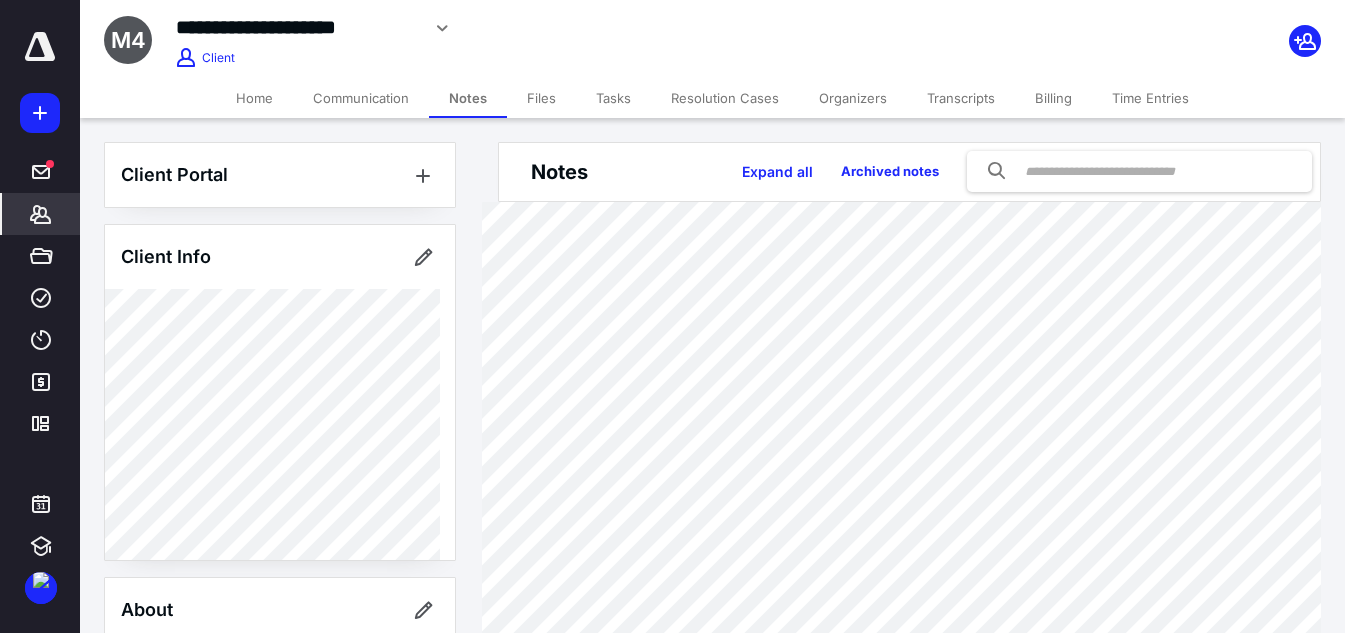 click 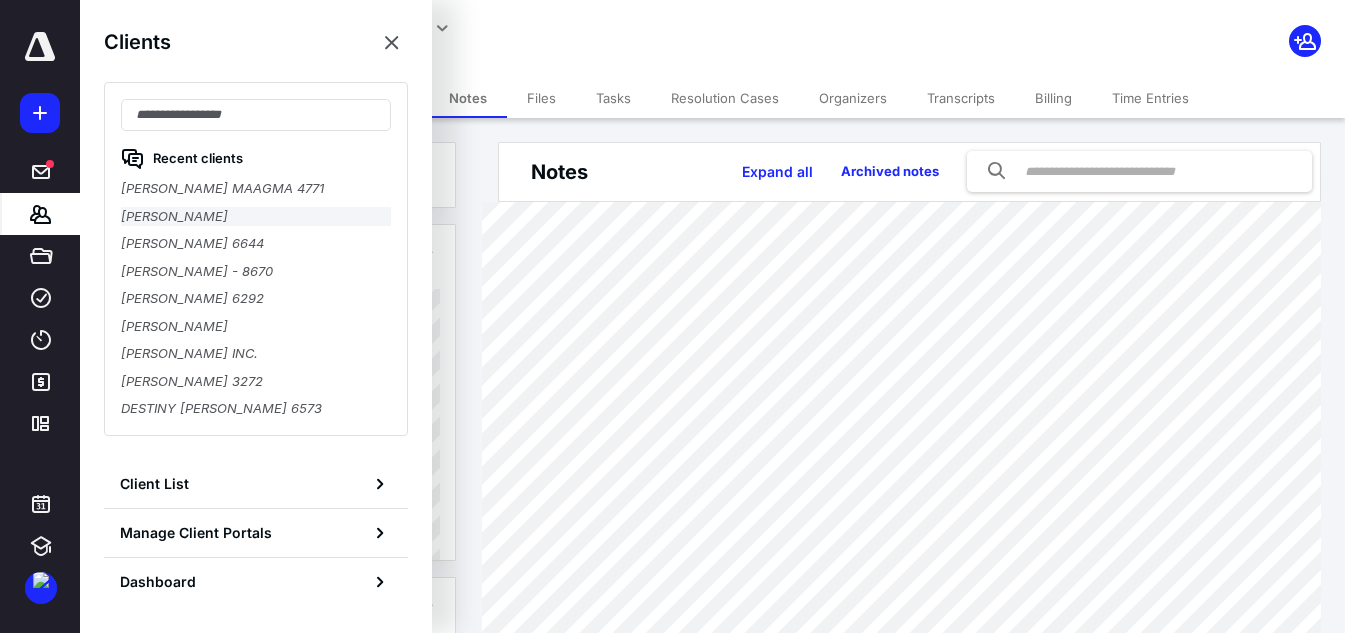 click on "[PERSON_NAME]" at bounding box center (256, 217) 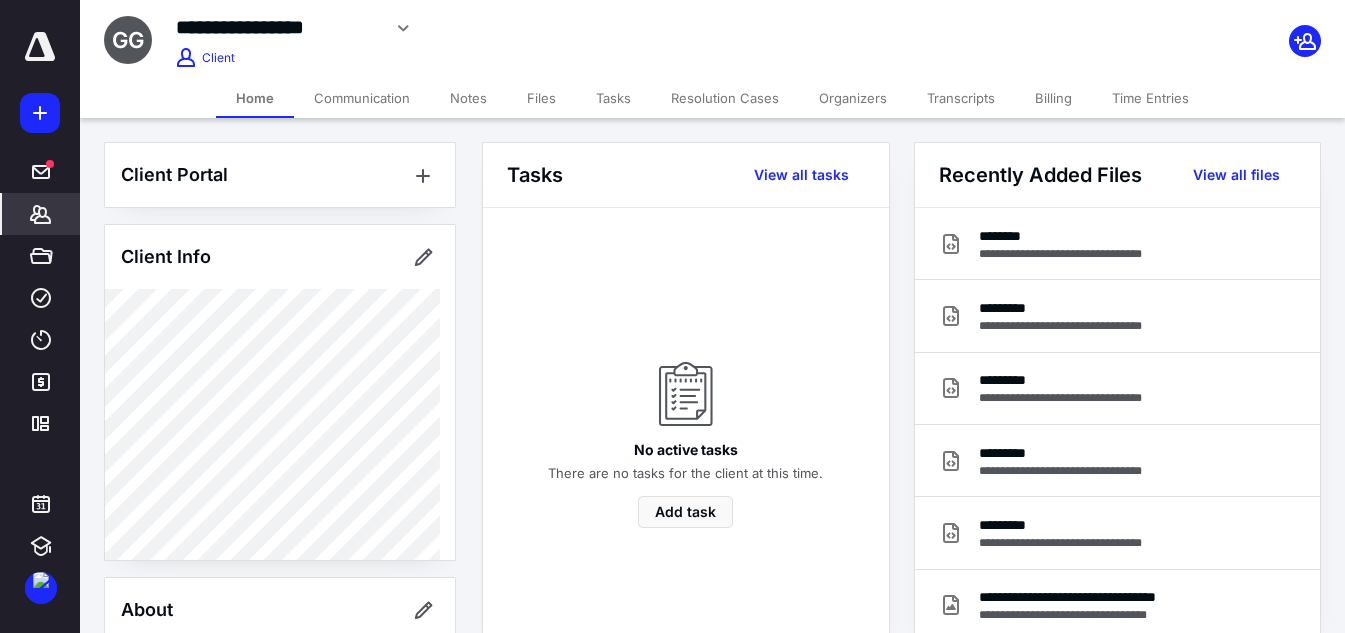 click on "Notes" at bounding box center [468, 98] 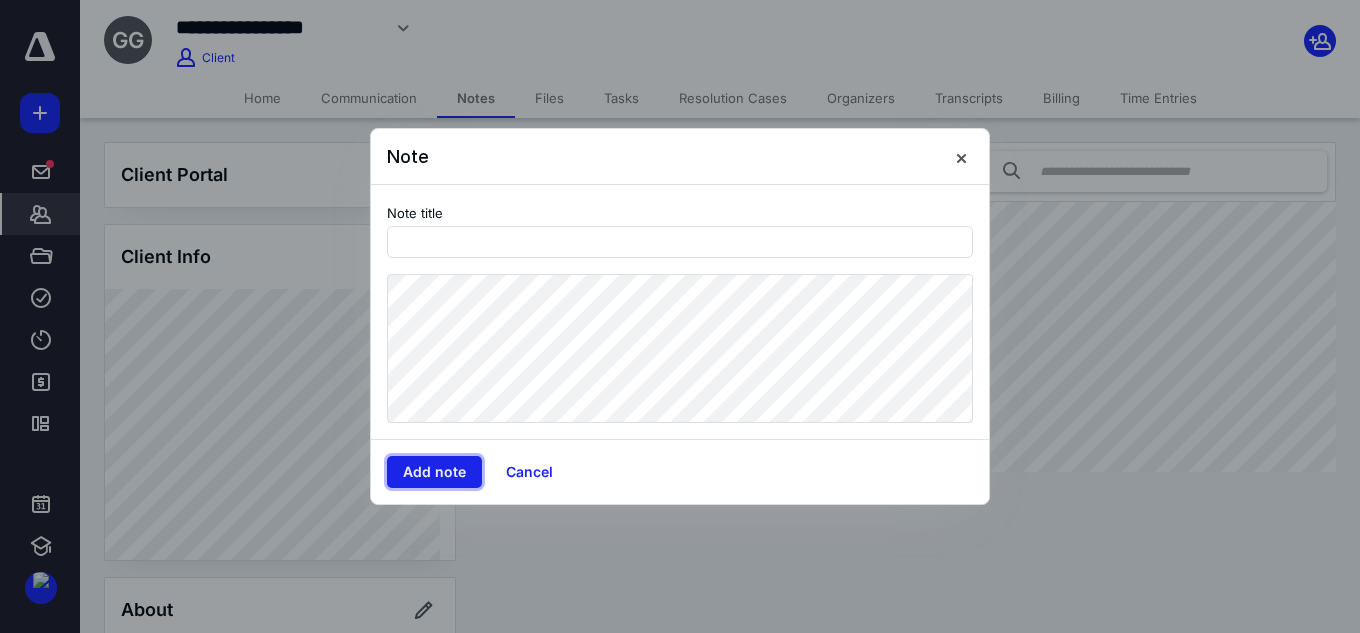 click on "Add note" at bounding box center (434, 472) 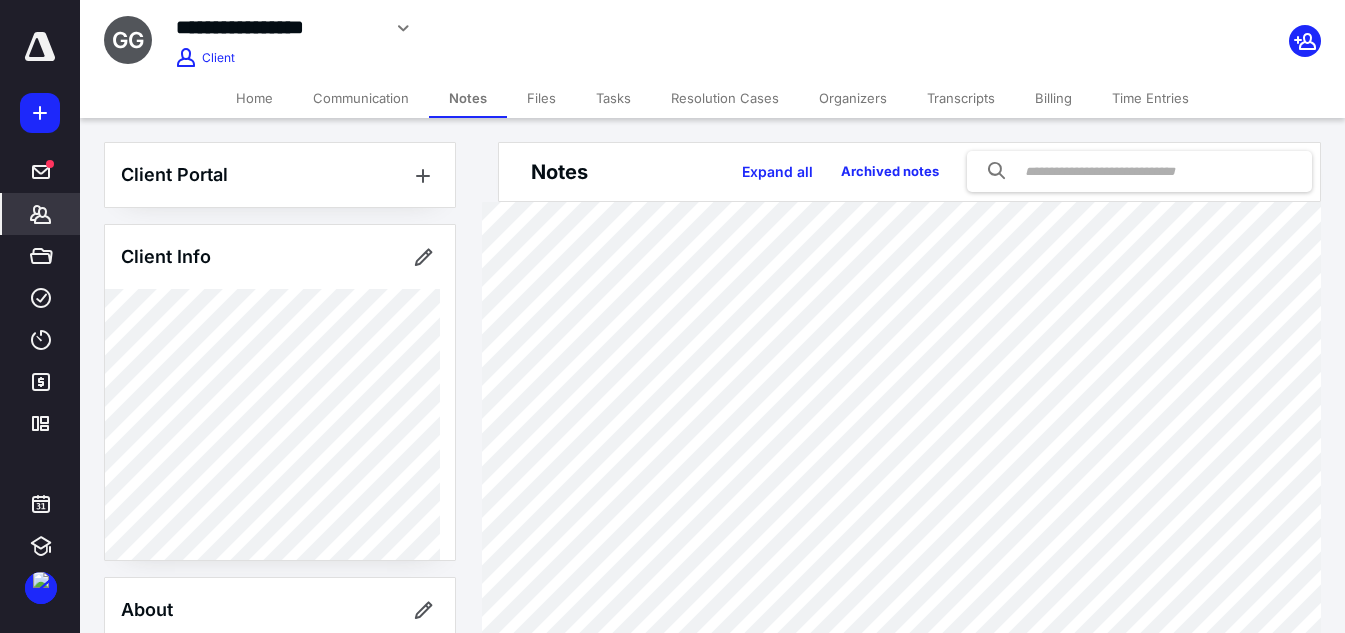 click on "Files" at bounding box center (541, 98) 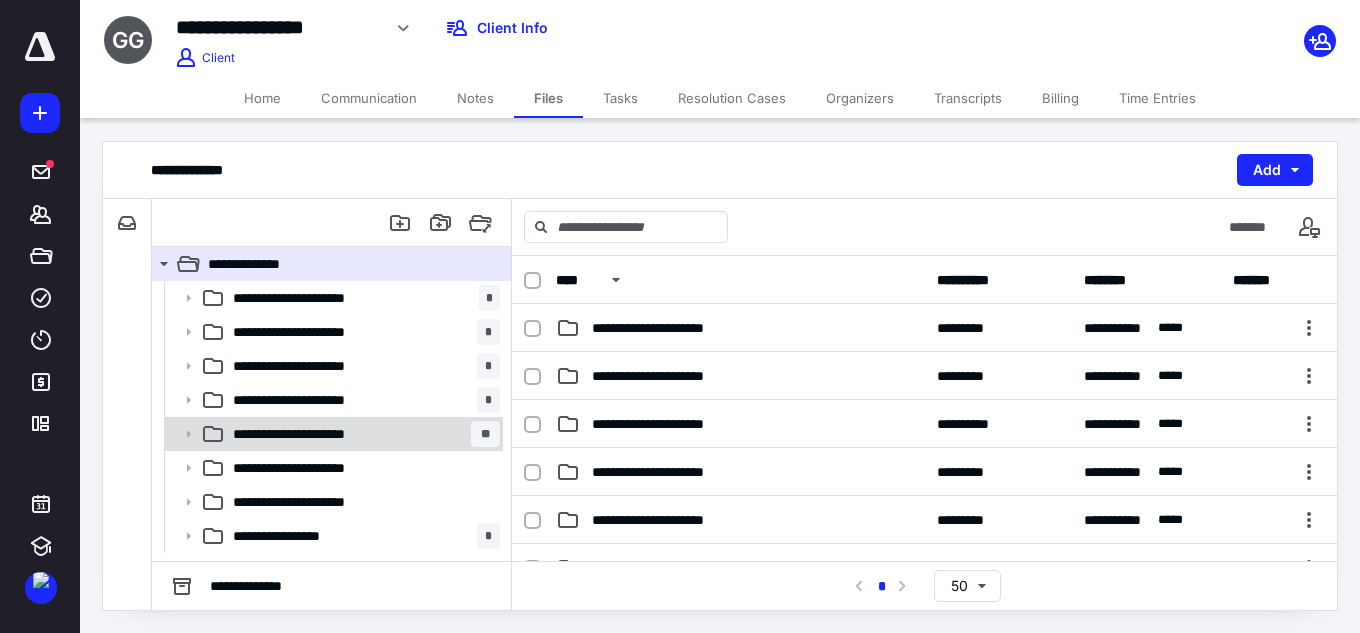 click on "**********" at bounding box center (324, 434) 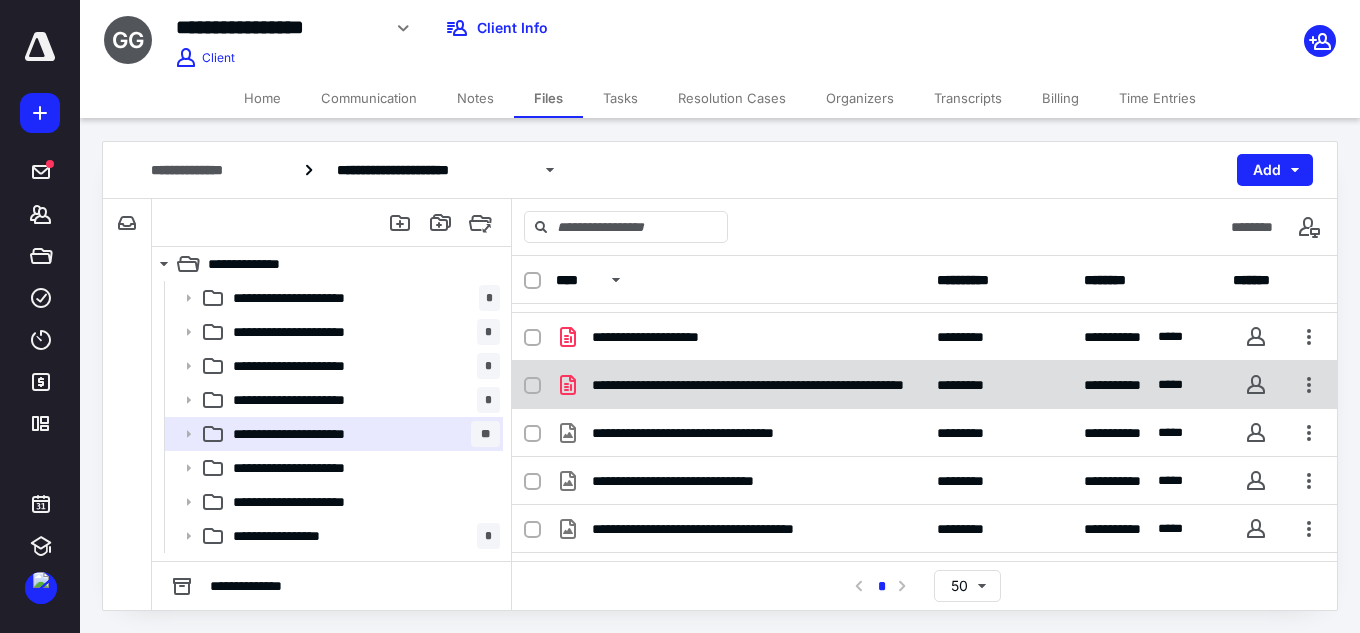 scroll, scrollTop: 100, scrollLeft: 0, axis: vertical 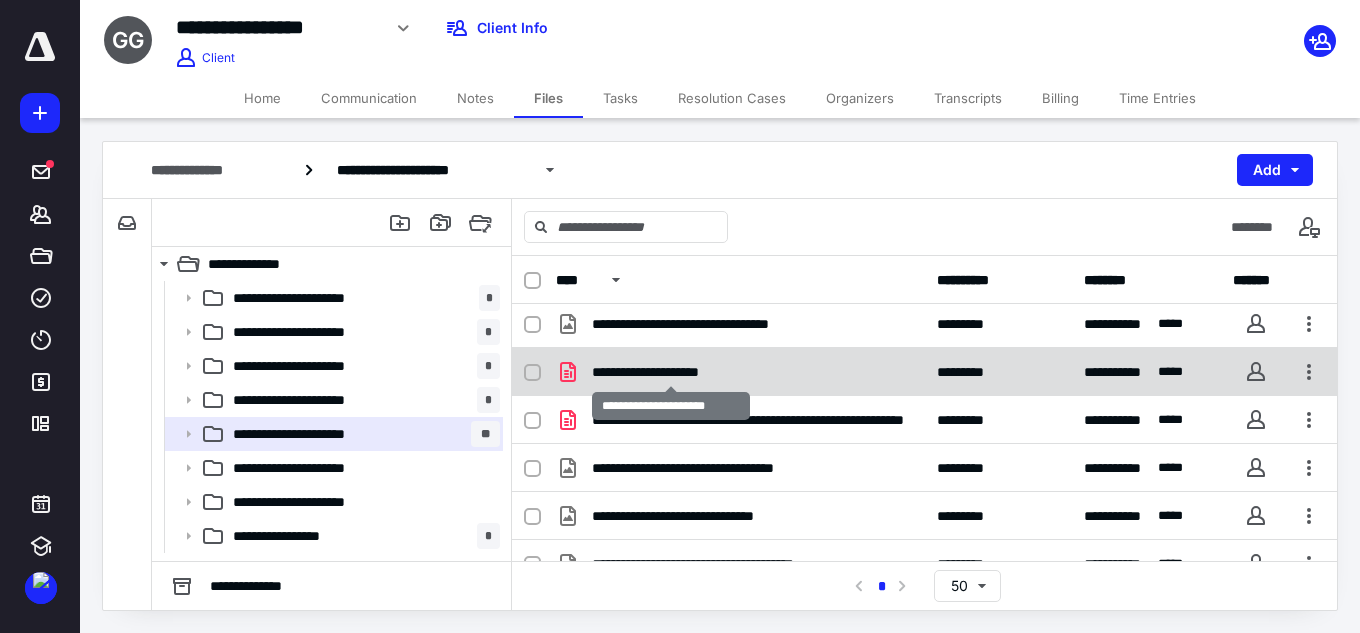 click on "**********" at bounding box center [671, 372] 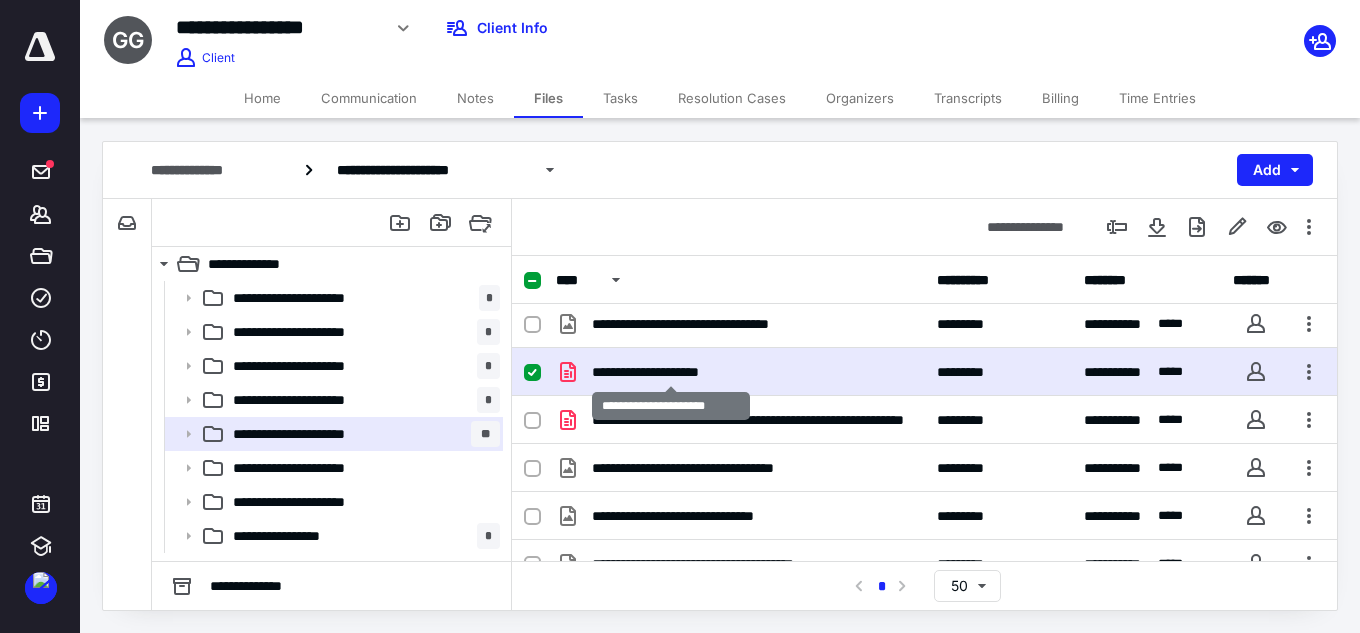 click on "**********" at bounding box center [671, 372] 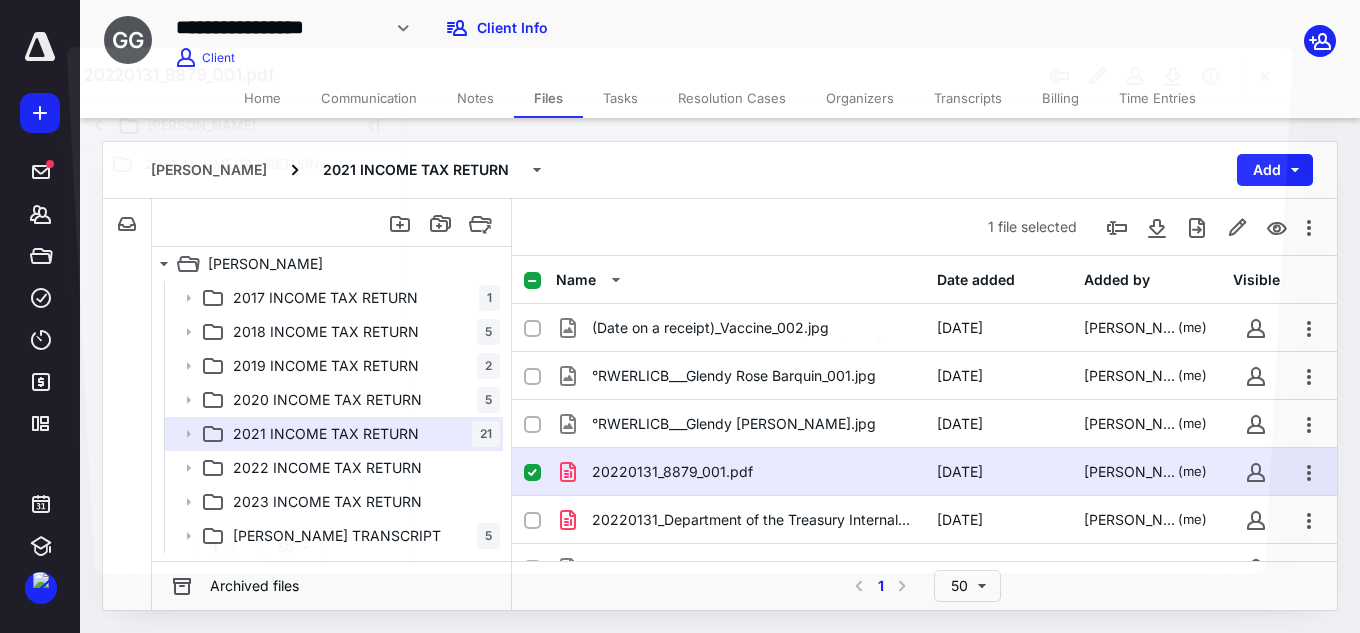 scroll, scrollTop: 100, scrollLeft: 0, axis: vertical 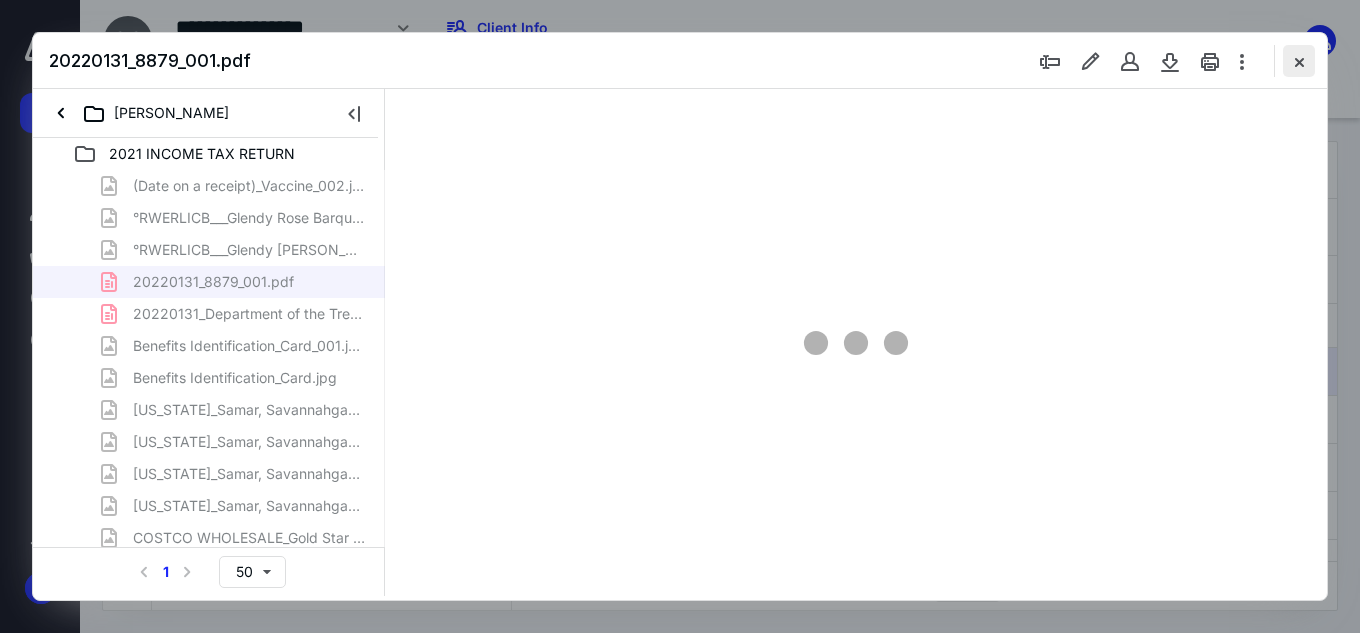 click at bounding box center [1299, 61] 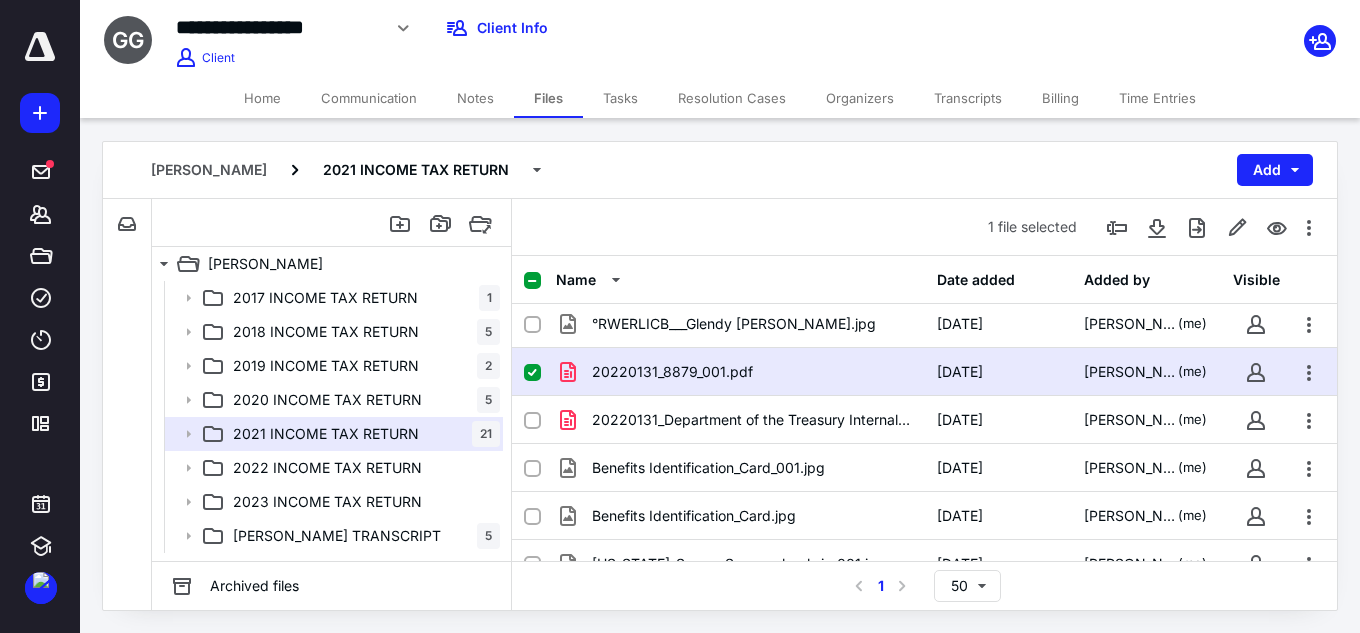 click on "Notes" at bounding box center [475, 98] 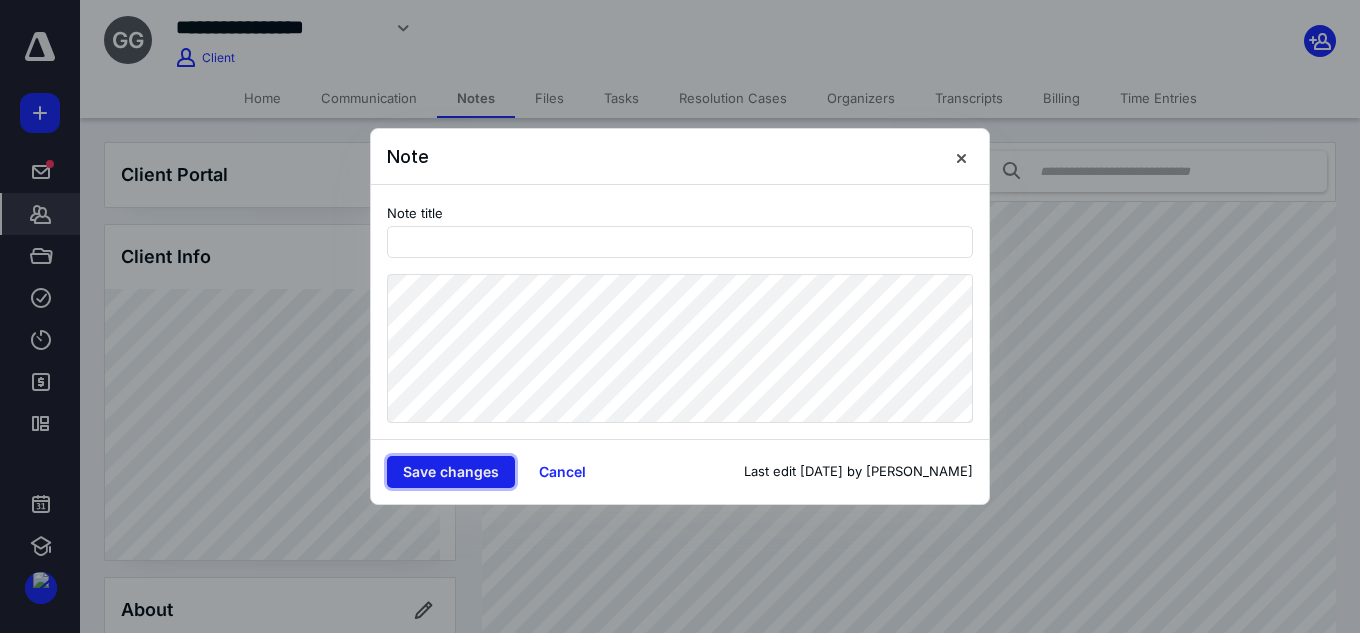 click on "Save changes" at bounding box center (451, 472) 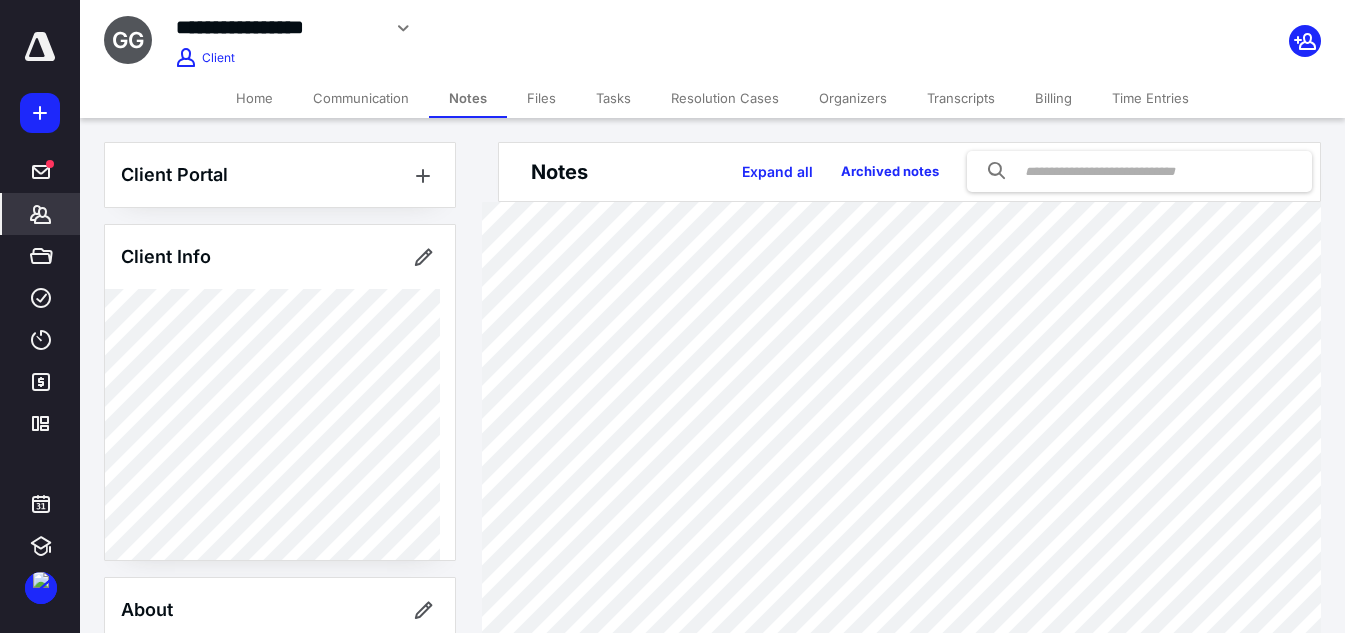 click on "Files" at bounding box center (541, 98) 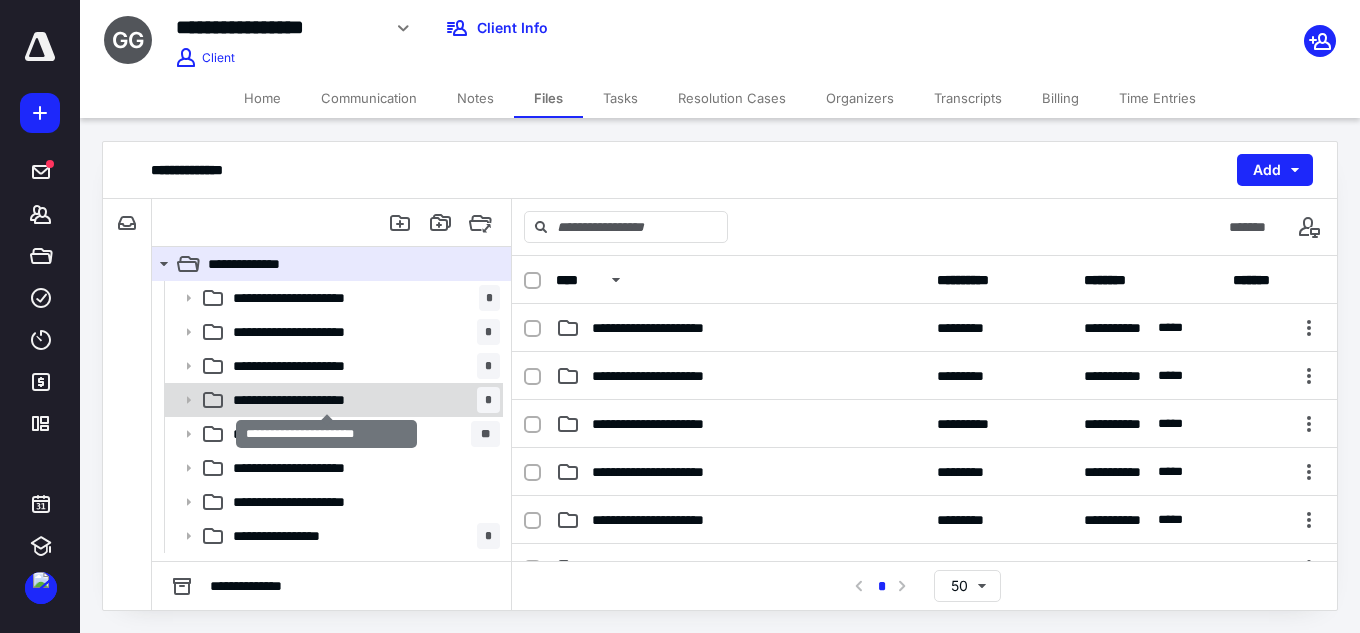 click on "**********" at bounding box center [326, 400] 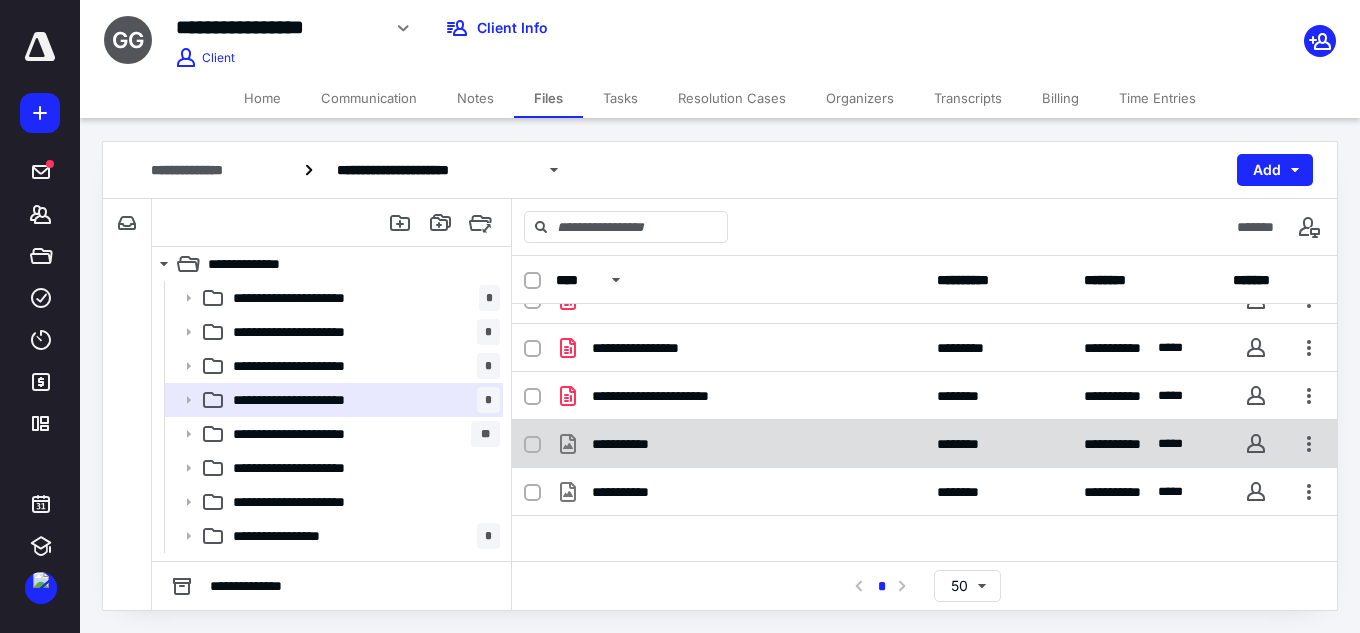 scroll, scrollTop: 43, scrollLeft: 0, axis: vertical 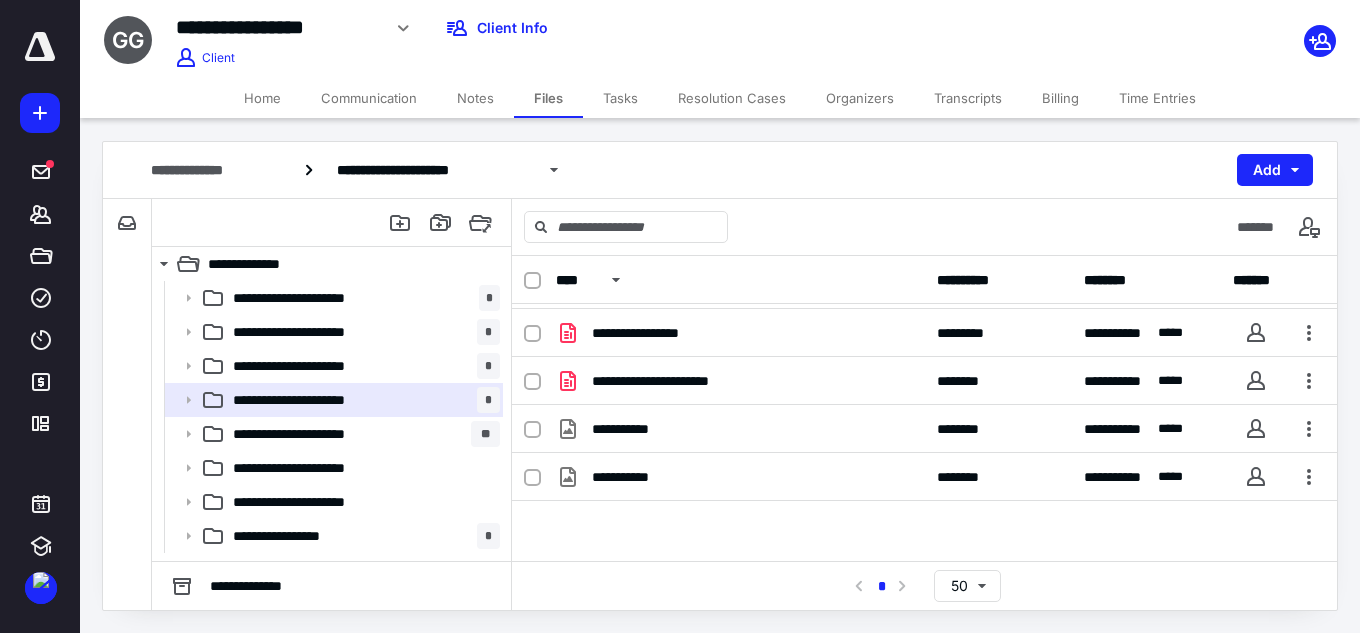 click on "**********" at bounding box center (326, 400) 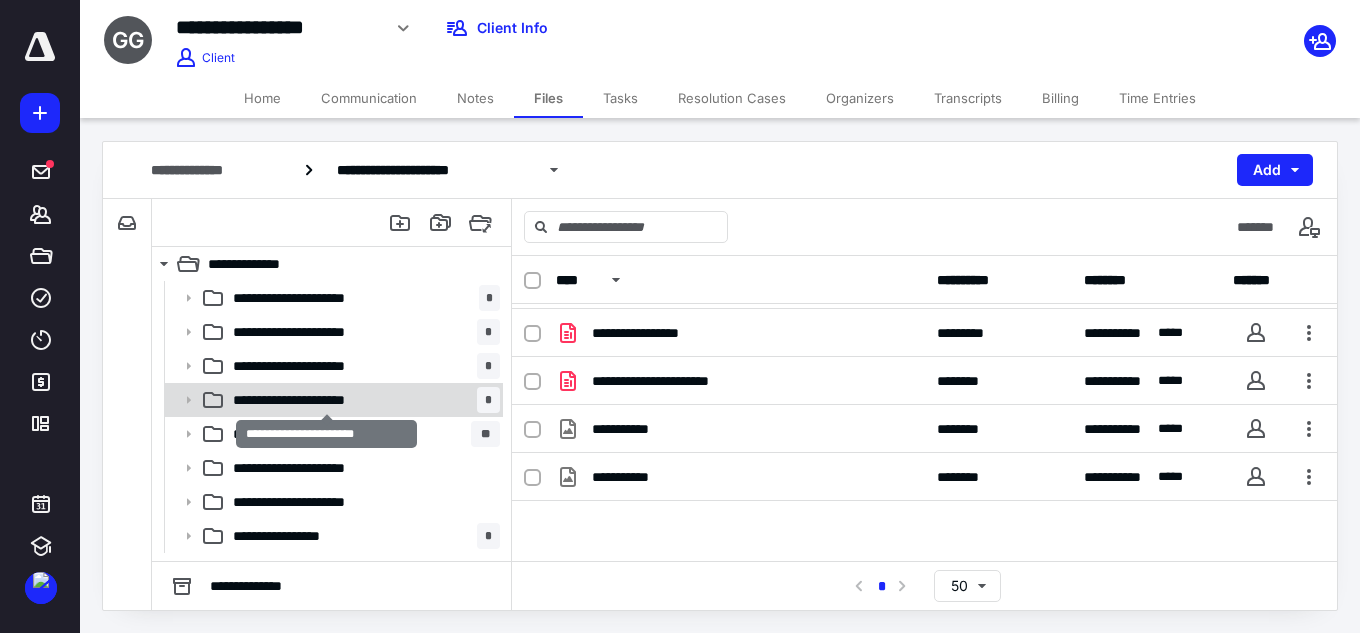 click on "**********" at bounding box center [326, 400] 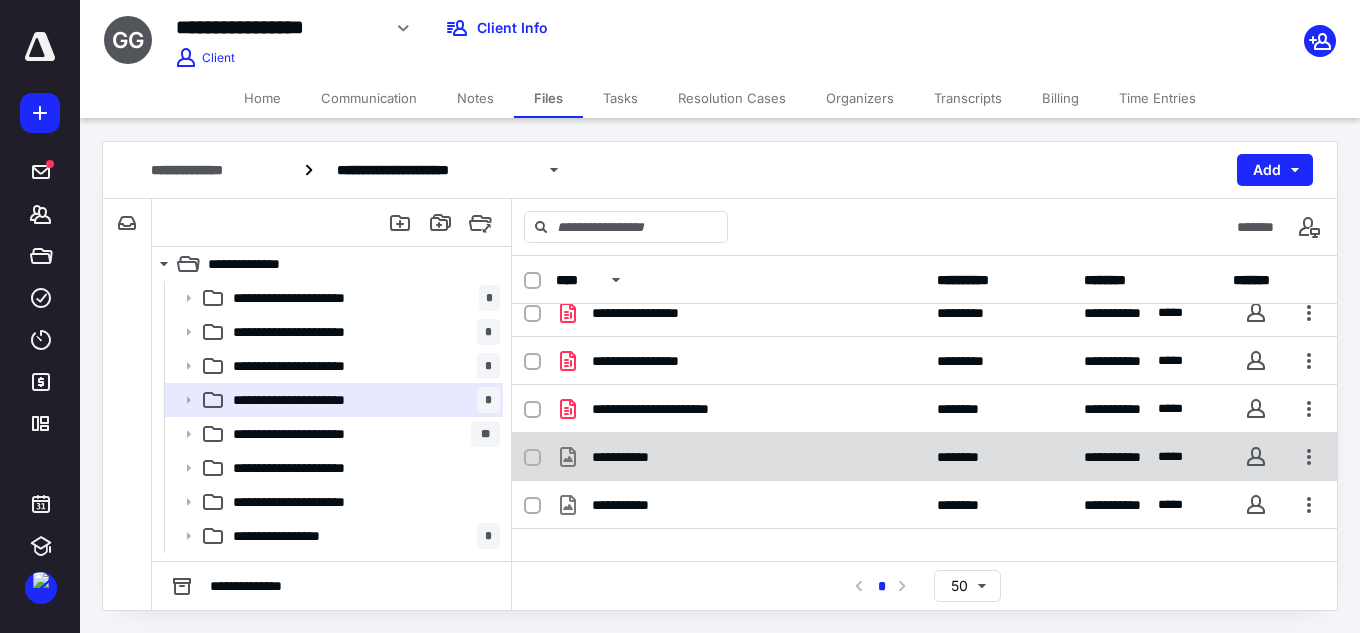 scroll, scrollTop: 0, scrollLeft: 0, axis: both 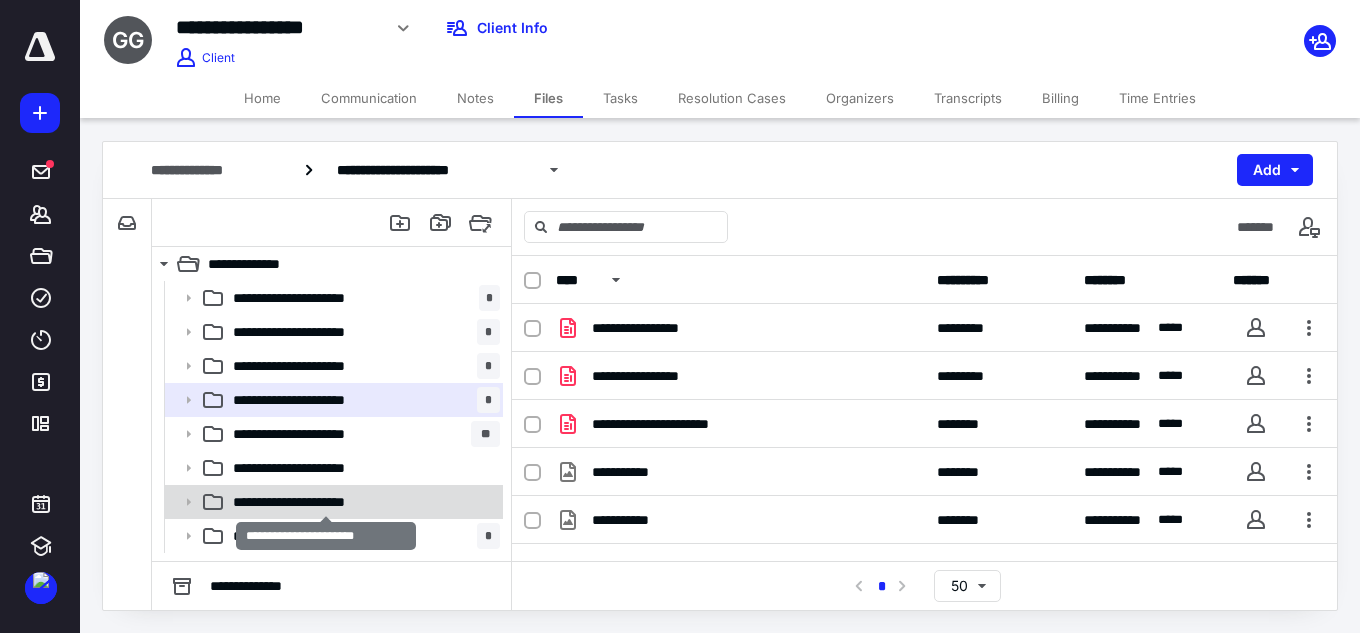 click on "**********" at bounding box center [326, 502] 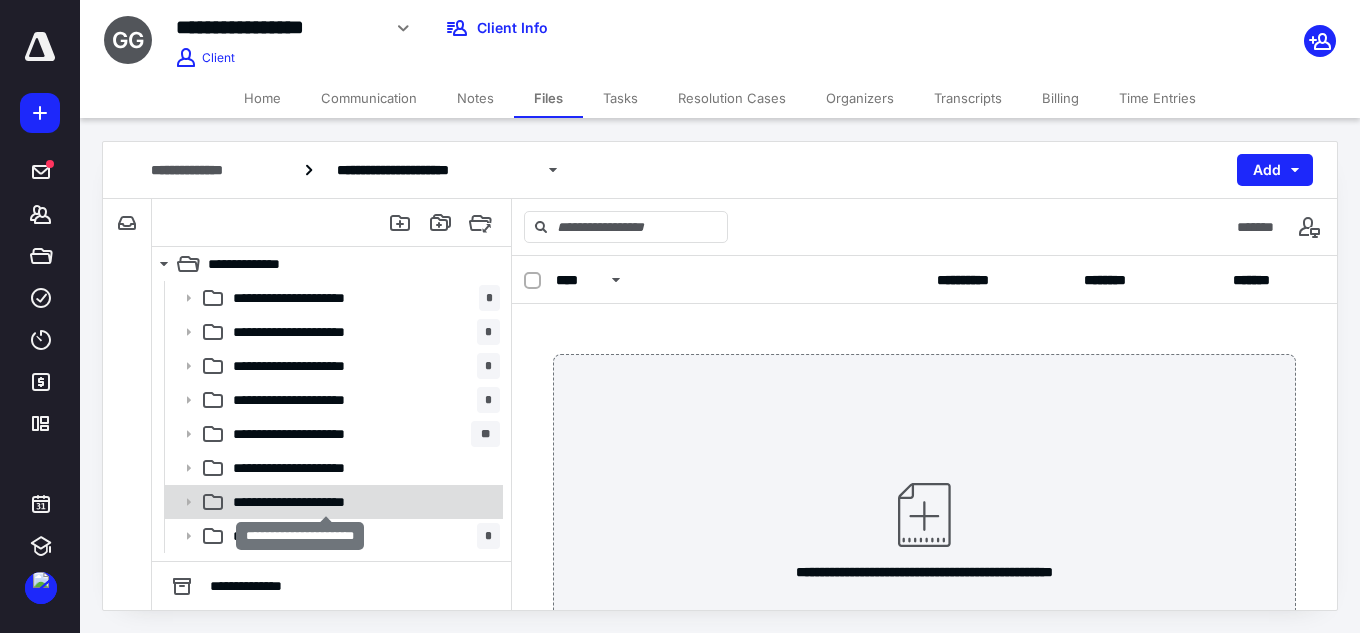 click on "**********" at bounding box center [326, 502] 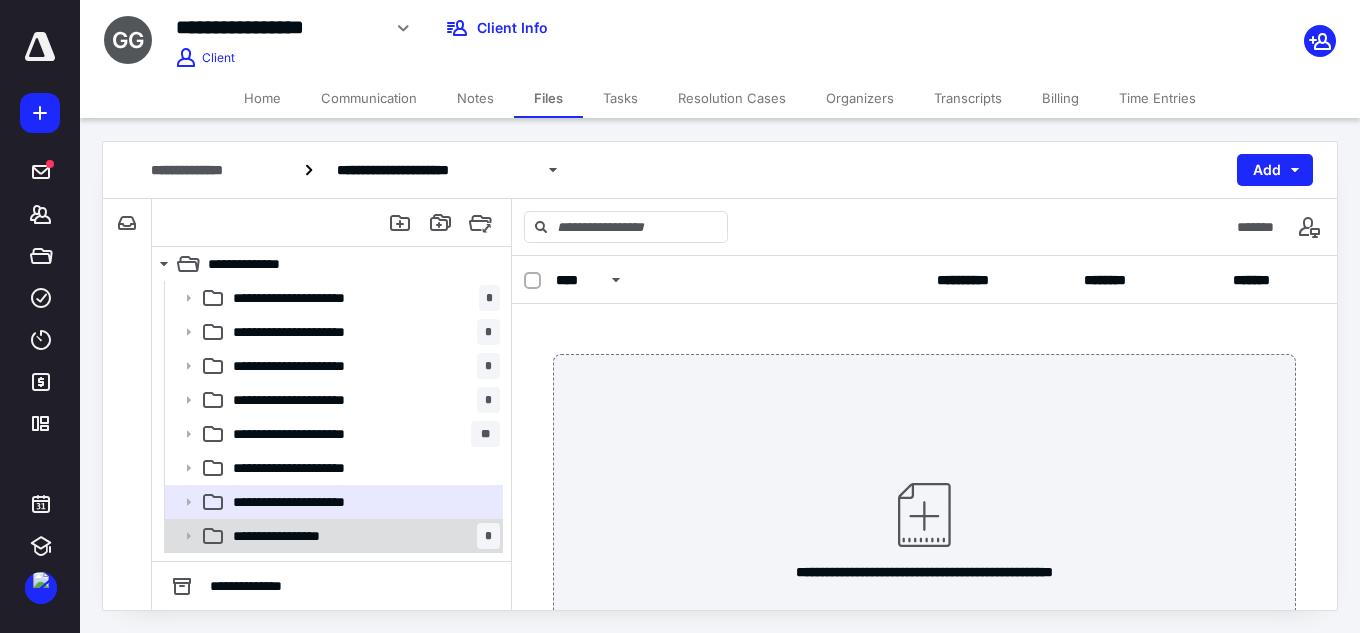 click on "**********" at bounding box center (307, 536) 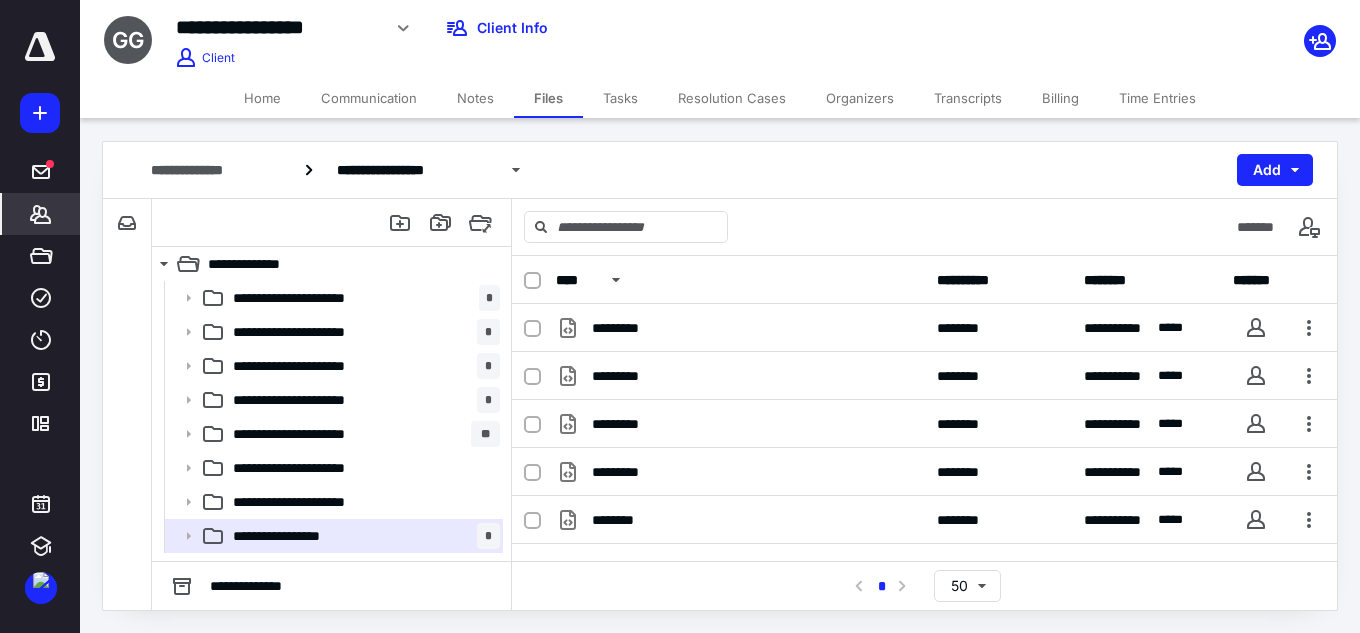 click 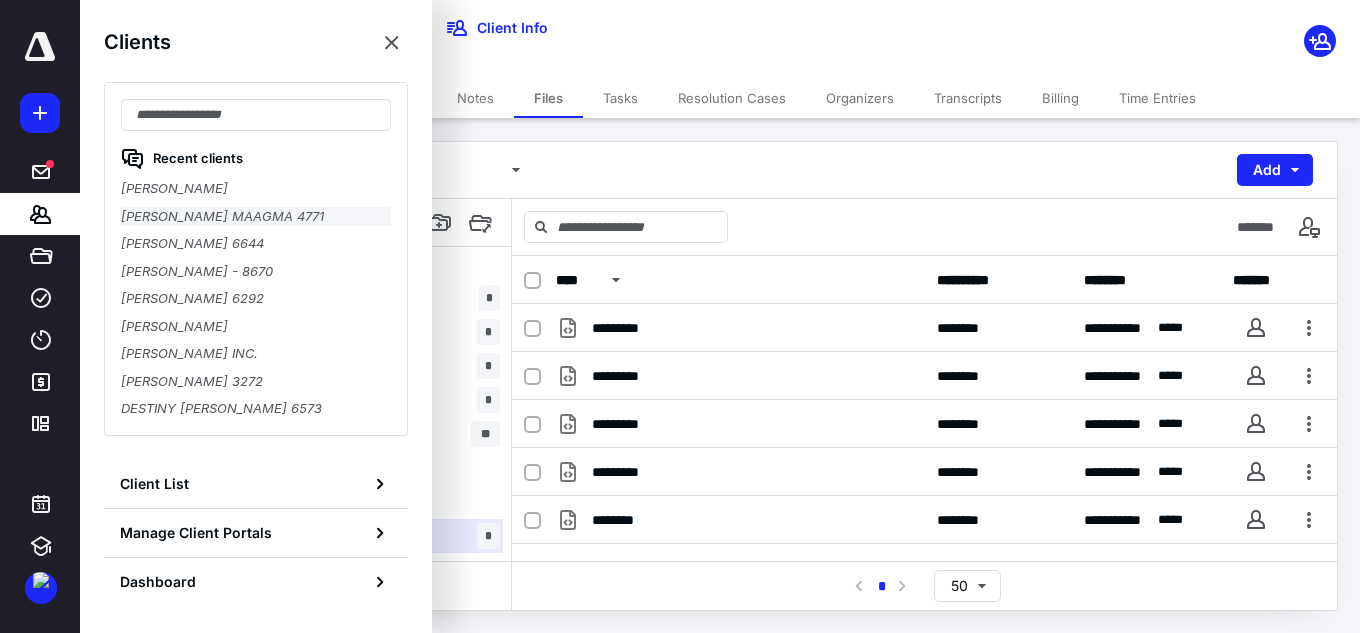 click on "[PERSON_NAME] MAAGMA 4771" at bounding box center [256, 217] 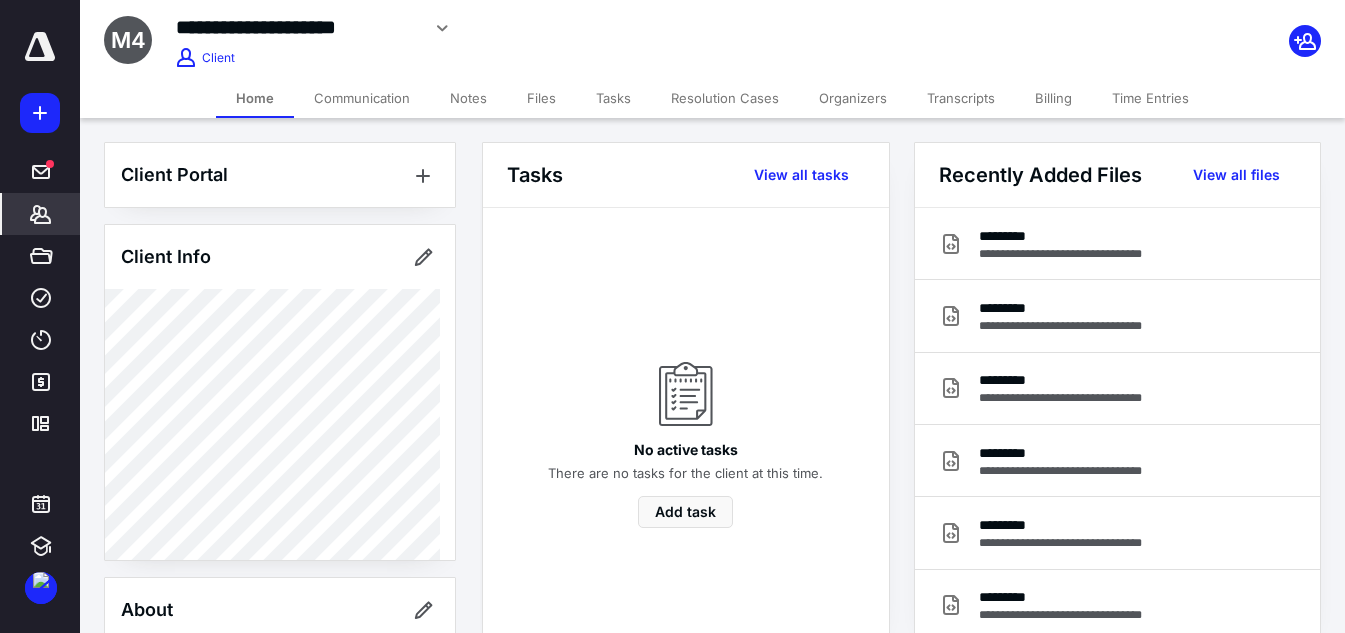 click on "Notes" at bounding box center (468, 98) 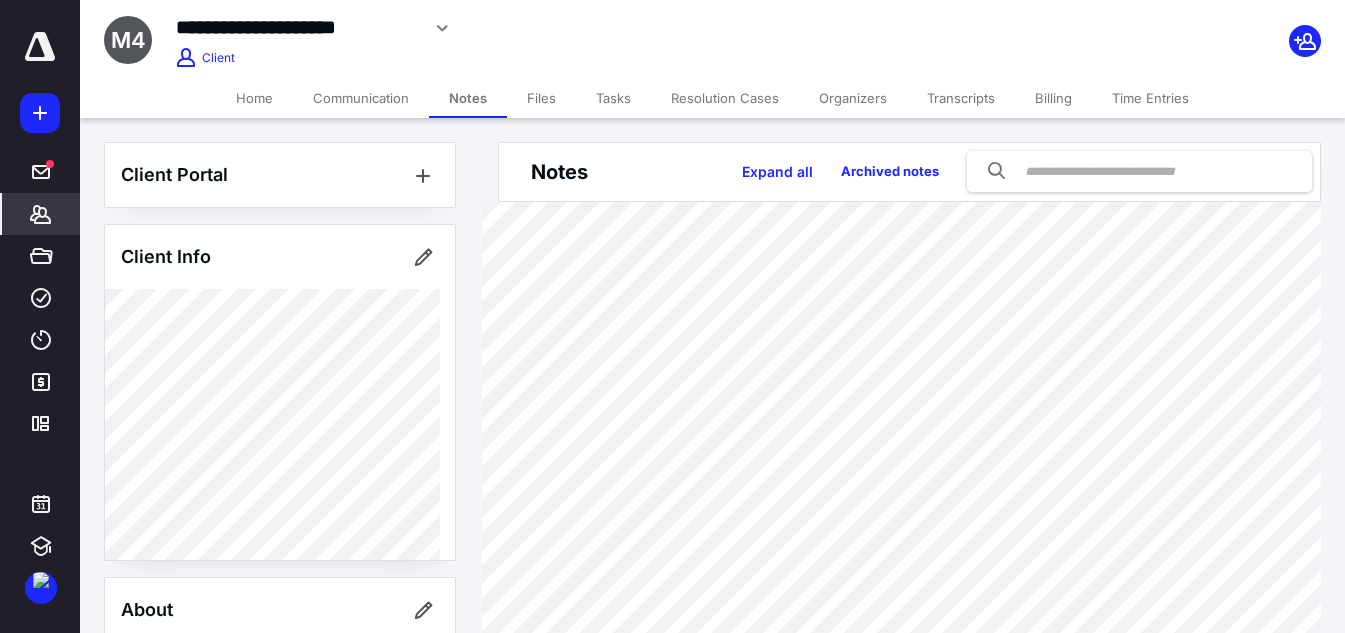 click on "Files" at bounding box center (541, 98) 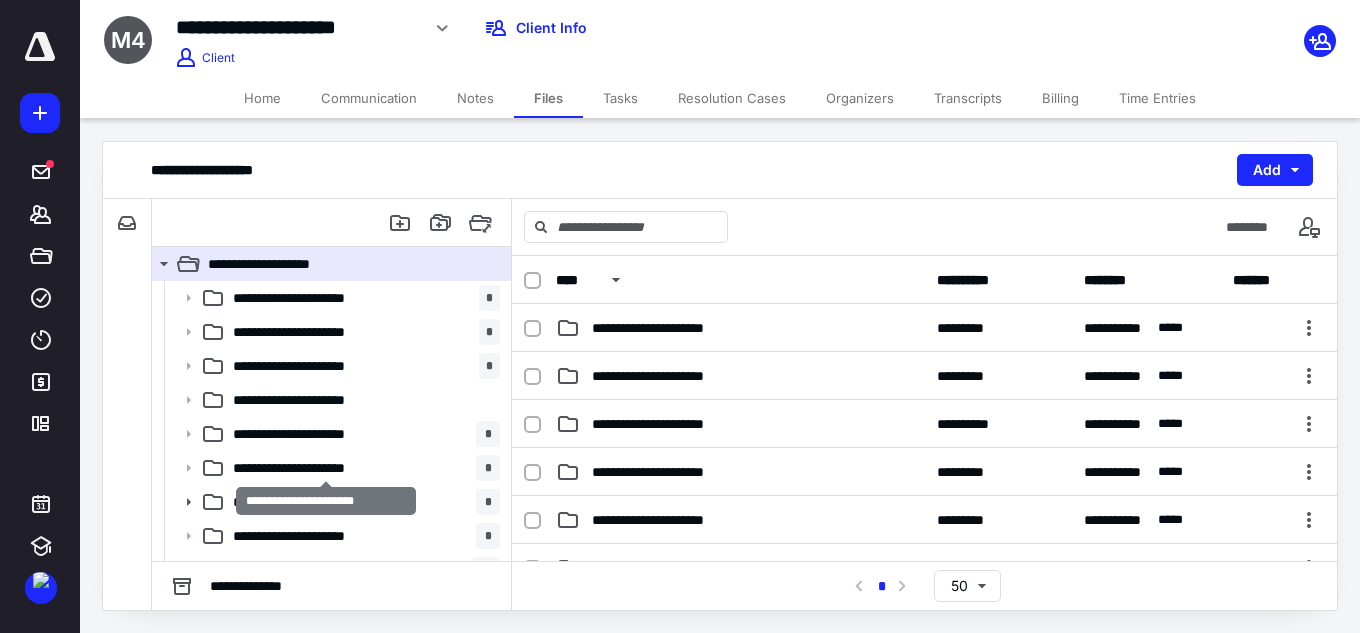 scroll, scrollTop: 60, scrollLeft: 0, axis: vertical 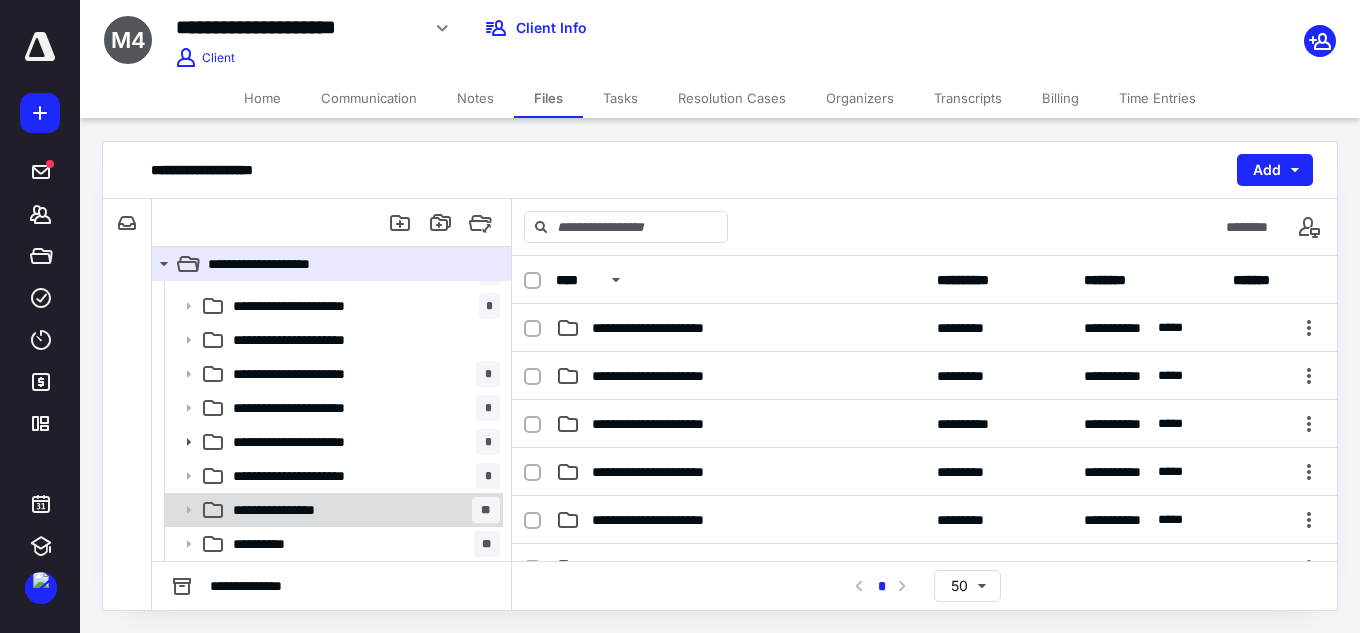click on "**********" at bounding box center [305, 510] 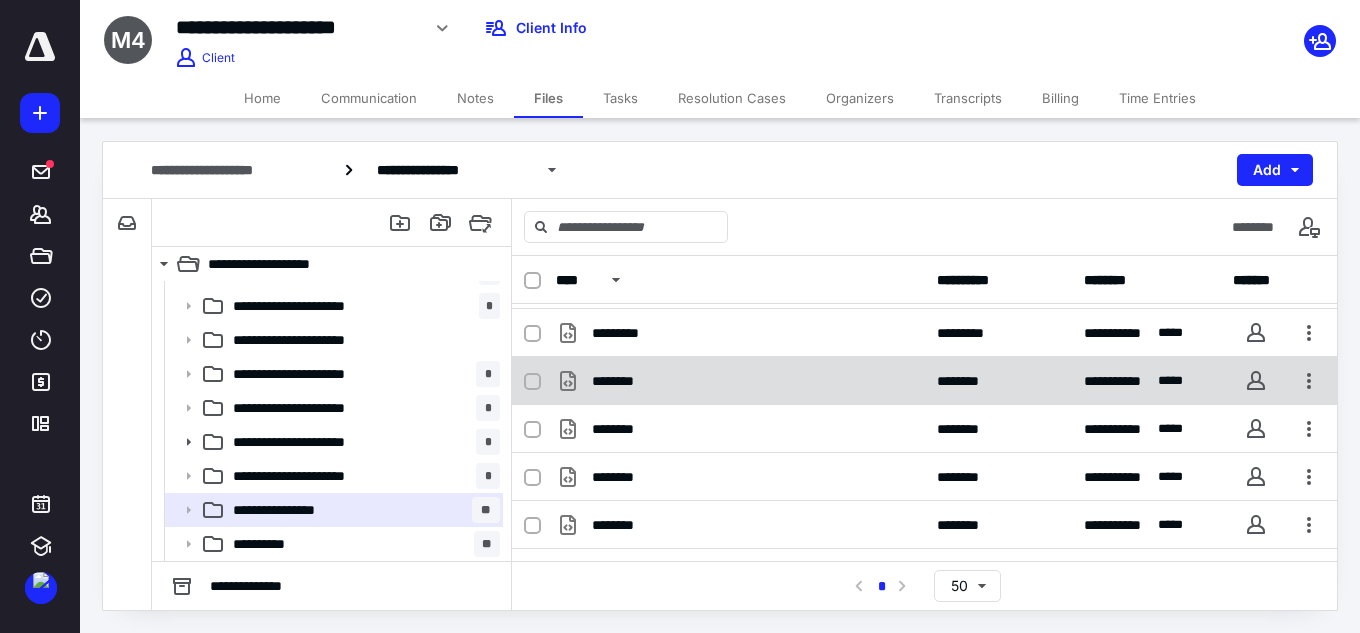 scroll, scrollTop: 200, scrollLeft: 0, axis: vertical 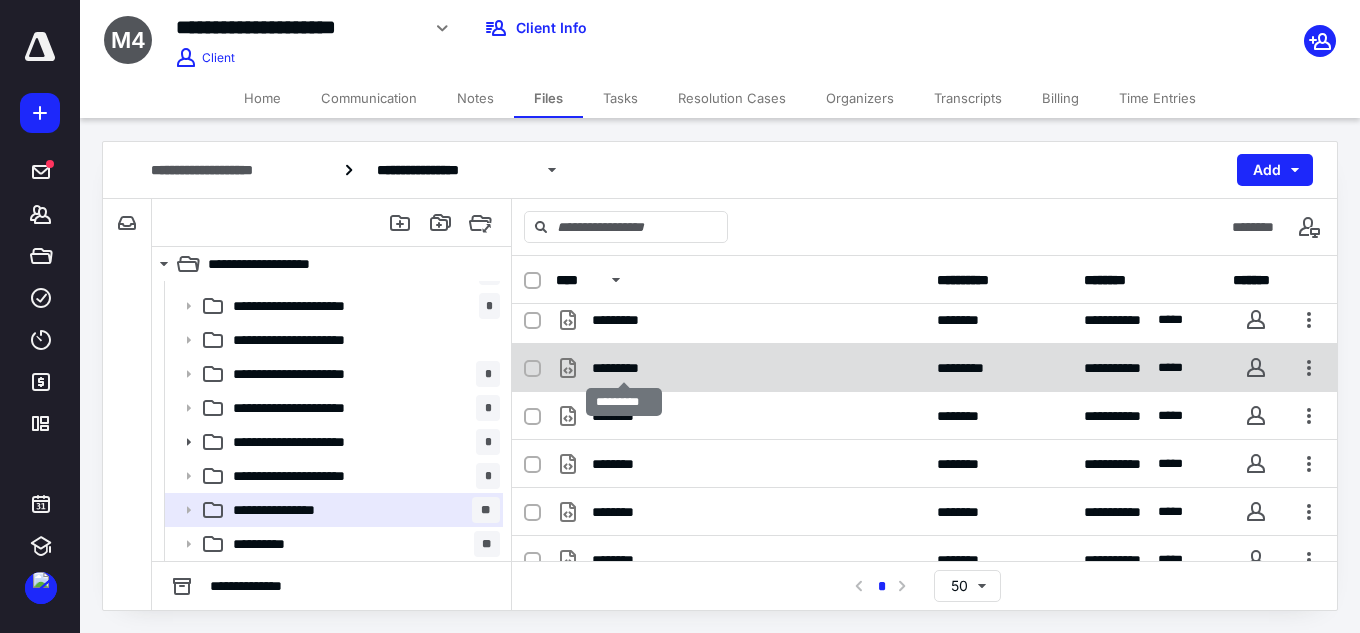 click on "*********" at bounding box center (624, 368) 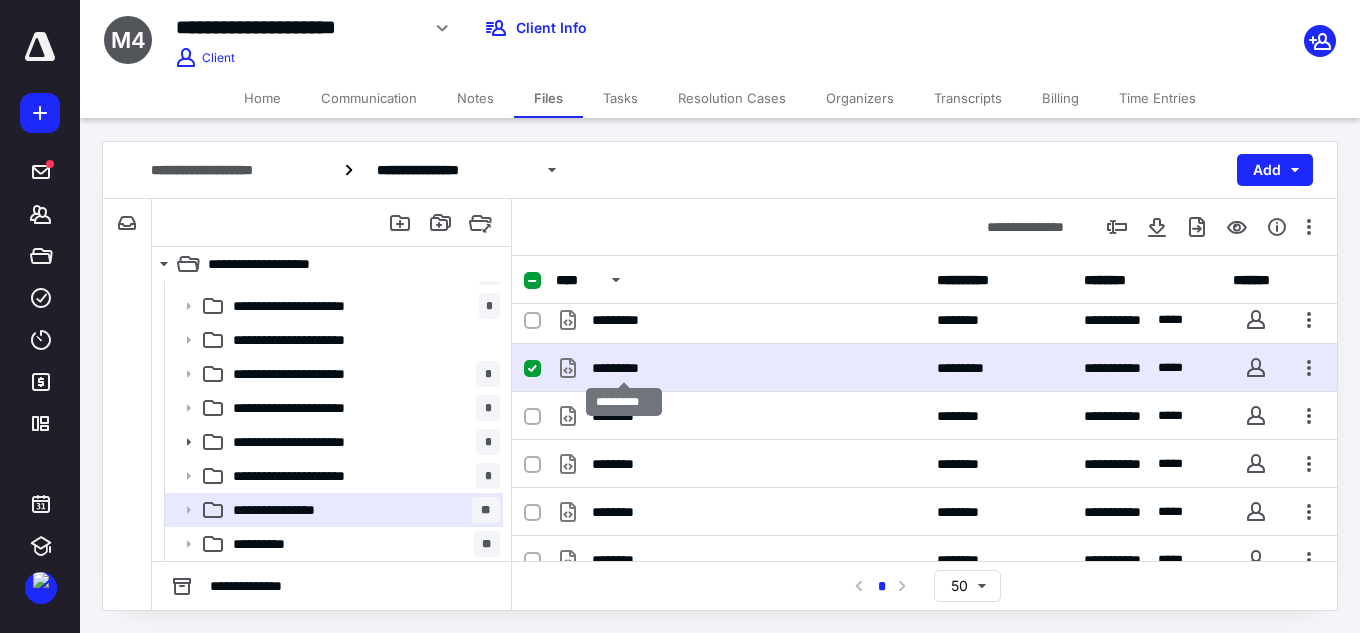 click on "*********" at bounding box center (624, 368) 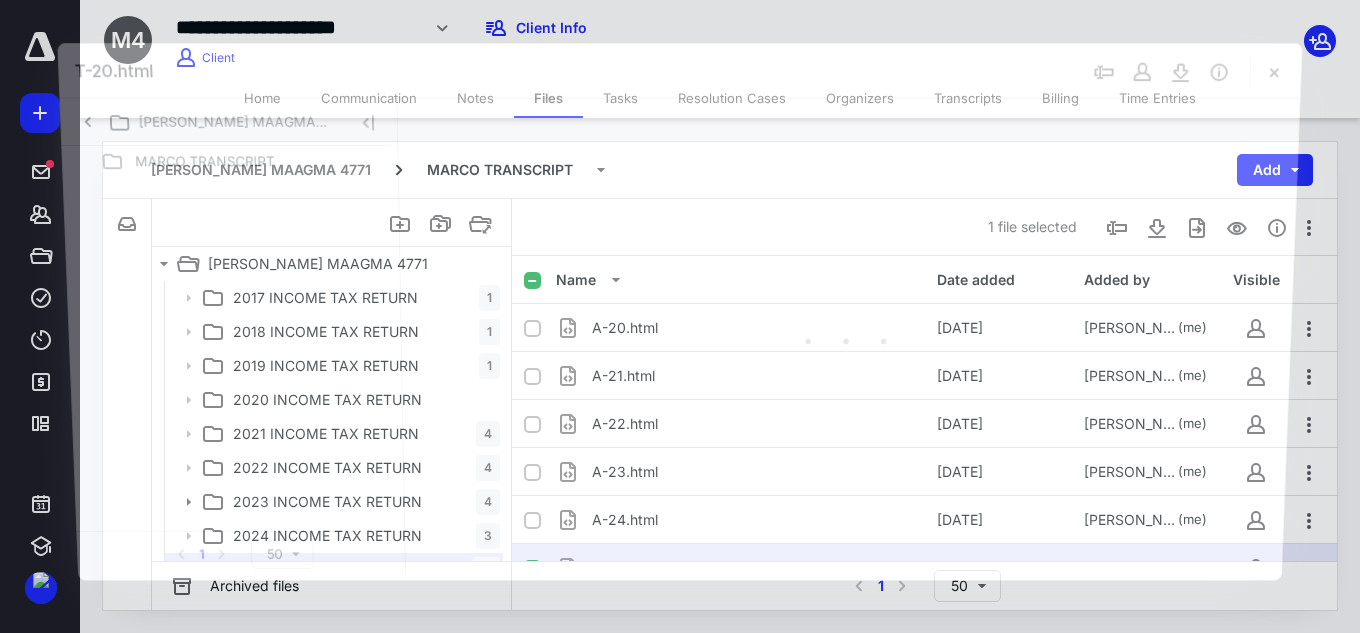 scroll, scrollTop: 60, scrollLeft: 0, axis: vertical 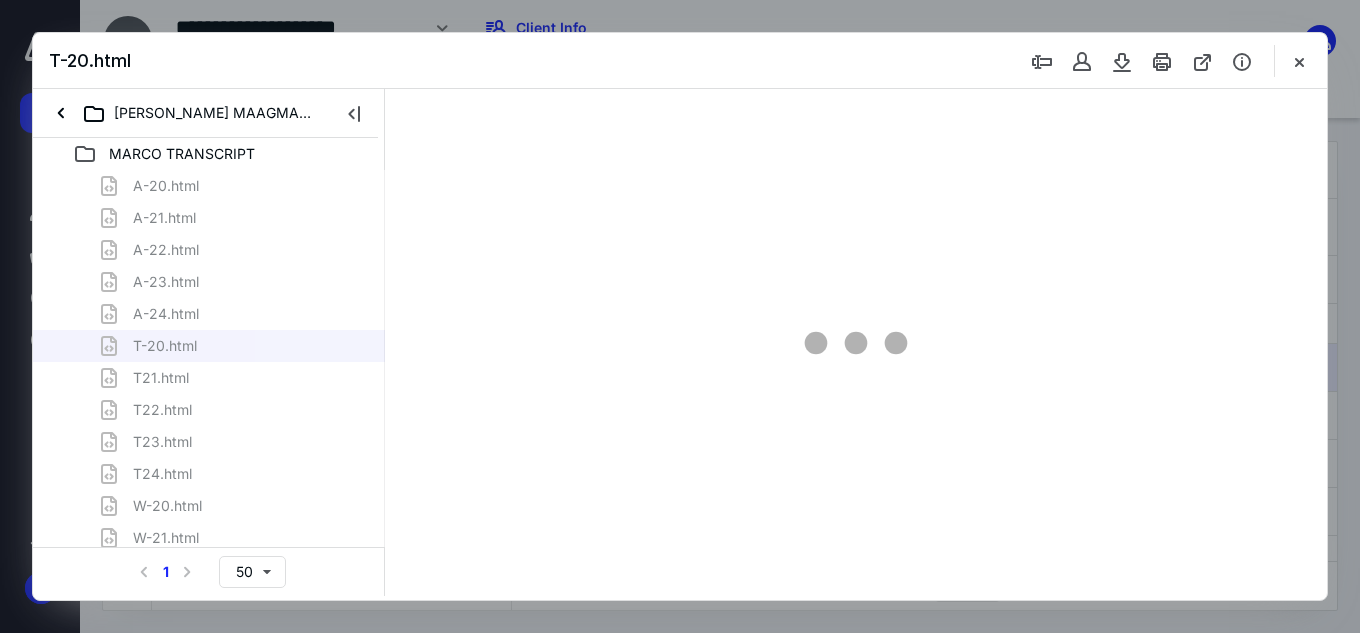 type on "151" 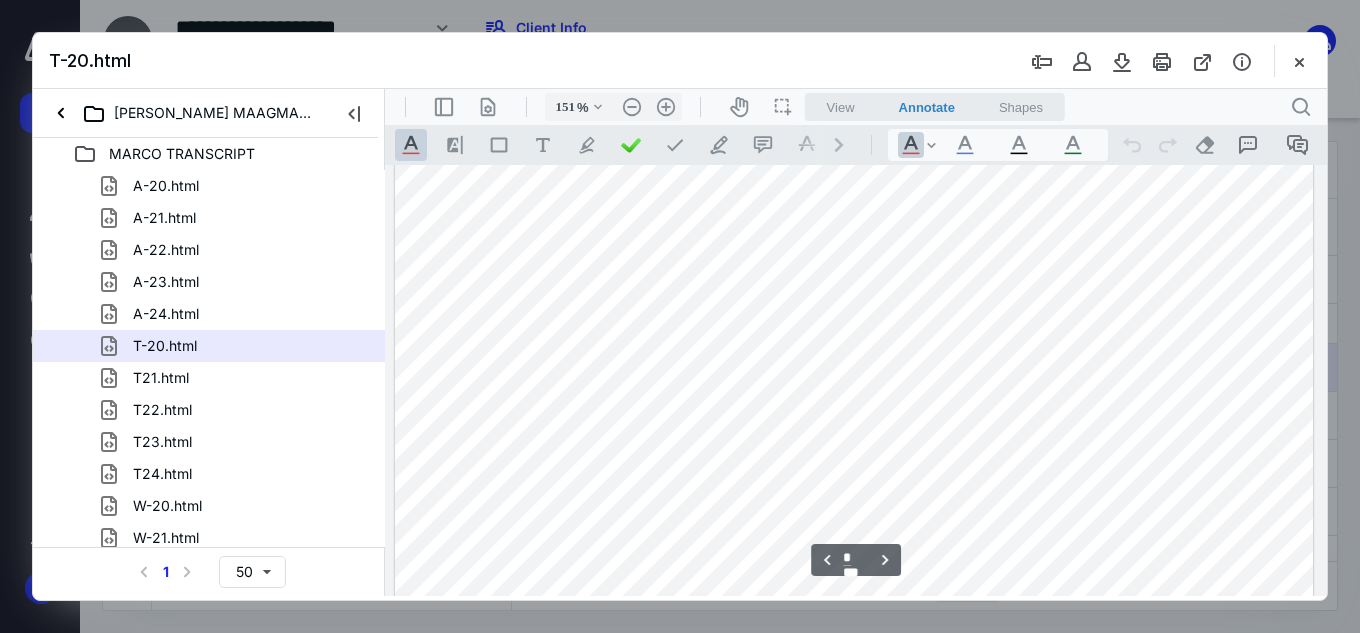scroll, scrollTop: 4082, scrollLeft: 0, axis: vertical 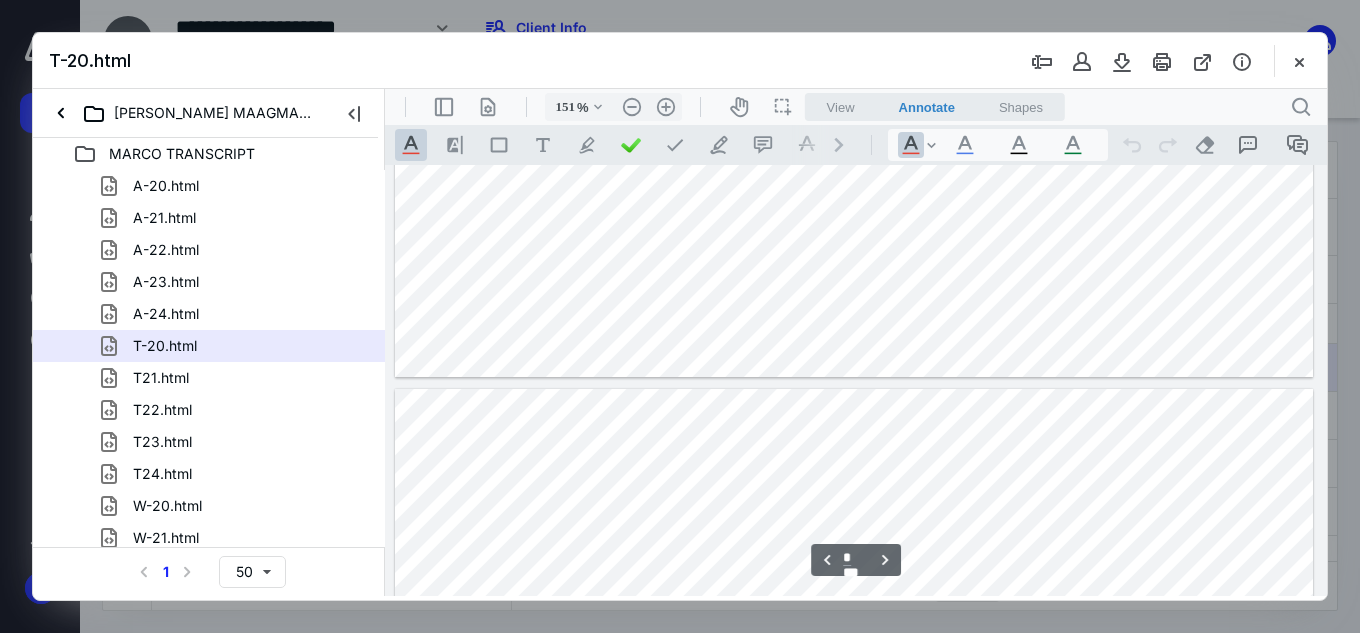 type on "*" 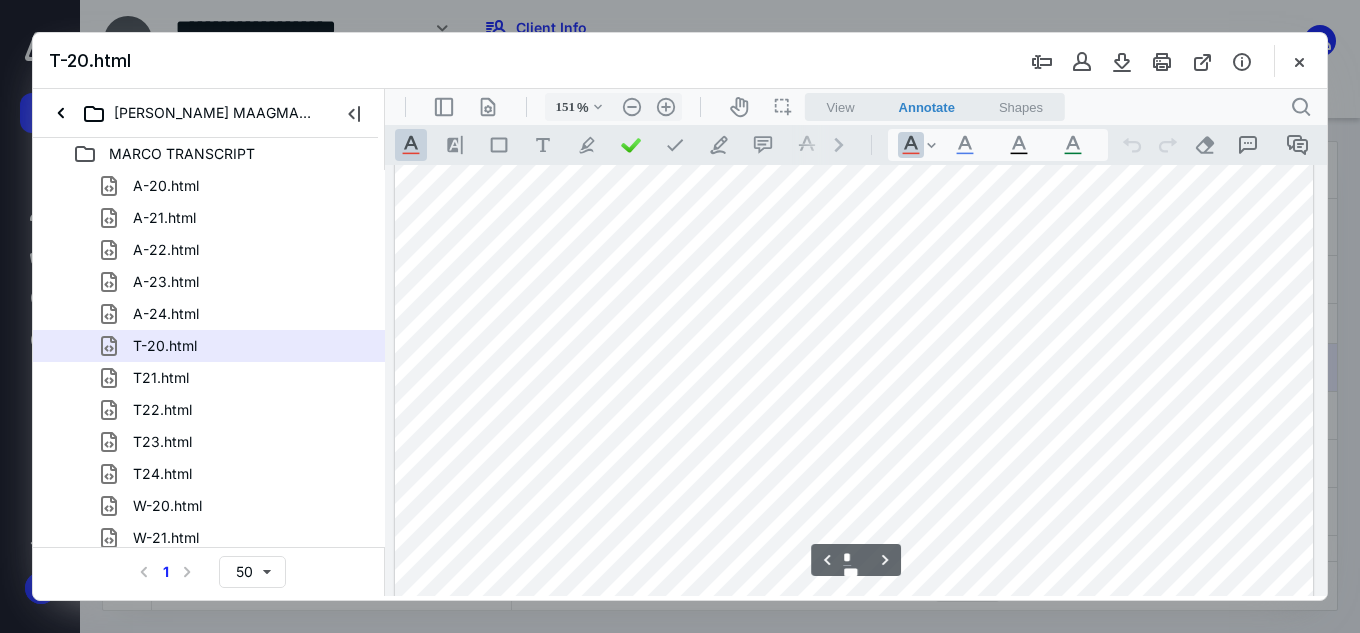 scroll, scrollTop: 5482, scrollLeft: 0, axis: vertical 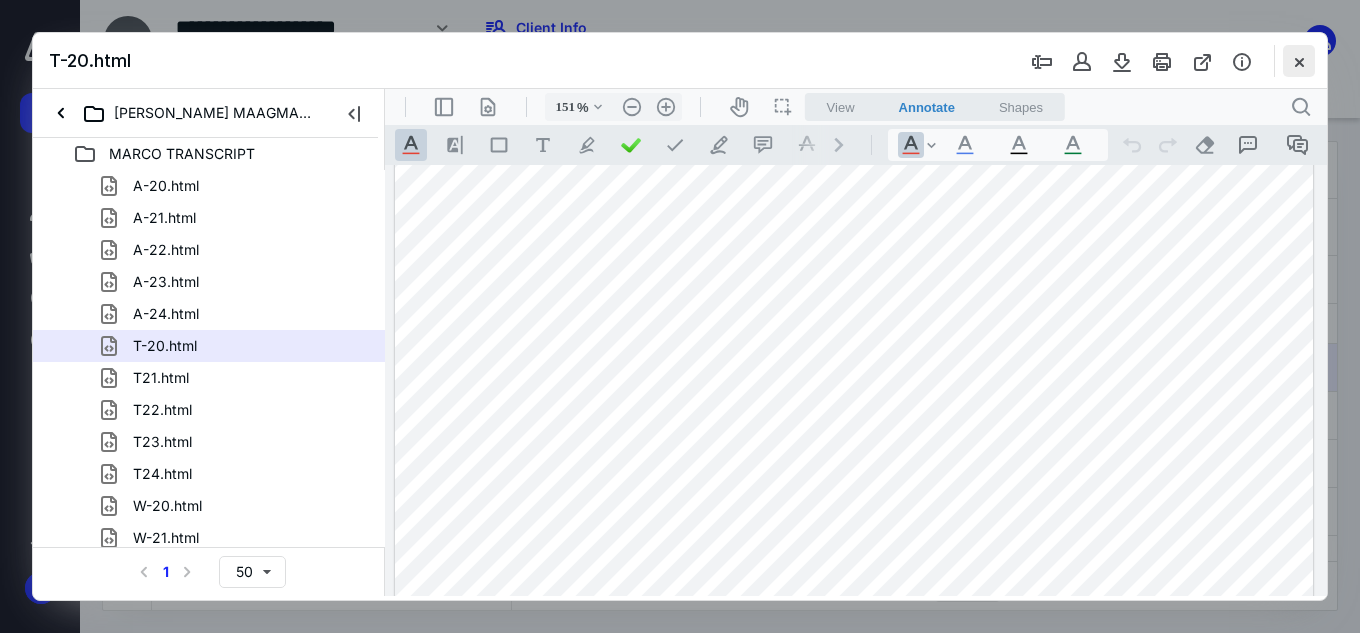 click at bounding box center (1299, 61) 